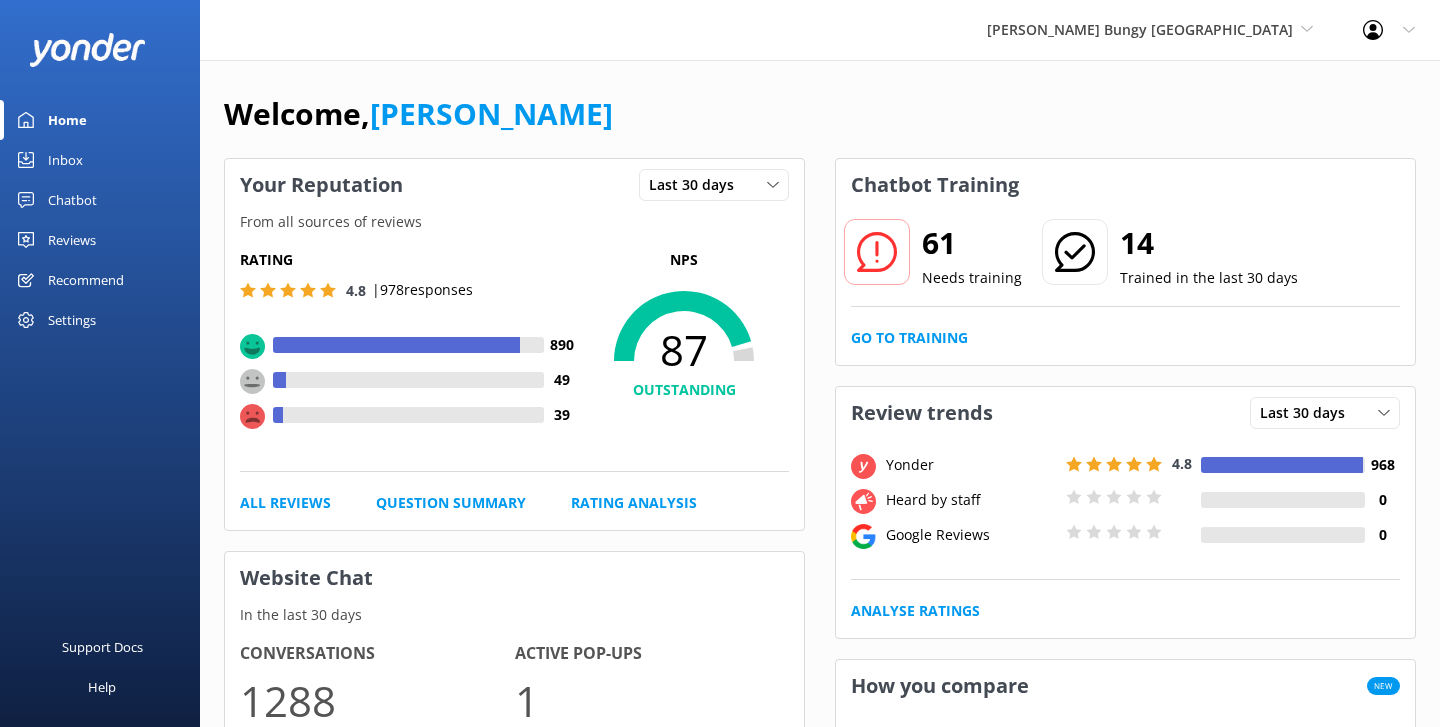 scroll, scrollTop: 0, scrollLeft: 0, axis: both 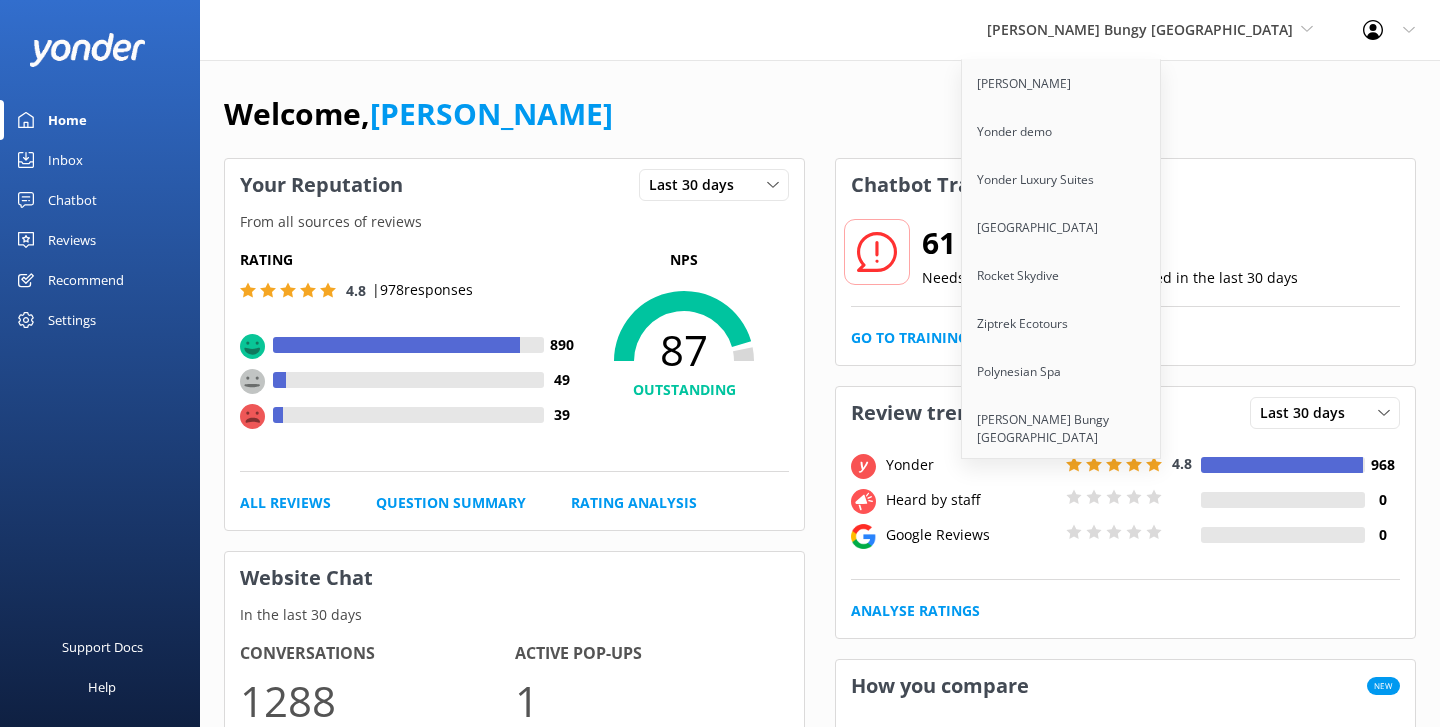 click on "Welcome,  Danny Your Reputation Last 30 days Last 7 days Last 30 days From all sources of reviews Rating 4.8  |  978  responses 890 49 39 NPS 87 OUTSTANDING All Reviews Question Summary Rating Analysis Website Chat In the last 30 days Conversations 1288 Active Pop-ups 1 Conversations Website Messages Showcase reviews on your website Your current review carousel (latest 5 star reviews) The overall experience was excellent. The staff were very transparent and patient with us despite one of us being terrified. Their reassurance and confidence is also to be recognised. And there was clarity on the safety, good service is always appreciated.
The actual bungee was exciting, was pleased that the staff respected our request to not submerge our heads into the water.
Very scenic, loved admiring the view whilst dangling upside down too.
Would hundred percent do this again and would highly recommend AJ Hackett to anyone who is keen to do bungee. Alisha D Jul 24, 2025 Kawarau Bungy with Transport and Media Install 61 14" at bounding box center (820, 1104) 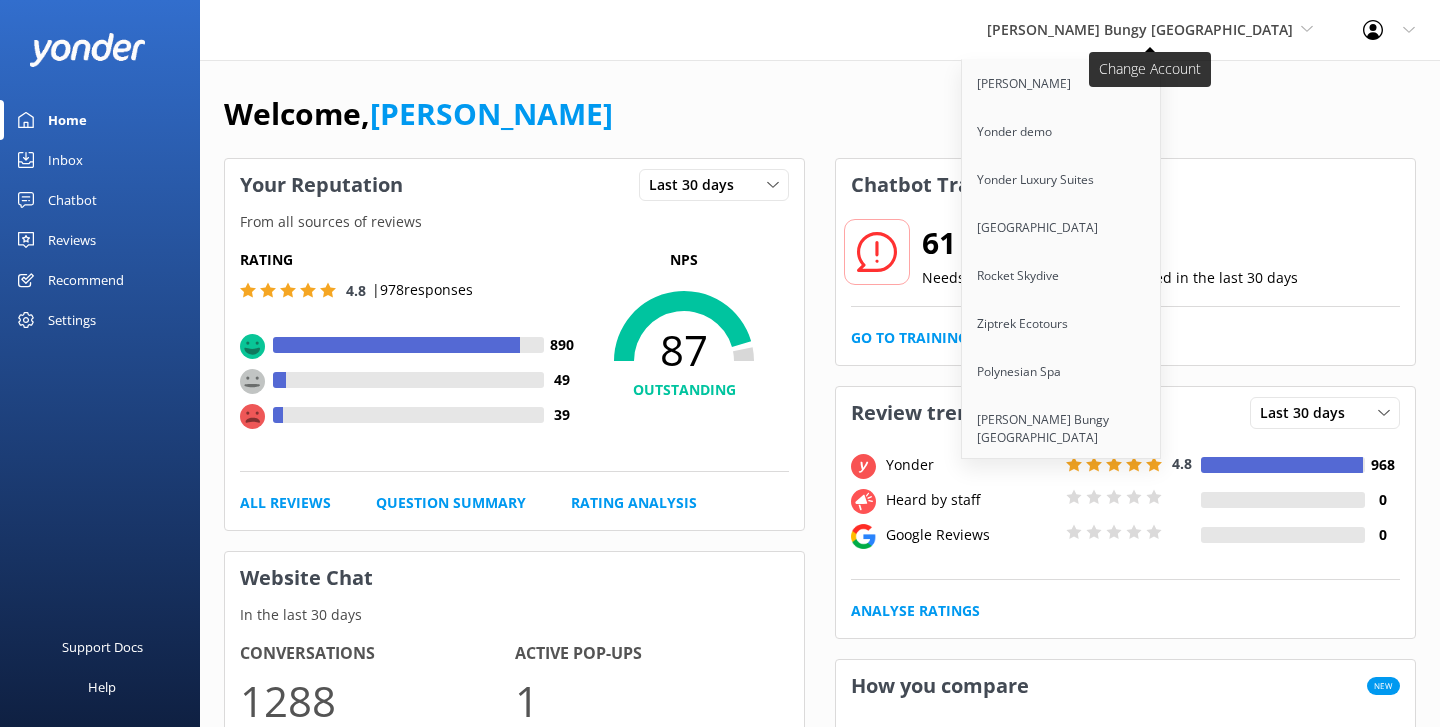 click on "[PERSON_NAME] Bungy [GEOGRAPHIC_DATA]" at bounding box center (1150, 30) 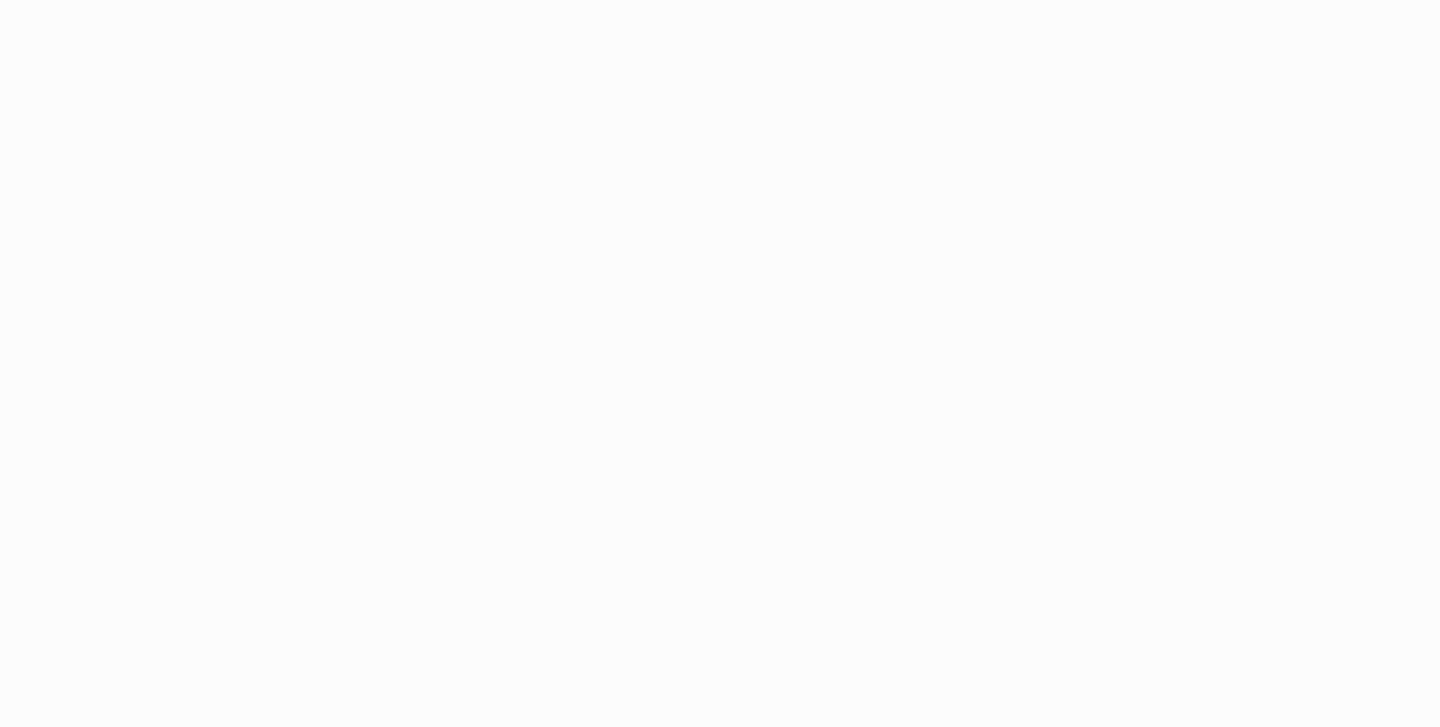 scroll, scrollTop: 0, scrollLeft: 0, axis: both 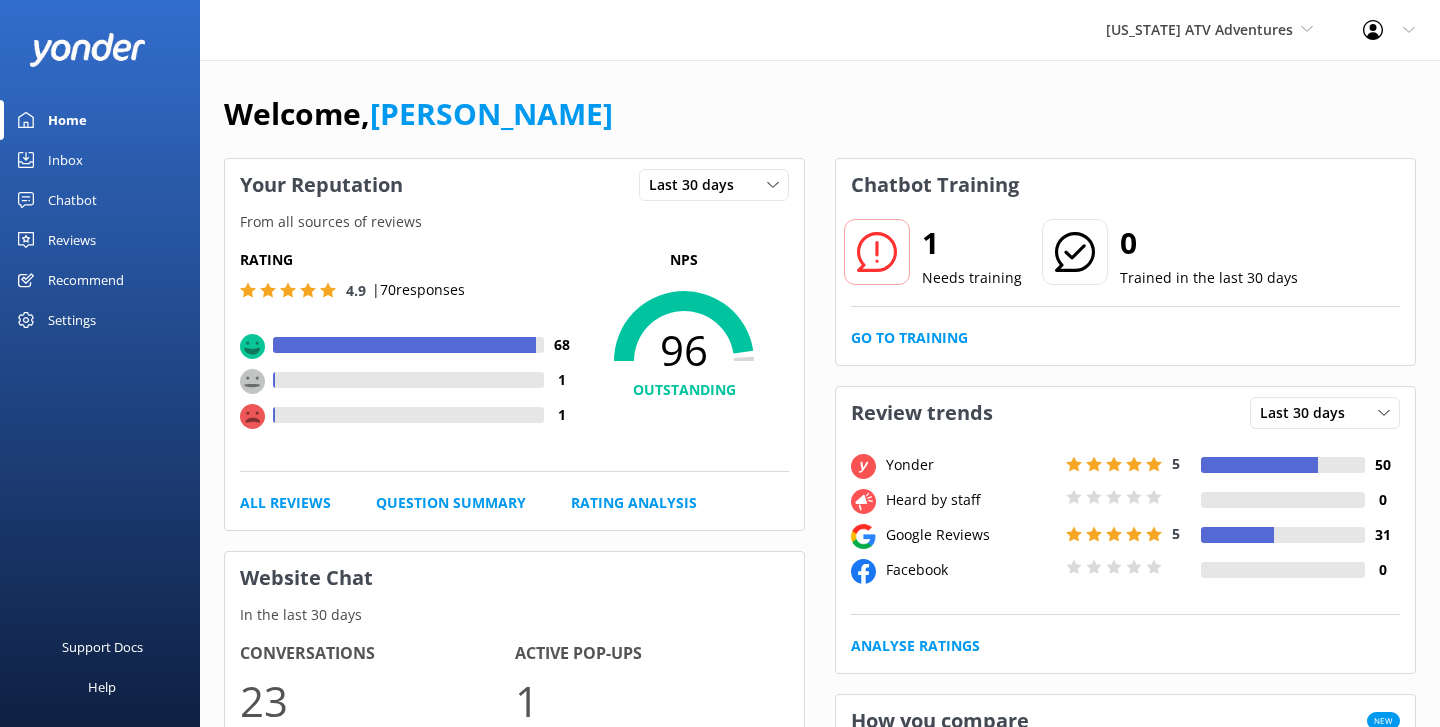 click on "Chatbot" at bounding box center (72, 200) 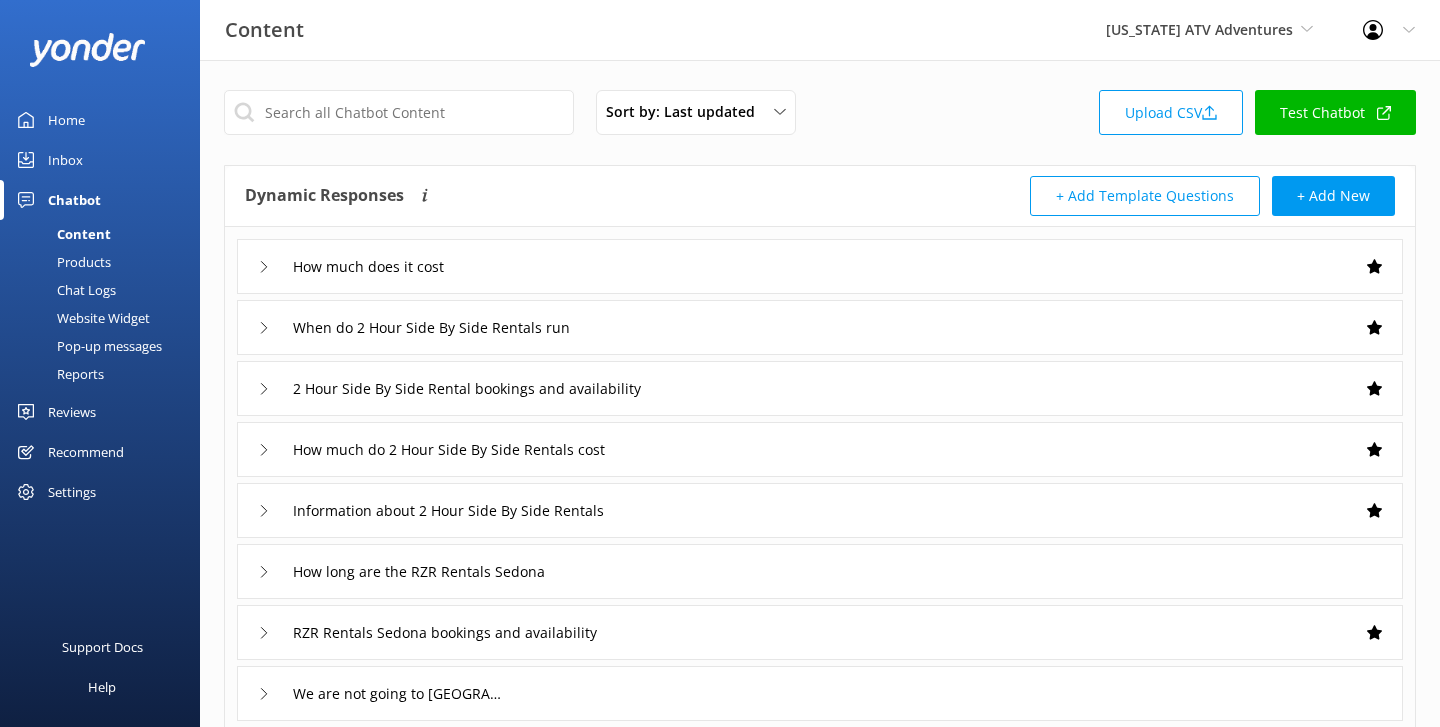 click on "Home" at bounding box center (100, 120) 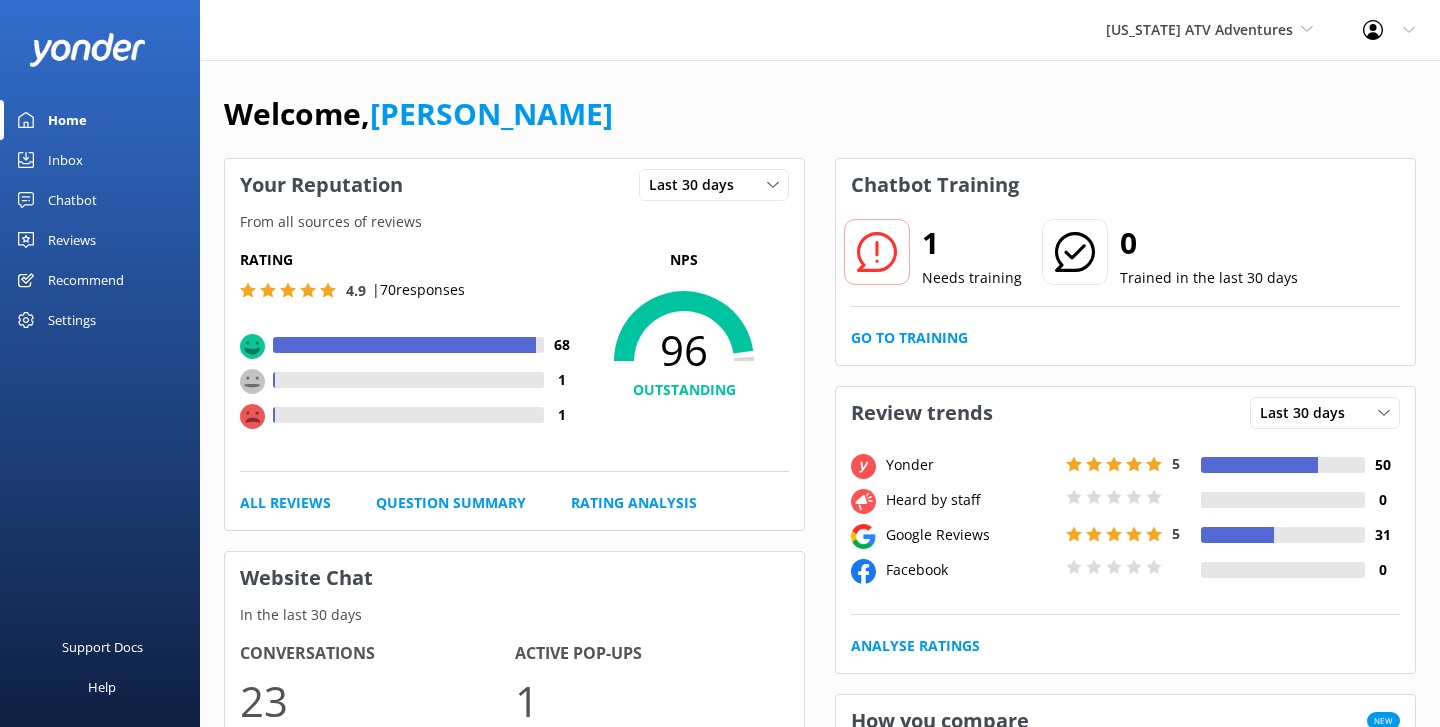 click on "Chatbot" at bounding box center (72, 200) 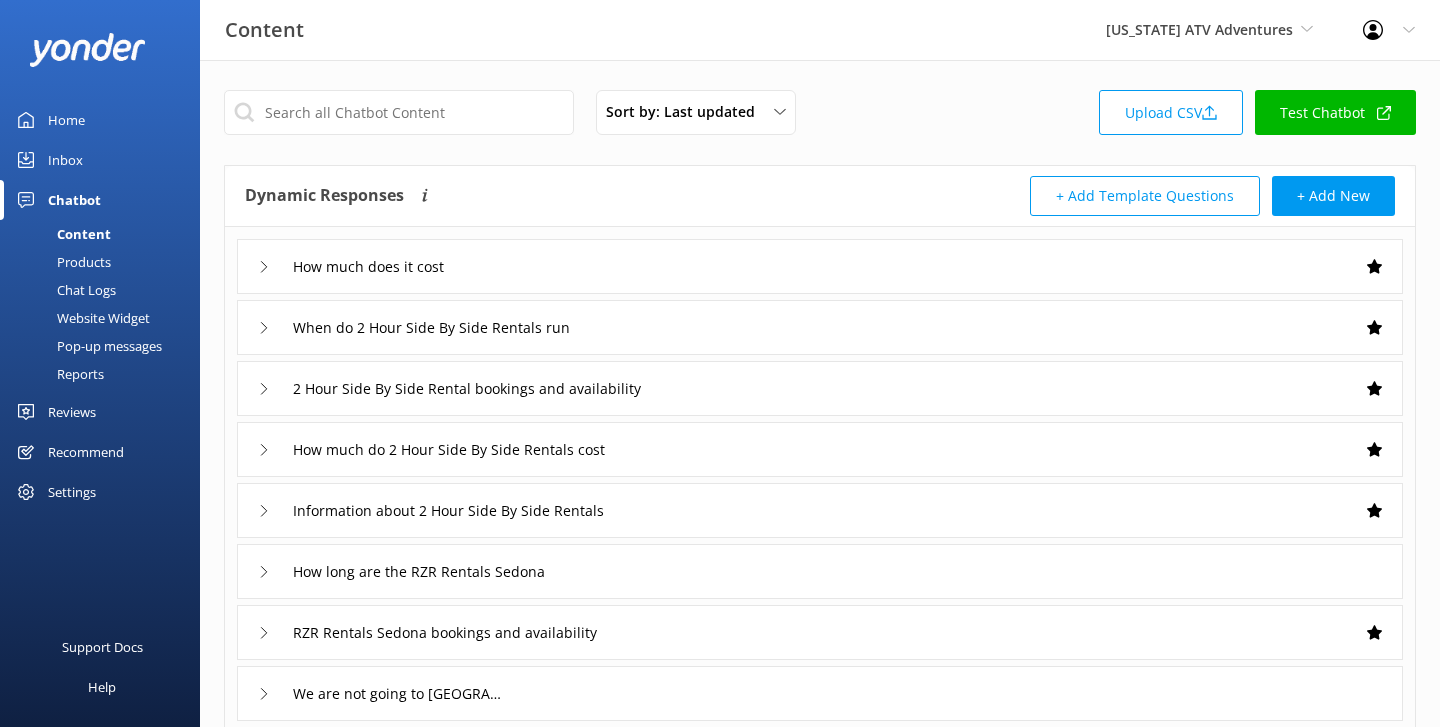 click on "Reports" at bounding box center [58, 374] 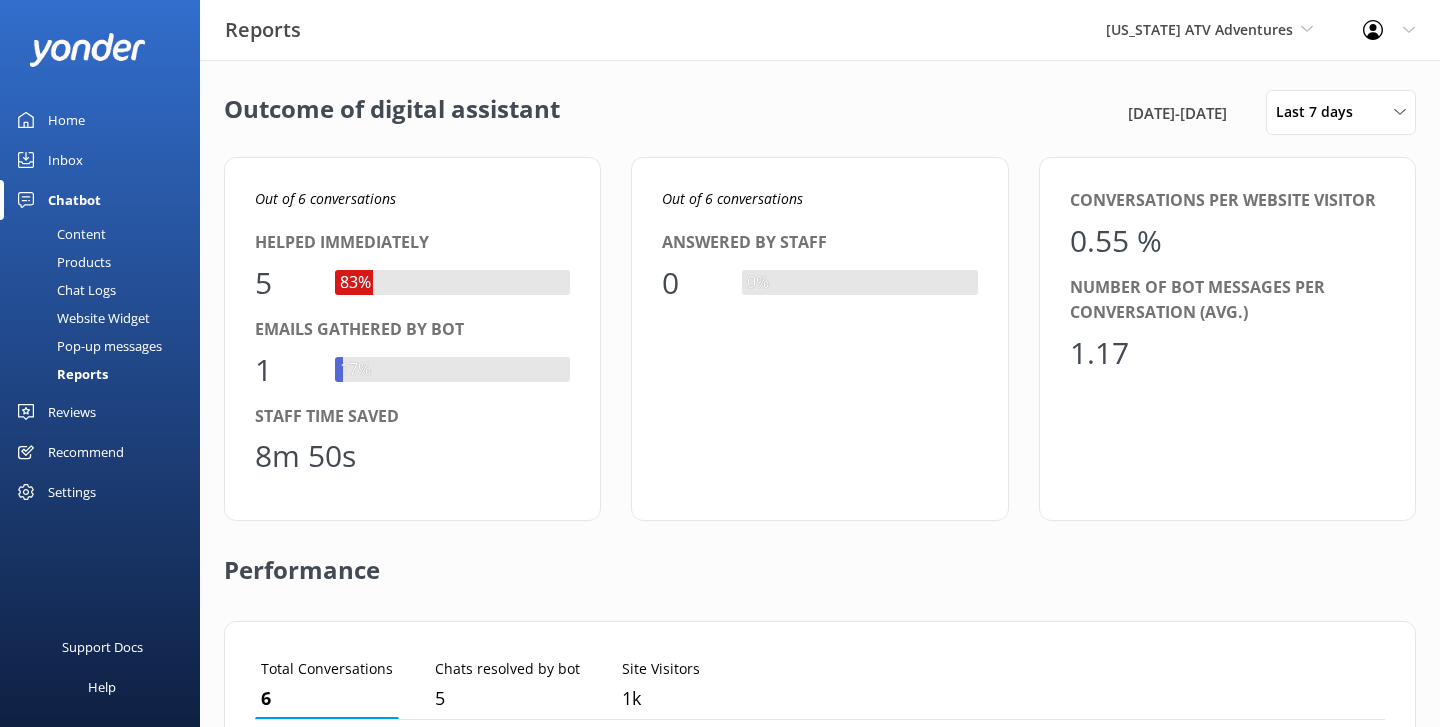 scroll, scrollTop: 1, scrollLeft: 1, axis: both 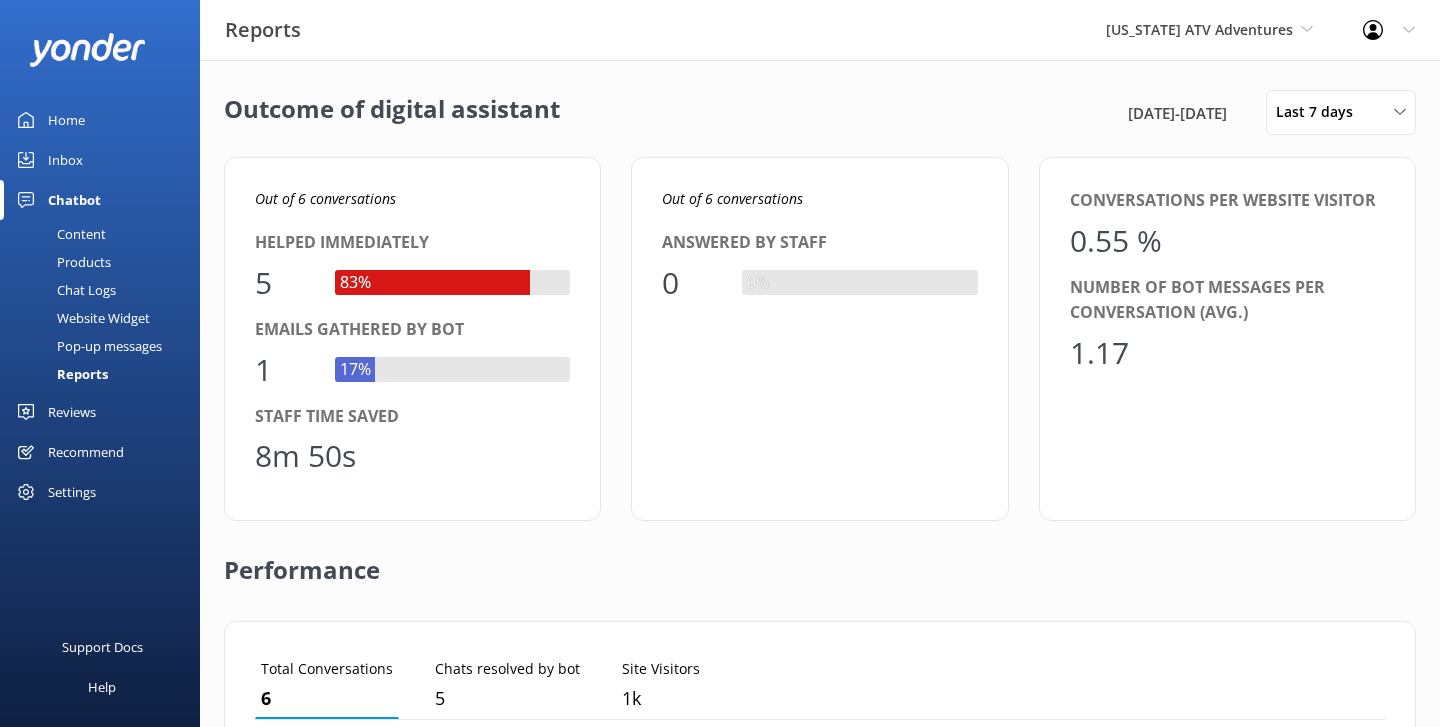 click on "Content" at bounding box center (59, 234) 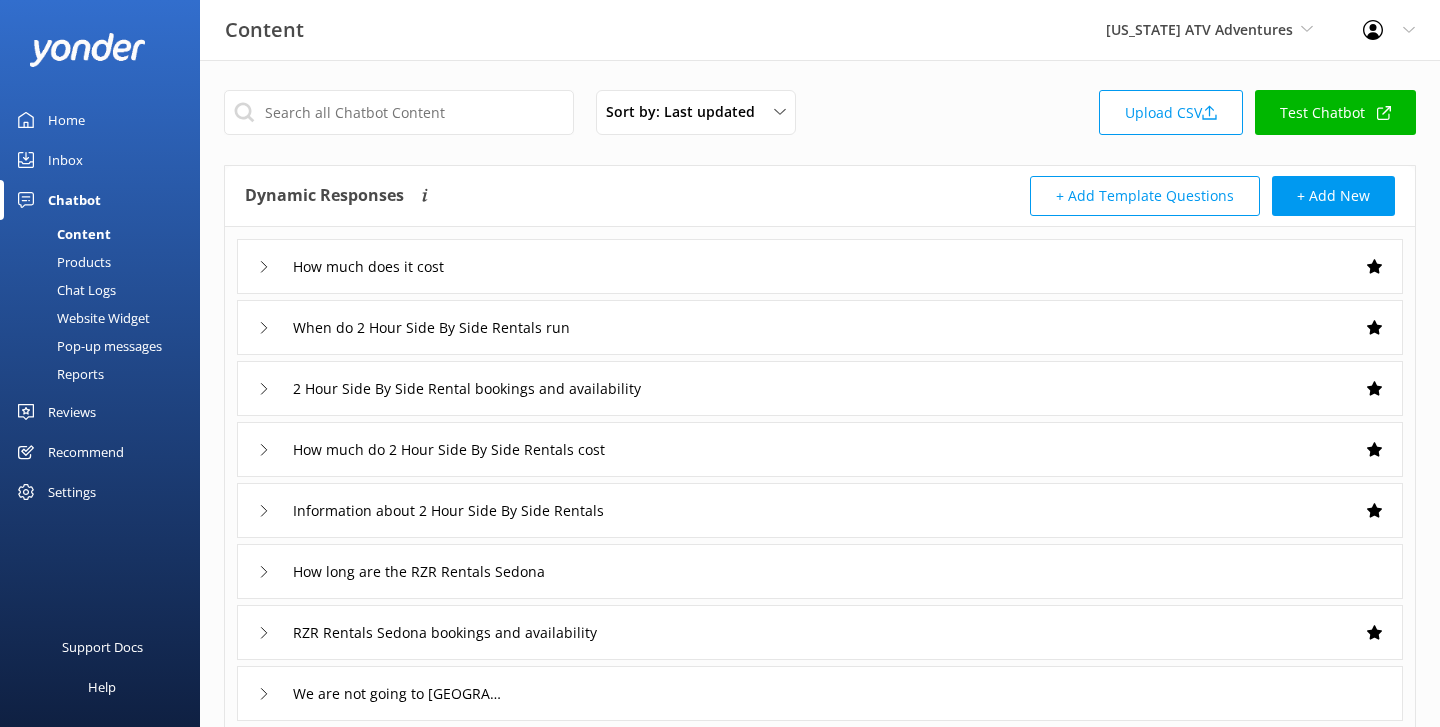 click on "How much does it cost" at bounding box center [354, 266] 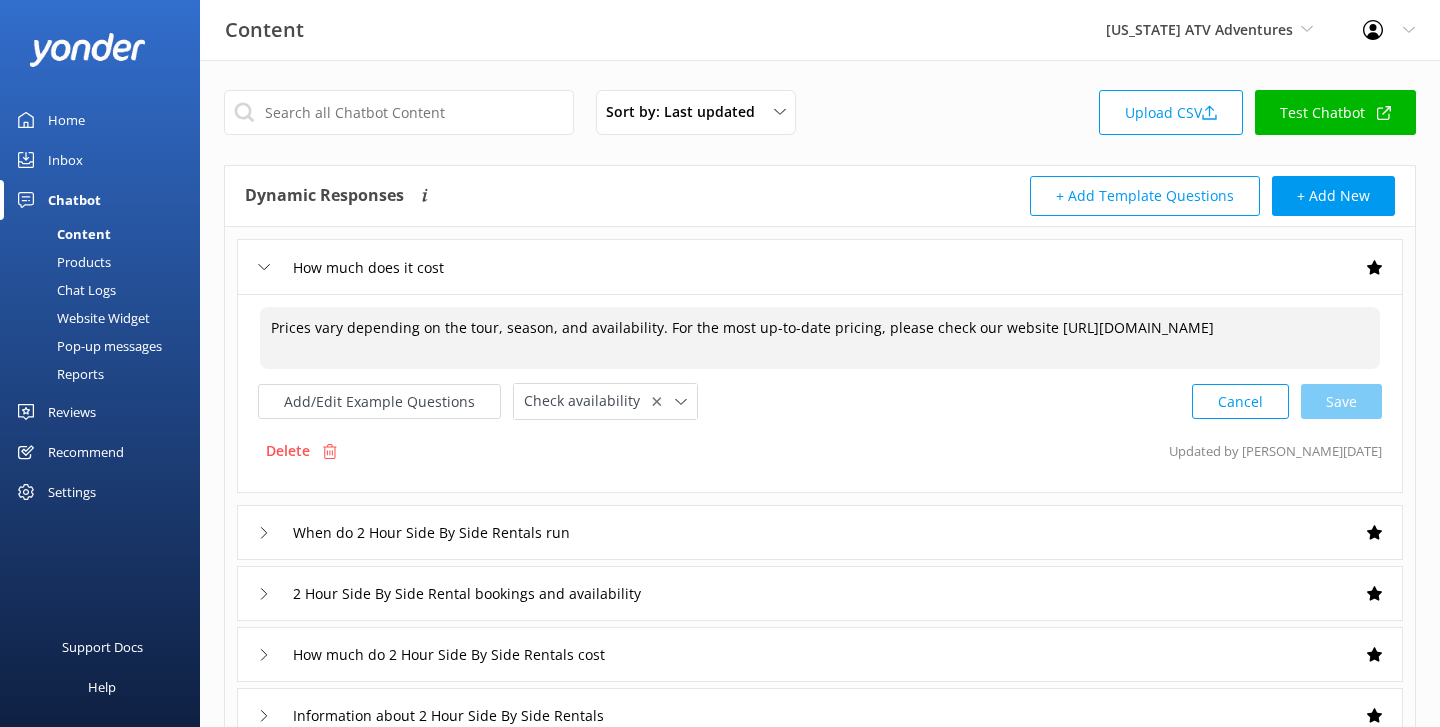 click on "Prices vary depending on the tour, season, and availability. For the most up-to-date pricing, please check our website https://arizonaatvadventures.com/" at bounding box center (820, 338) 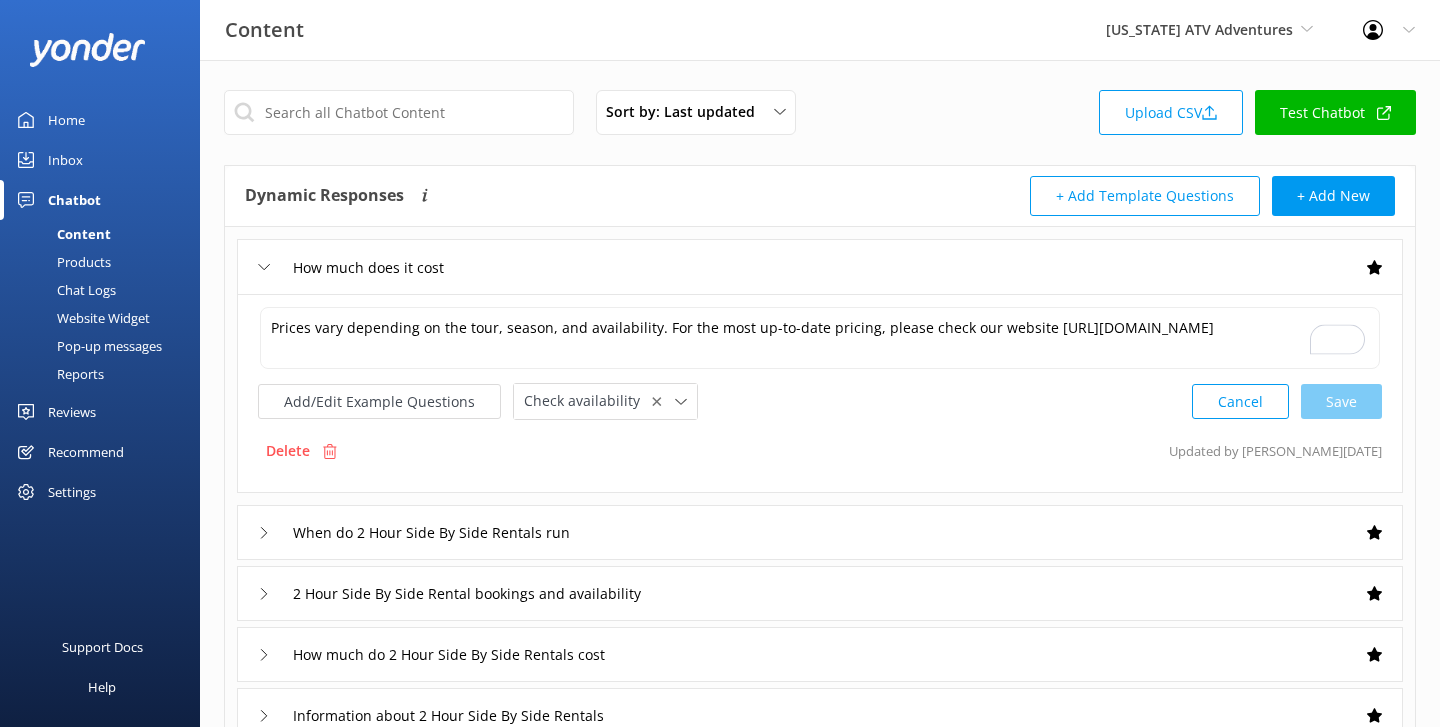 click 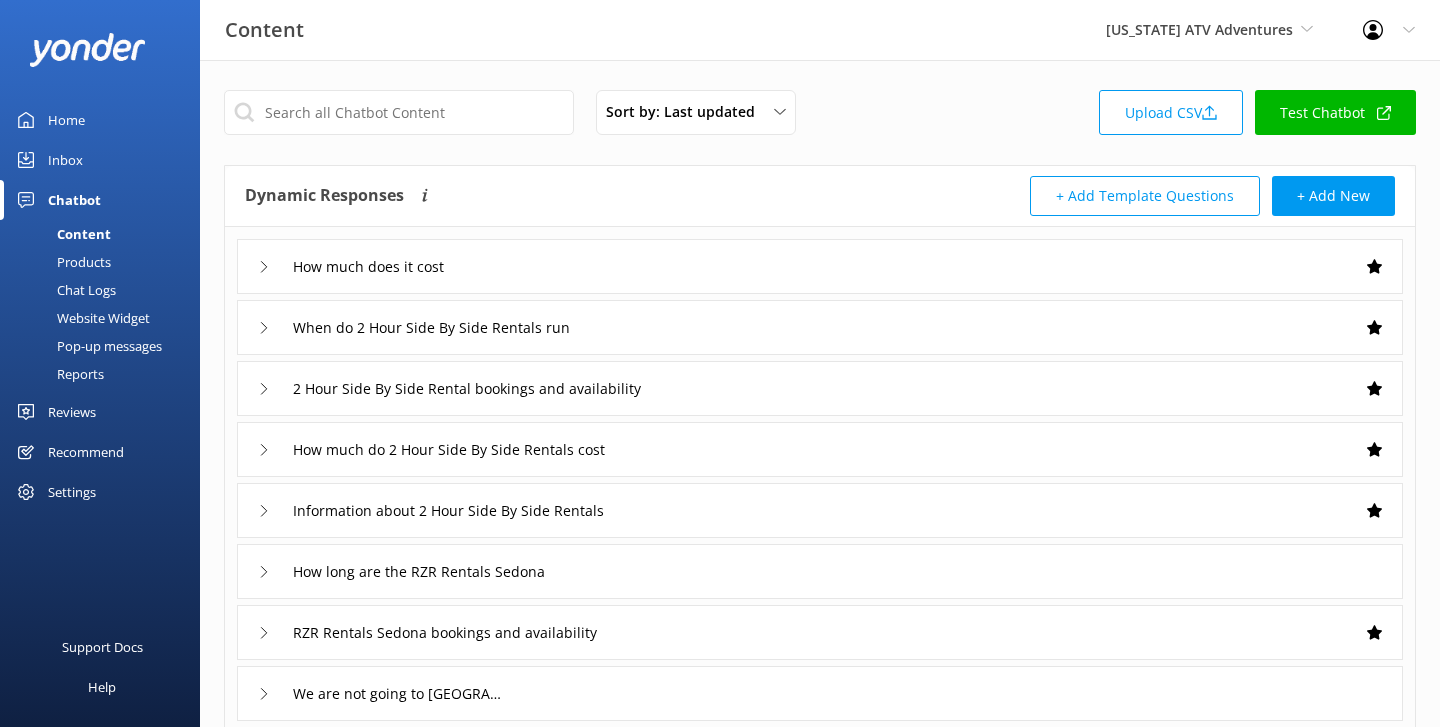 click on "Chat Logs" at bounding box center (64, 290) 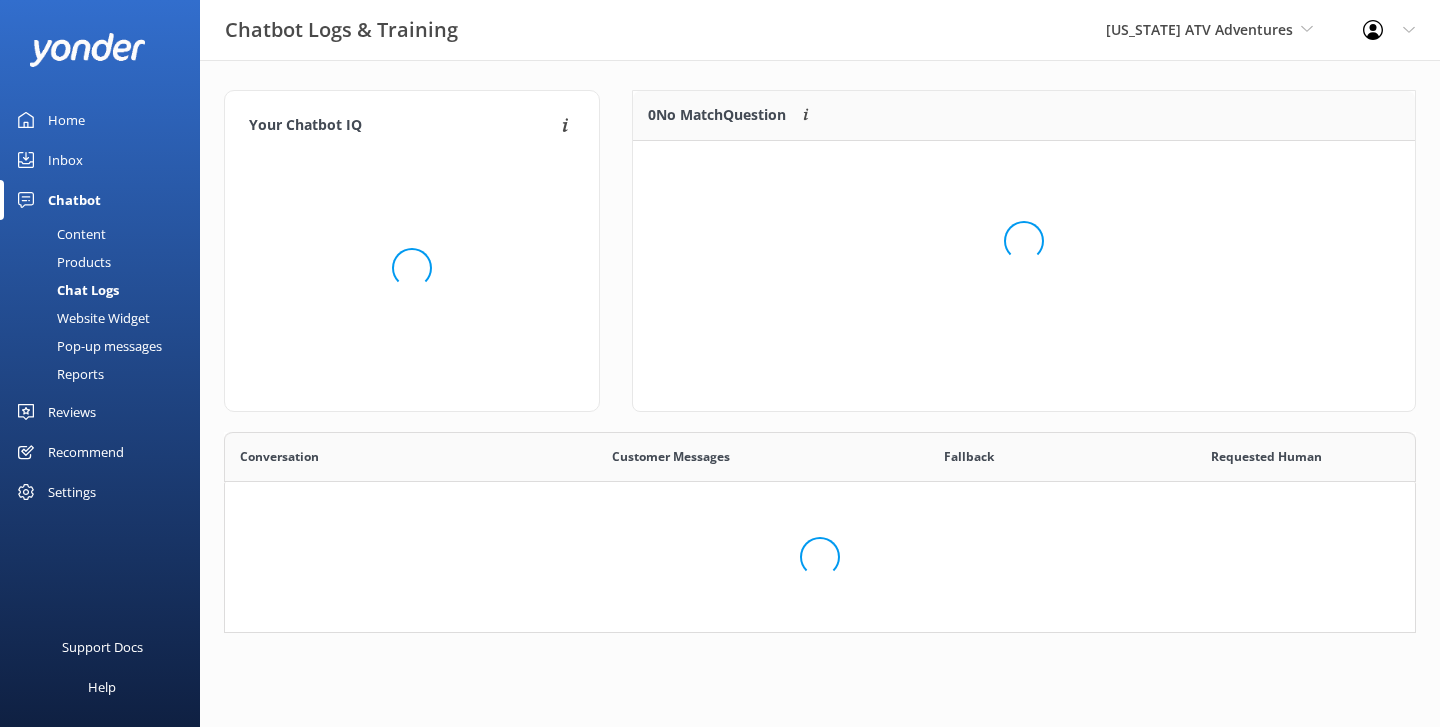 scroll, scrollTop: 1, scrollLeft: 1, axis: both 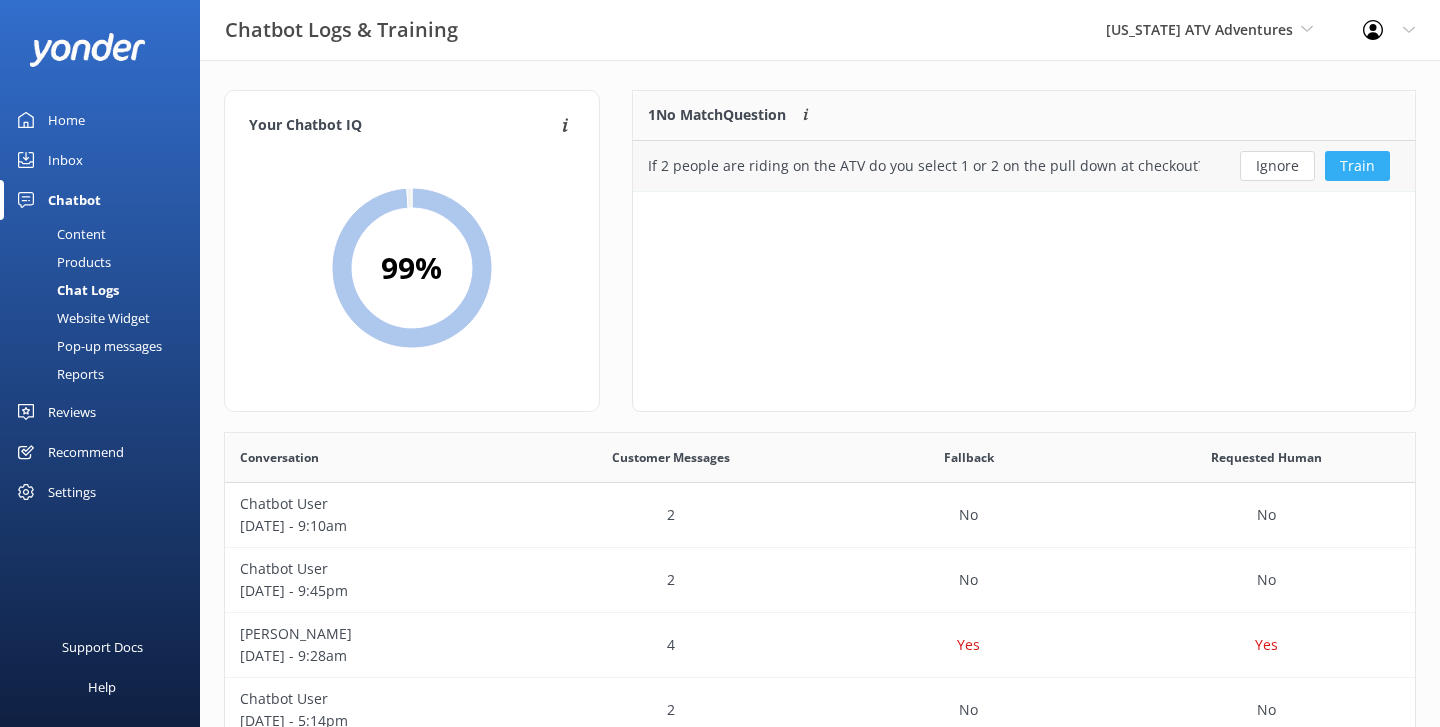 click on "Train" at bounding box center [1357, 166] 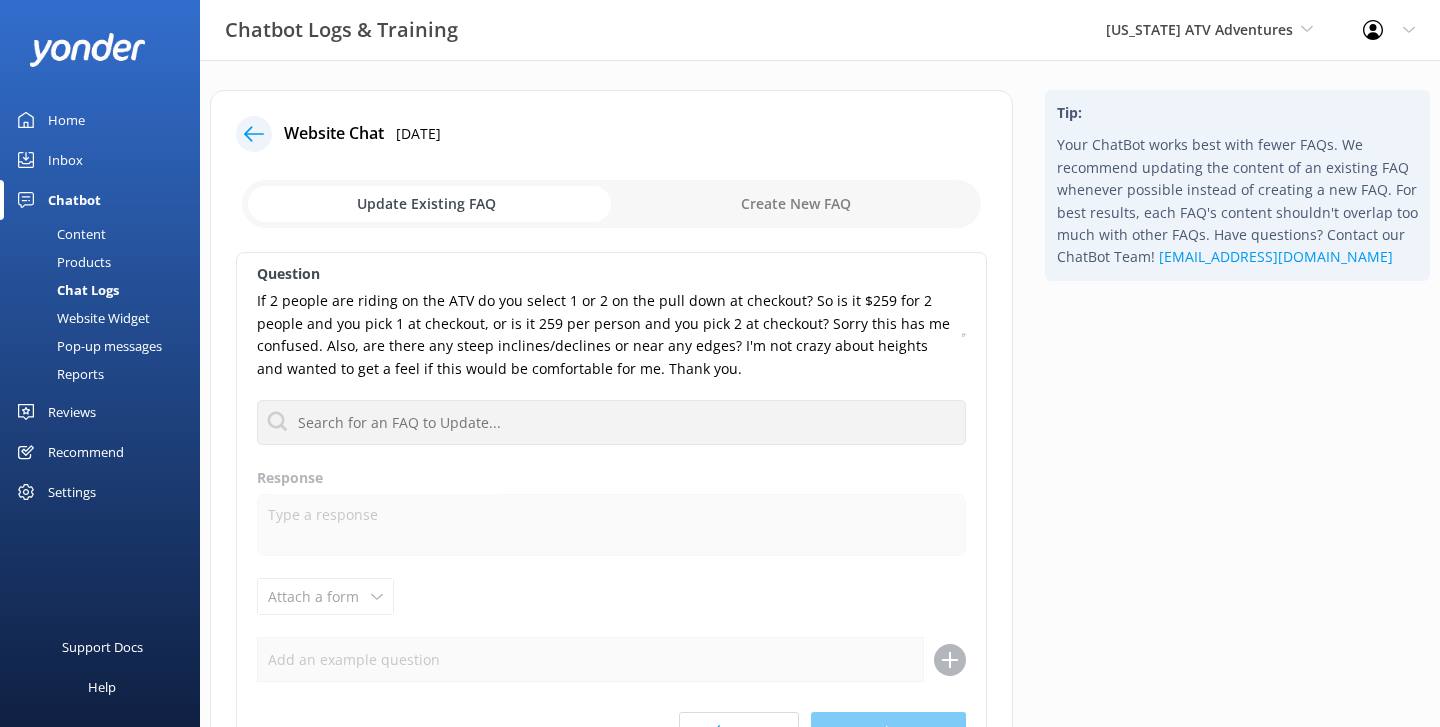 click 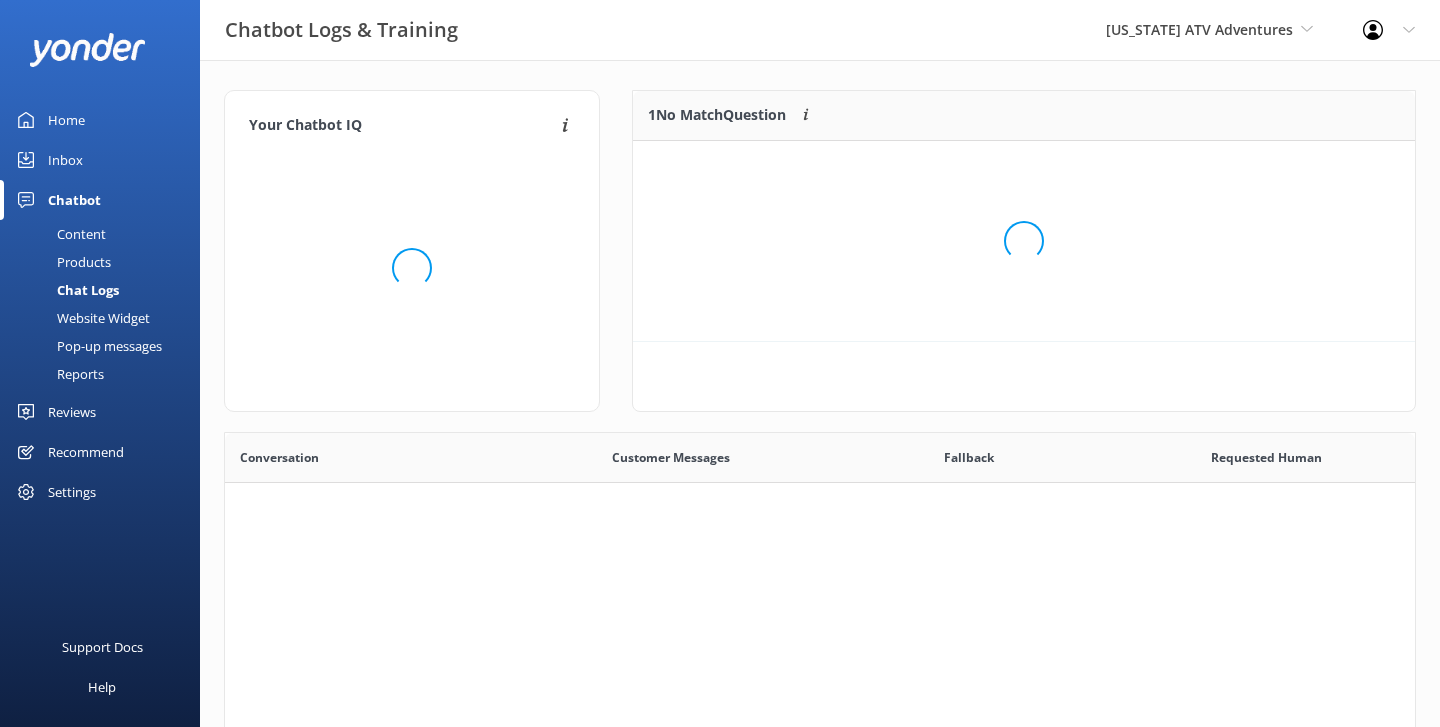 scroll, scrollTop: 1, scrollLeft: 1, axis: both 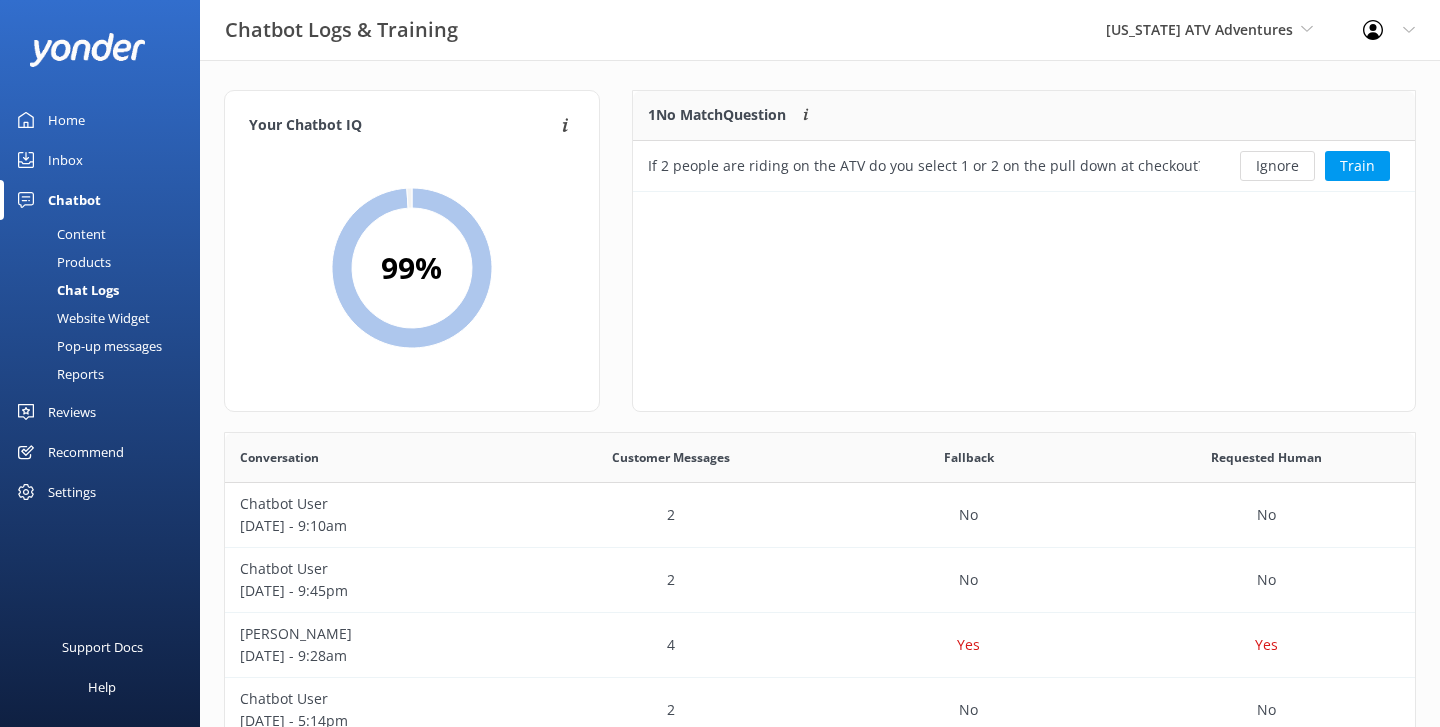 click on "Home" at bounding box center (66, 120) 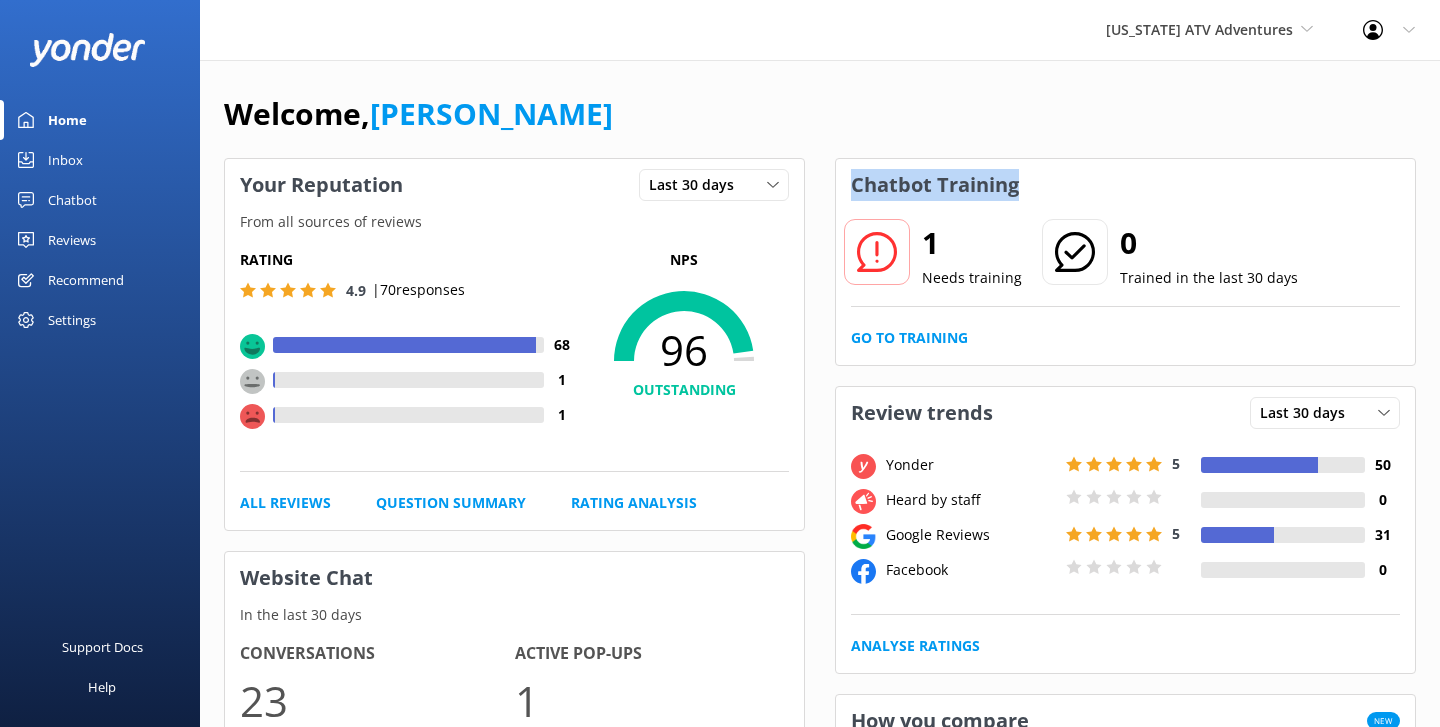 drag, startPoint x: 1046, startPoint y: 193, endPoint x: 842, endPoint y: 189, distance: 204.03922 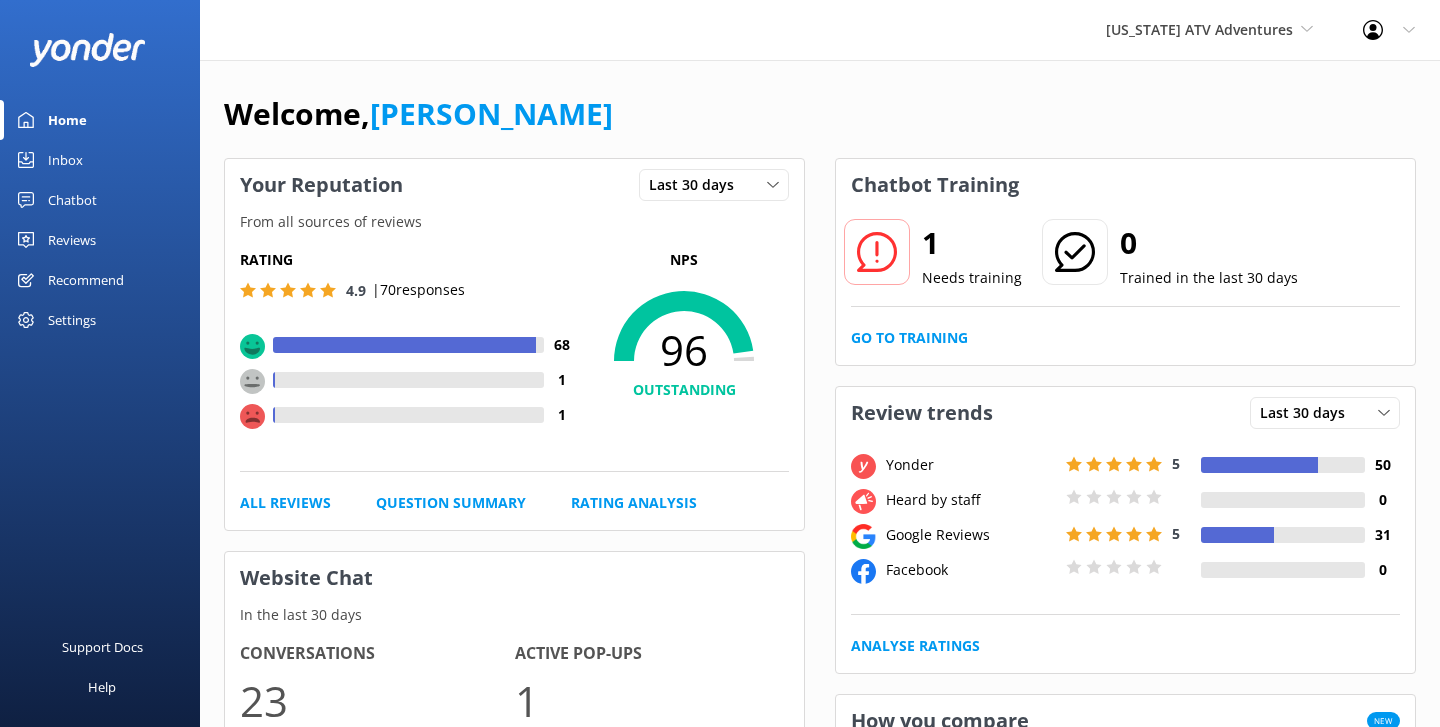 click on "1" at bounding box center [972, 243] 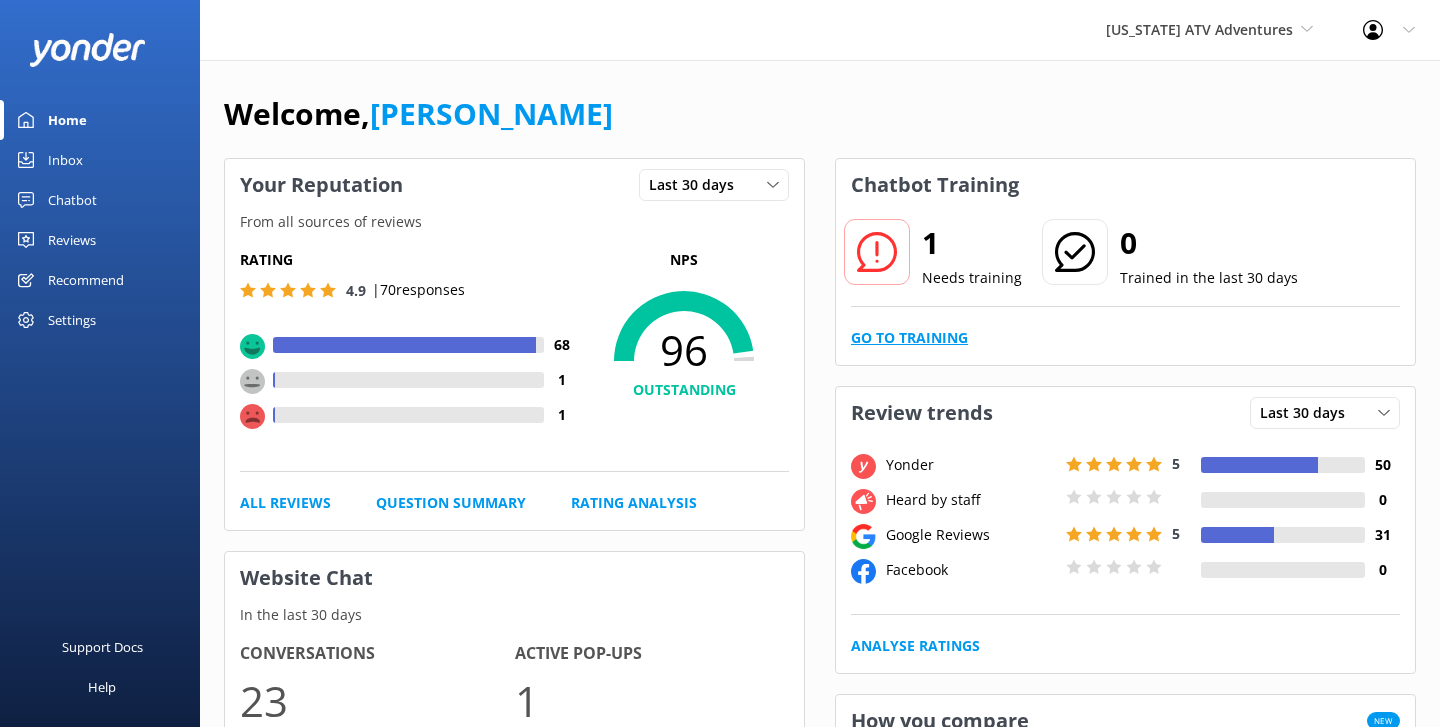 click on "Go to Training" at bounding box center [909, 338] 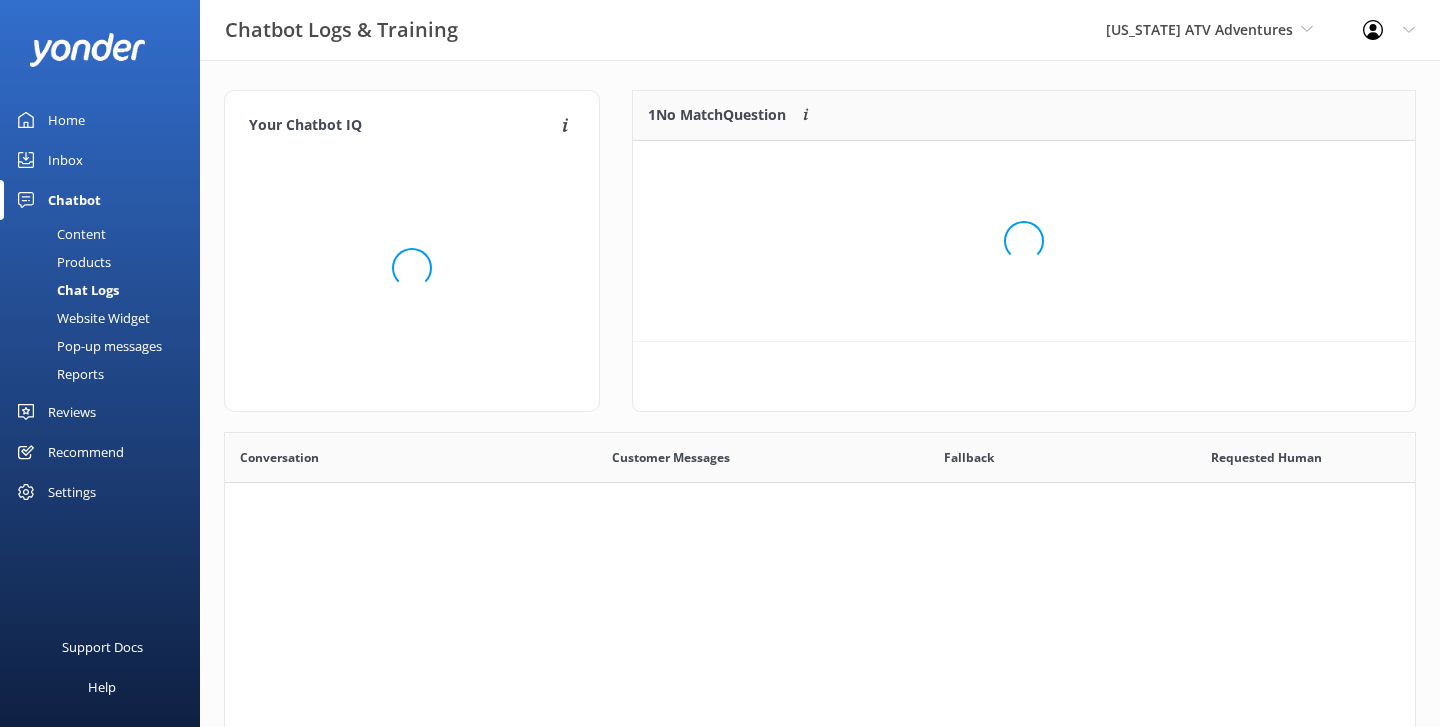 scroll, scrollTop: 1, scrollLeft: 1, axis: both 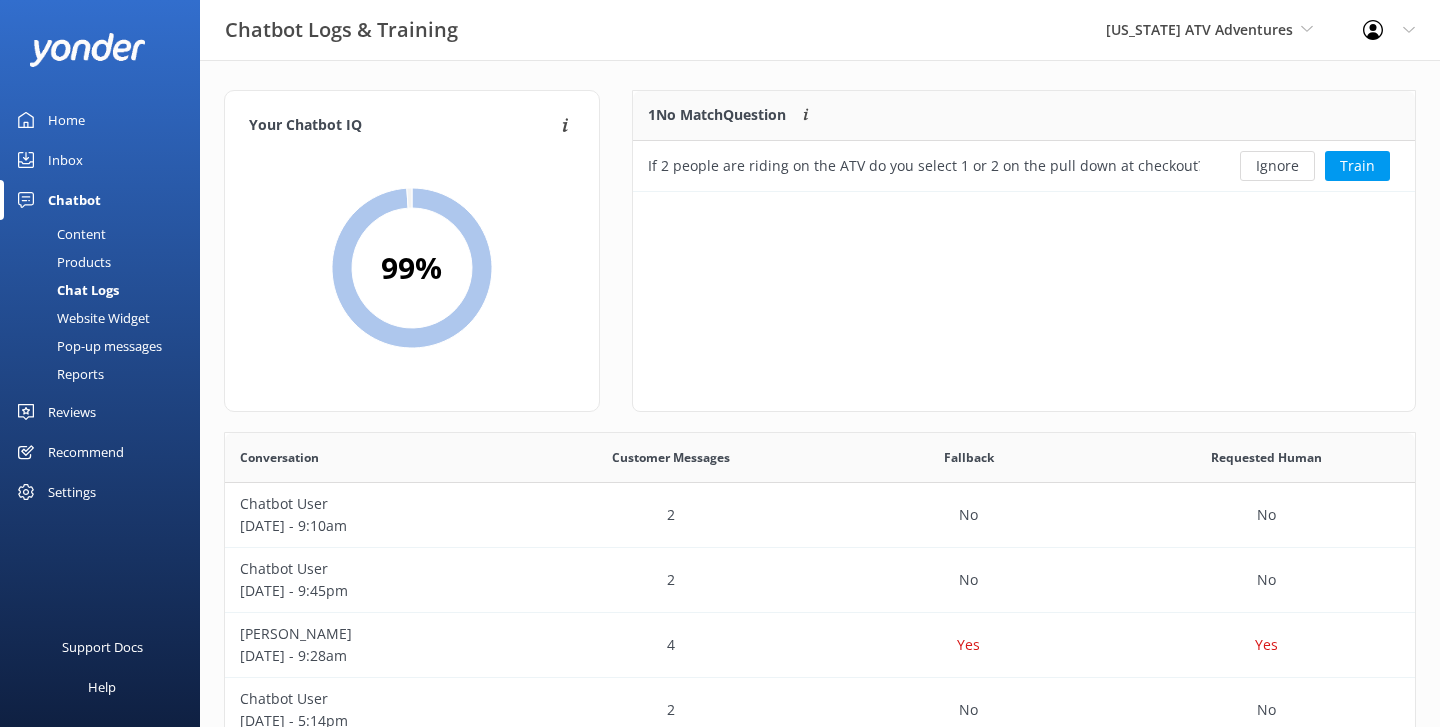 click on "Settings" at bounding box center [72, 492] 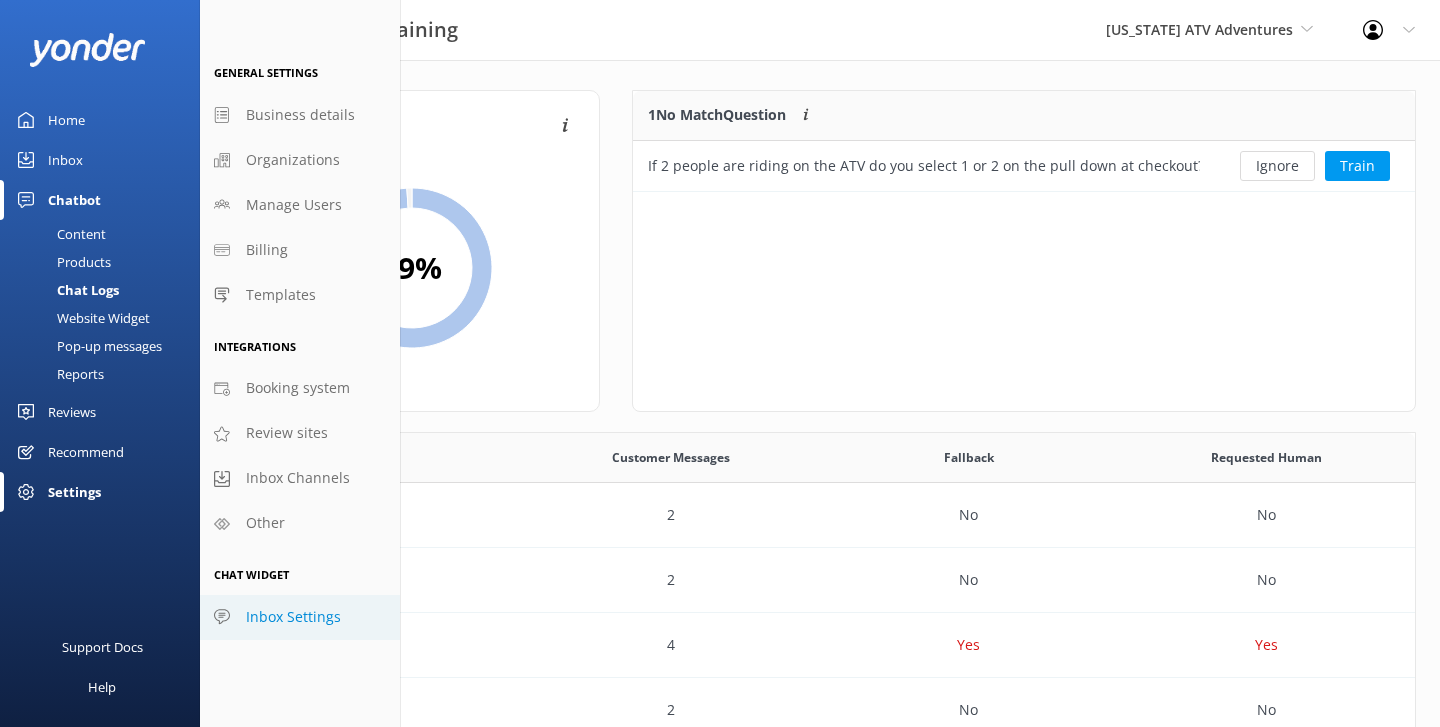 click on "Inbox Settings" at bounding box center [293, 617] 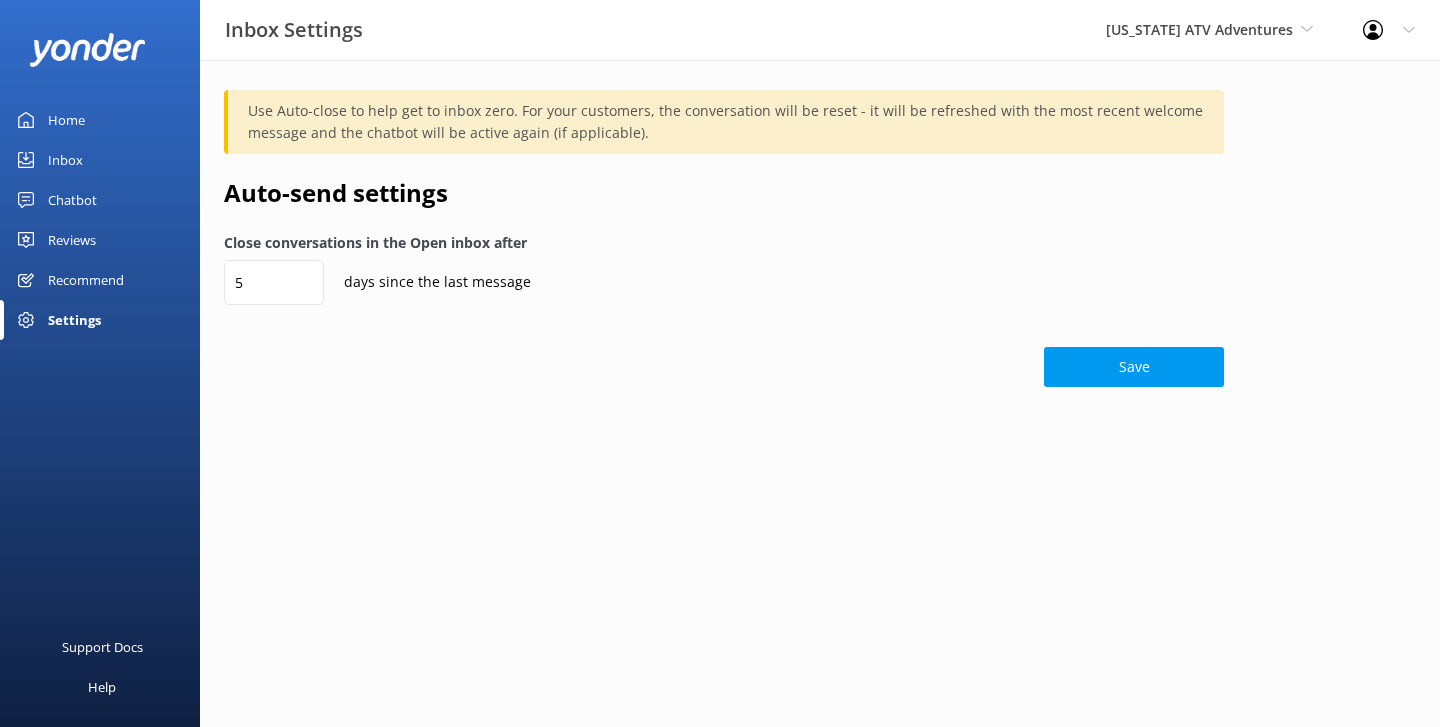 click on "Settings" at bounding box center (74, 320) 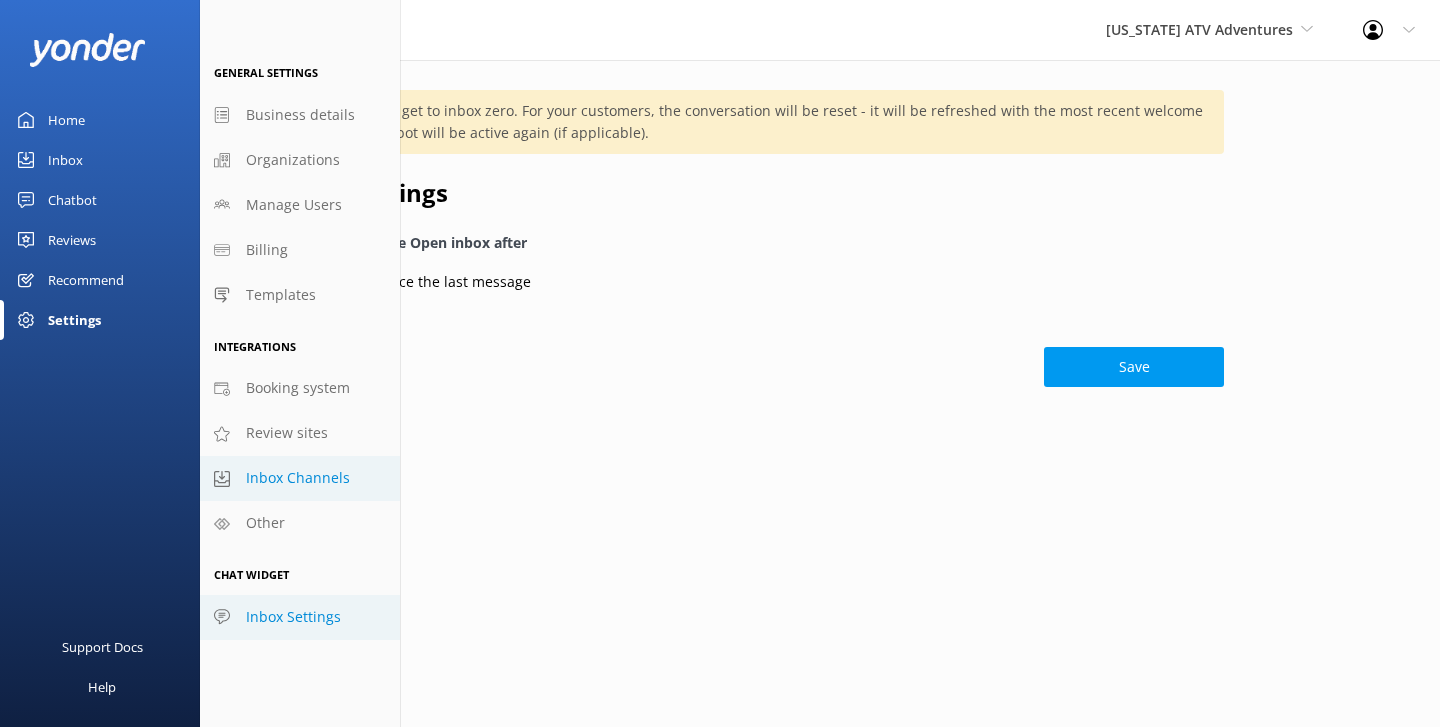 click on "Inbox Channels" at bounding box center [298, 478] 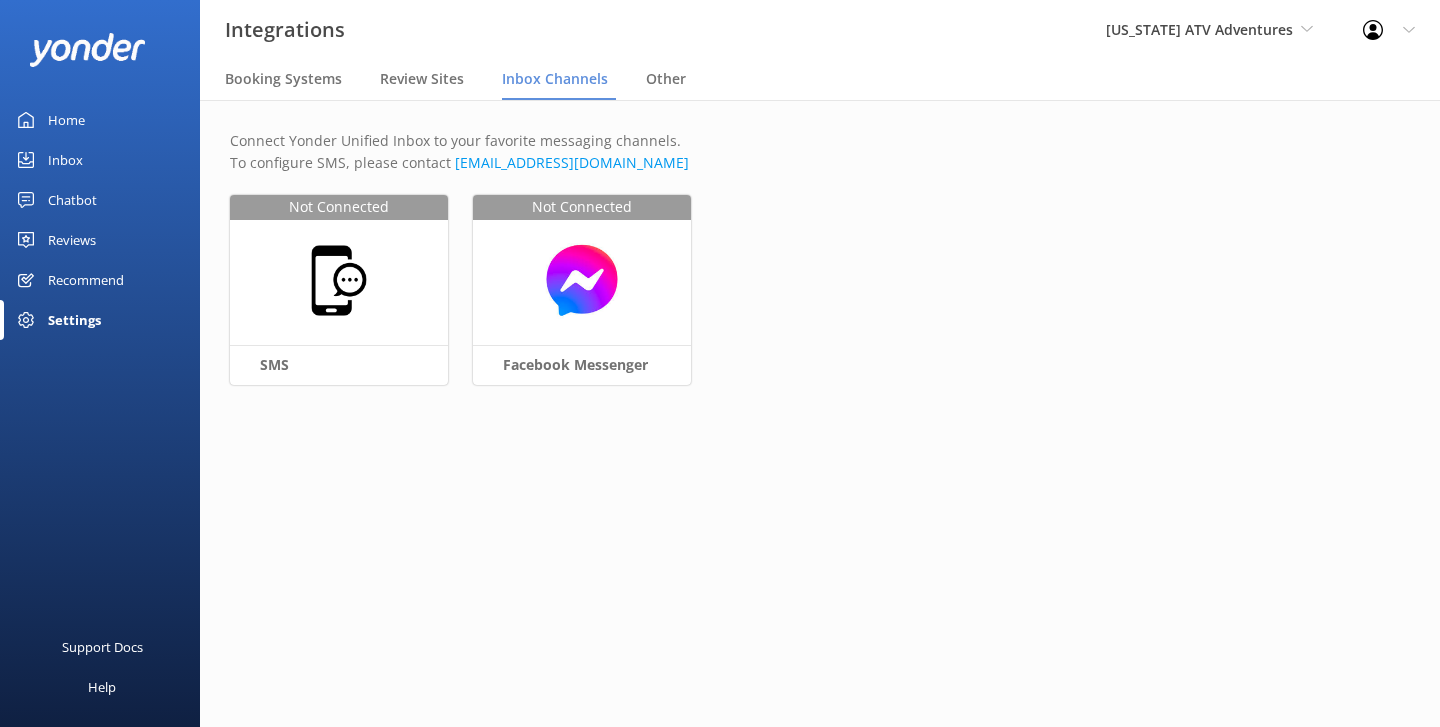 click on "Settings" at bounding box center [74, 320] 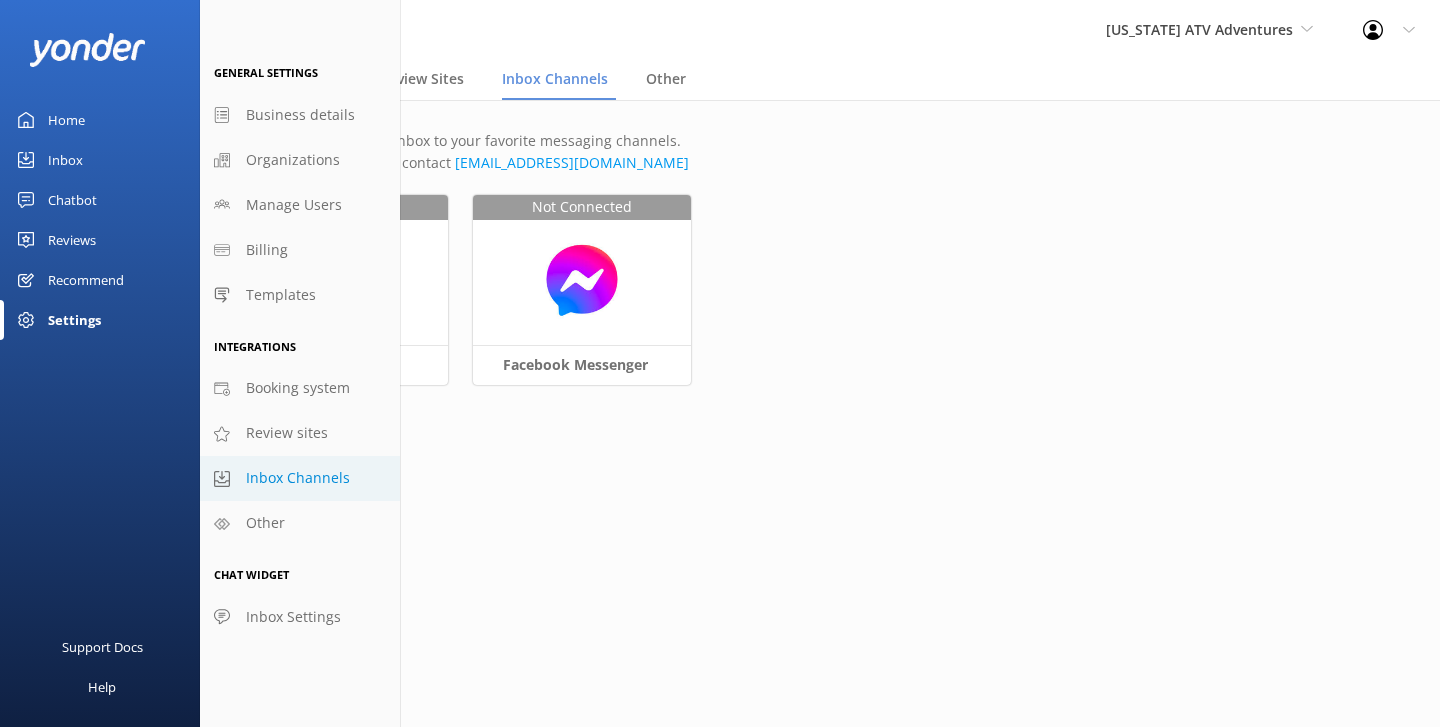 click 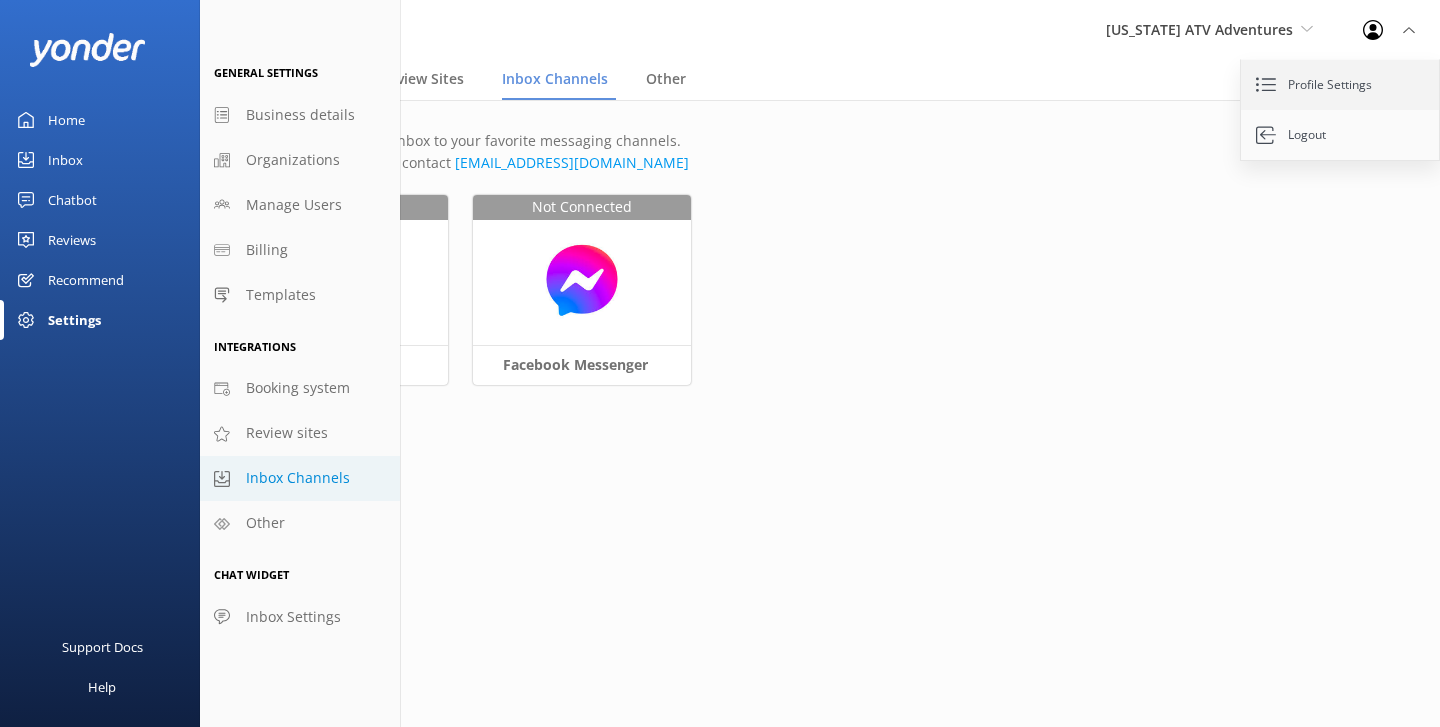 click on "Profile Settings" at bounding box center [1341, 85] 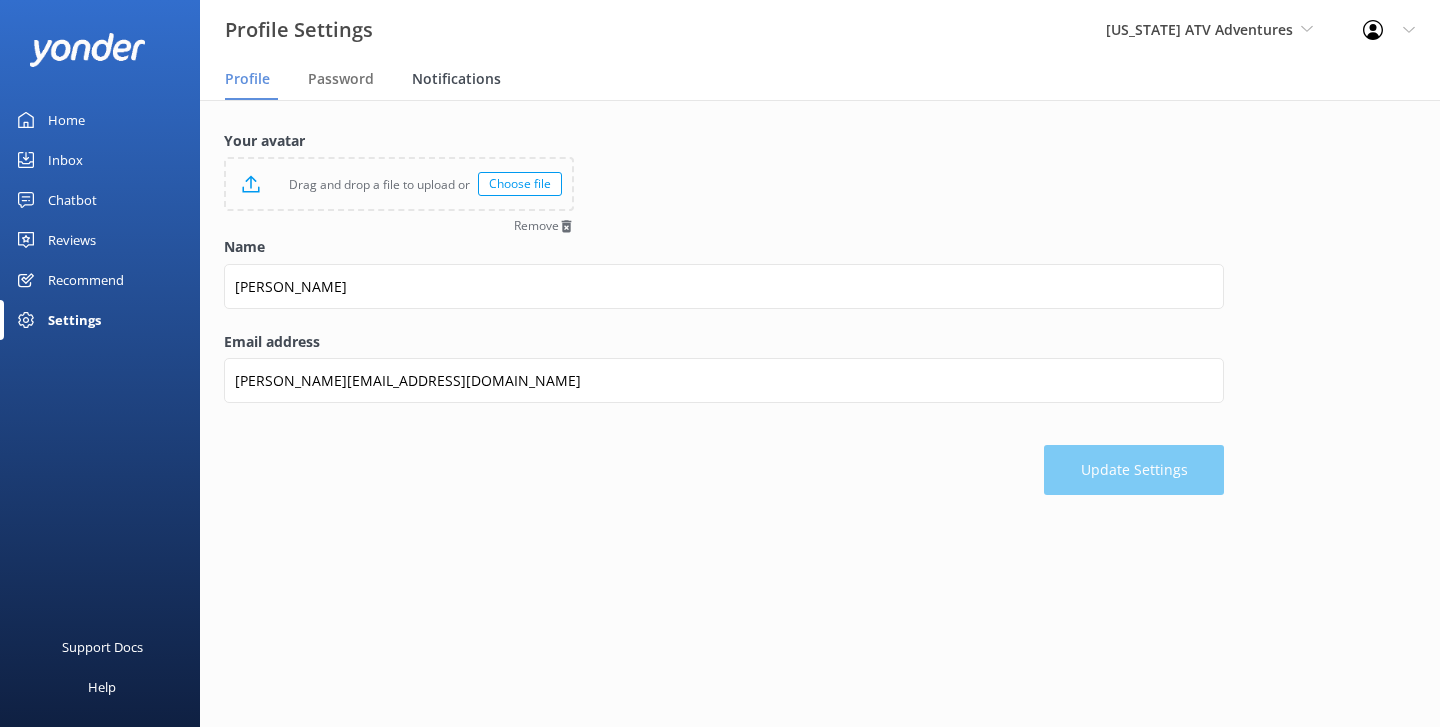 click on "Notifications" at bounding box center (460, 80) 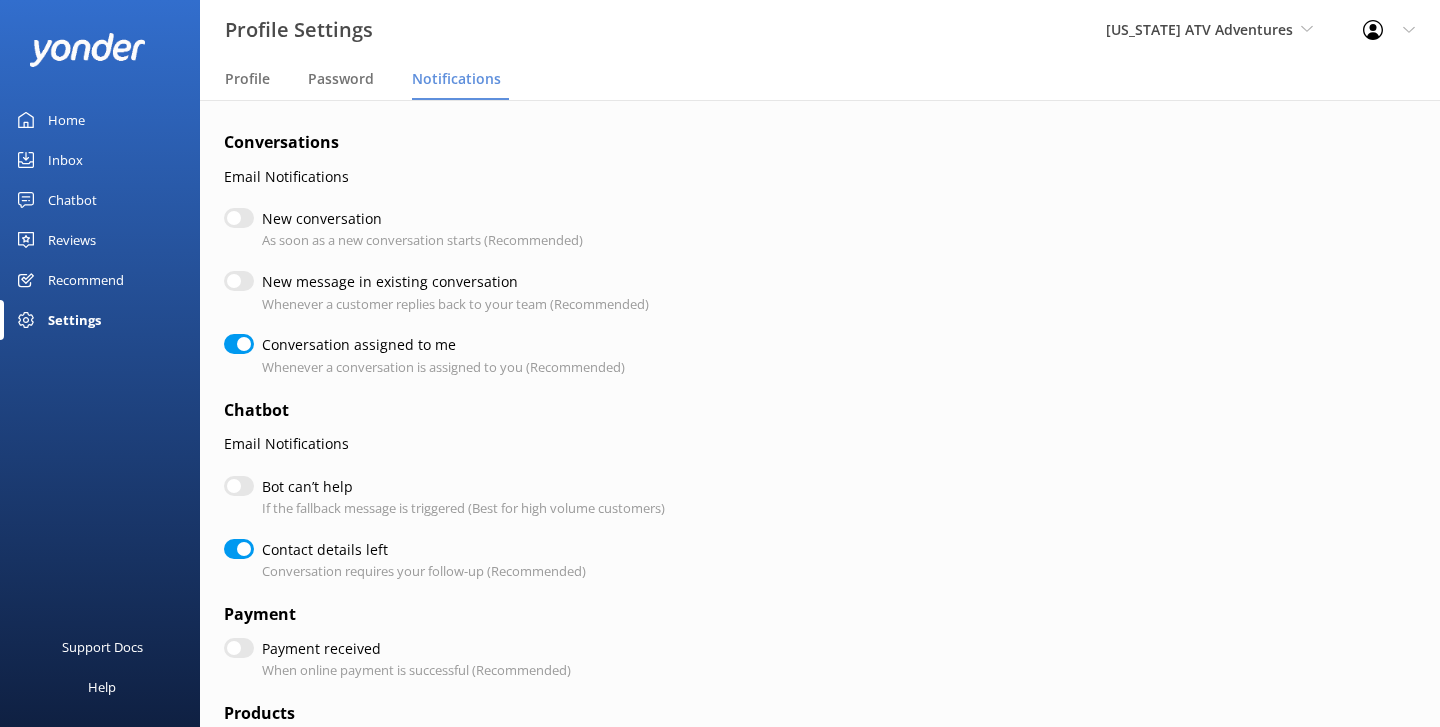 checkbox on "true" 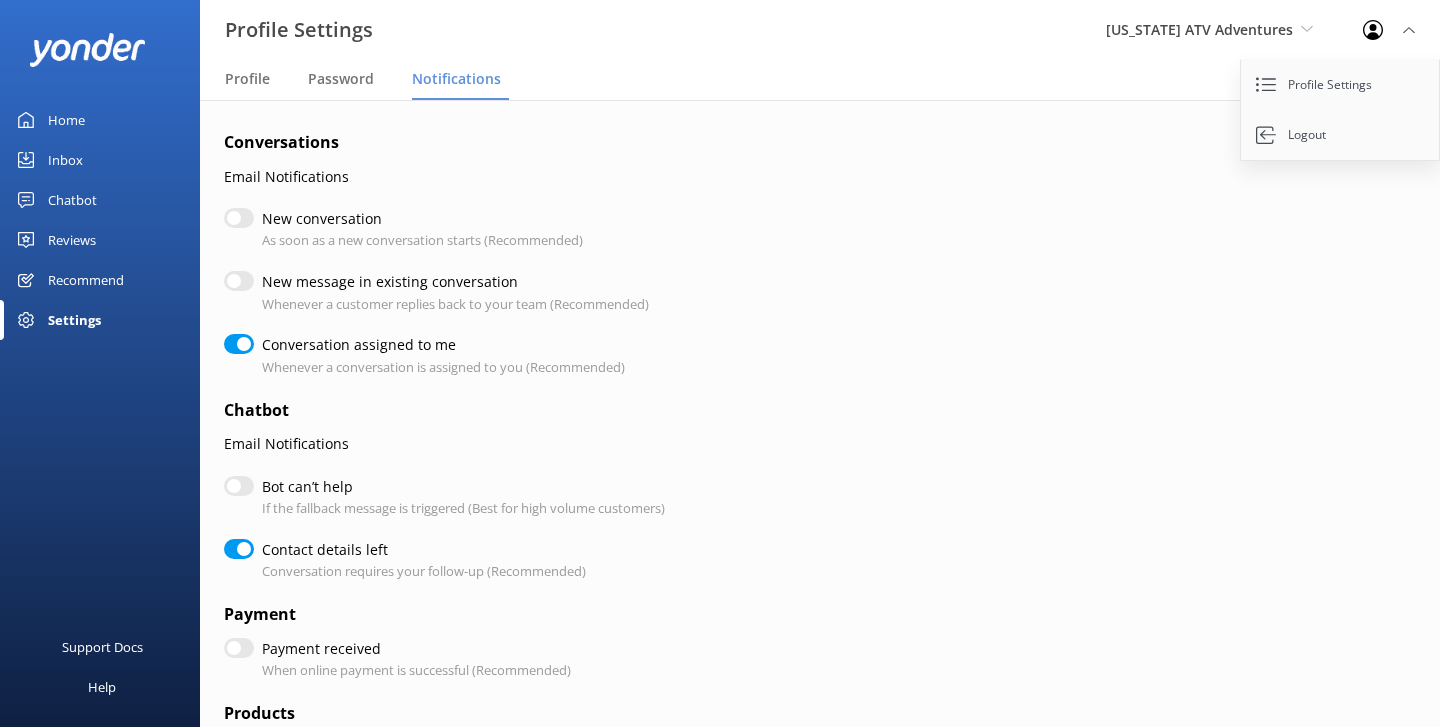 click on "Conversations Email Notifications New conversation As soon as a new conversation starts (Recommended) New message in existing conversation Whenever a customer replies back to your team (Recommended) Conversation assigned to me Whenever a conversation is assigned to you (Recommended) Chatbot Email Notifications Bot can’t help If the fallback message is triggered (Best for high volume customers) Contact details left Conversation requires your follow-up (Recommended) Payment Payment received When online payment is successful (Recommended) Products Notifiy me when there are new products When your booking system harvests new products Customer Feedback All All Detractors None Reviews received from a Yonder survey All All Detractors None "Heard by staff" feedback submitted All All Detractors None Google My Business reviews Admin users can adjust which organizations you receive notifications for, in   Manage Users . Reports Monthly Reports Performance summary sent on the first of every month Save" at bounding box center (724, 689) 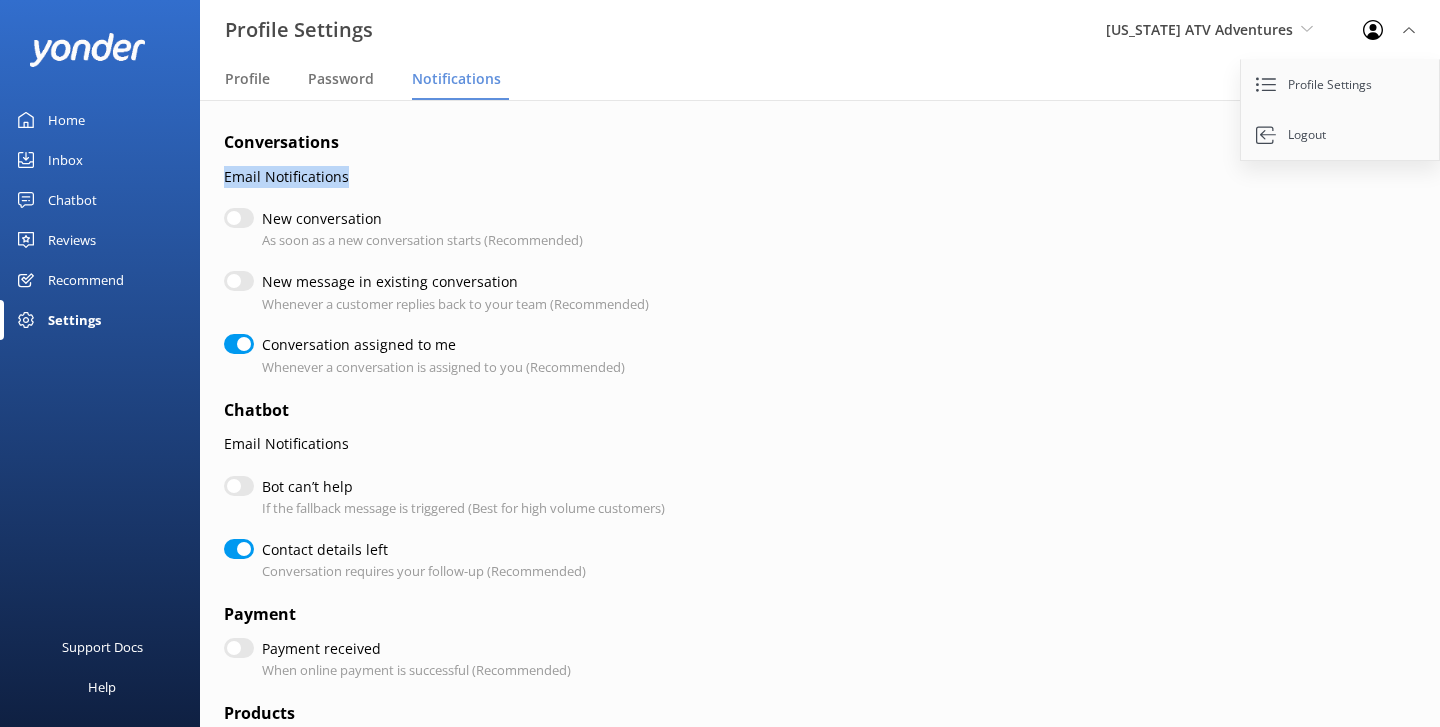 drag, startPoint x: 376, startPoint y: 172, endPoint x: 214, endPoint y: 172, distance: 162 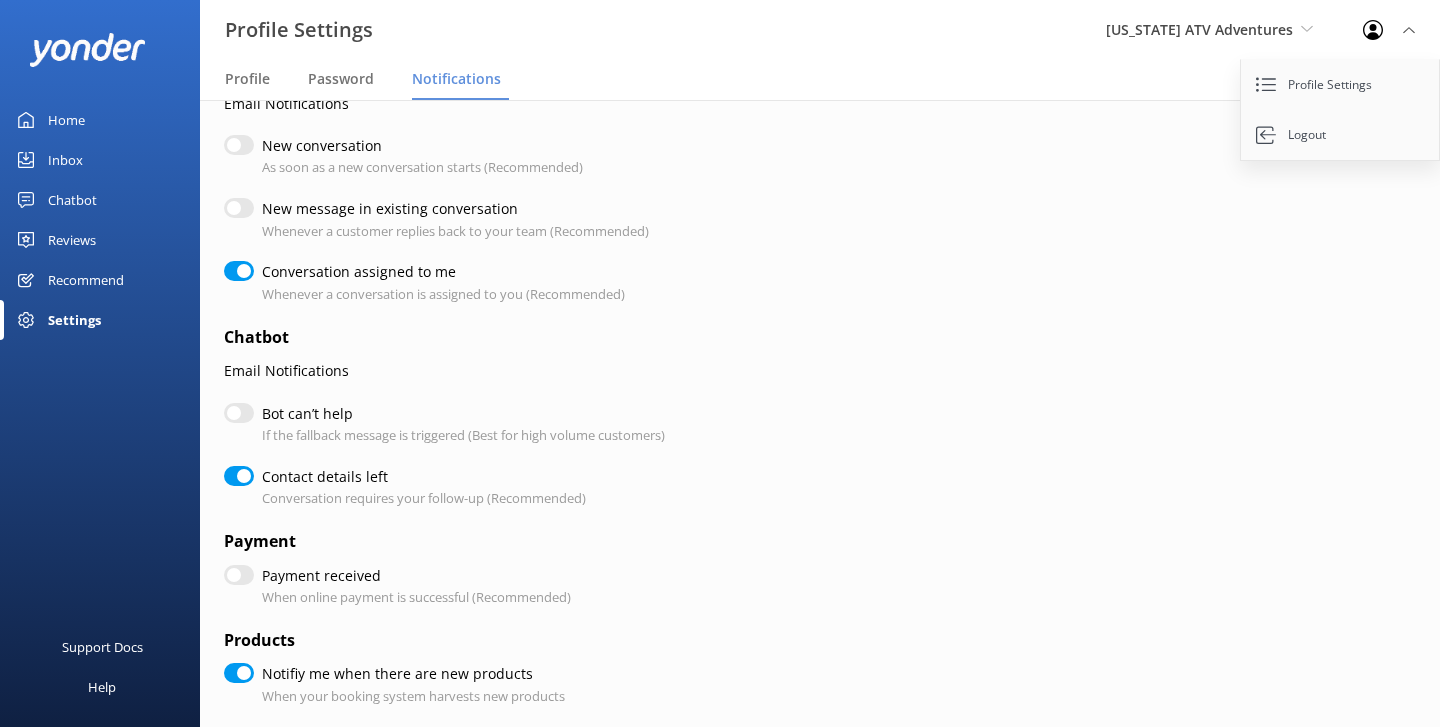scroll, scrollTop: 0, scrollLeft: 0, axis: both 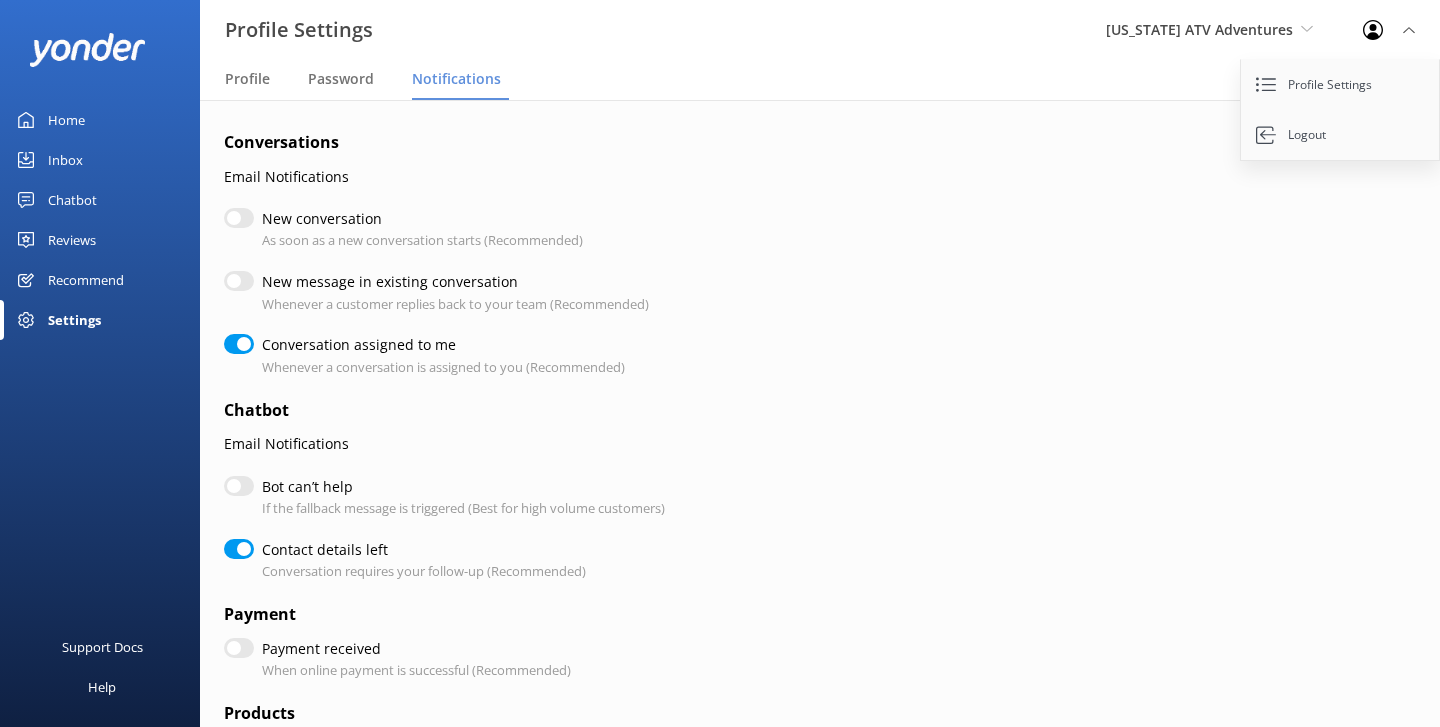 click on "Chatbot" at bounding box center (100, 200) 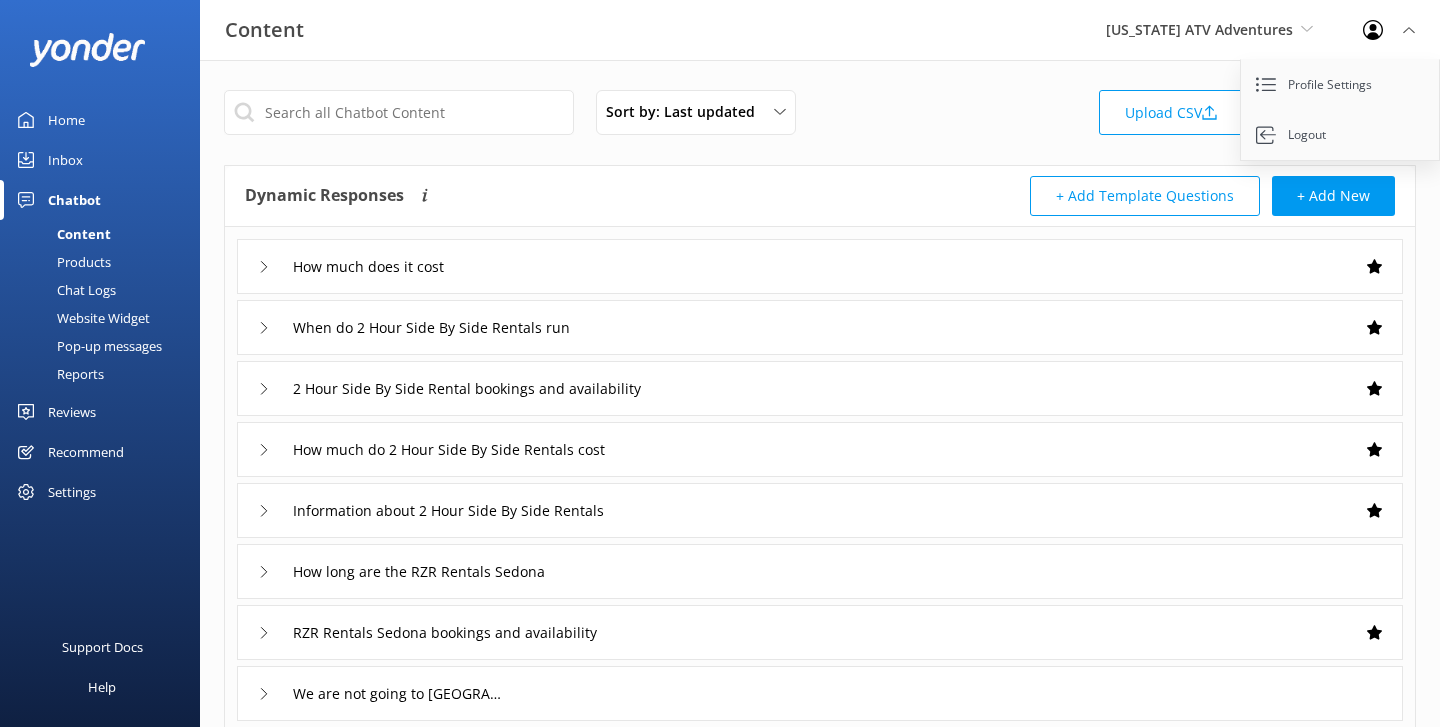 click on "Sort by: Last updated Title Last updated Upload CSV Test Chatbot" at bounding box center (820, 118) 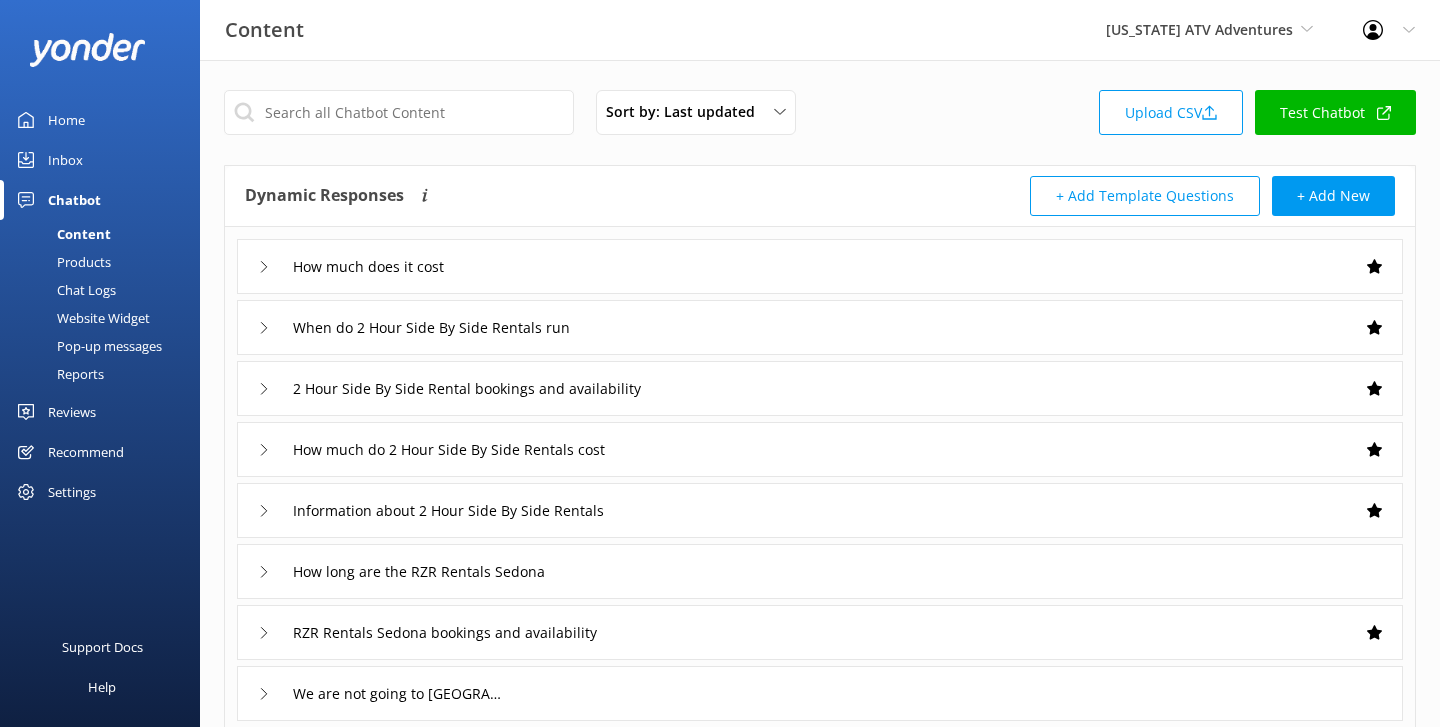 click on "Chat Logs" at bounding box center (64, 290) 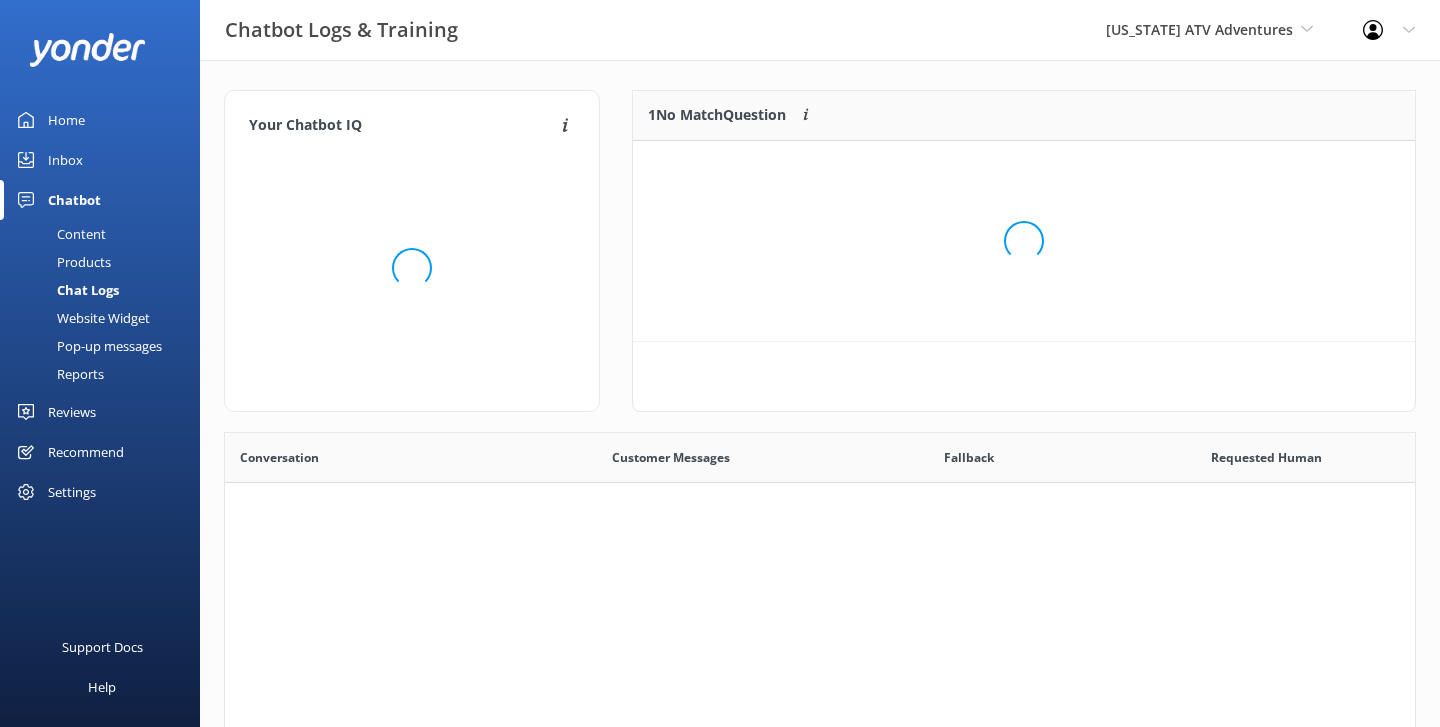 scroll, scrollTop: 1, scrollLeft: 1, axis: both 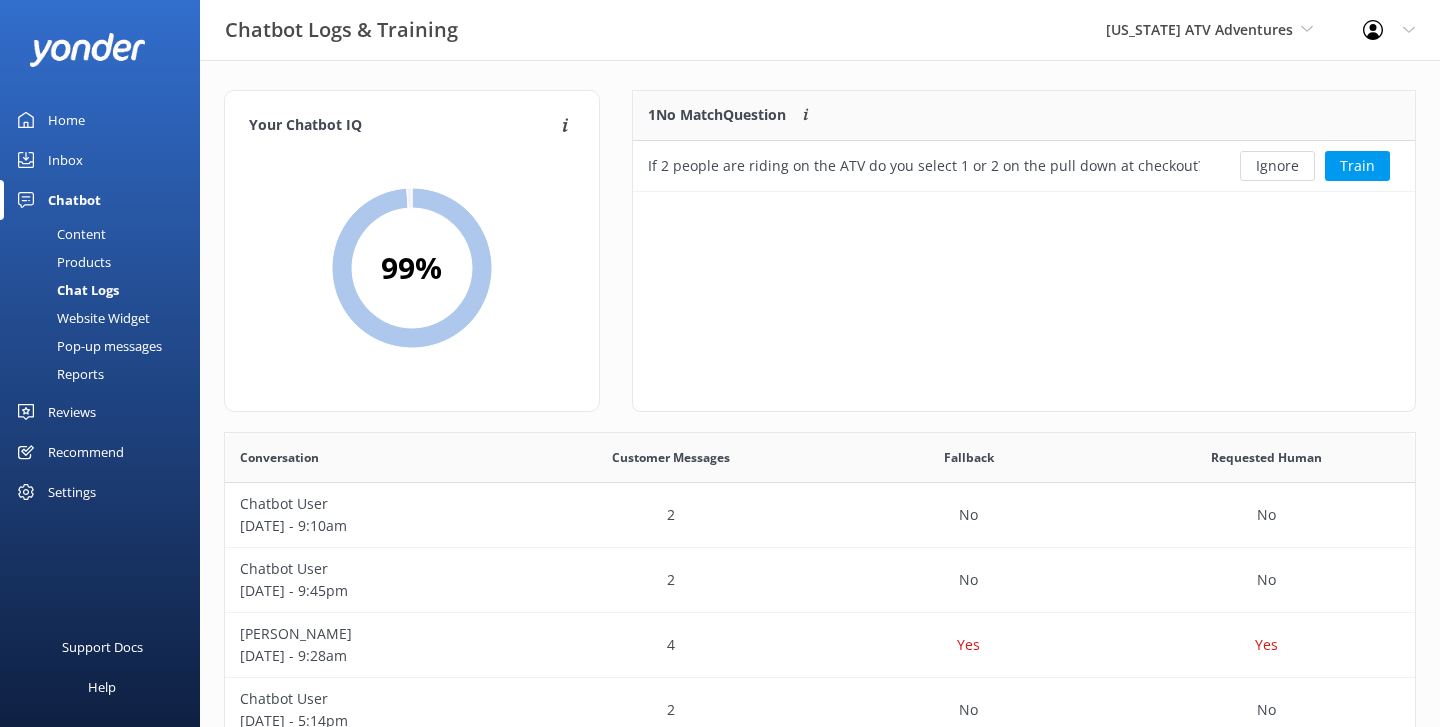 click on "Reports" at bounding box center [58, 374] 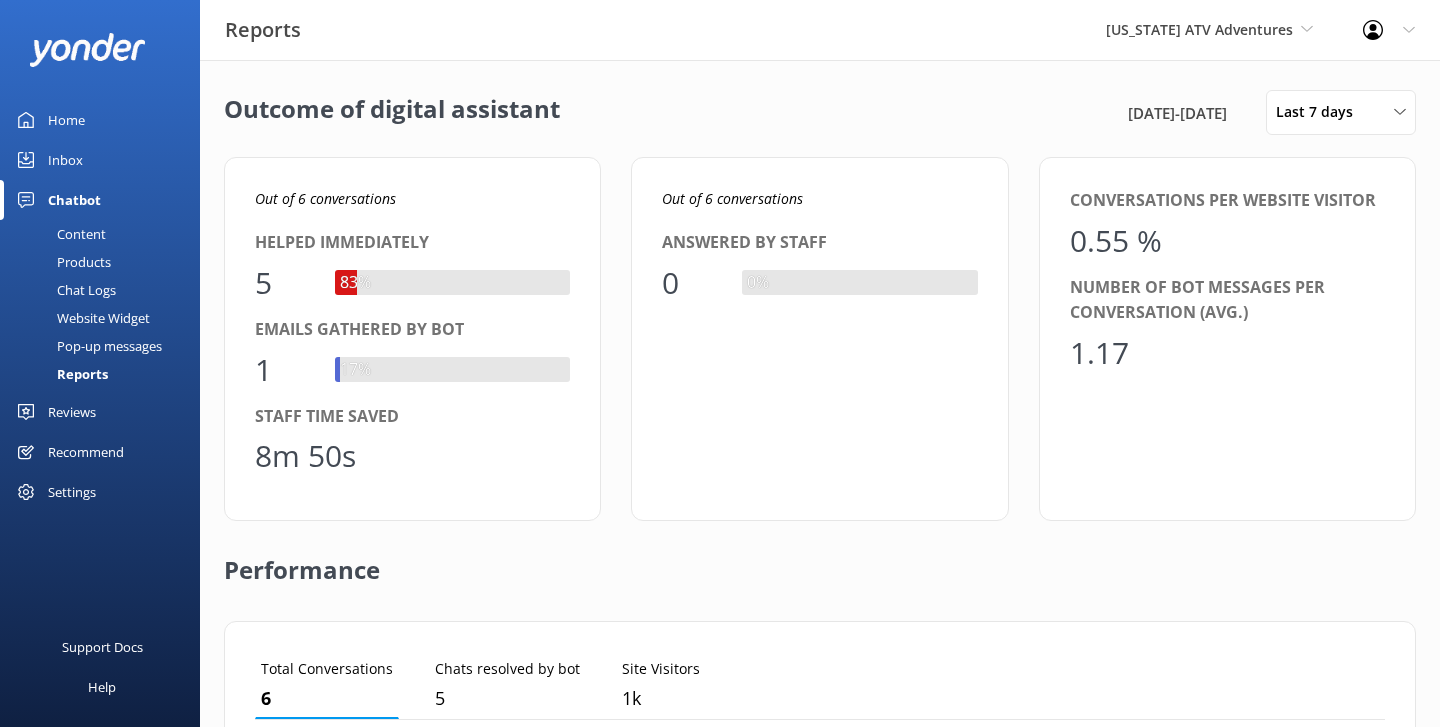 scroll, scrollTop: 1, scrollLeft: 1, axis: both 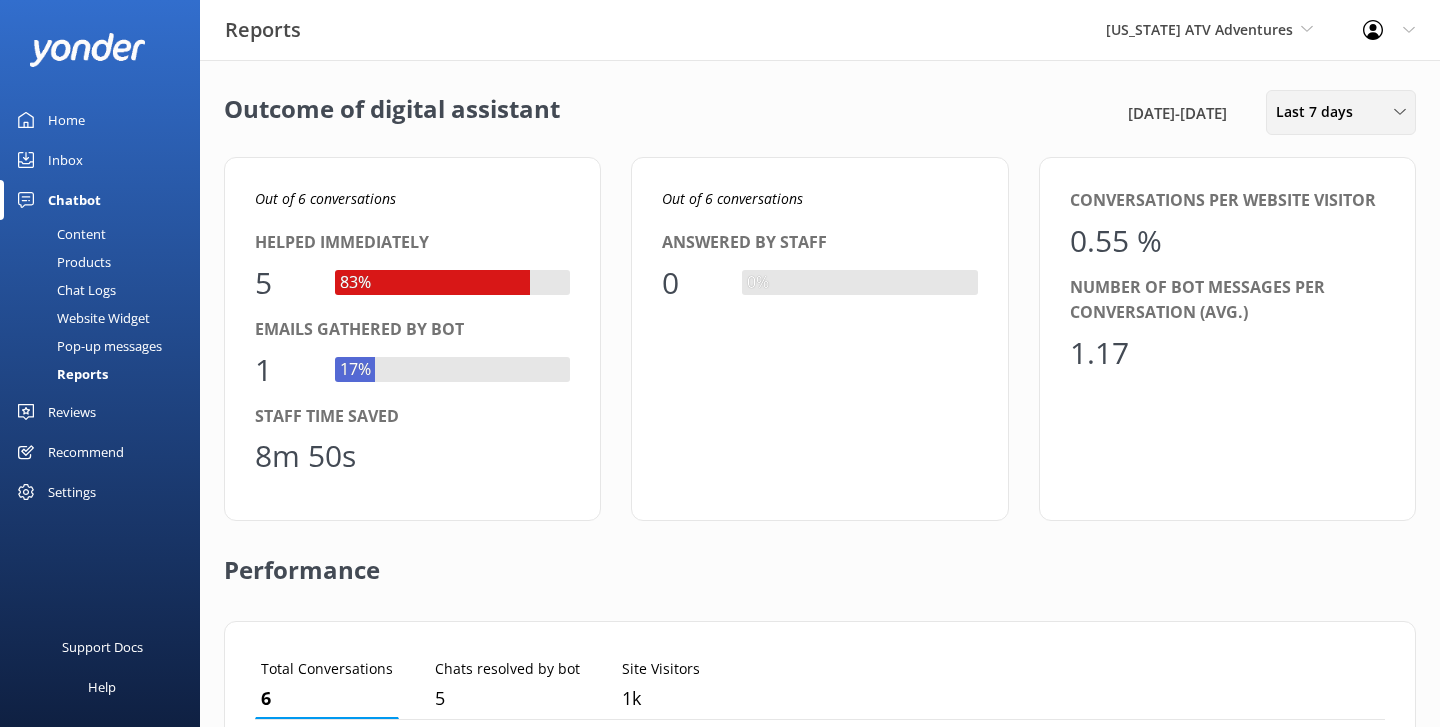 click on "Last 7 days Last 7 days Last 30 days Last month Last 90 days Last 180 days Custom" at bounding box center (1341, 112) 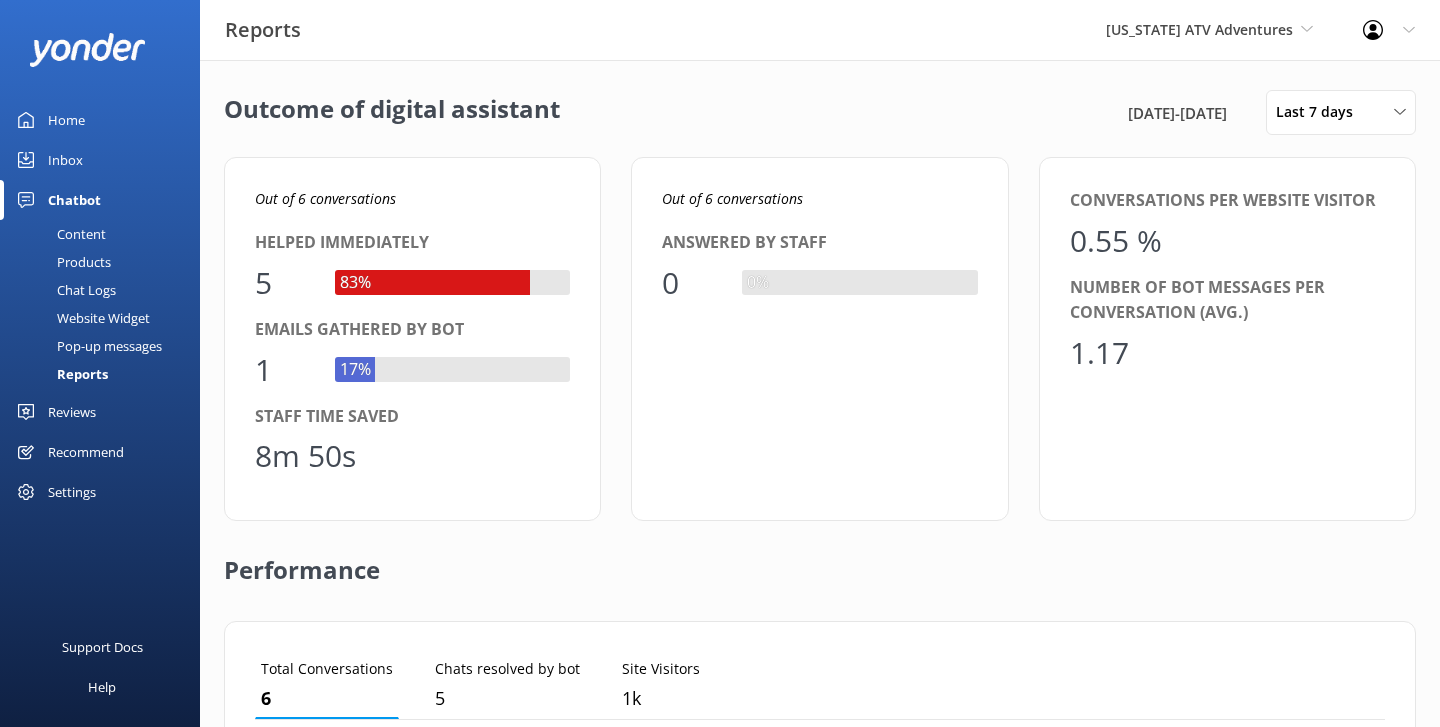 click on "16th Jul 25  -  23rd Jul 25" at bounding box center [1177, 113] 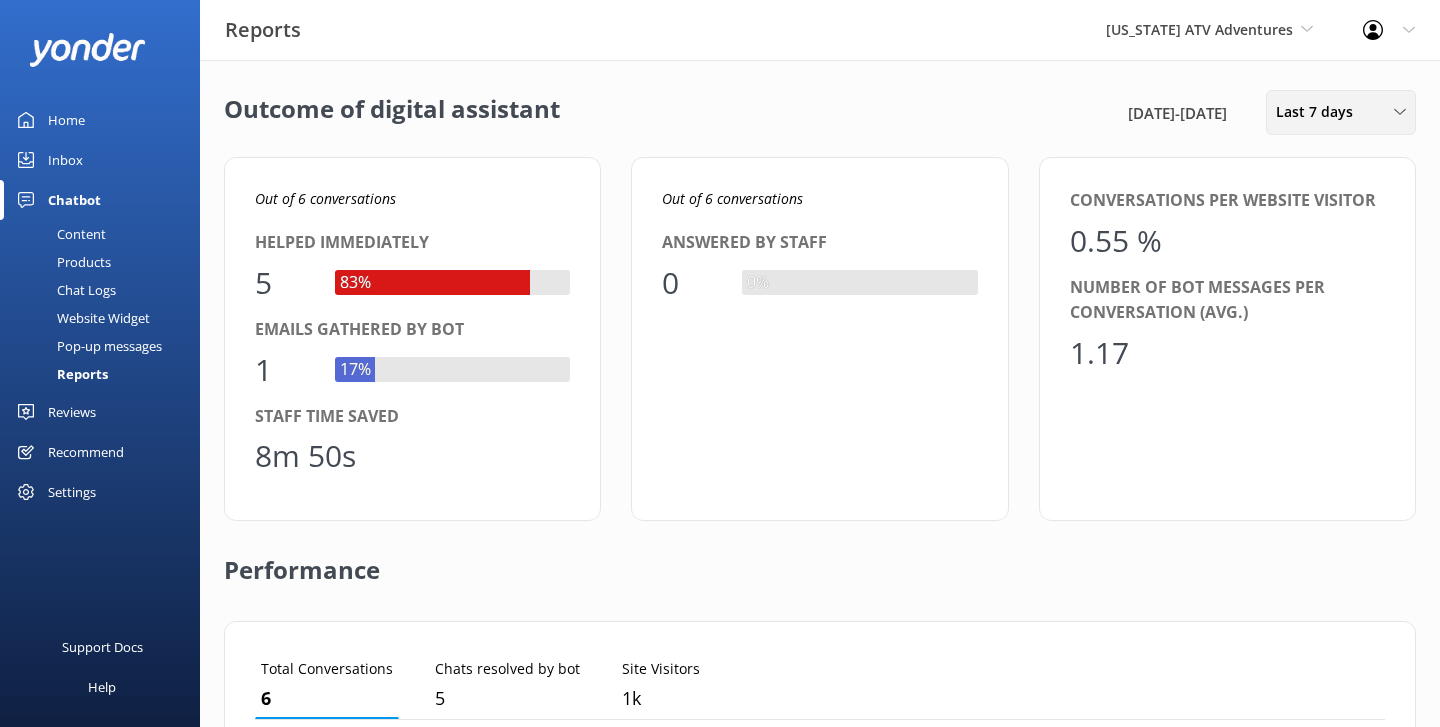 click on "Last 7 days Last 7 days Last 30 days Last month Last 90 days Last 180 days Custom" at bounding box center [1341, 112] 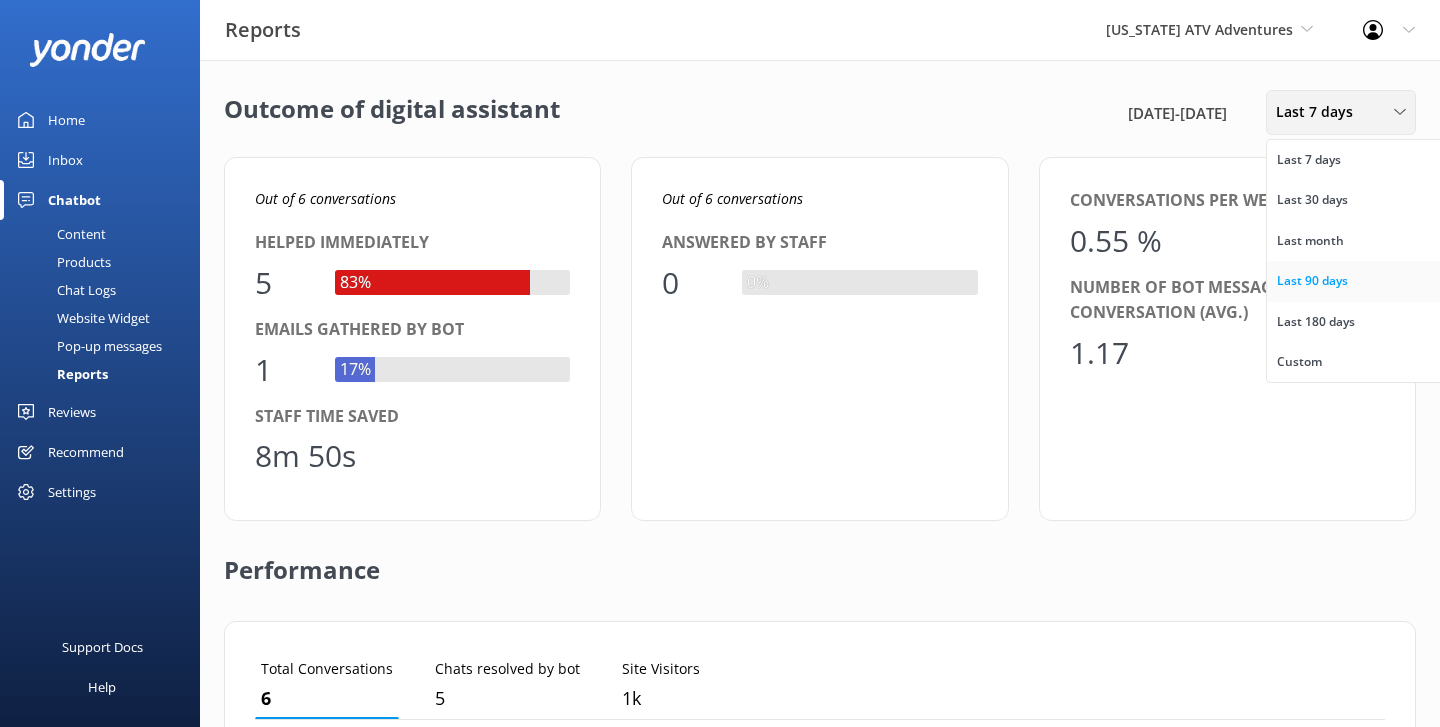 click on "Last 90 days" at bounding box center (1312, 281) 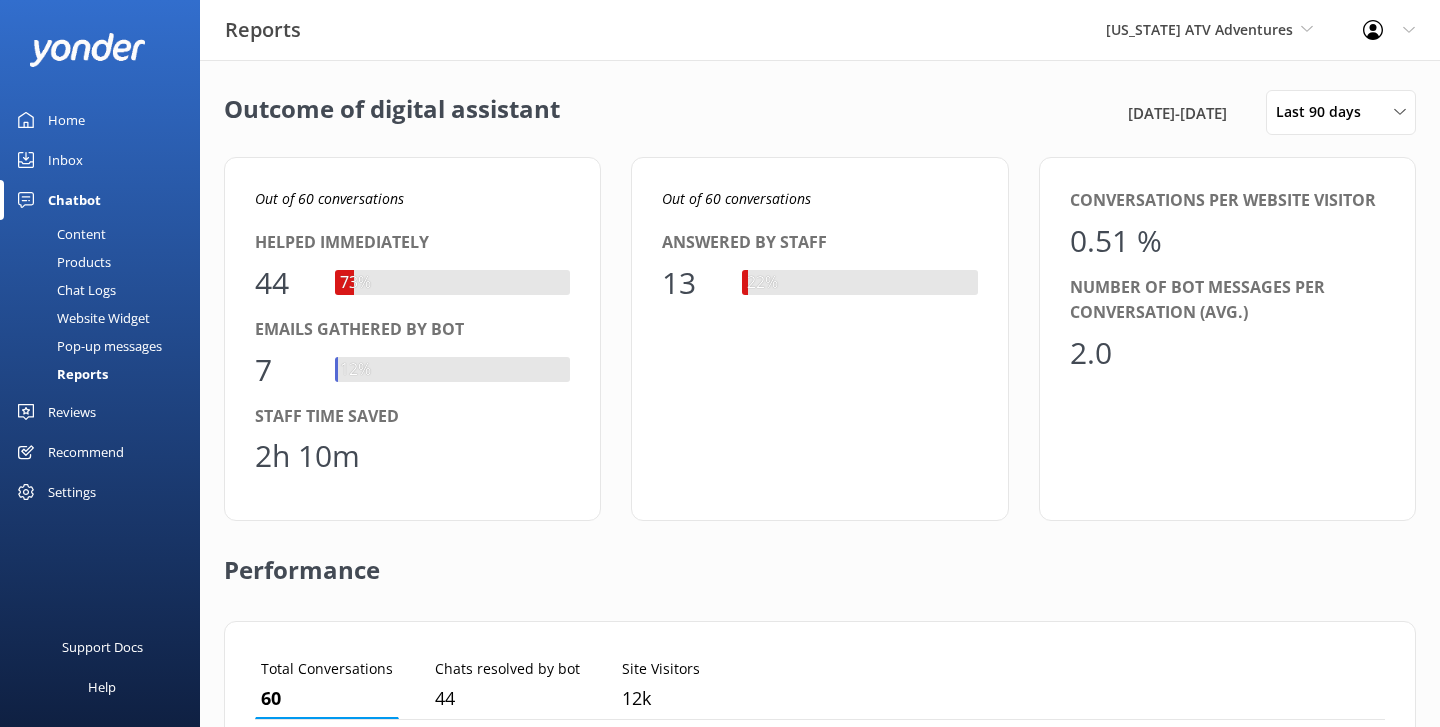 scroll, scrollTop: 1, scrollLeft: 1, axis: both 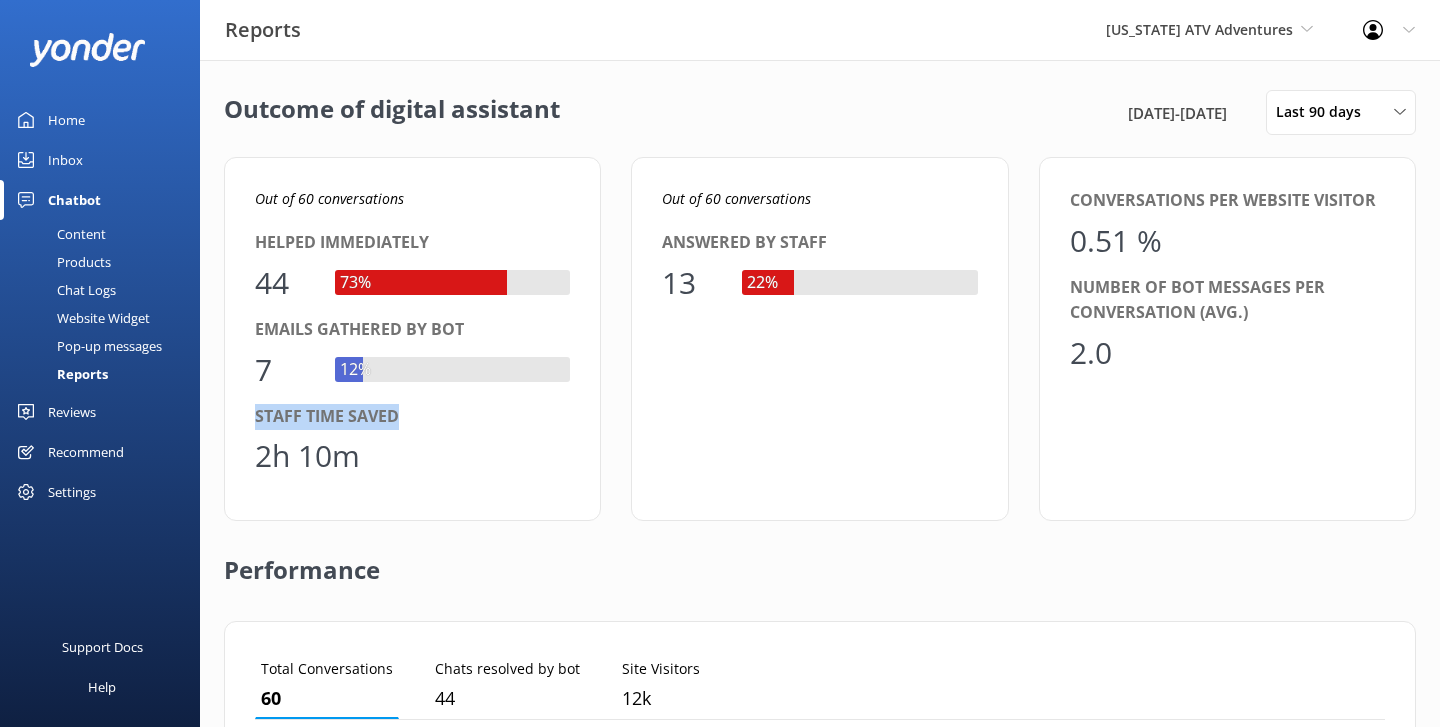 drag, startPoint x: 415, startPoint y: 408, endPoint x: 234, endPoint y: 402, distance: 181.09943 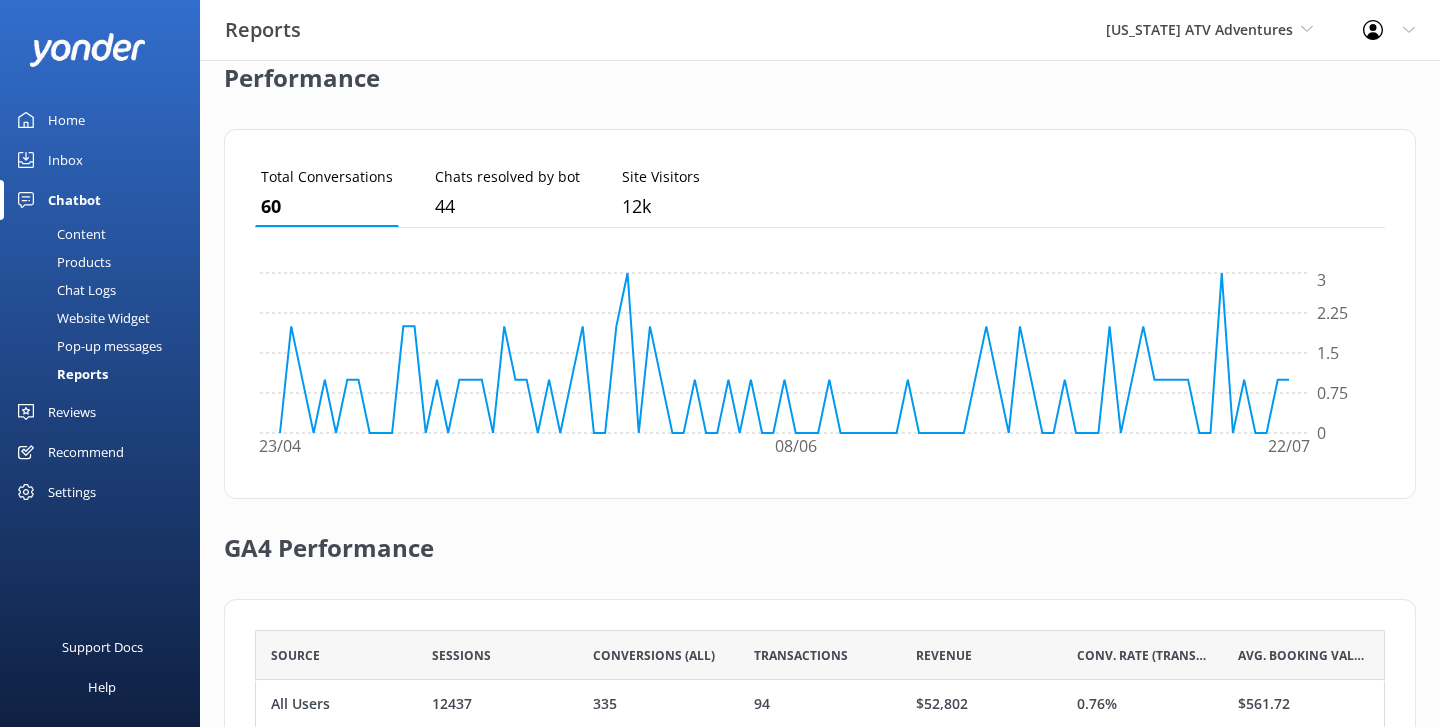 scroll, scrollTop: 667, scrollLeft: 0, axis: vertical 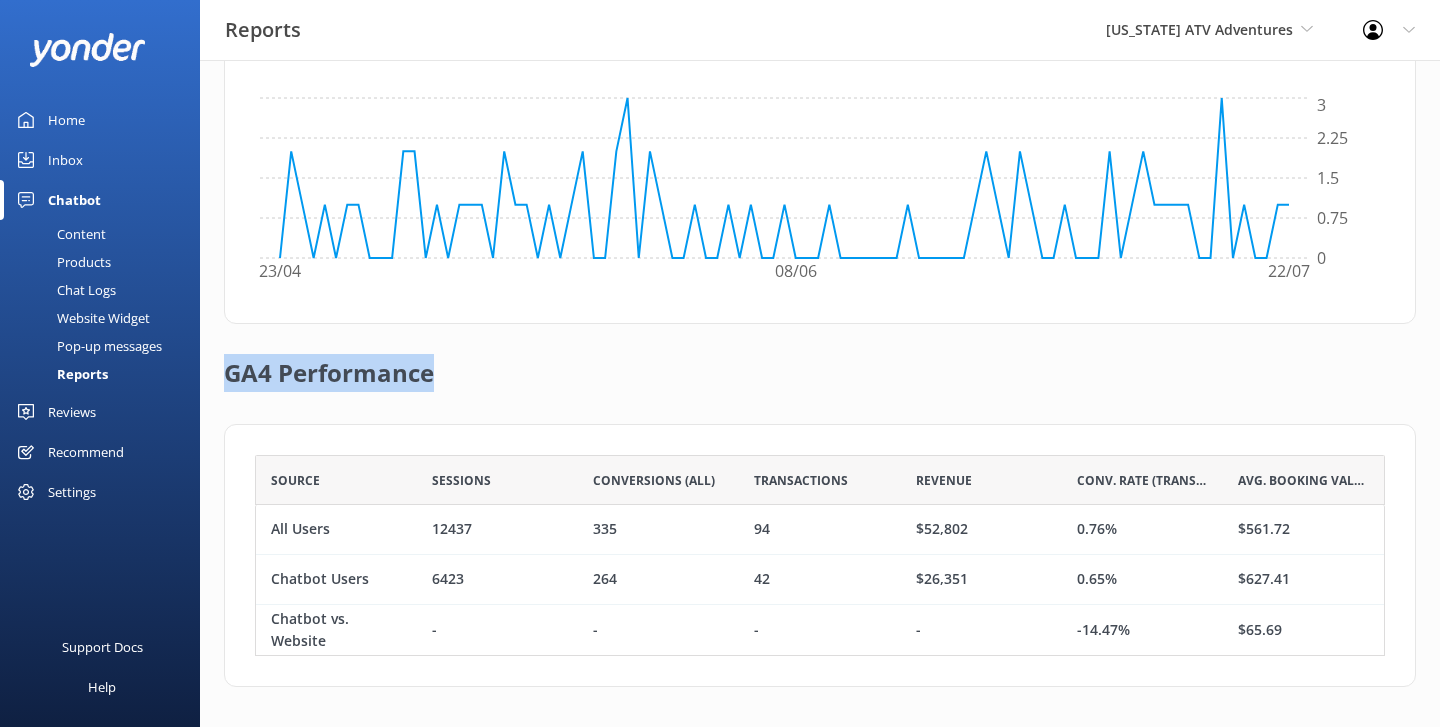 drag, startPoint x: 460, startPoint y: 376, endPoint x: 220, endPoint y: 361, distance: 240.46829 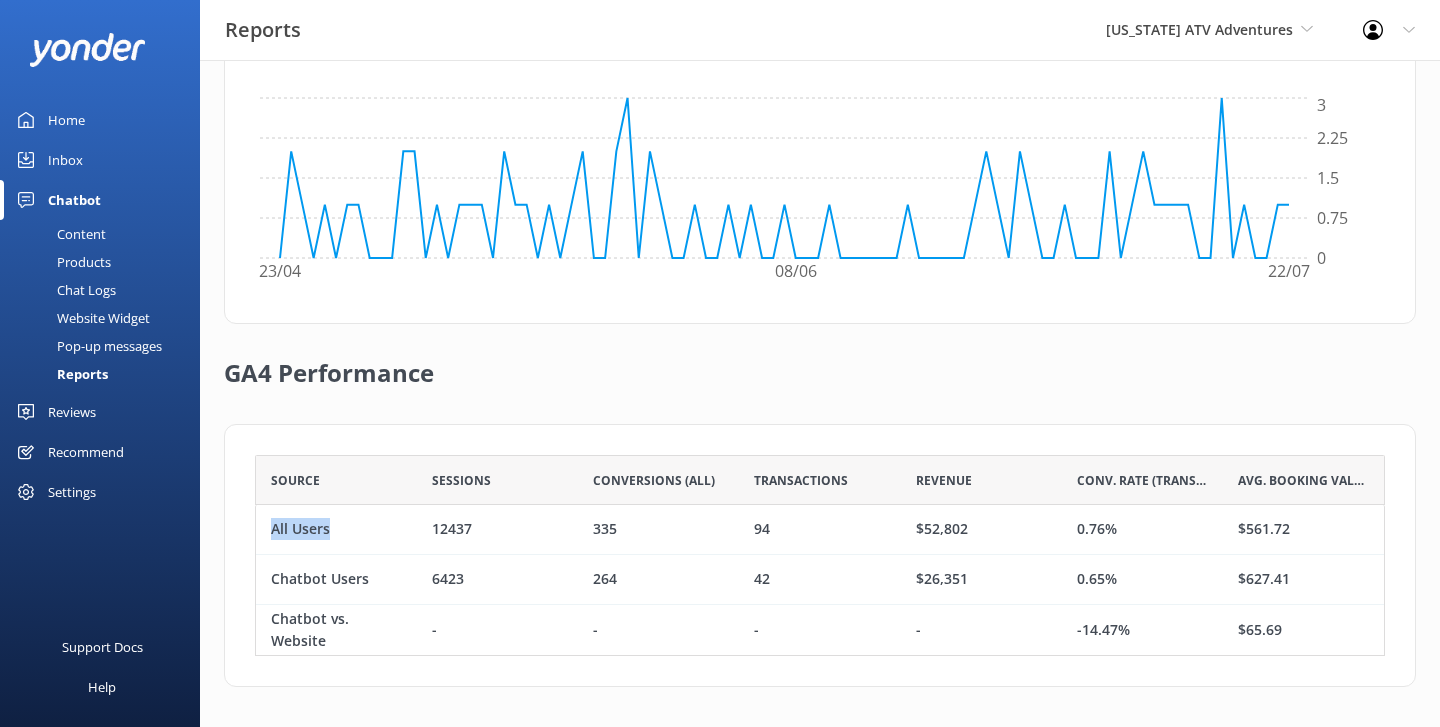 drag, startPoint x: 348, startPoint y: 529, endPoint x: 260, endPoint y: 524, distance: 88.14193 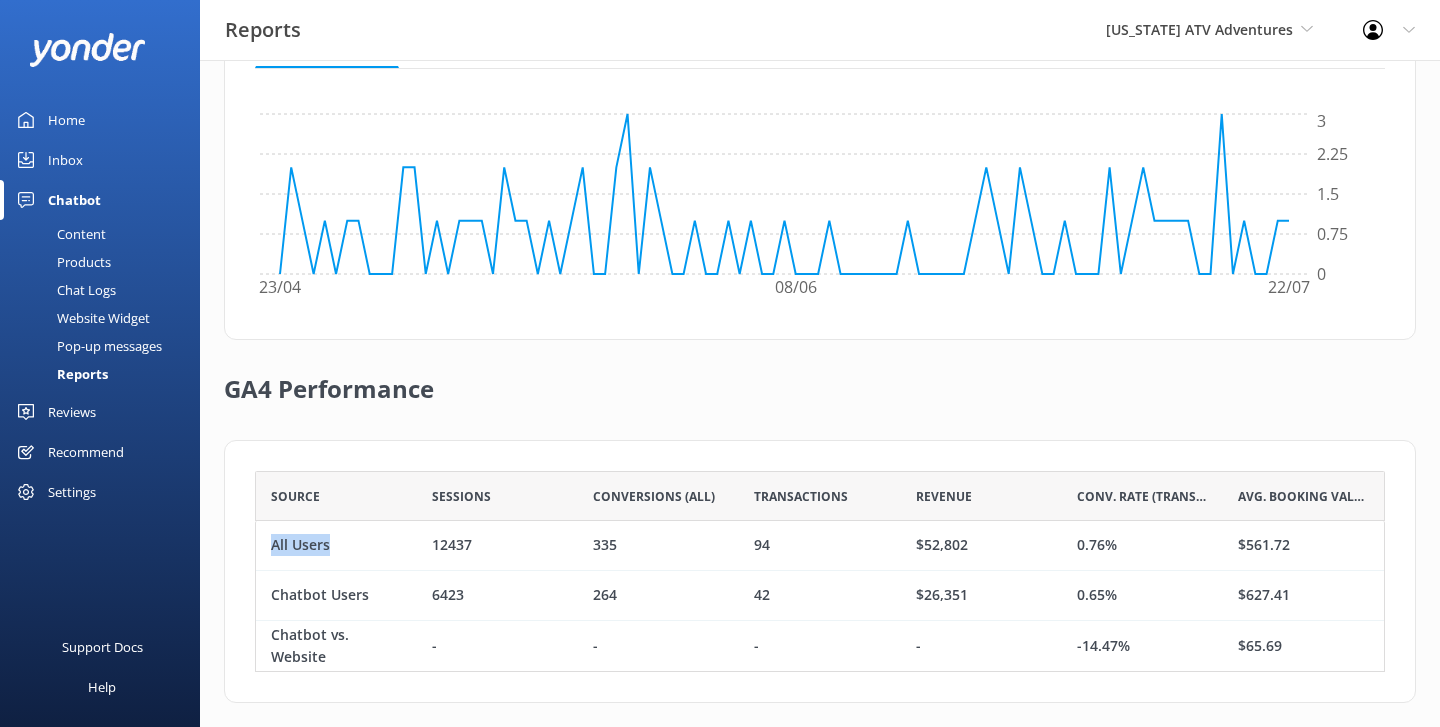 scroll, scrollTop: 667, scrollLeft: 0, axis: vertical 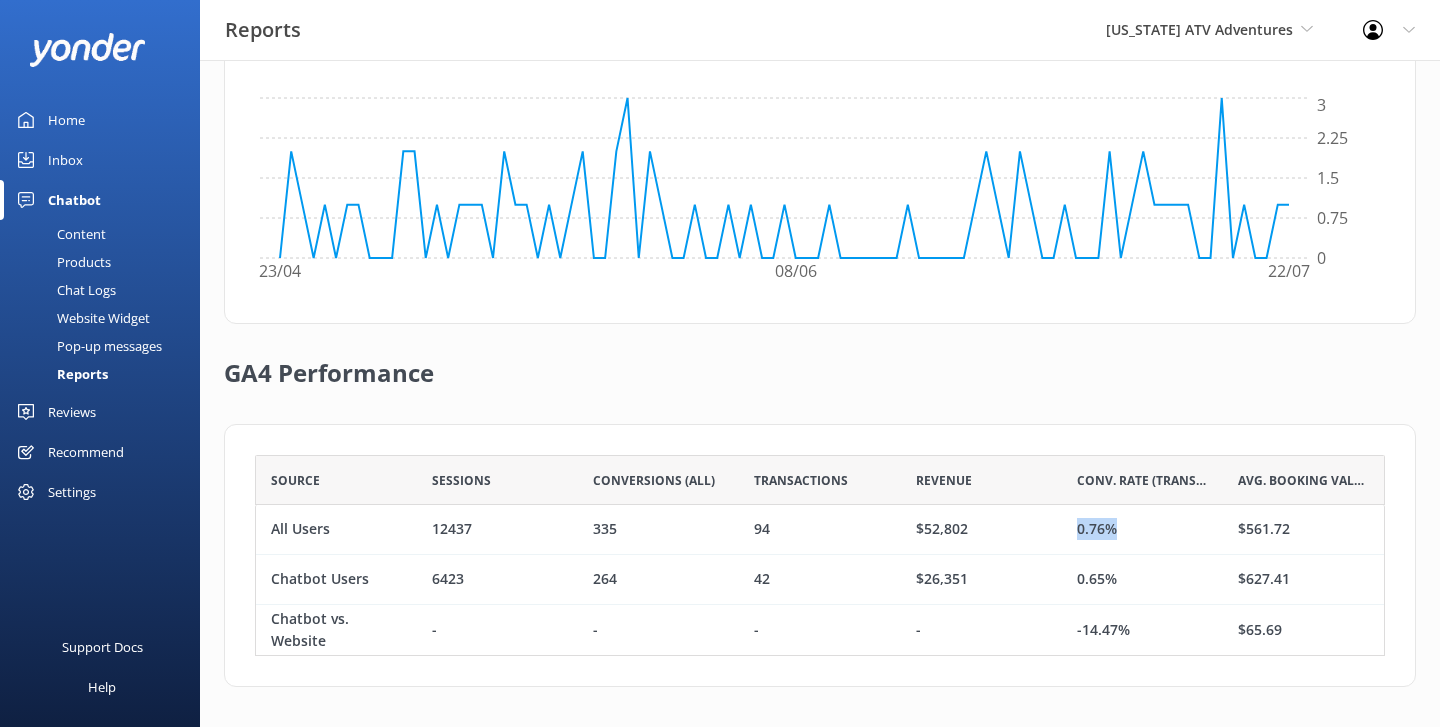 drag, startPoint x: 1125, startPoint y: 525, endPoint x: 1065, endPoint y: 522, distance: 60.074955 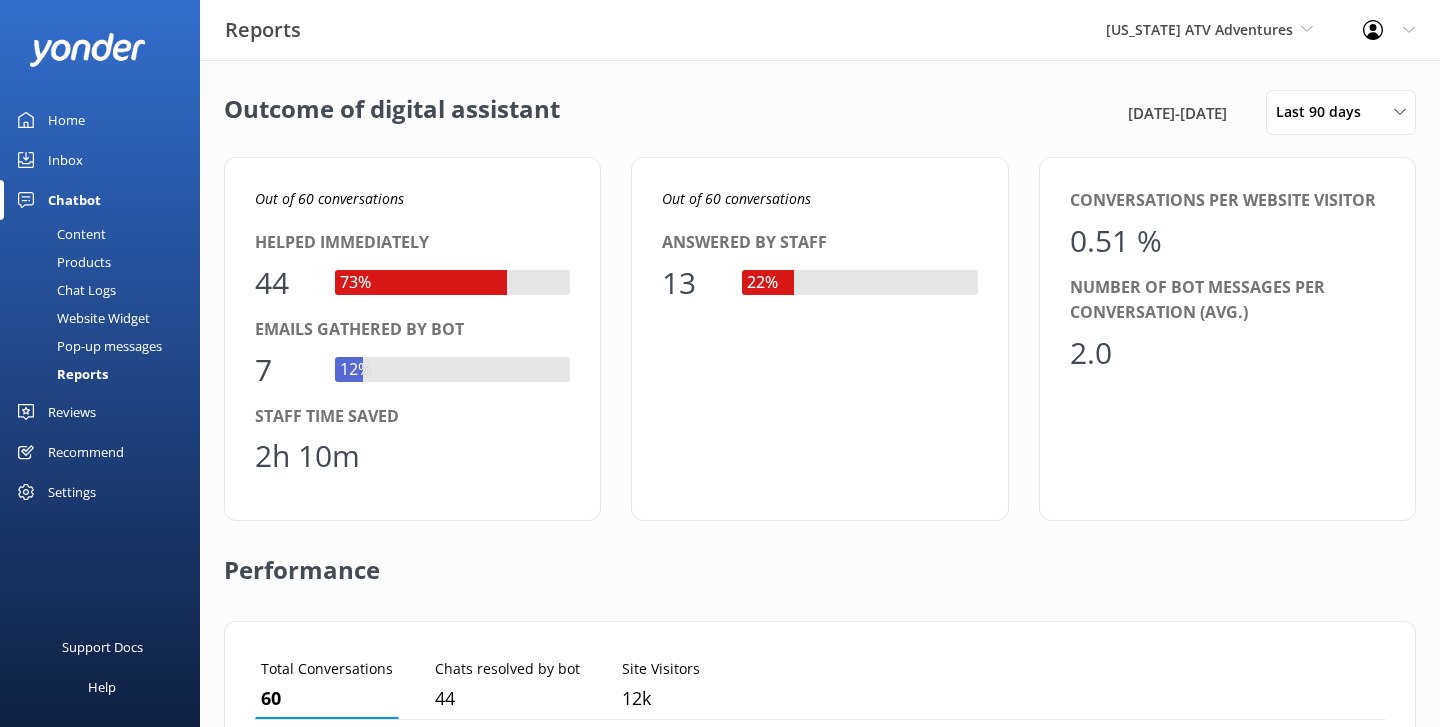 scroll, scrollTop: 667, scrollLeft: 0, axis: vertical 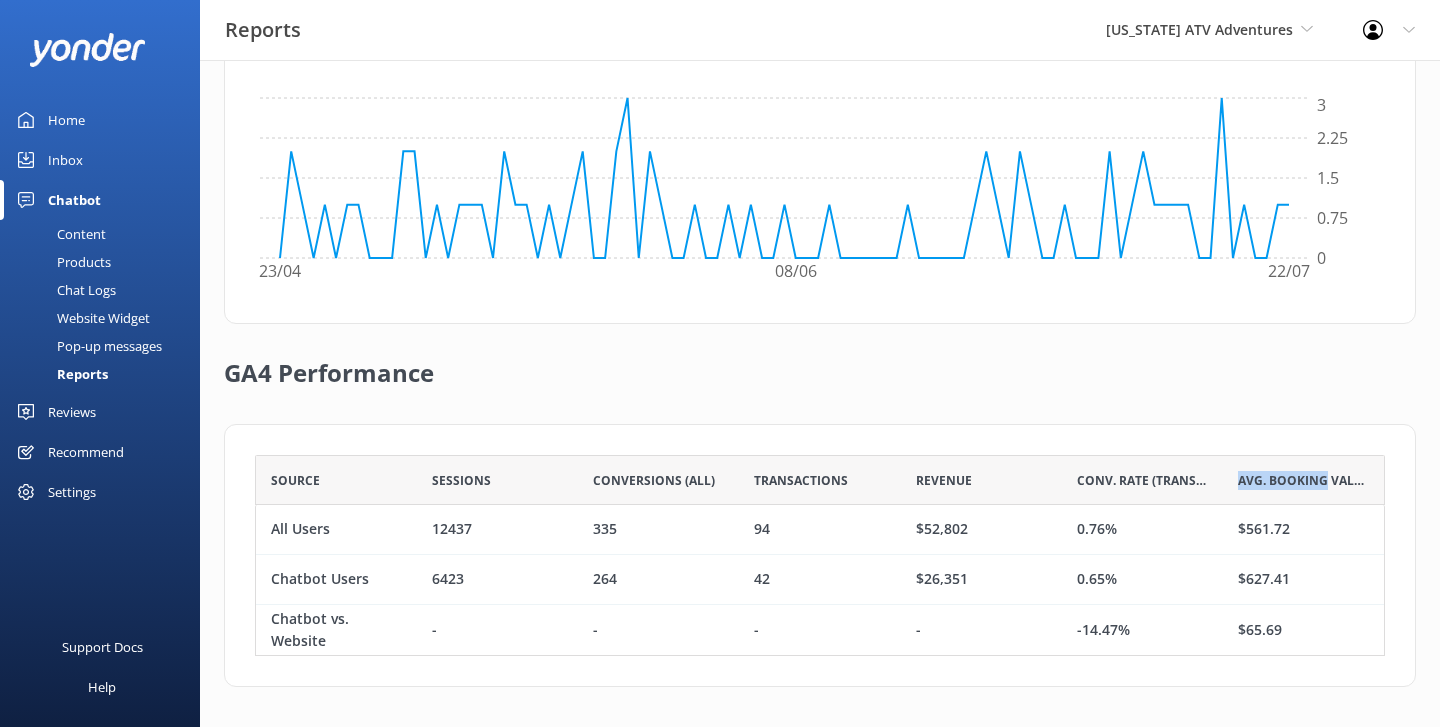 drag, startPoint x: 1228, startPoint y: 482, endPoint x: 1328, endPoint y: 488, distance: 100.17984 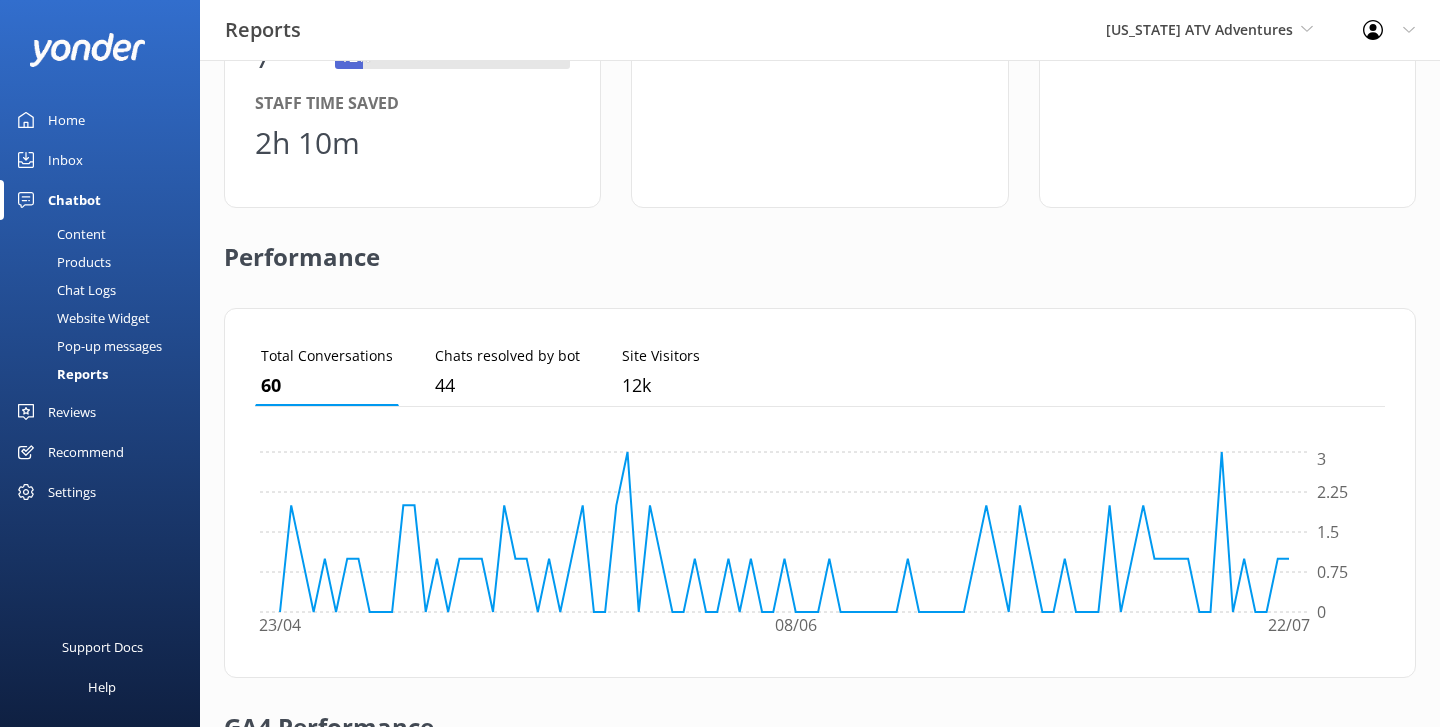 scroll, scrollTop: 0, scrollLeft: 0, axis: both 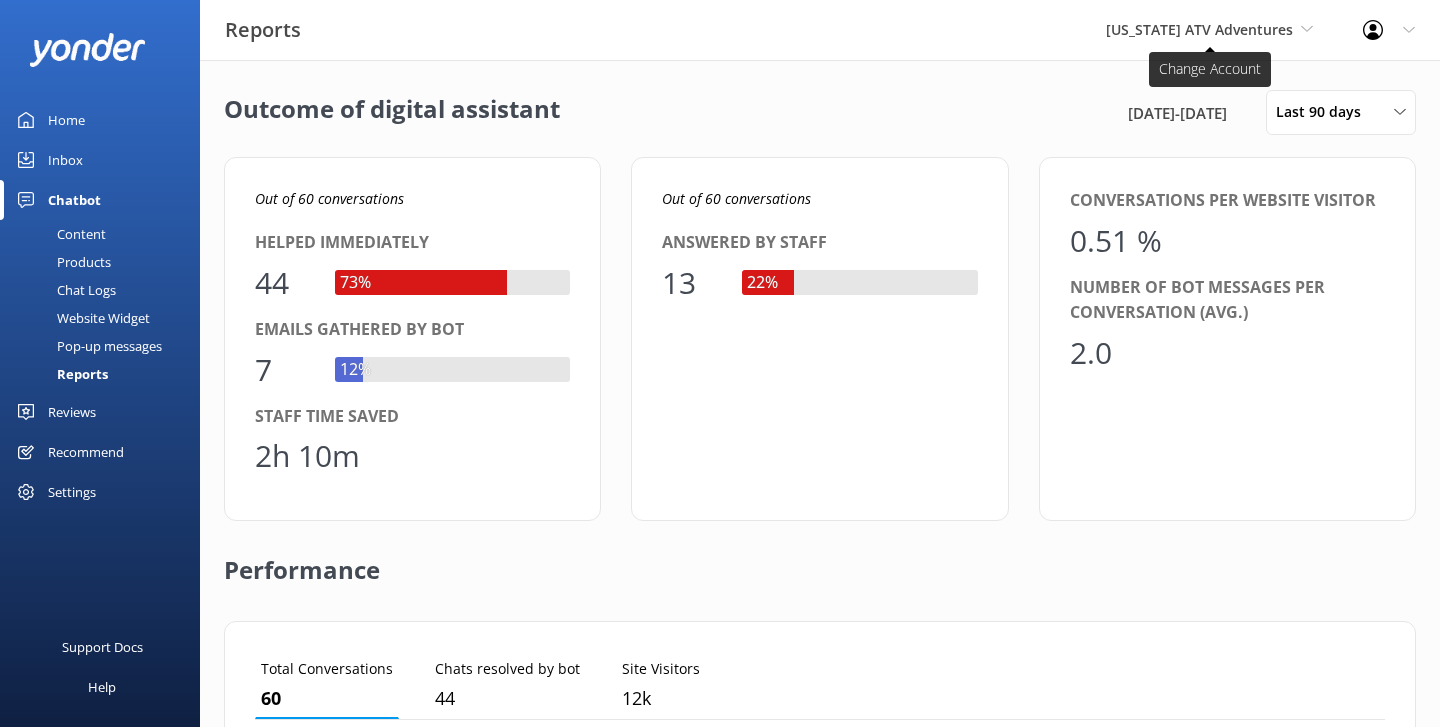 click on "Arizona ATV Adventures" at bounding box center (1199, 29) 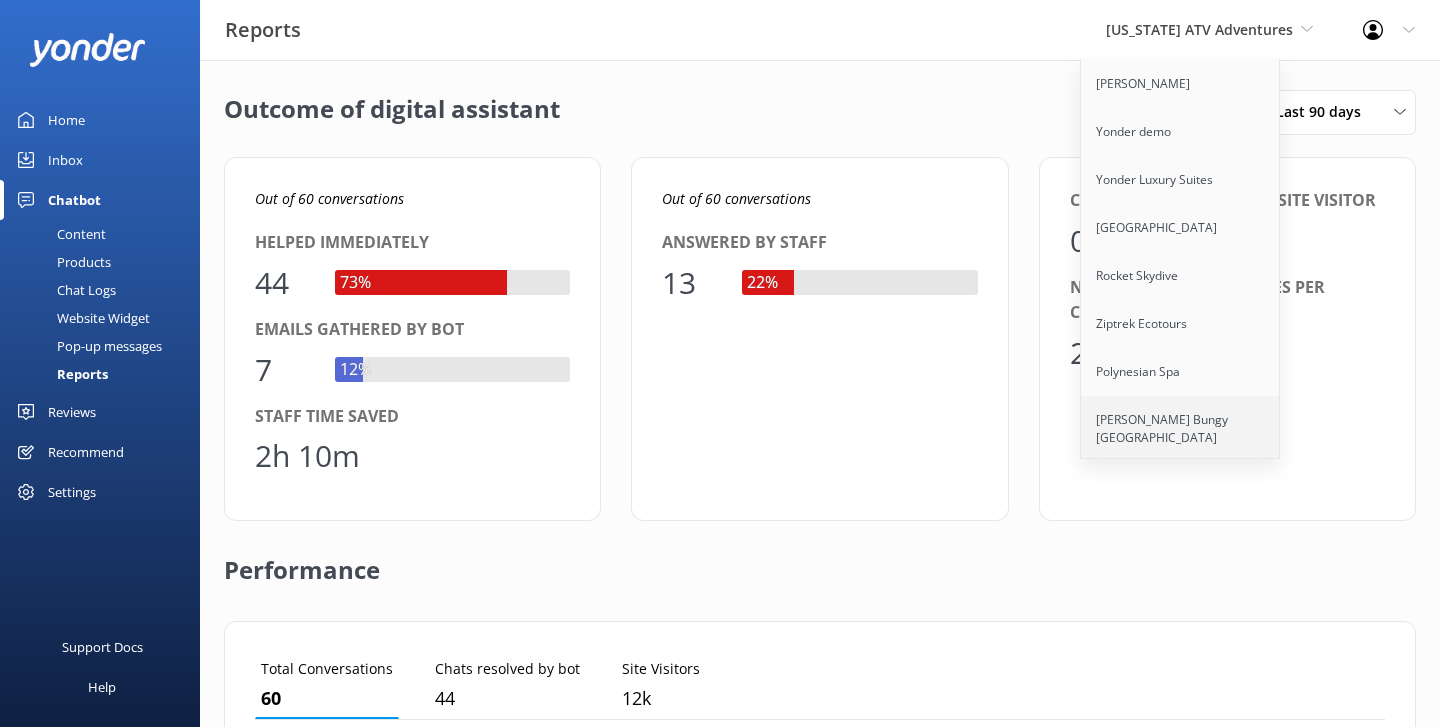 click on "[PERSON_NAME] Bungy [GEOGRAPHIC_DATA]" at bounding box center [1181, 429] 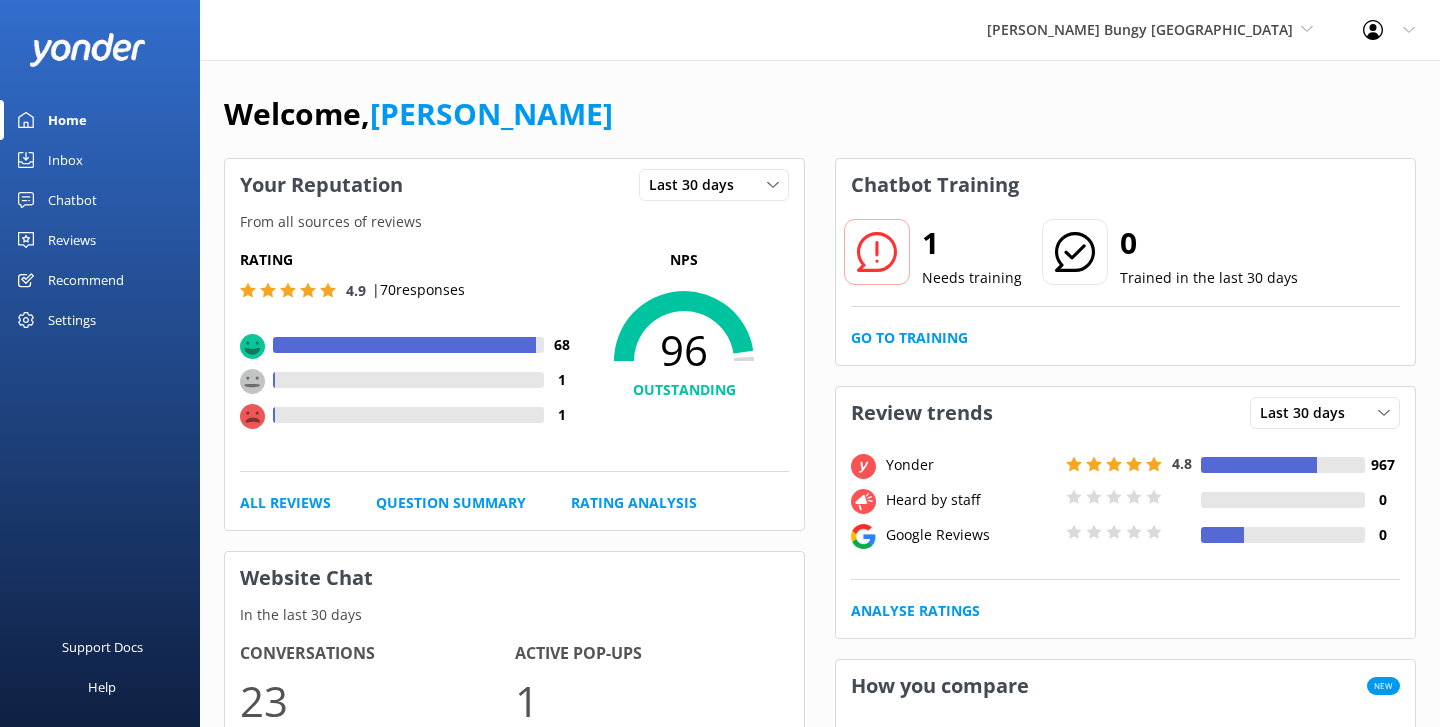 click on "Chatbot" at bounding box center (72, 200) 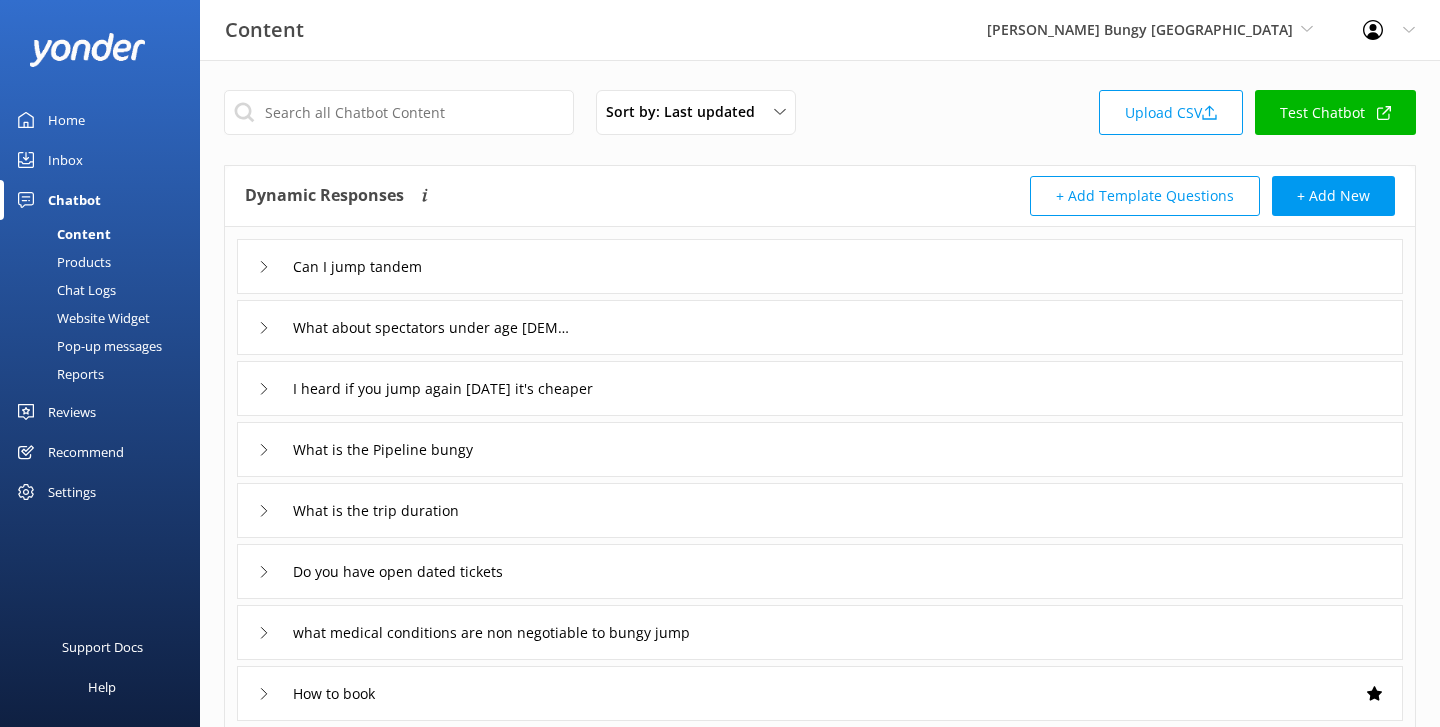 click on "Reports" at bounding box center (58, 374) 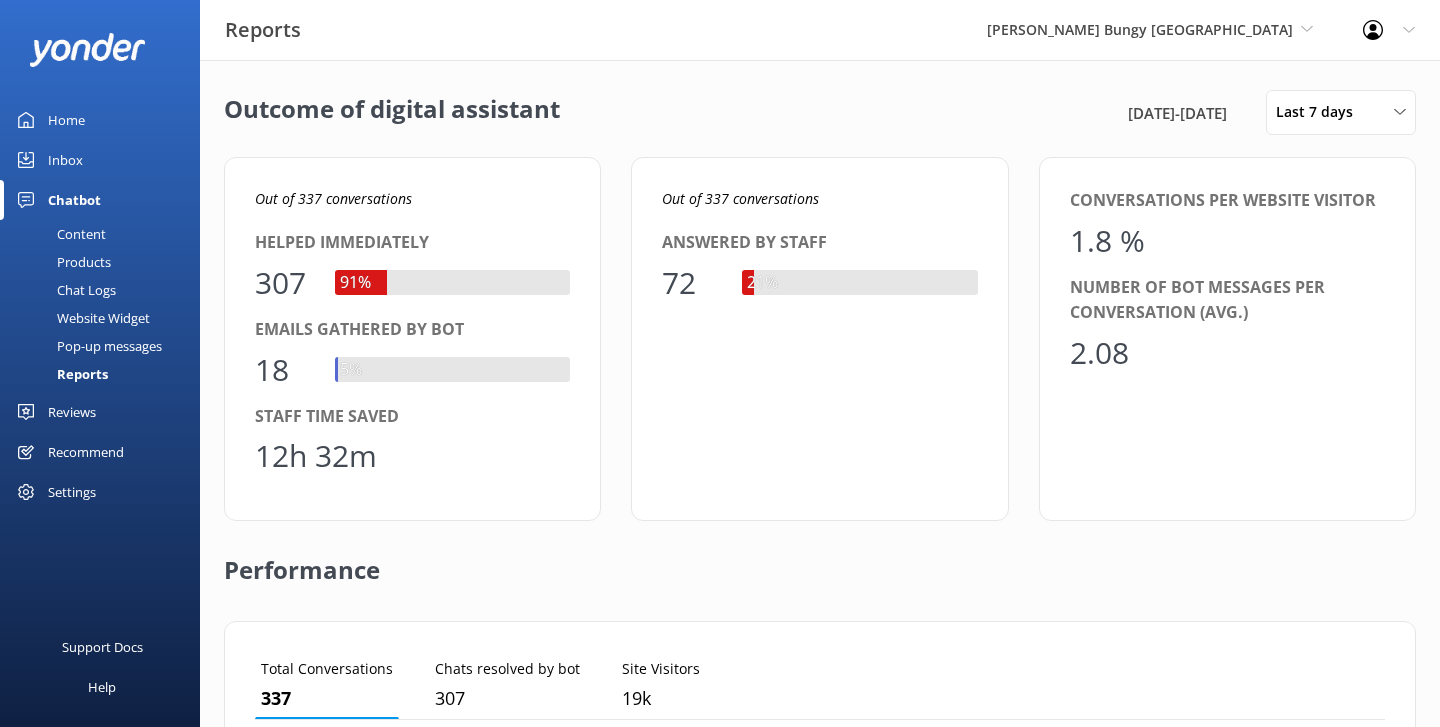 scroll, scrollTop: 1, scrollLeft: 1, axis: both 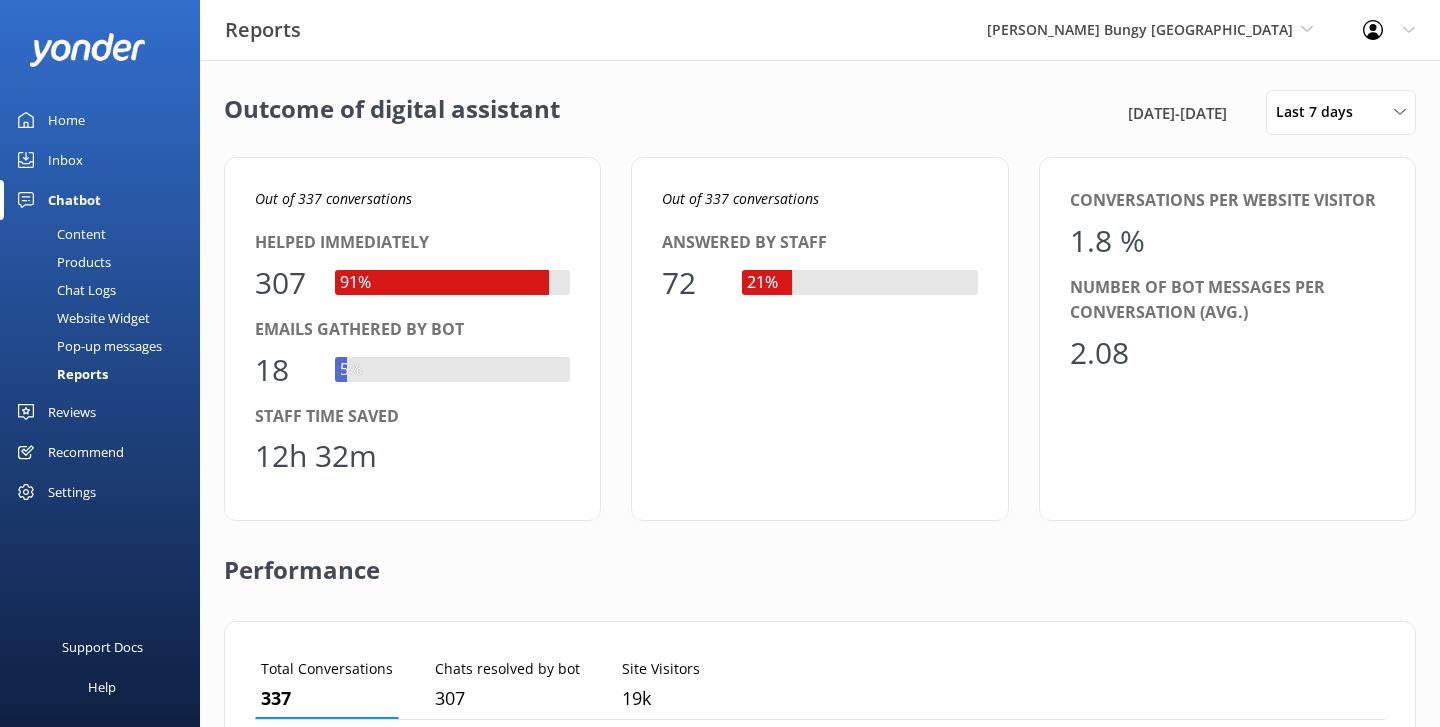 drag, startPoint x: 1061, startPoint y: 110, endPoint x: 1249, endPoint y: 109, distance: 188.00266 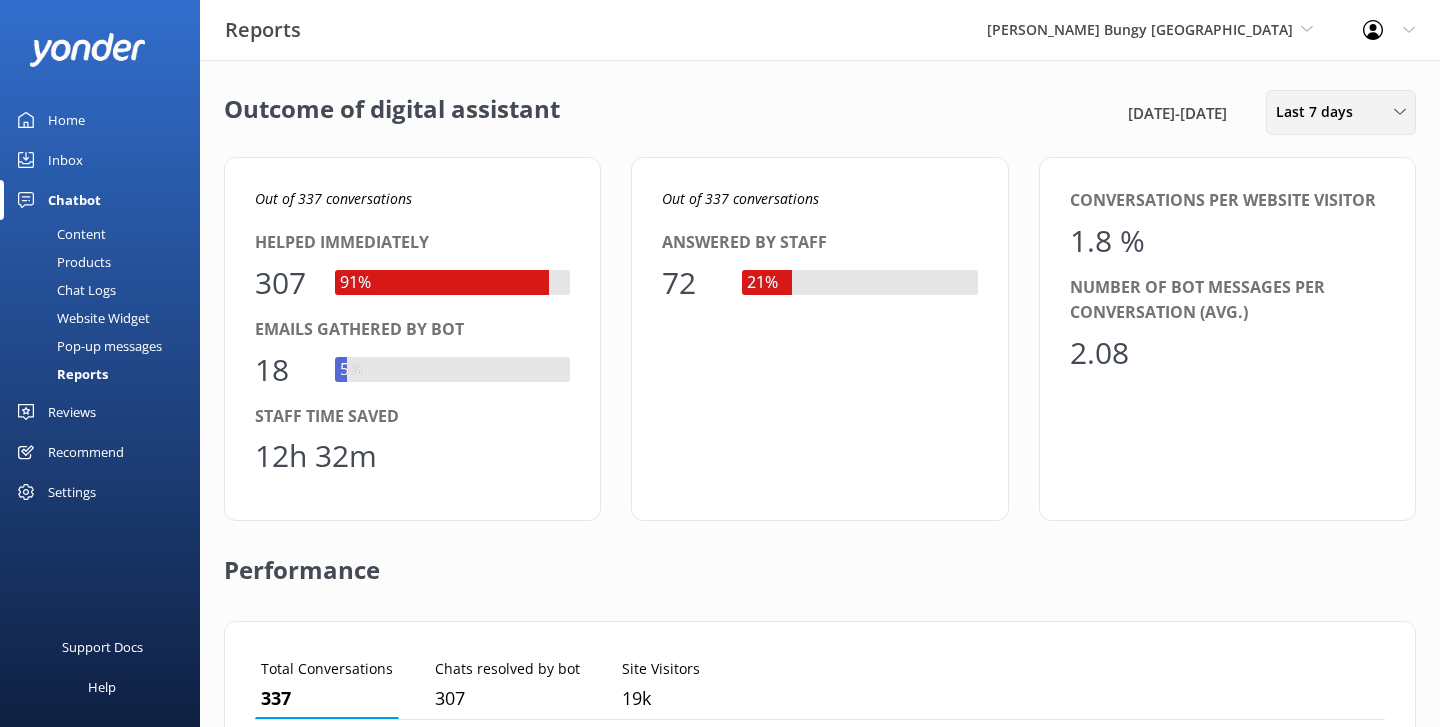 click on "Last 7 days" at bounding box center (1320, 112) 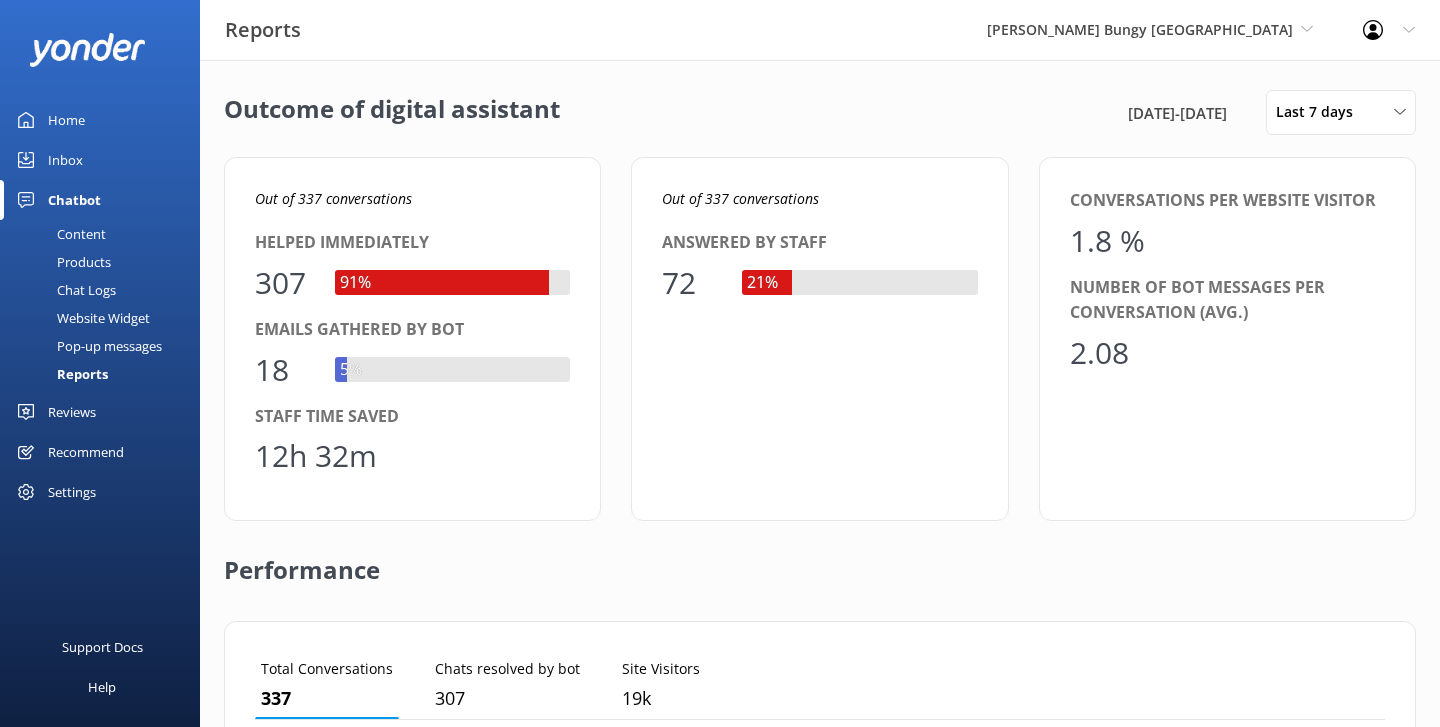 click on "16th Jul 25  -  23rd Jul 25 Last 7 days Last 7 days Last 30 days Last month Last 90 days Last 180 days Custom" at bounding box center [1269, 112] 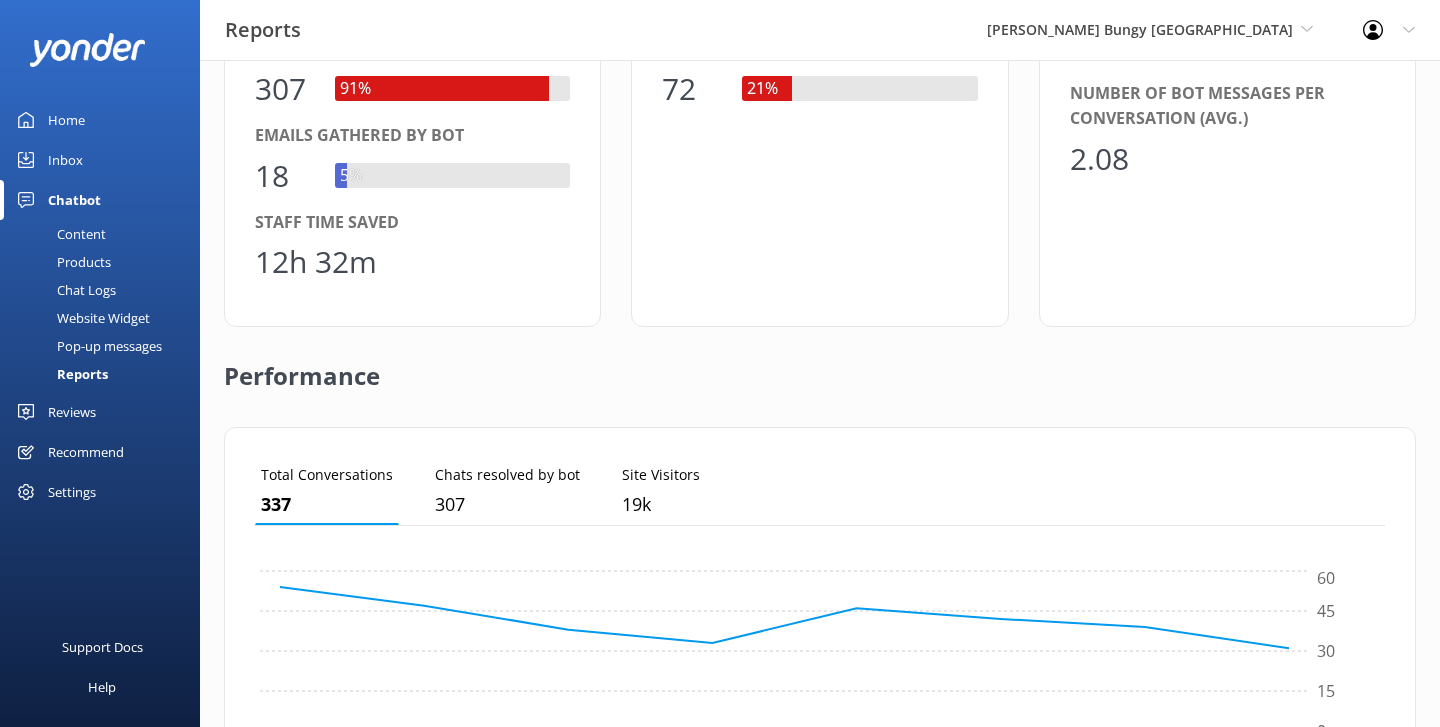 scroll, scrollTop: 193, scrollLeft: 0, axis: vertical 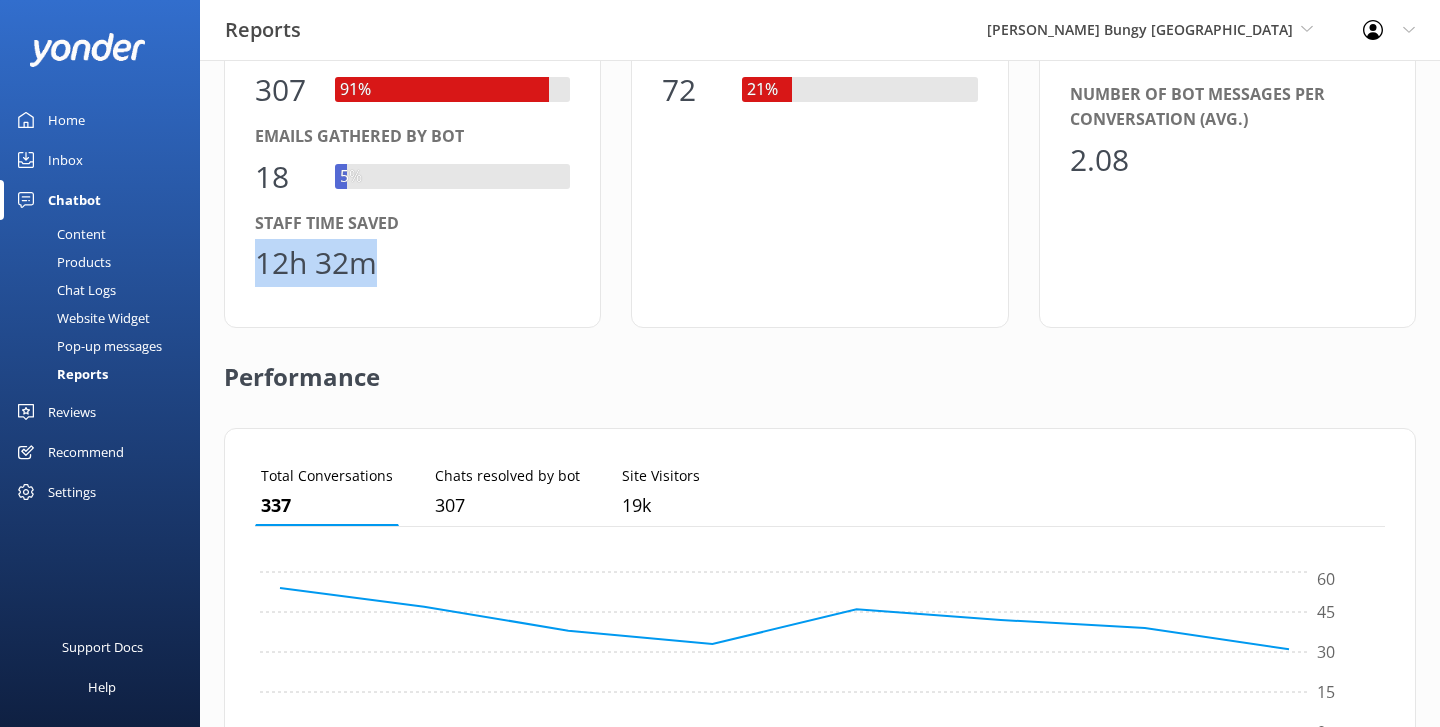 drag, startPoint x: 430, startPoint y: 247, endPoint x: 199, endPoint y: 246, distance: 231.00217 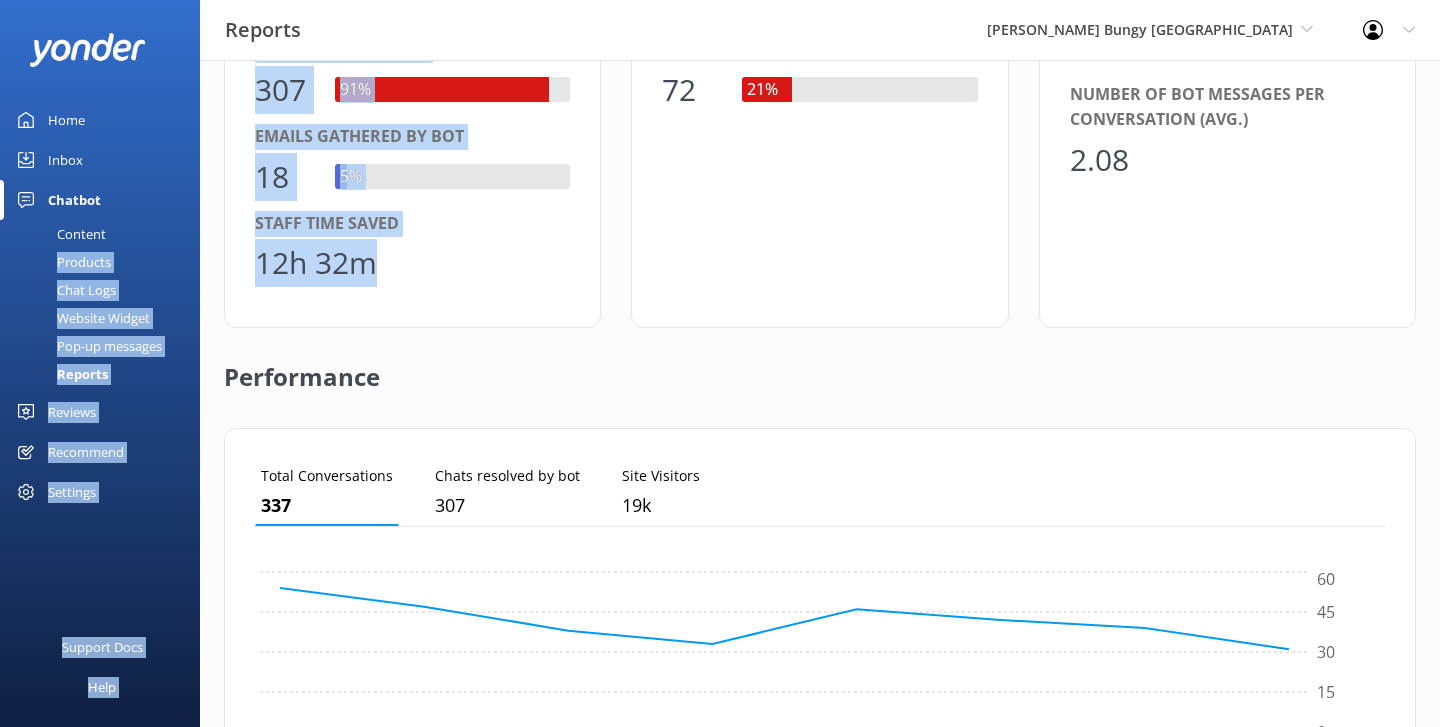 click on "12h 32m" at bounding box center [412, 263] 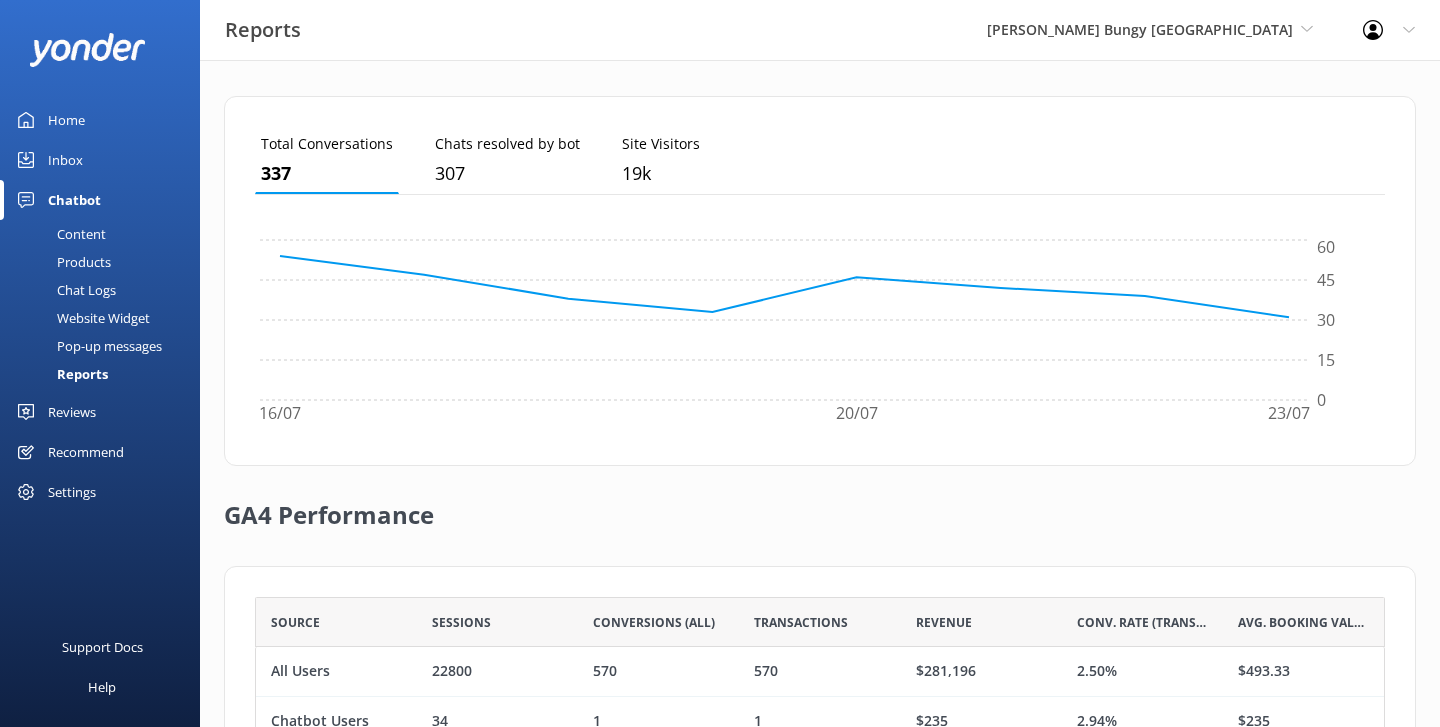 scroll, scrollTop: 667, scrollLeft: 0, axis: vertical 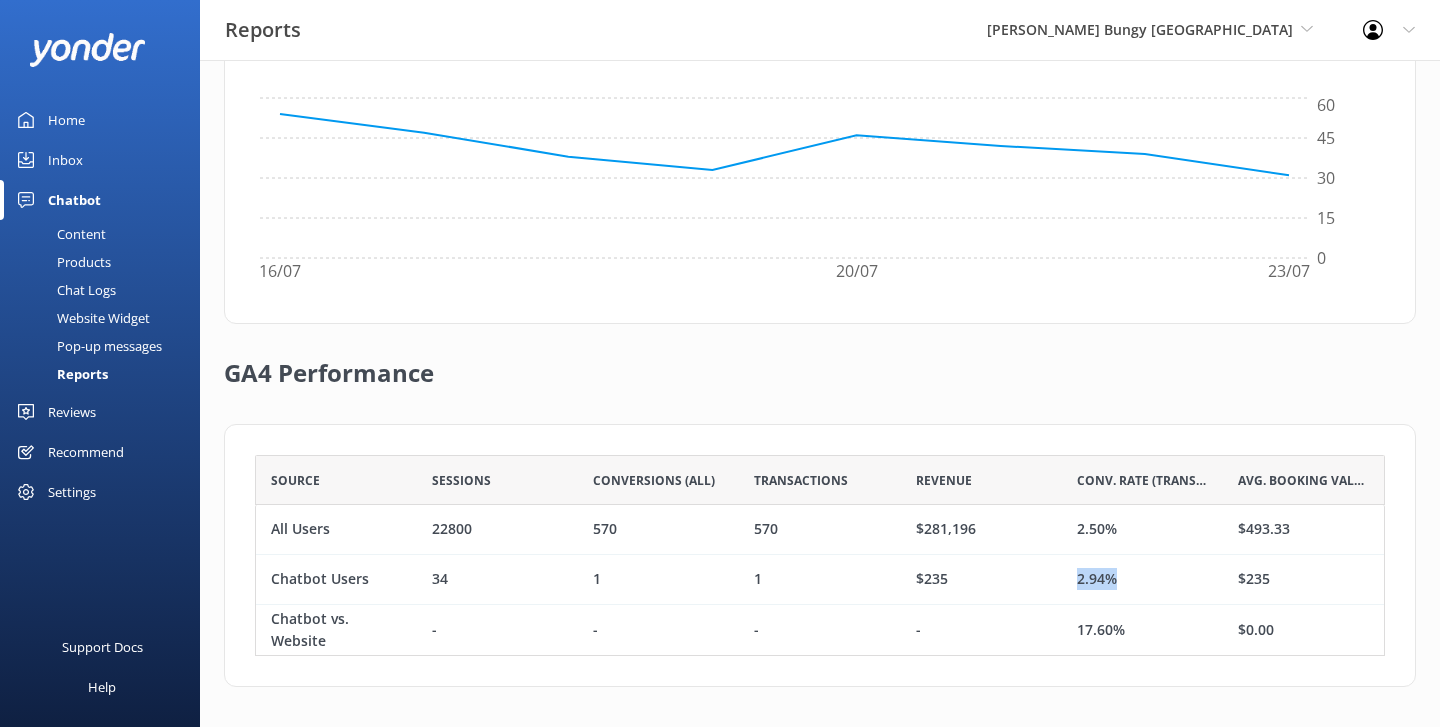 drag, startPoint x: 1139, startPoint y: 578, endPoint x: 1062, endPoint y: 576, distance: 77.02597 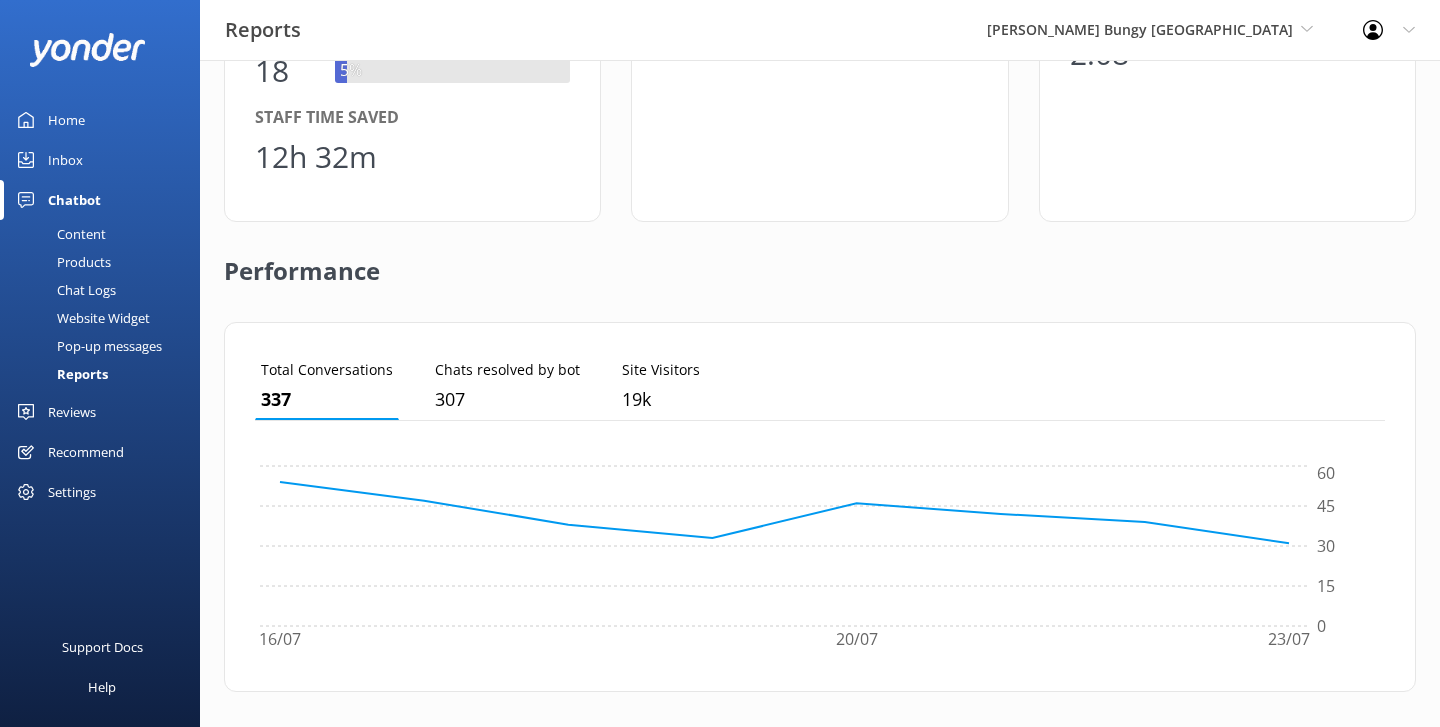 scroll, scrollTop: 0, scrollLeft: 0, axis: both 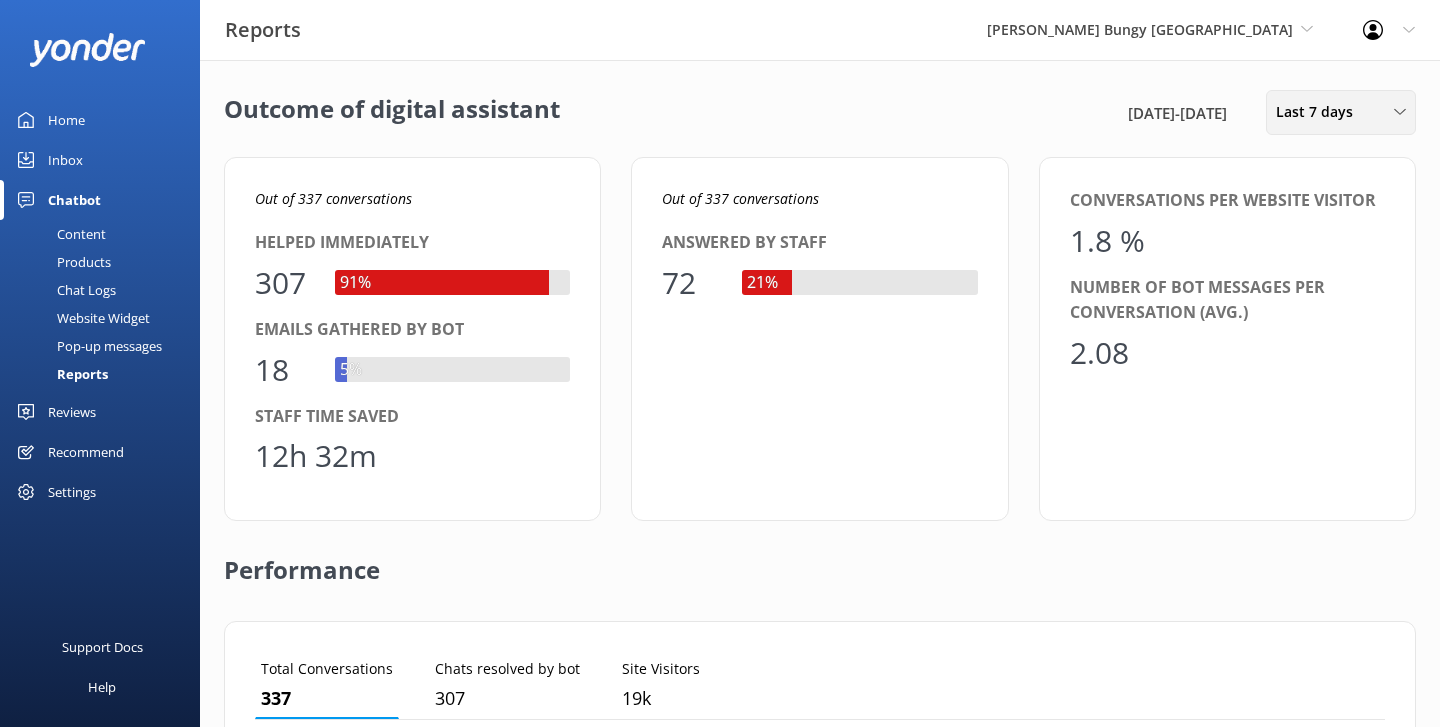 click on "Last 7 days Last 7 days Last 30 days Last month Last 90 days Last 180 days Custom" at bounding box center [1341, 112] 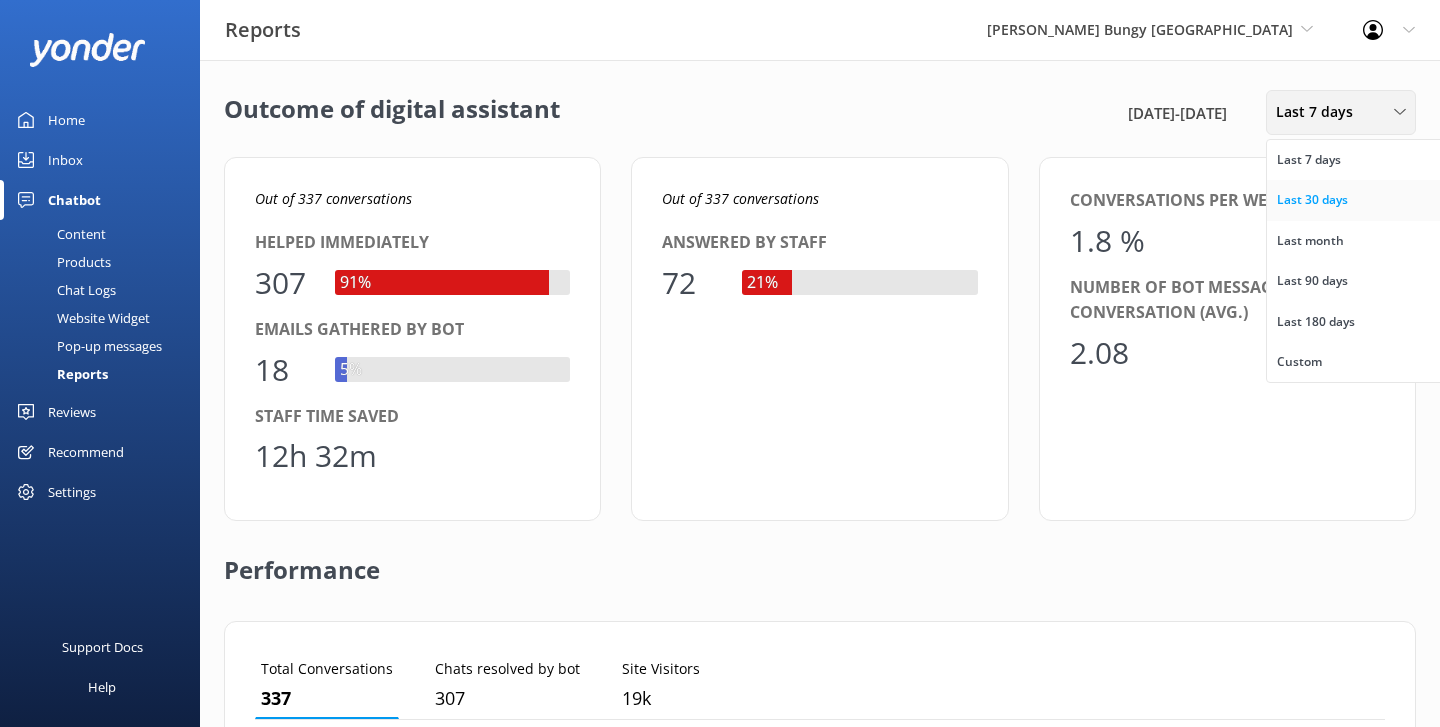 click on "Last 30 days" at bounding box center (1356, 200) 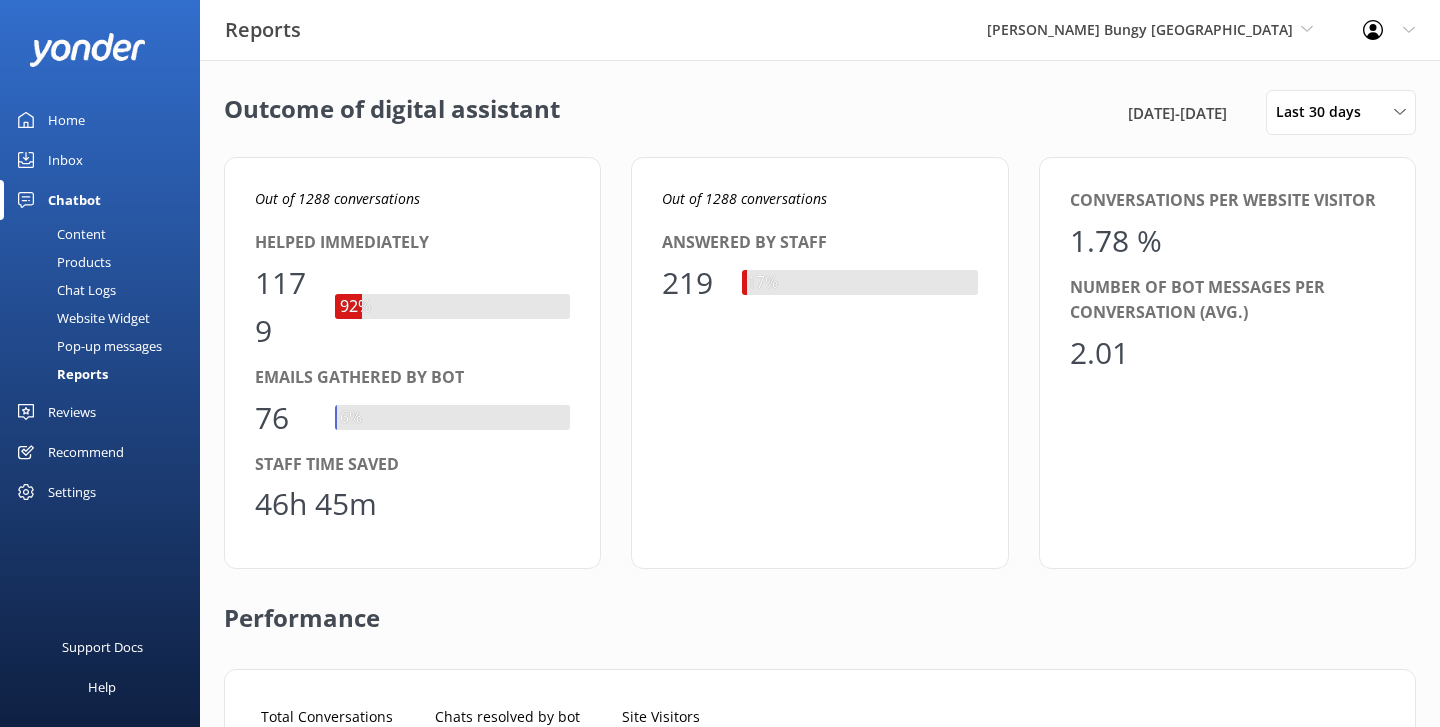 scroll, scrollTop: 1, scrollLeft: 1, axis: both 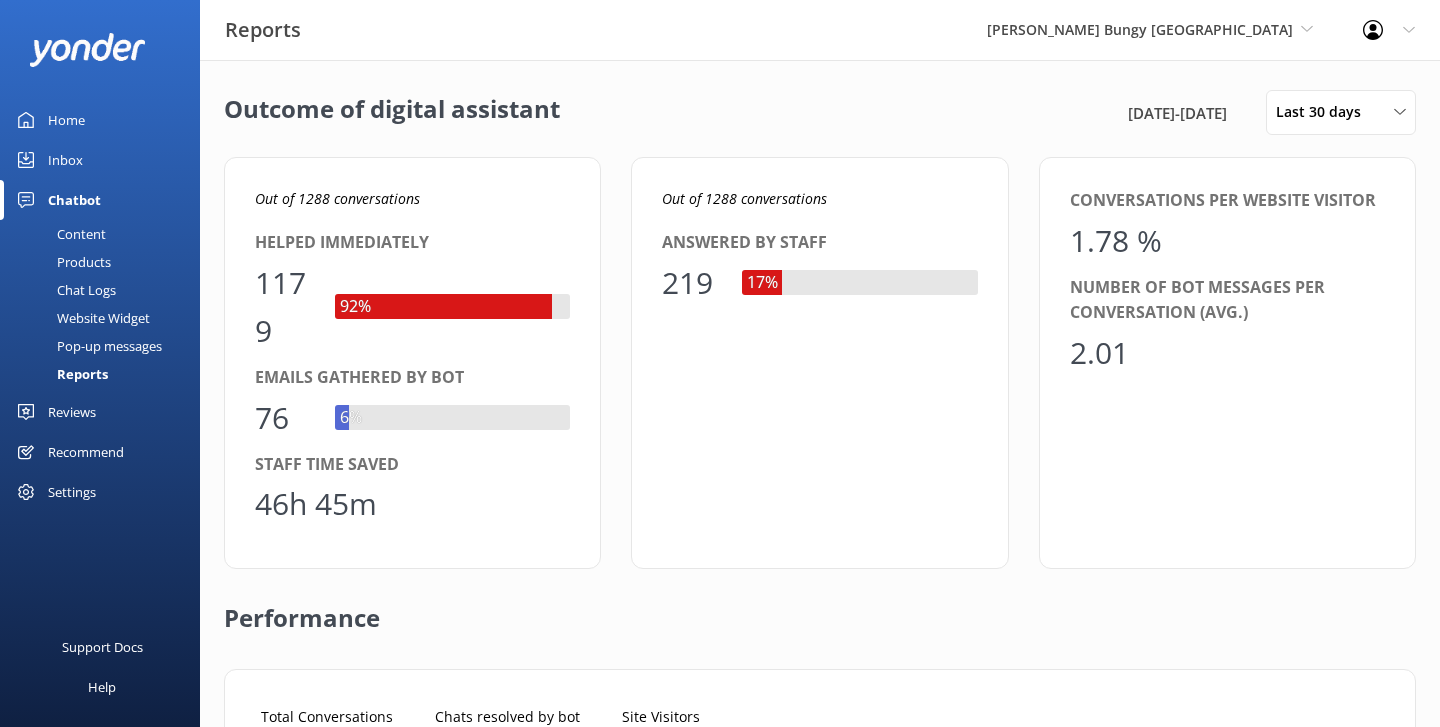 drag, startPoint x: 1059, startPoint y: 112, endPoint x: 1230, endPoint y: 111, distance: 171.00293 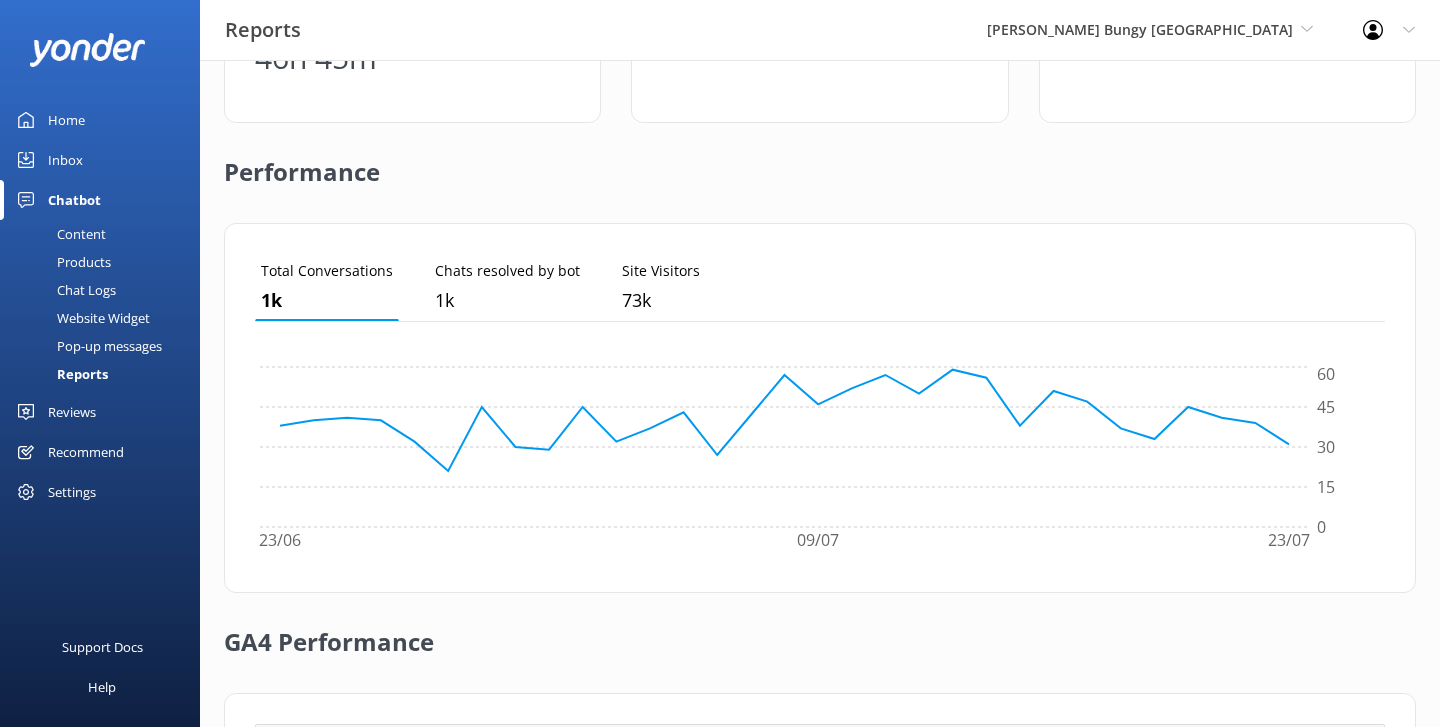 scroll, scrollTop: 715, scrollLeft: 0, axis: vertical 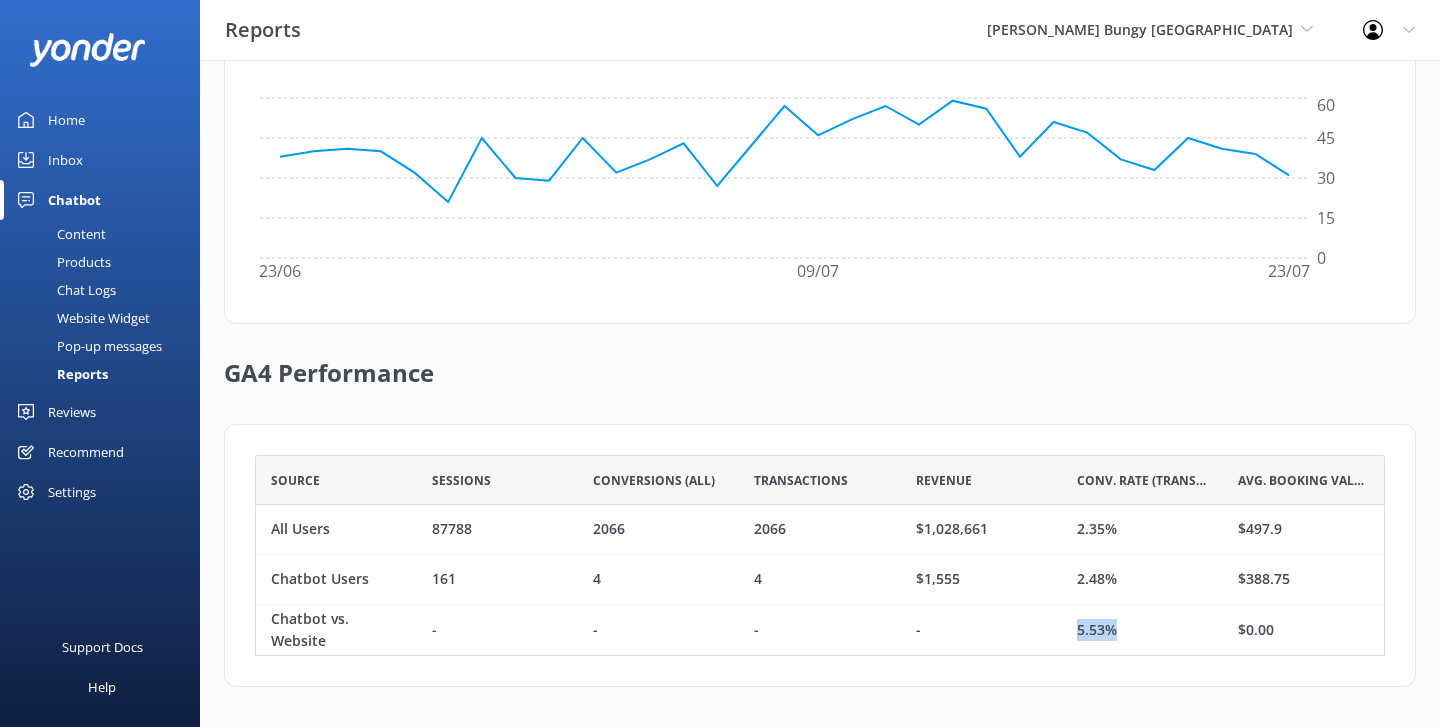 drag, startPoint x: 1137, startPoint y: 626, endPoint x: 1035, endPoint y: 629, distance: 102.044106 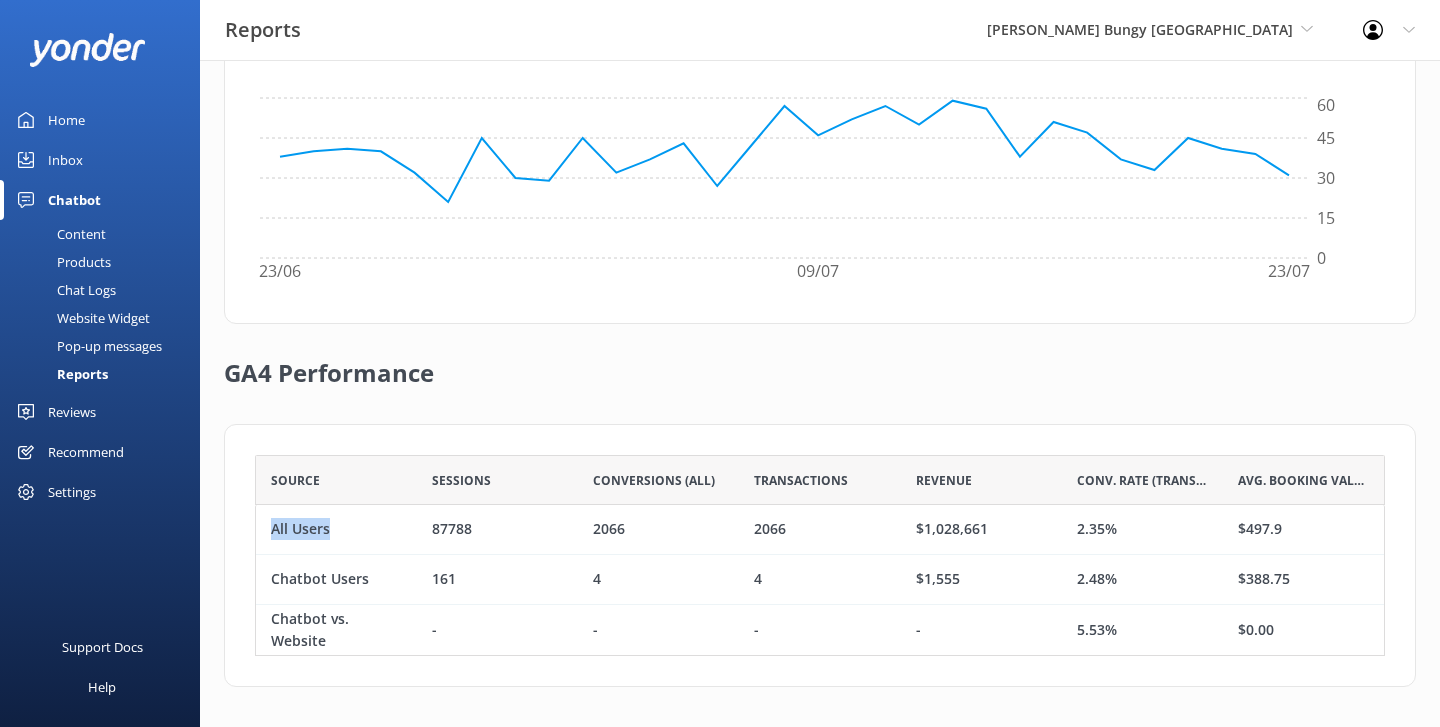 drag, startPoint x: 335, startPoint y: 527, endPoint x: 239, endPoint y: 529, distance: 96.02083 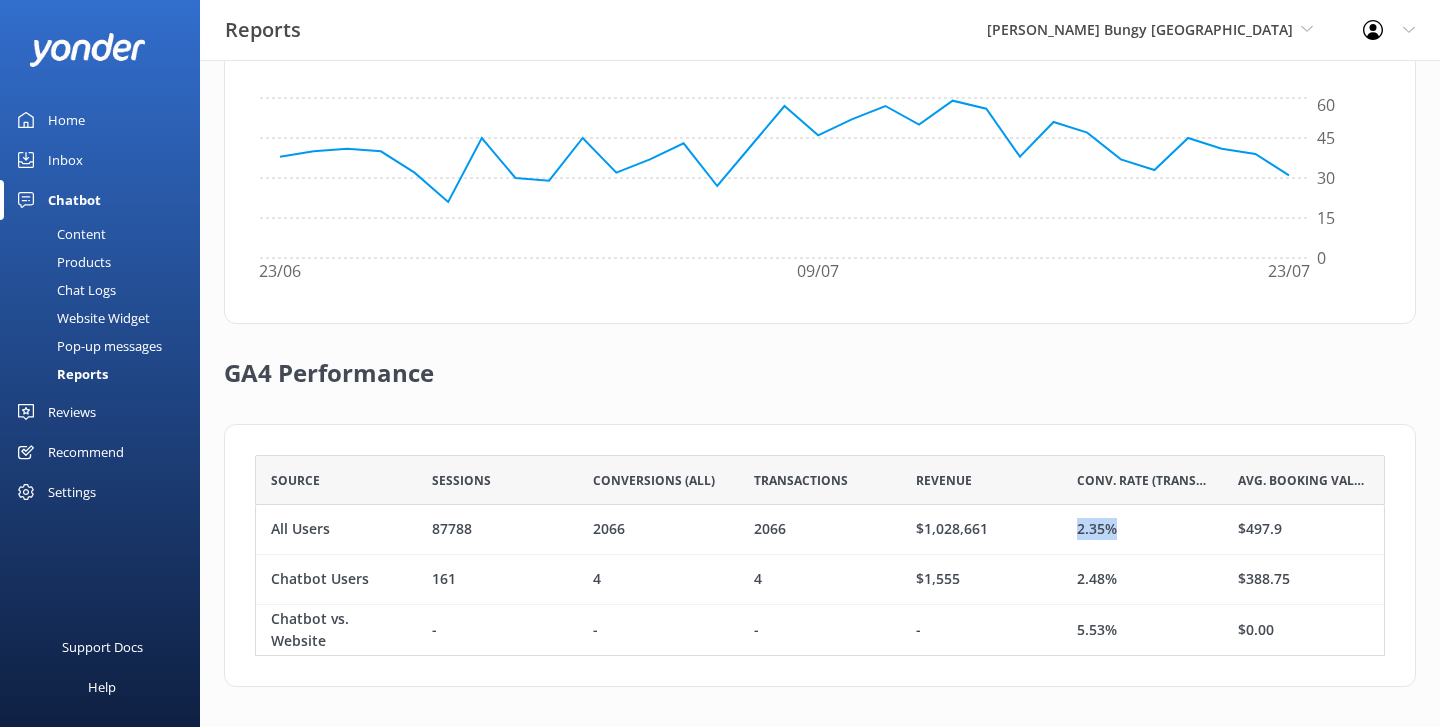drag, startPoint x: 1127, startPoint y: 526, endPoint x: 1065, endPoint y: 522, distance: 62.1289 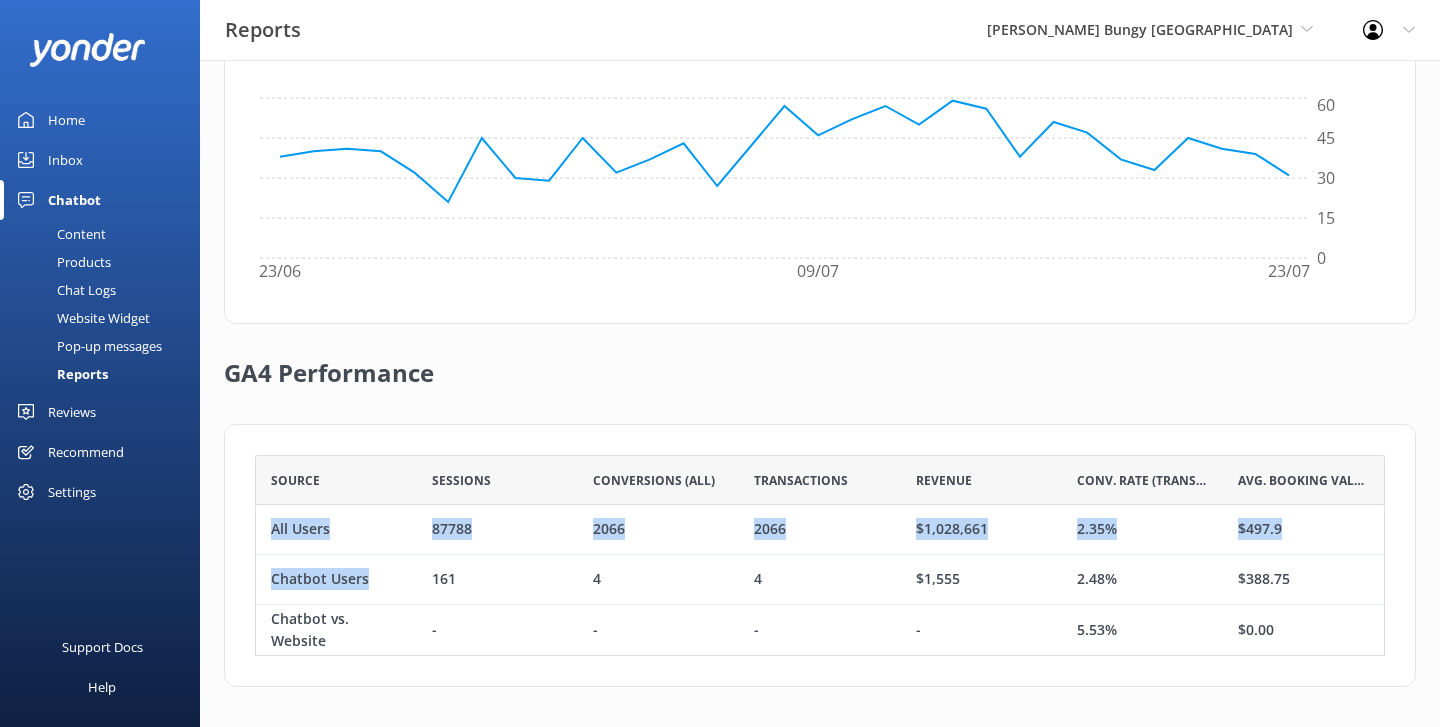 drag, startPoint x: 376, startPoint y: 576, endPoint x: 249, endPoint y: 576, distance: 127 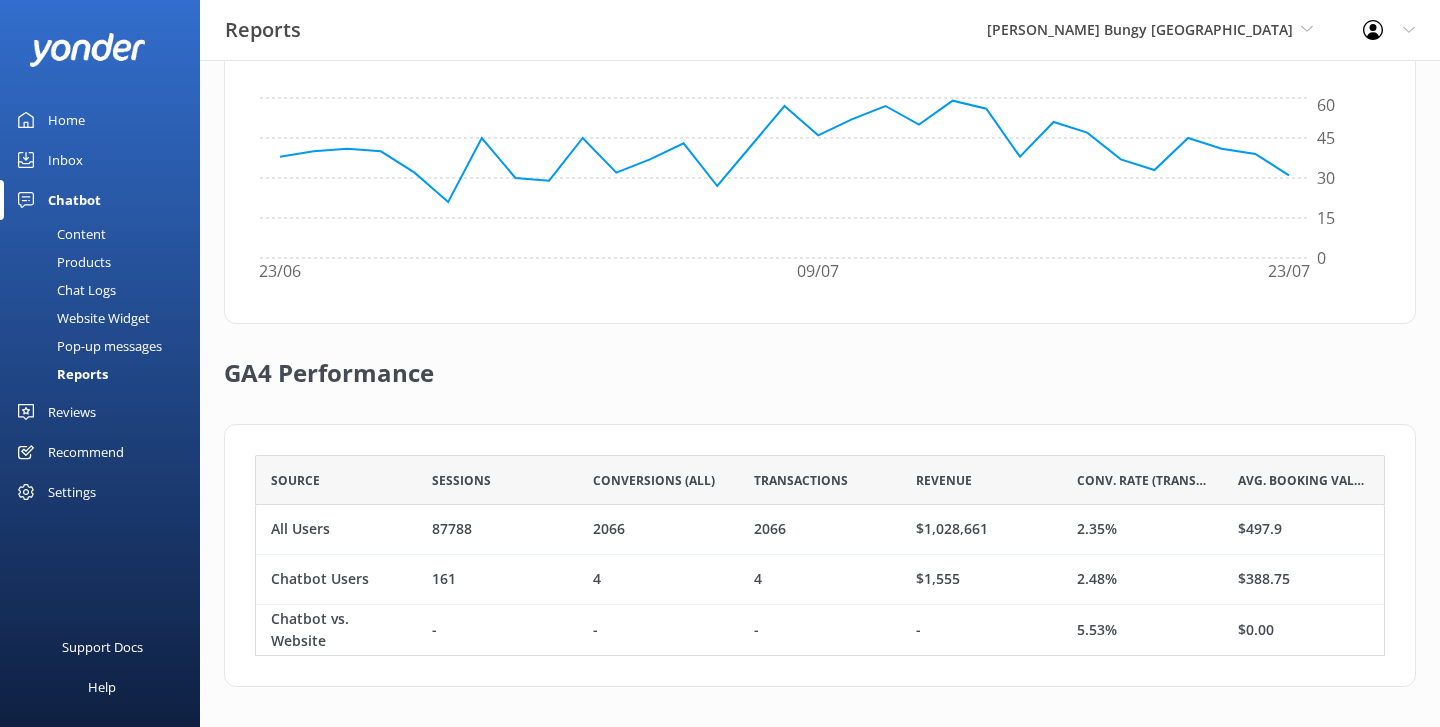 click on "Chatbot Users" at bounding box center (320, 580) 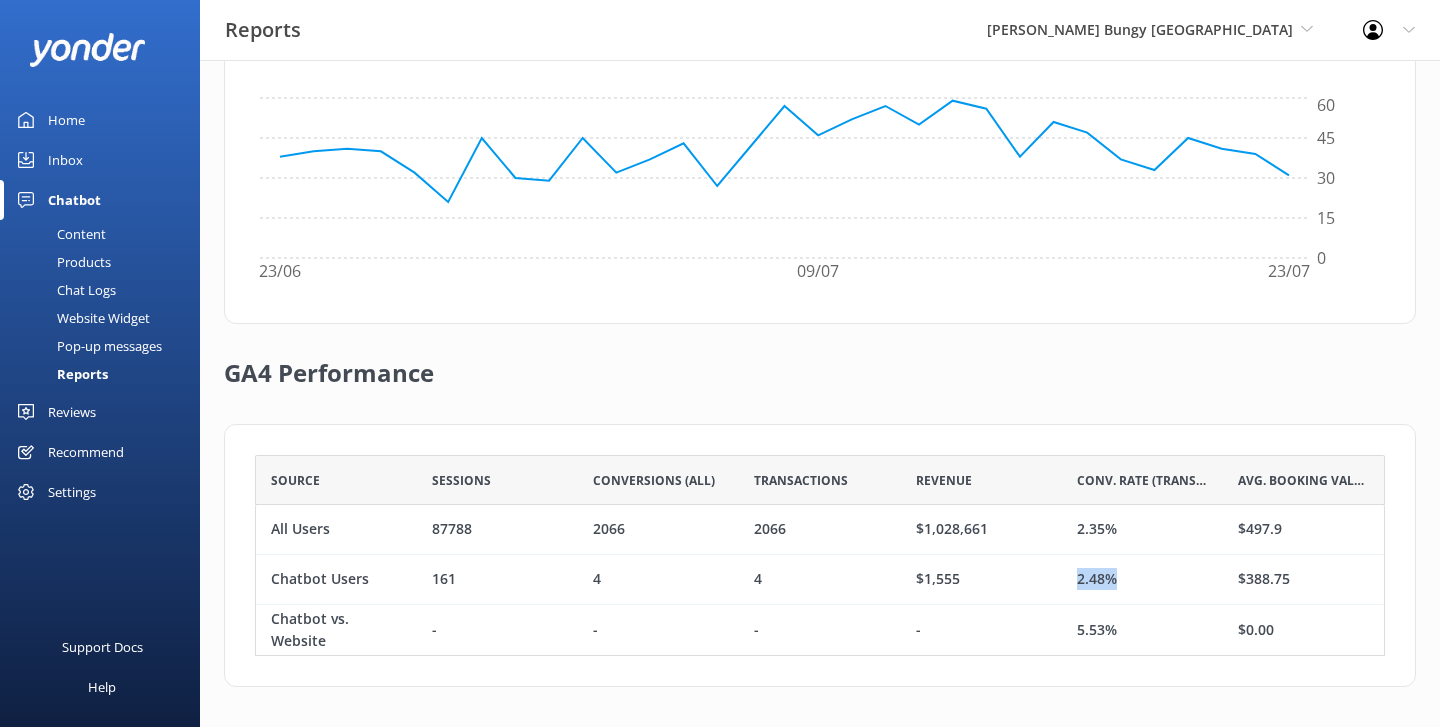 drag, startPoint x: 1129, startPoint y: 574, endPoint x: 1069, endPoint y: 572, distance: 60.033325 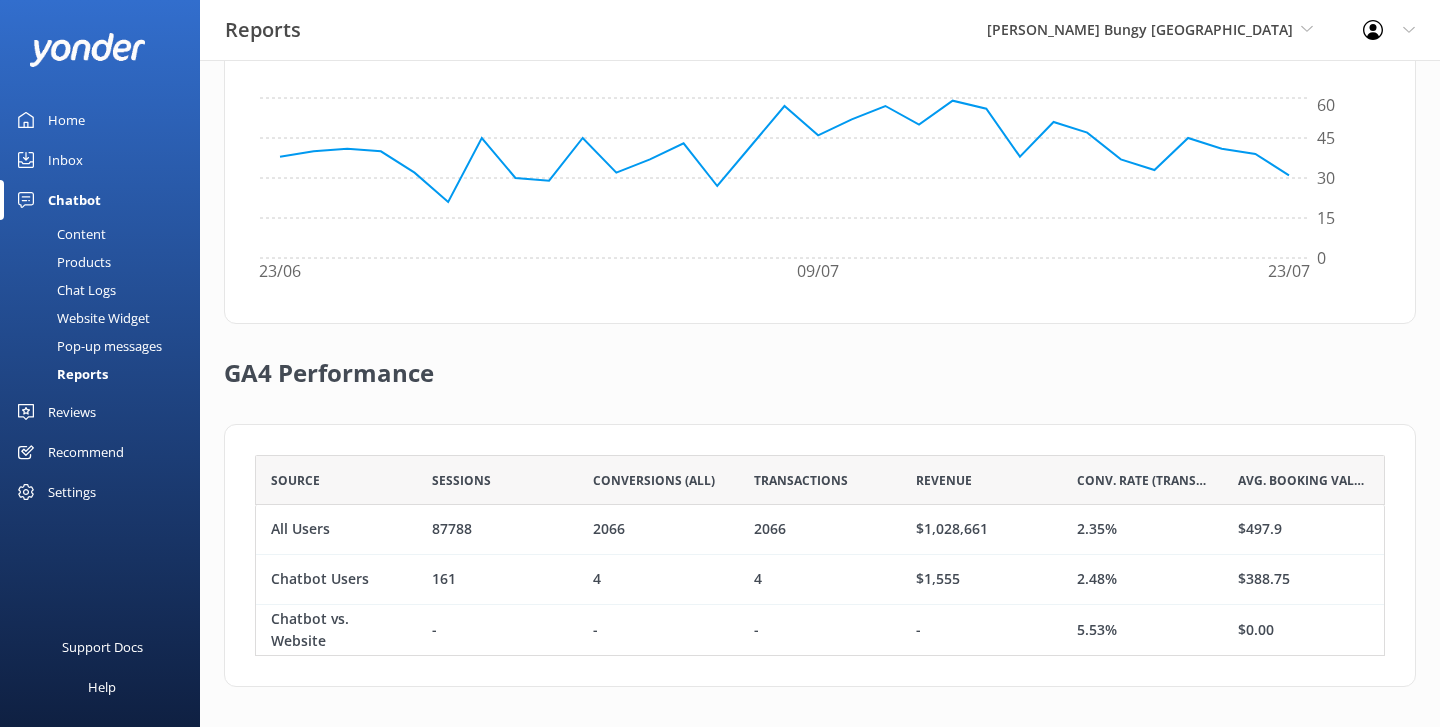 scroll, scrollTop: 0, scrollLeft: 0, axis: both 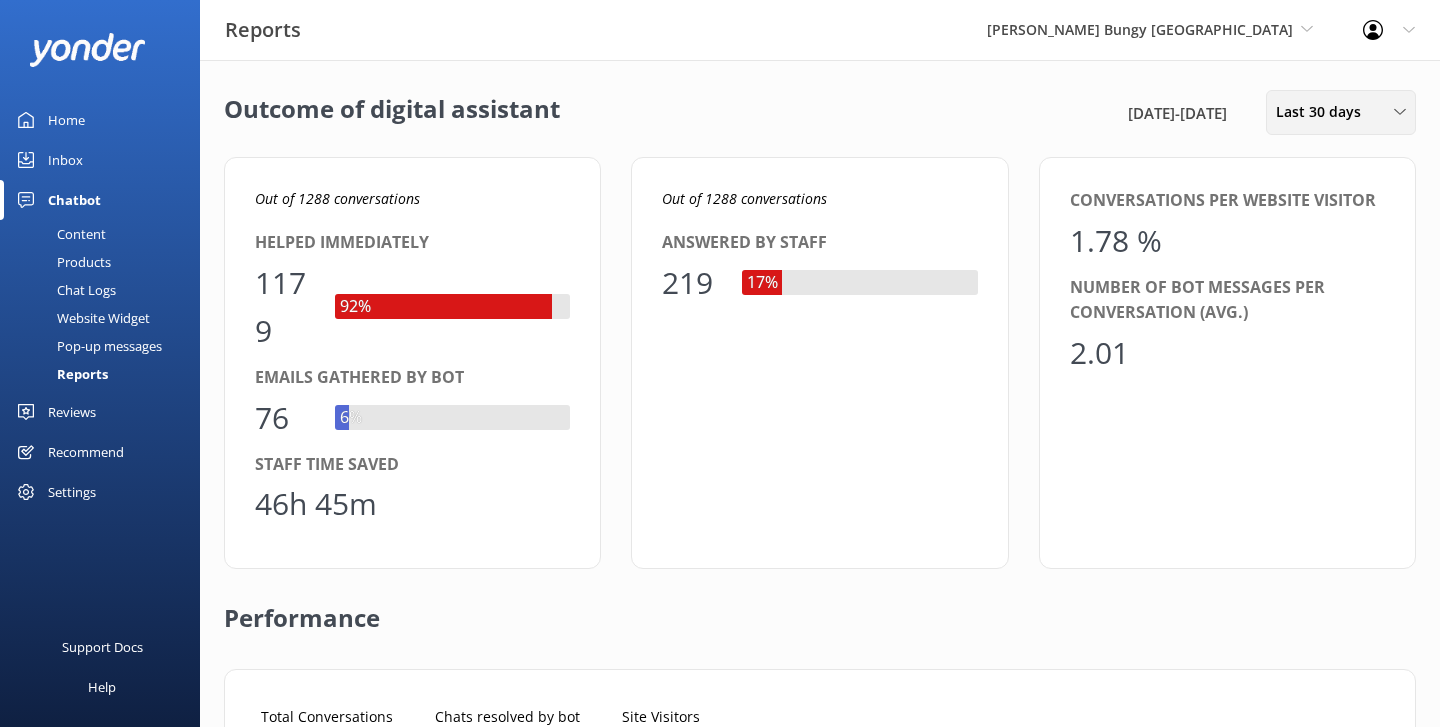 click on "Last 30 days" at bounding box center (1324, 112) 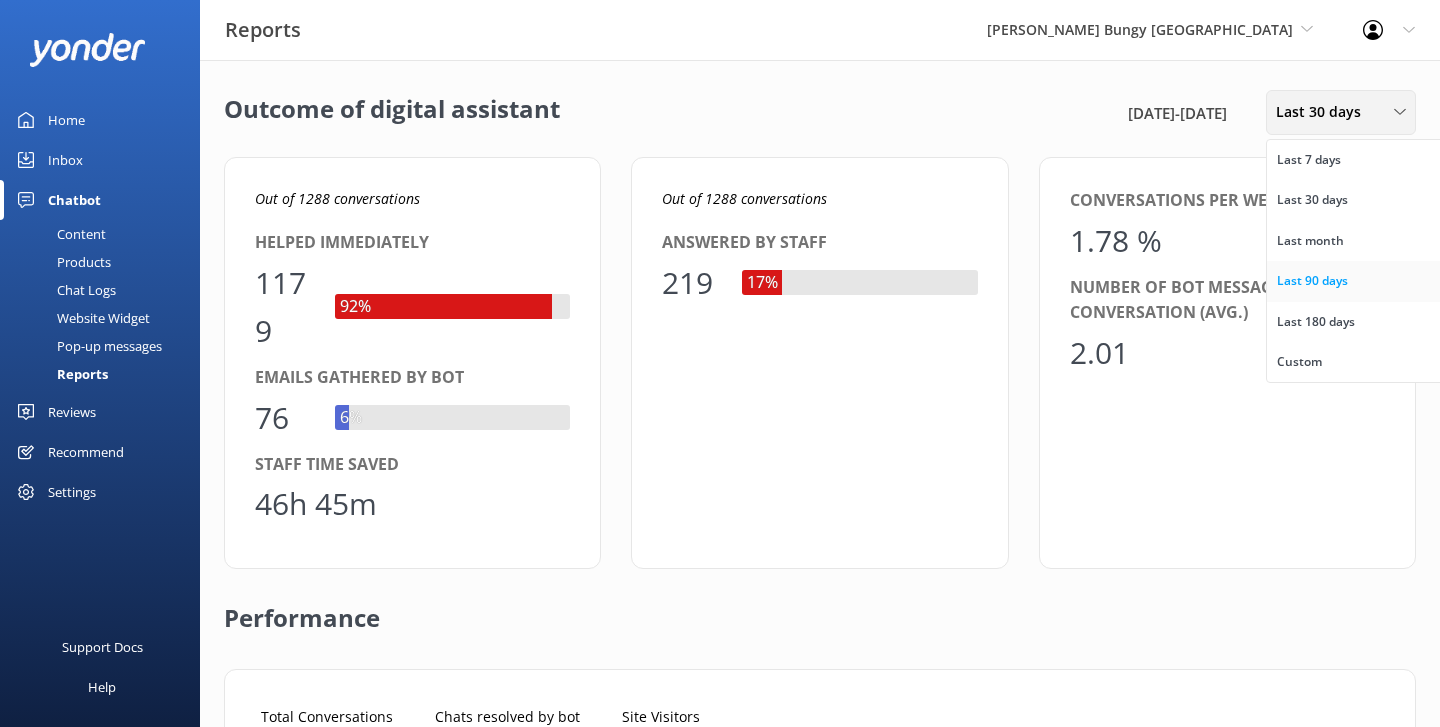 click on "Last 90 days" at bounding box center (1312, 281) 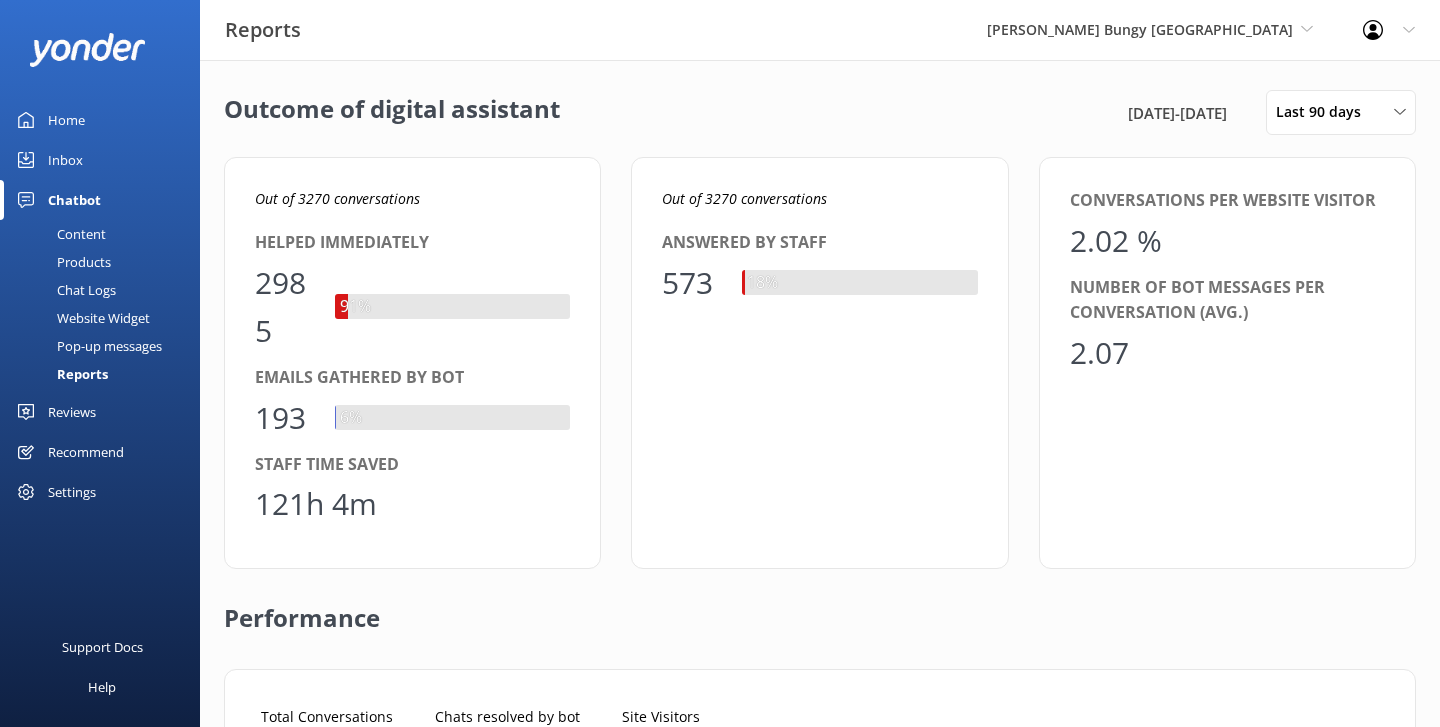 scroll, scrollTop: 1, scrollLeft: 1, axis: both 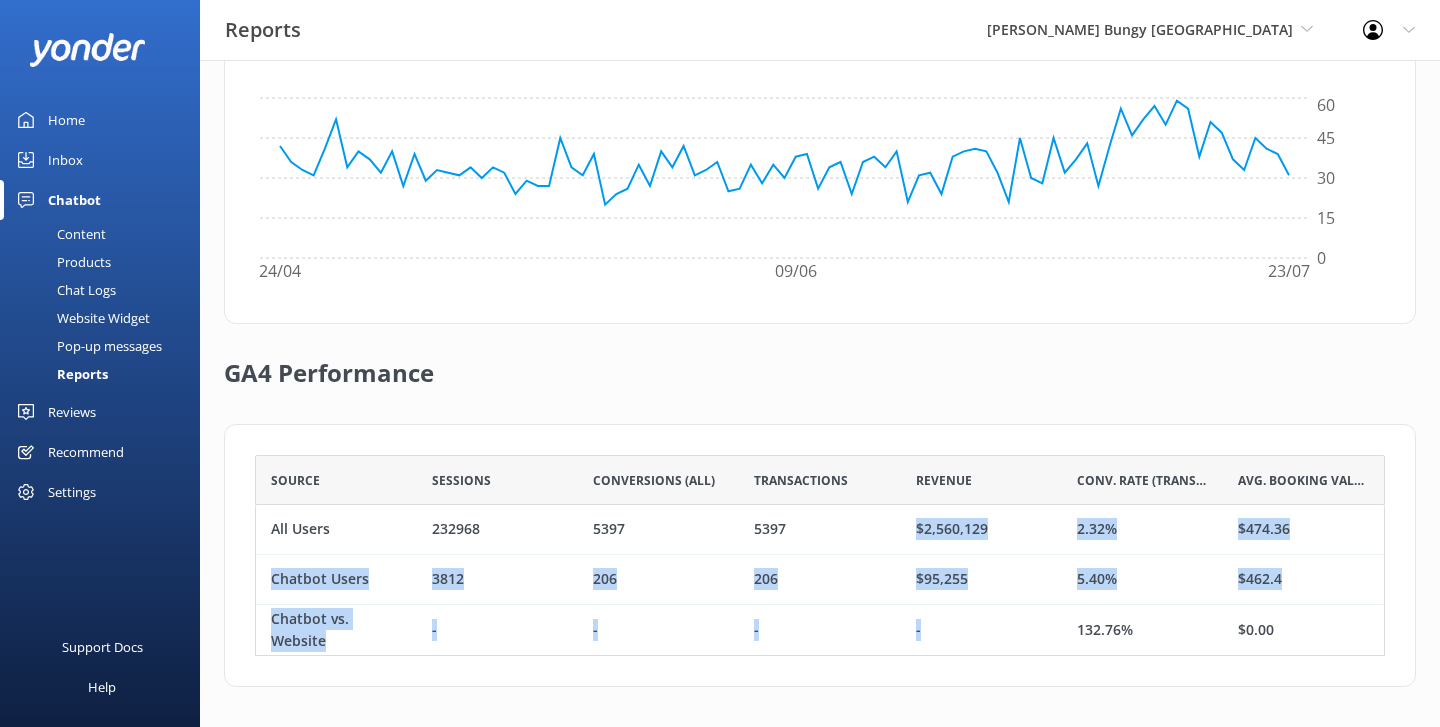 drag, startPoint x: 1141, startPoint y: 615, endPoint x: 1034, endPoint y: 515, distance: 146.45477 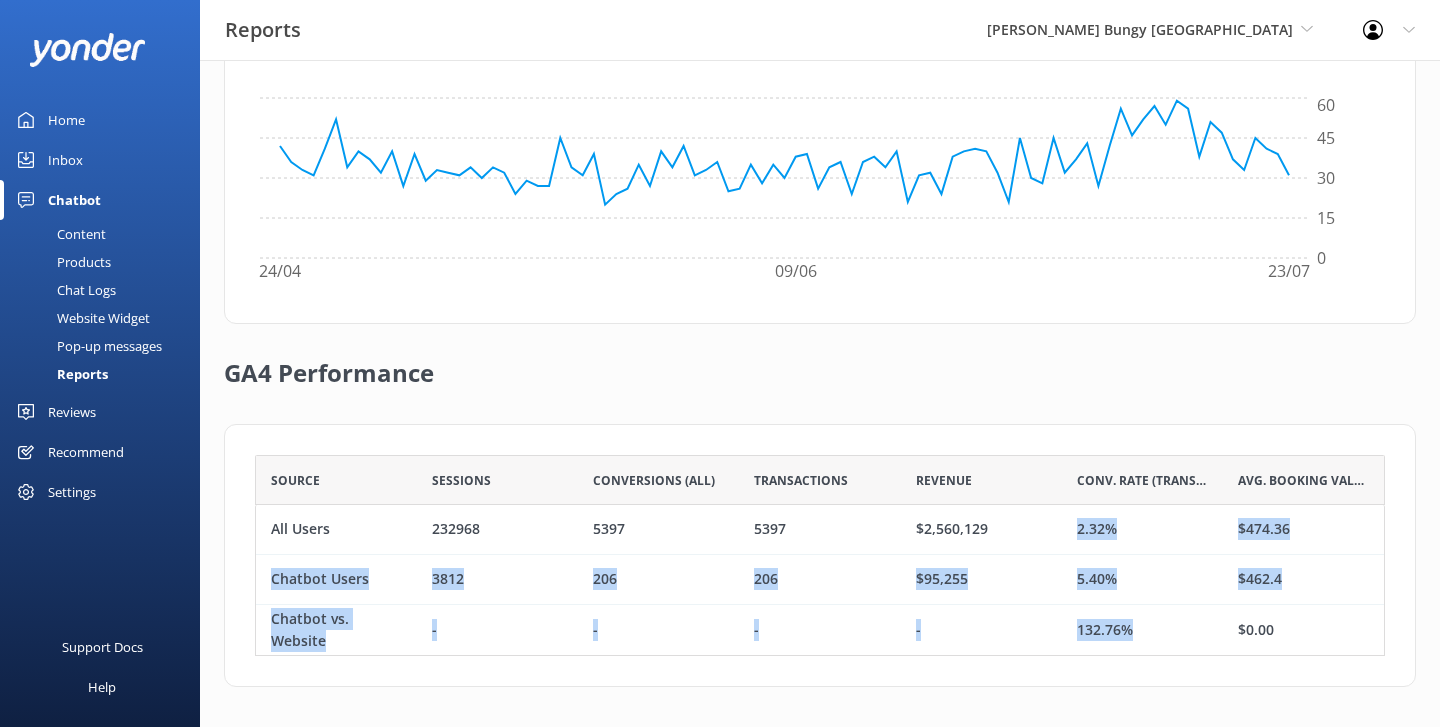 drag, startPoint x: 1157, startPoint y: 637, endPoint x: 1063, endPoint y: 527, distance: 144.69278 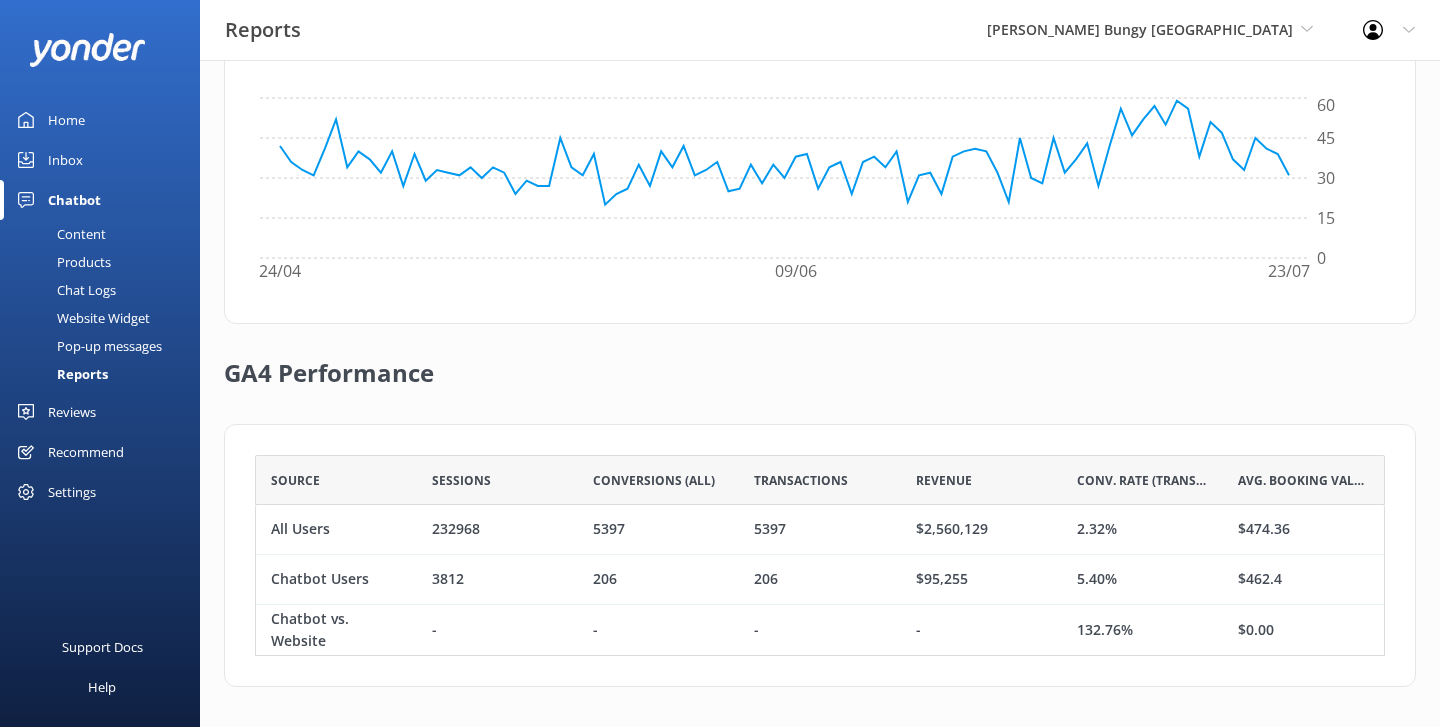 click on "GA4 Performance" at bounding box center (820, 374) 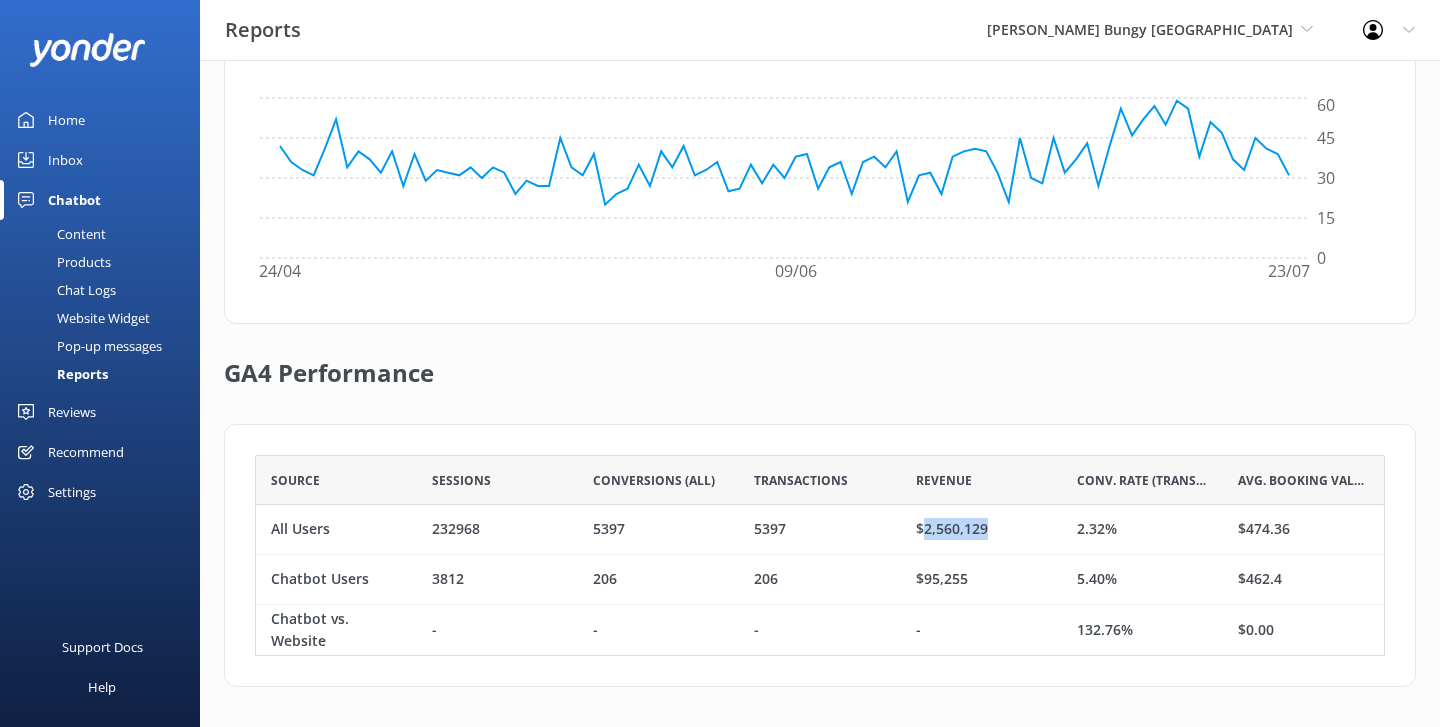 drag, startPoint x: 988, startPoint y: 527, endPoint x: 921, endPoint y: 527, distance: 67 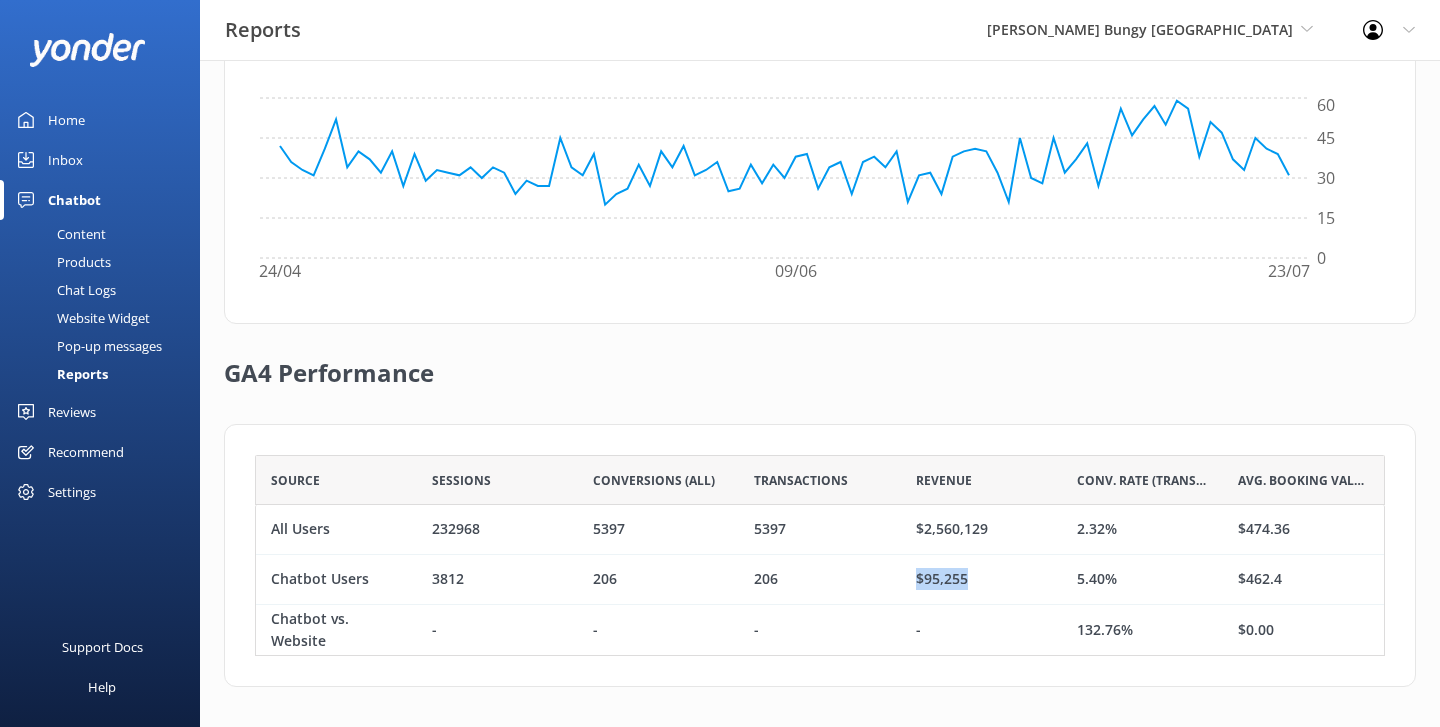 drag, startPoint x: 982, startPoint y: 575, endPoint x: 889, endPoint y: 573, distance: 93.0215 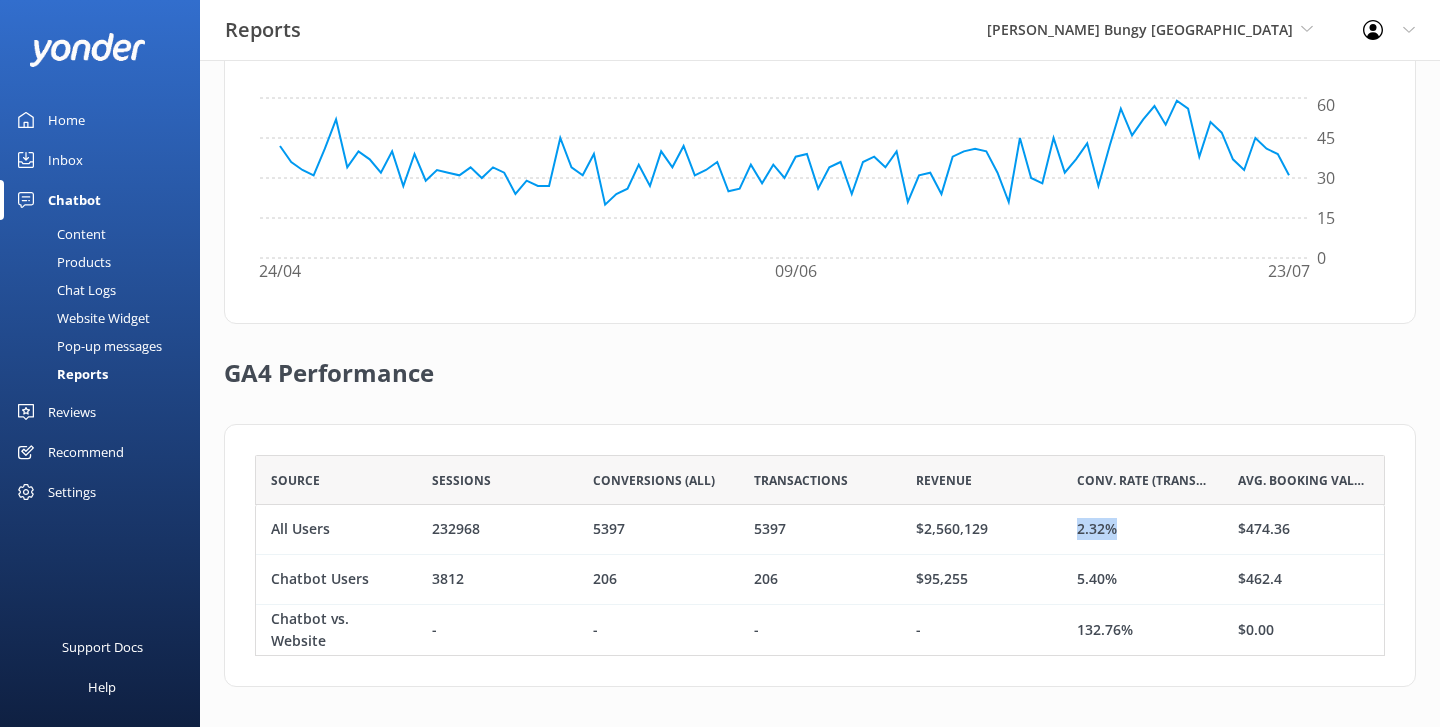 drag, startPoint x: 1117, startPoint y: 524, endPoint x: 1061, endPoint y: 524, distance: 56 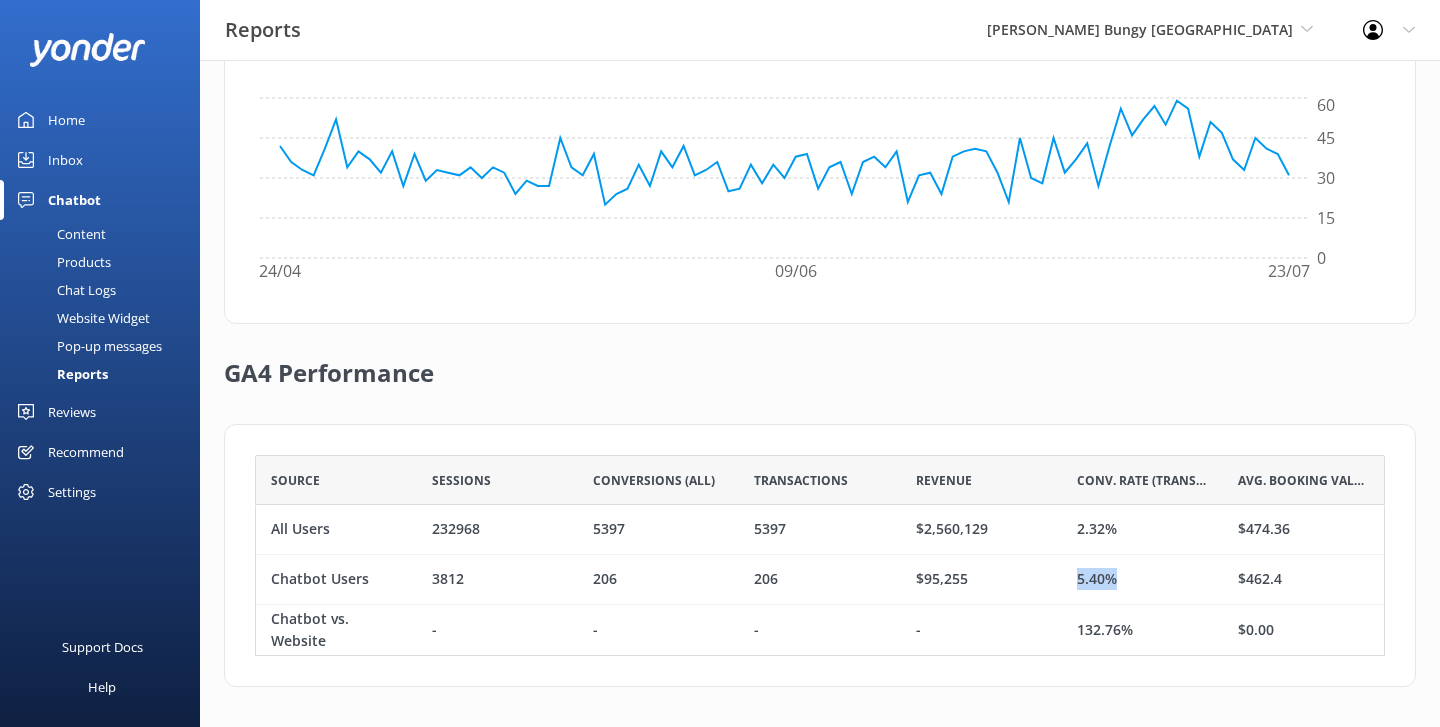 drag, startPoint x: 1124, startPoint y: 580, endPoint x: 1063, endPoint y: 580, distance: 61 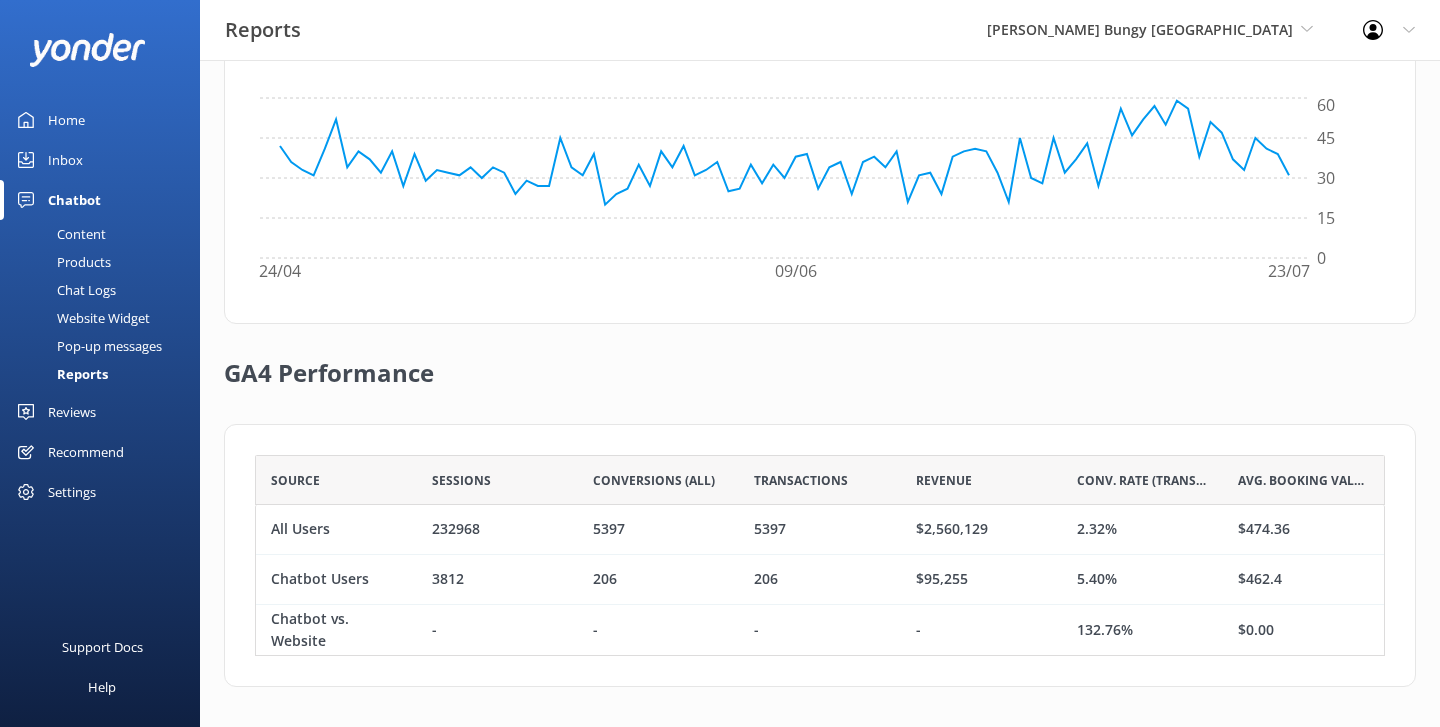 click on "Source Sessions Conversions (All) Transactions Revenue Conv. Rate (Transactions) Avg. Booking Value All Users 232968 5397 5397 $2,560,129 2.32% $474.36 Chatbot Users 3812 206 206 $95,255 5.40% $462.4 Chatbot vs. Website - - - - 132.76% $0.00" at bounding box center (820, 555) 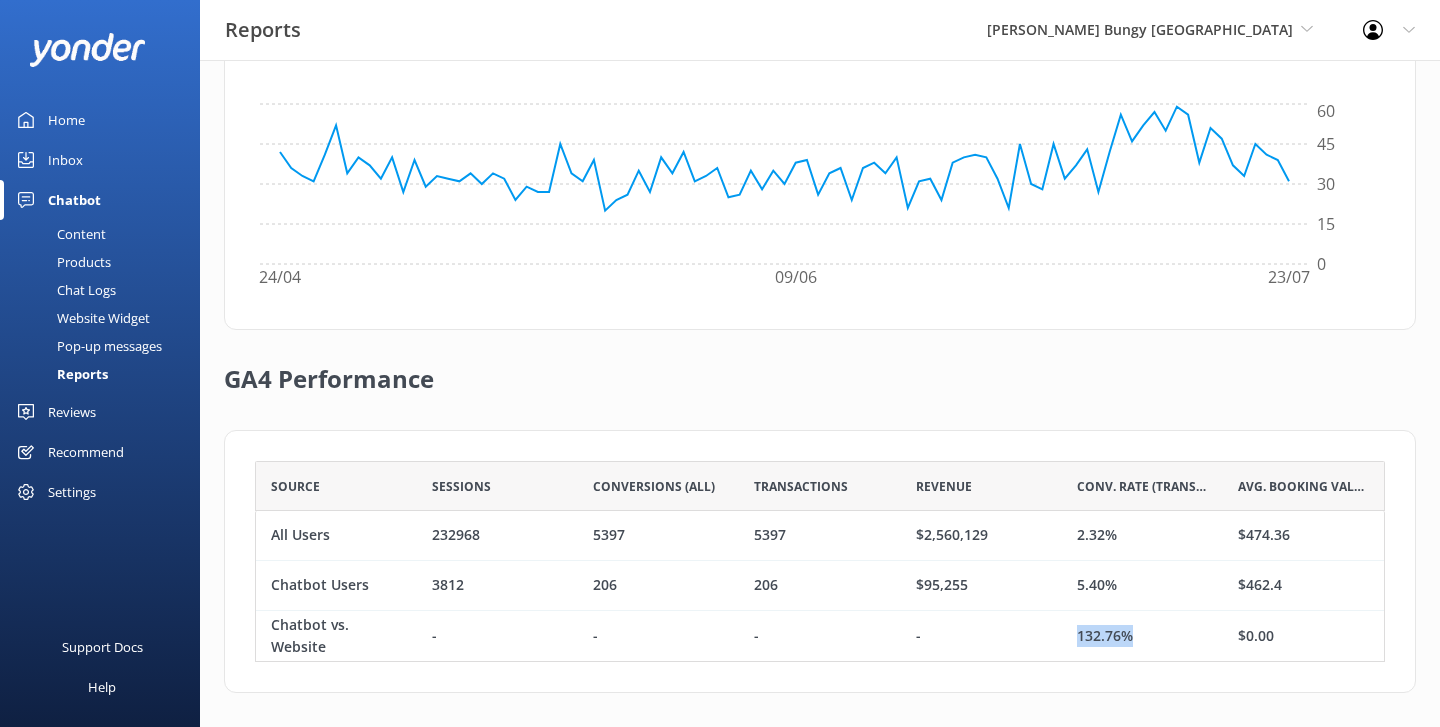 drag, startPoint x: 1140, startPoint y: 627, endPoint x: 1066, endPoint y: 630, distance: 74.06078 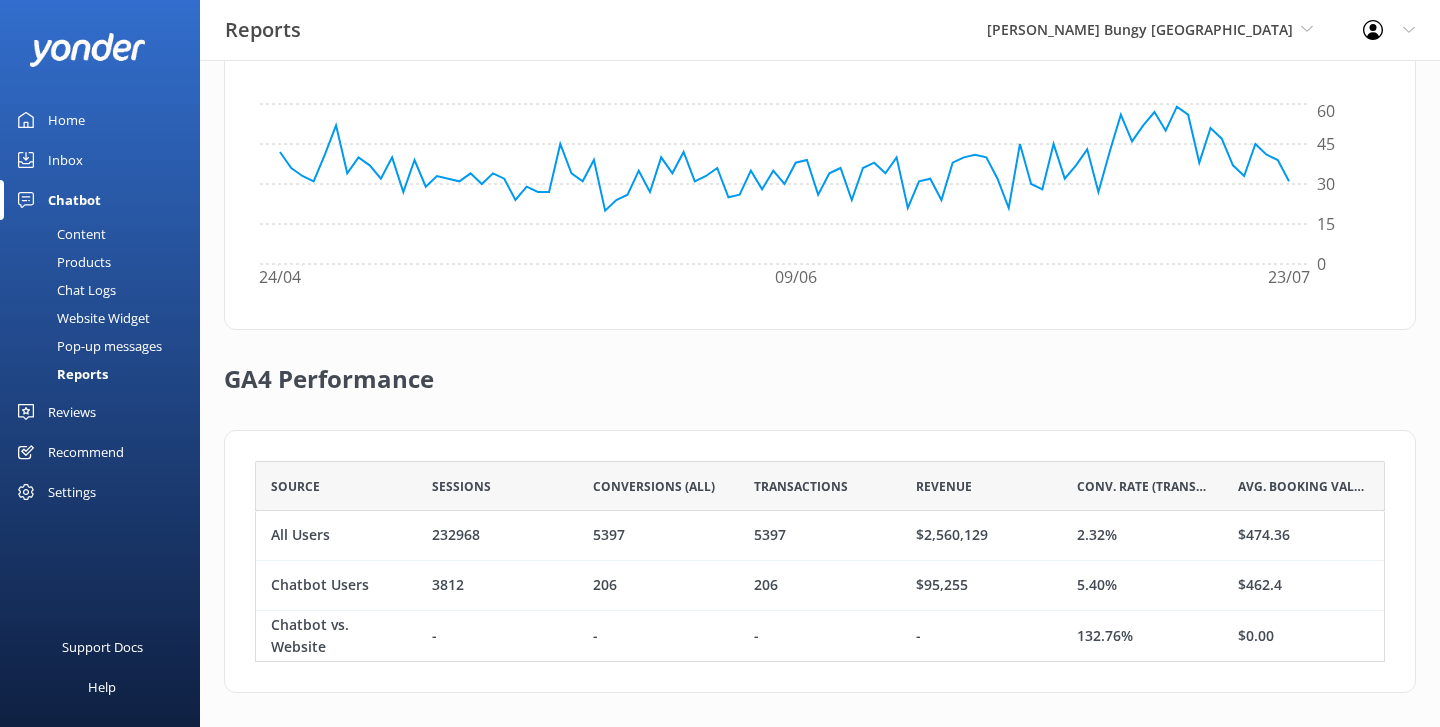 click on "Source Sessions Conversions (All) Transactions Revenue Conv. Rate (Transactions) Avg. Booking Value All Users 232968 5397 5397 $2,560,129 2.32% $474.36 Chatbot Users 3812 206 206 $95,255 5.40% $462.4 Chatbot vs. Website - - - - 132.76% $0.00" at bounding box center (820, 561) 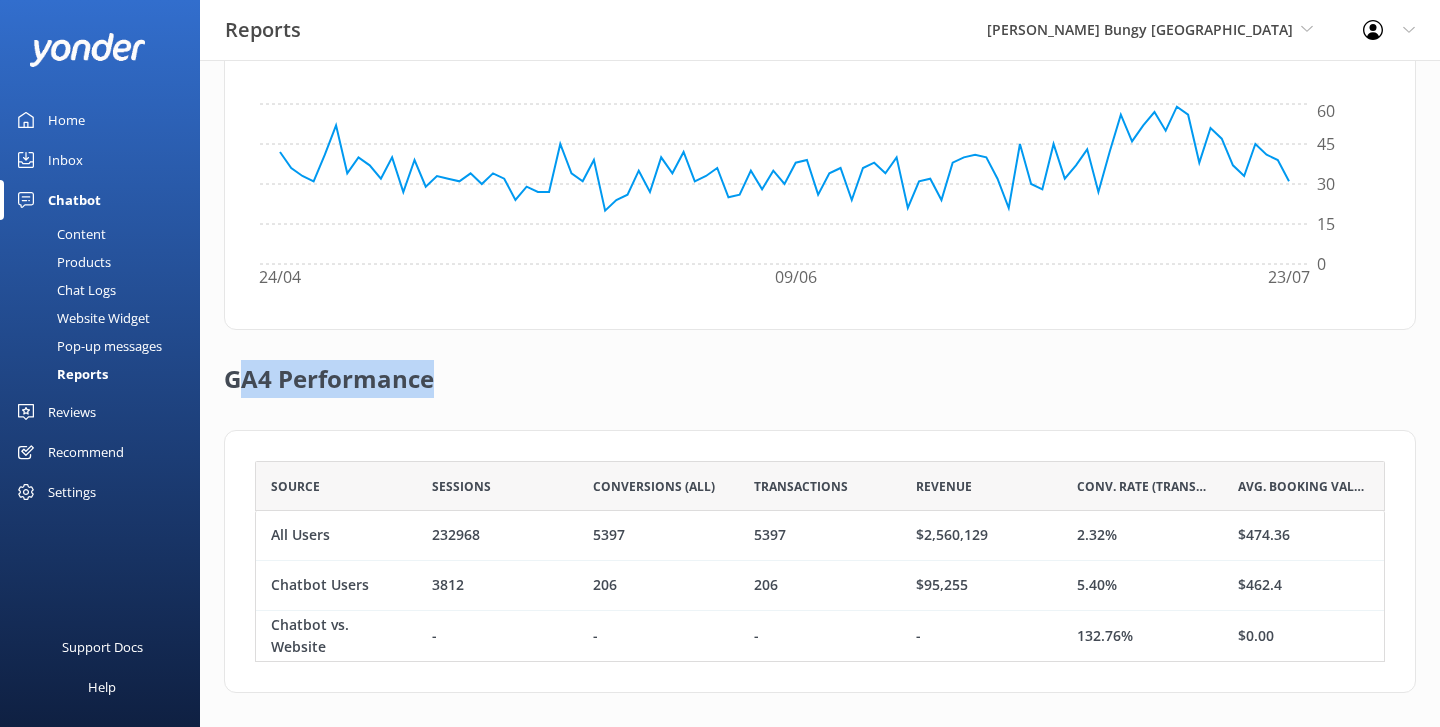 drag, startPoint x: 438, startPoint y: 385, endPoint x: 240, endPoint y: 383, distance: 198.0101 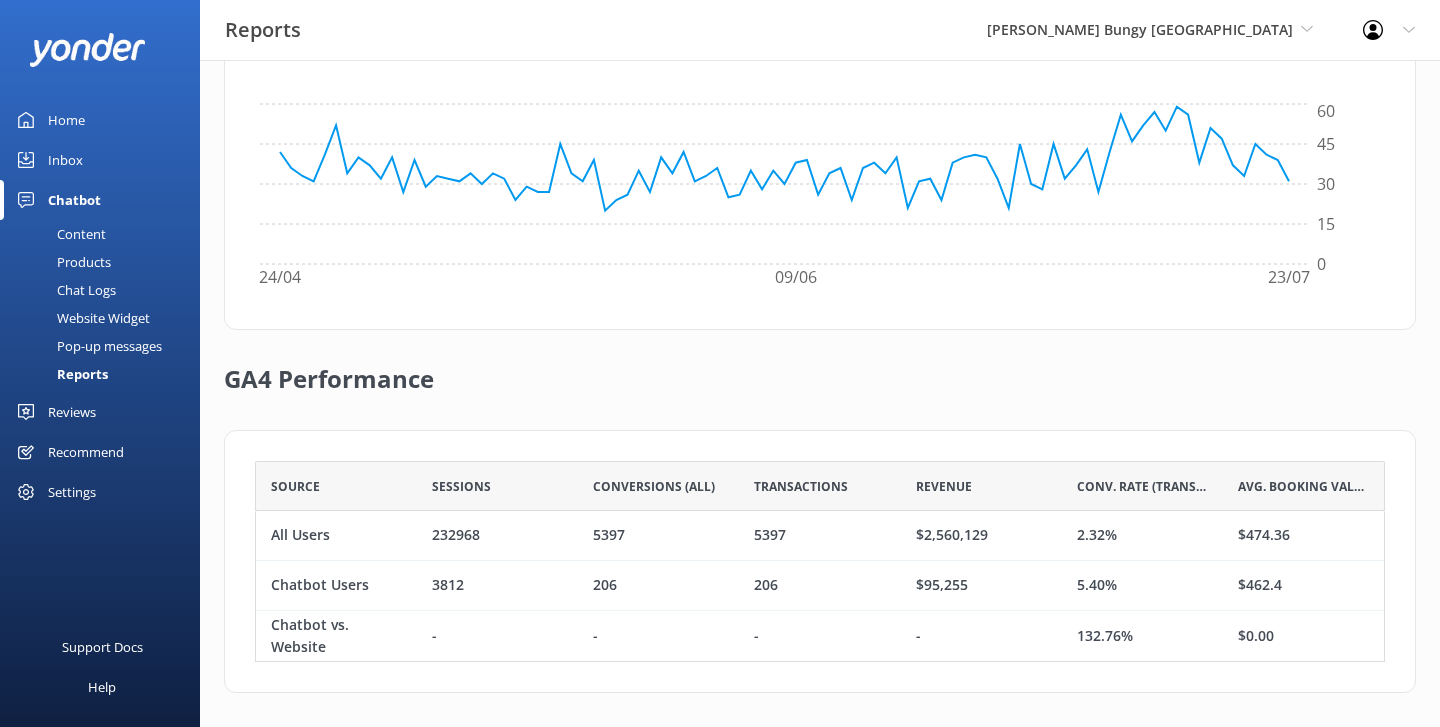 scroll, scrollTop: 715, scrollLeft: 0, axis: vertical 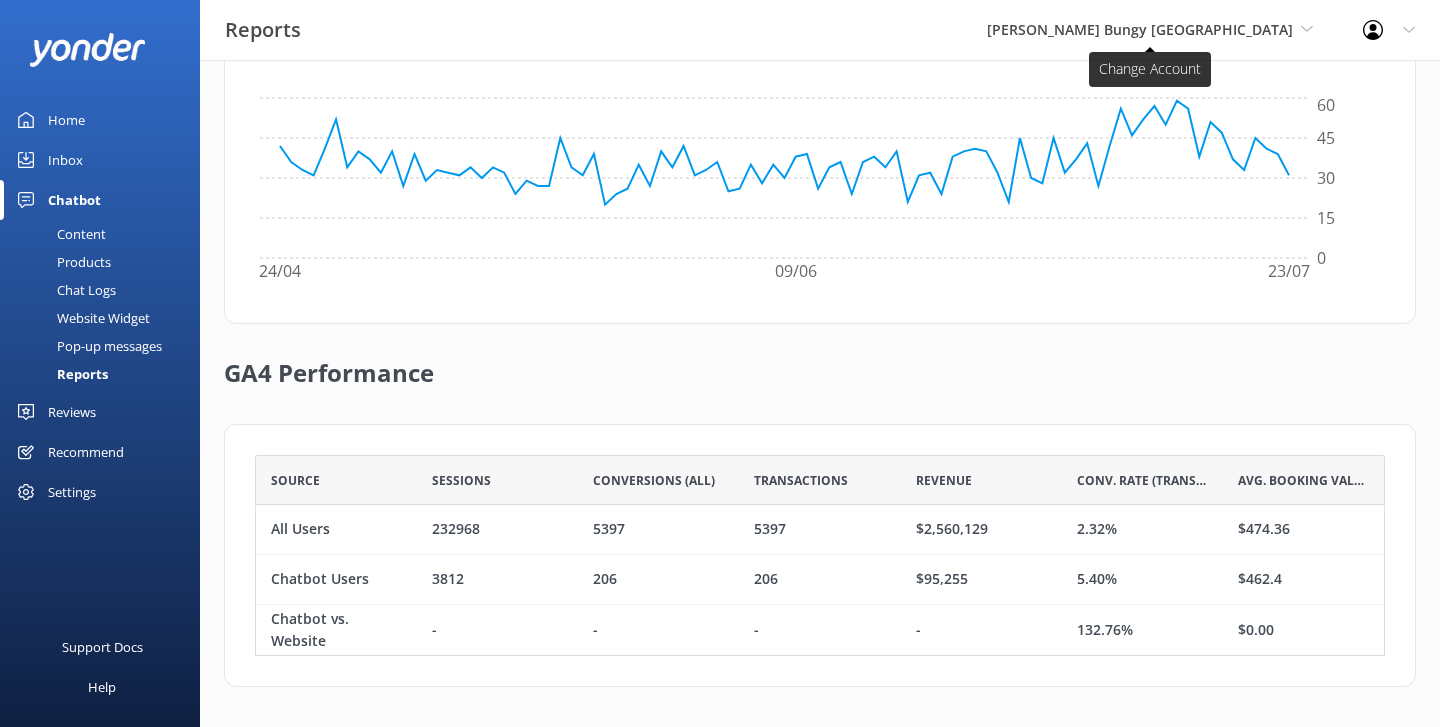click on "[PERSON_NAME] Bungy [GEOGRAPHIC_DATA]" at bounding box center (1140, 29) 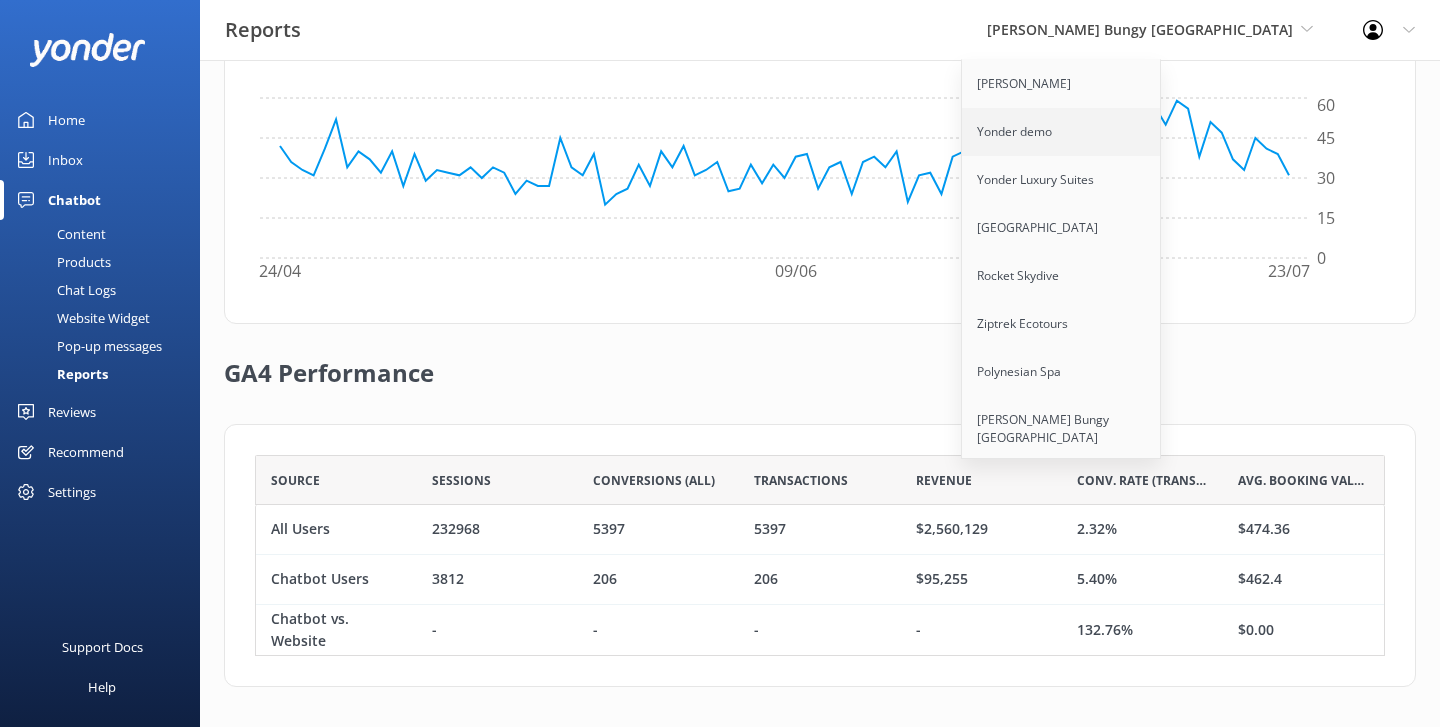 click on "Yonder demo" at bounding box center (1062, 132) 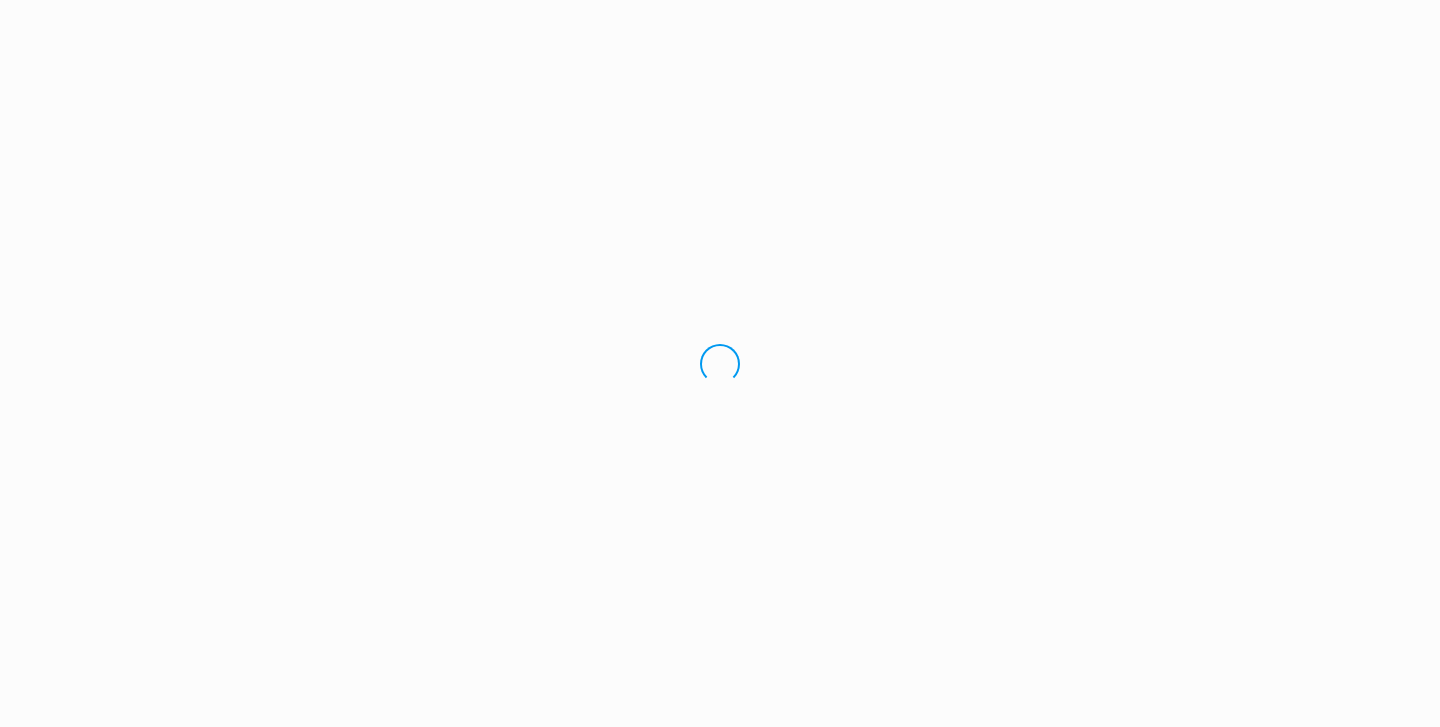 scroll, scrollTop: 0, scrollLeft: 0, axis: both 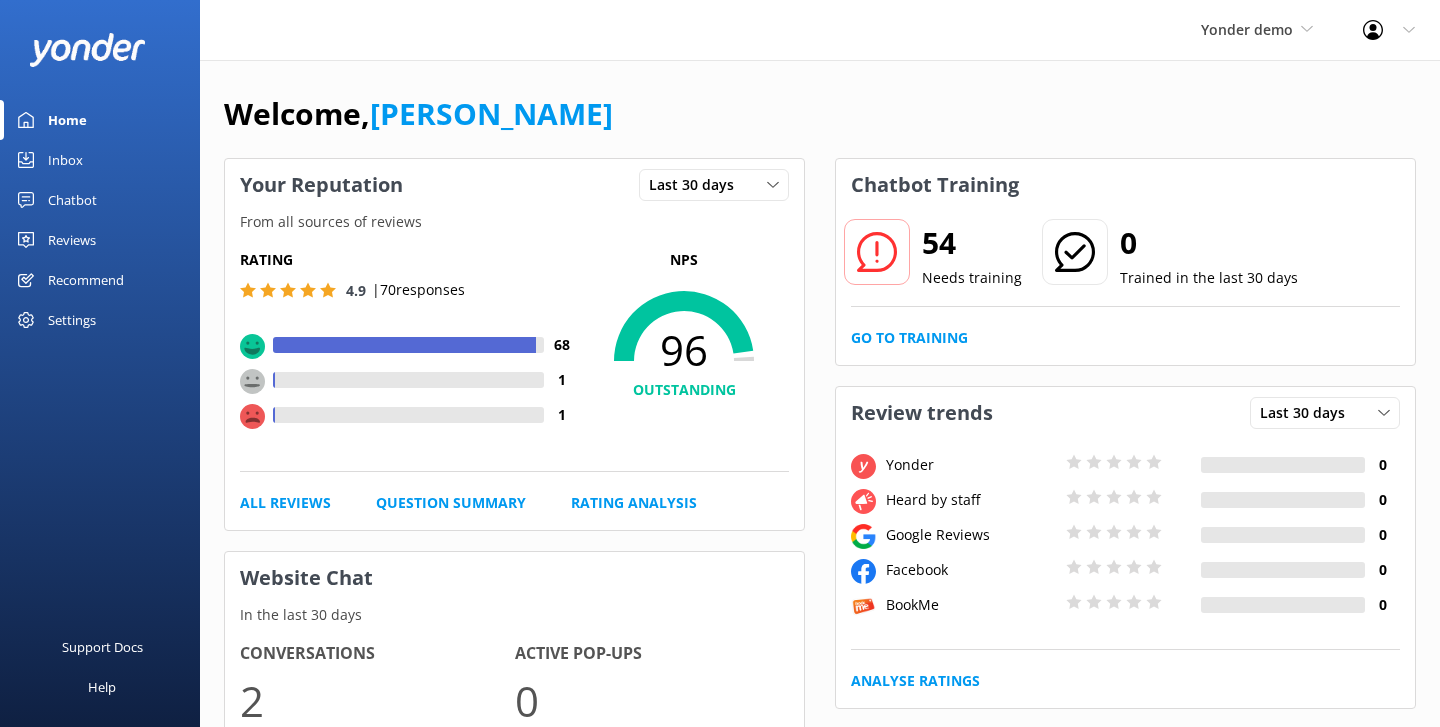 click on "Chatbot" at bounding box center (72, 200) 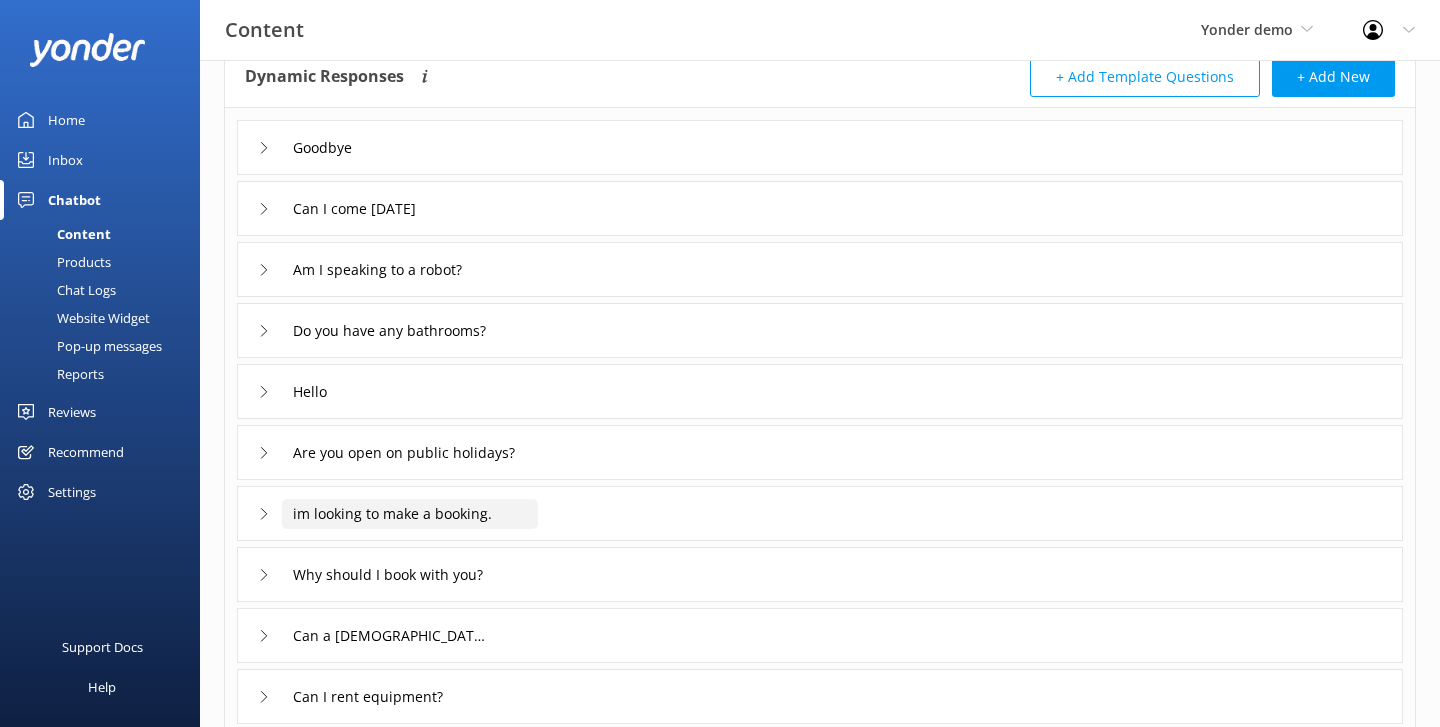 scroll, scrollTop: 0, scrollLeft: 0, axis: both 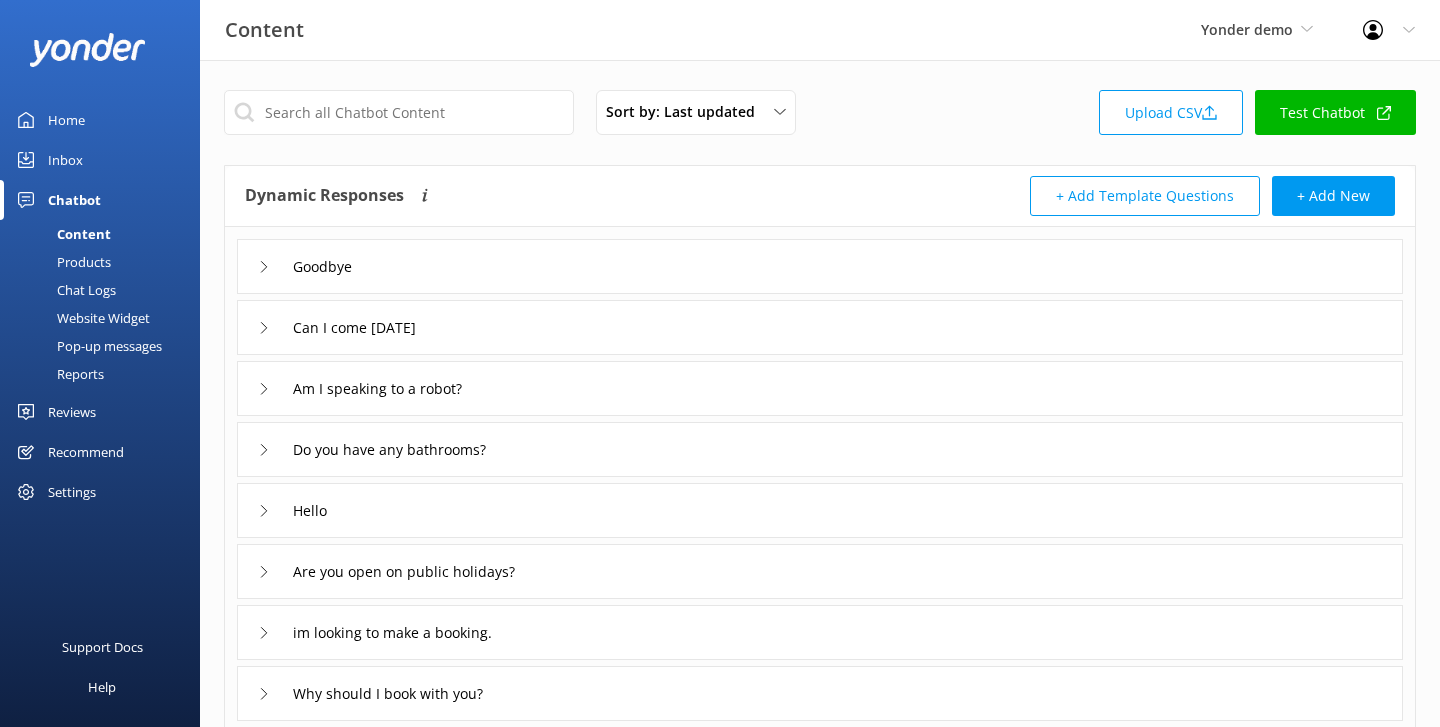 click on "Reports" at bounding box center (58, 374) 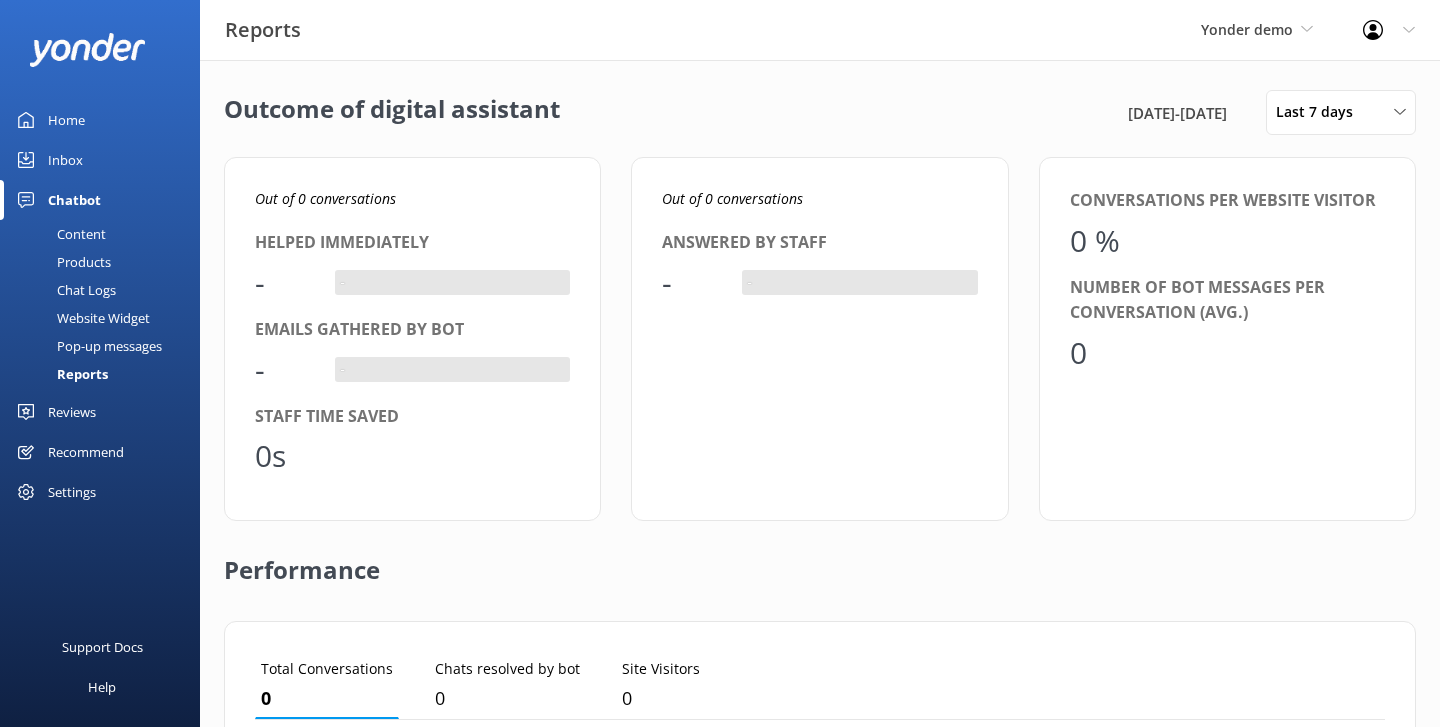 scroll, scrollTop: 1, scrollLeft: 1, axis: both 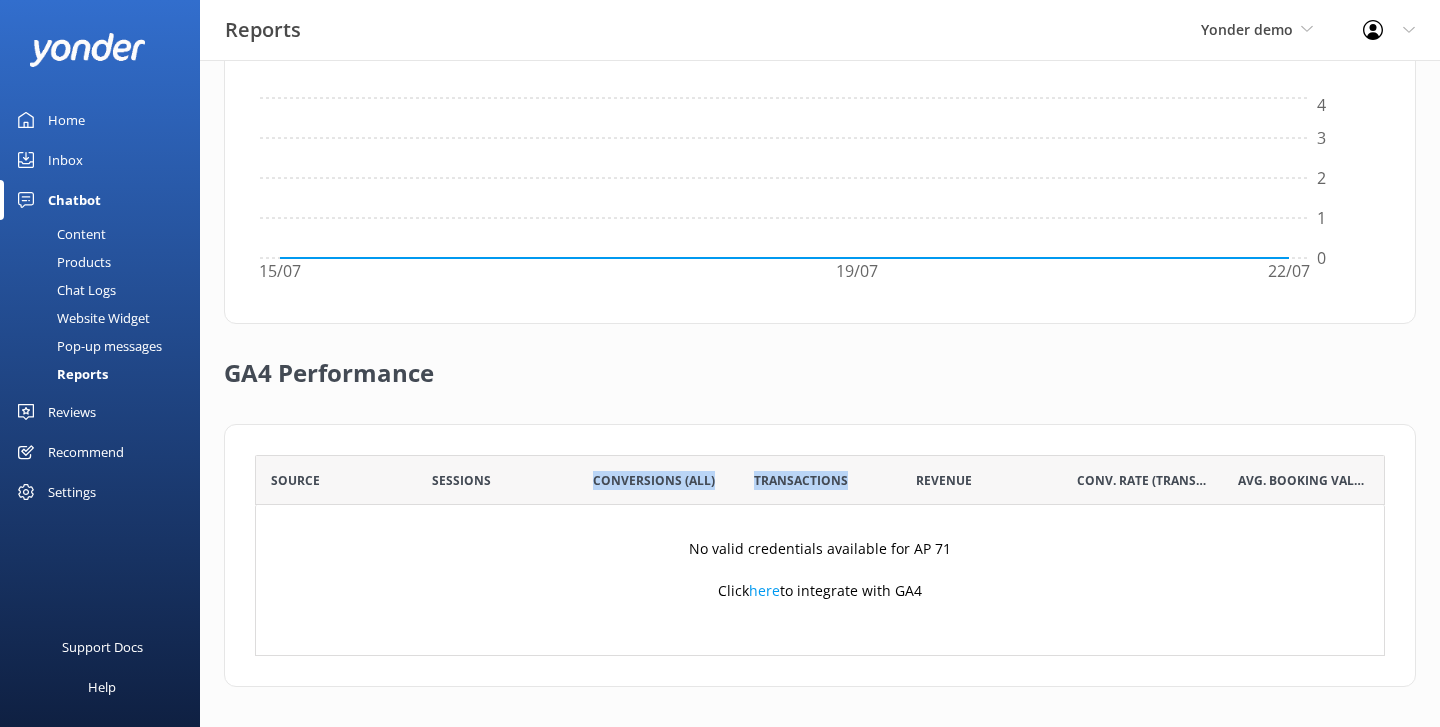 drag, startPoint x: 983, startPoint y: 468, endPoint x: 703, endPoint y: 465, distance: 280.01608 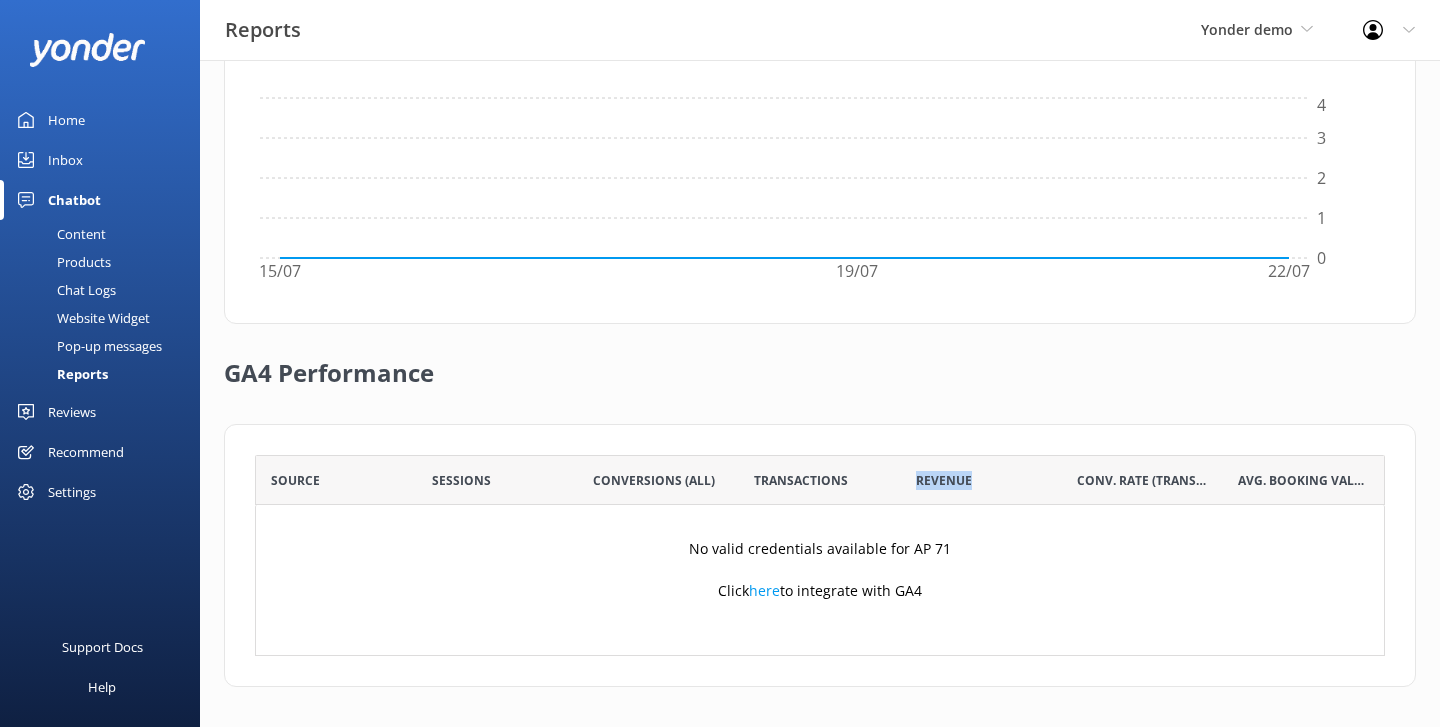 drag, startPoint x: 974, startPoint y: 477, endPoint x: 893, endPoint y: 475, distance: 81.02469 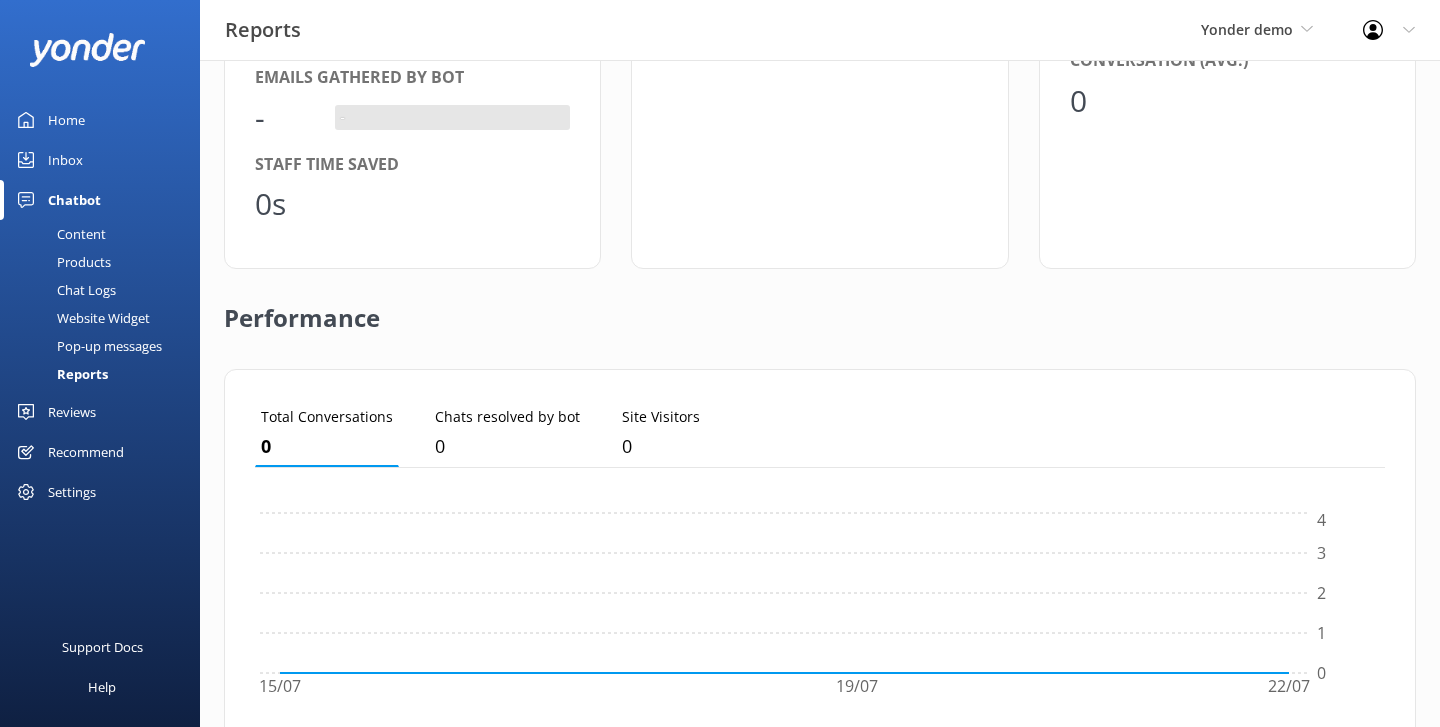 scroll, scrollTop: 0, scrollLeft: 0, axis: both 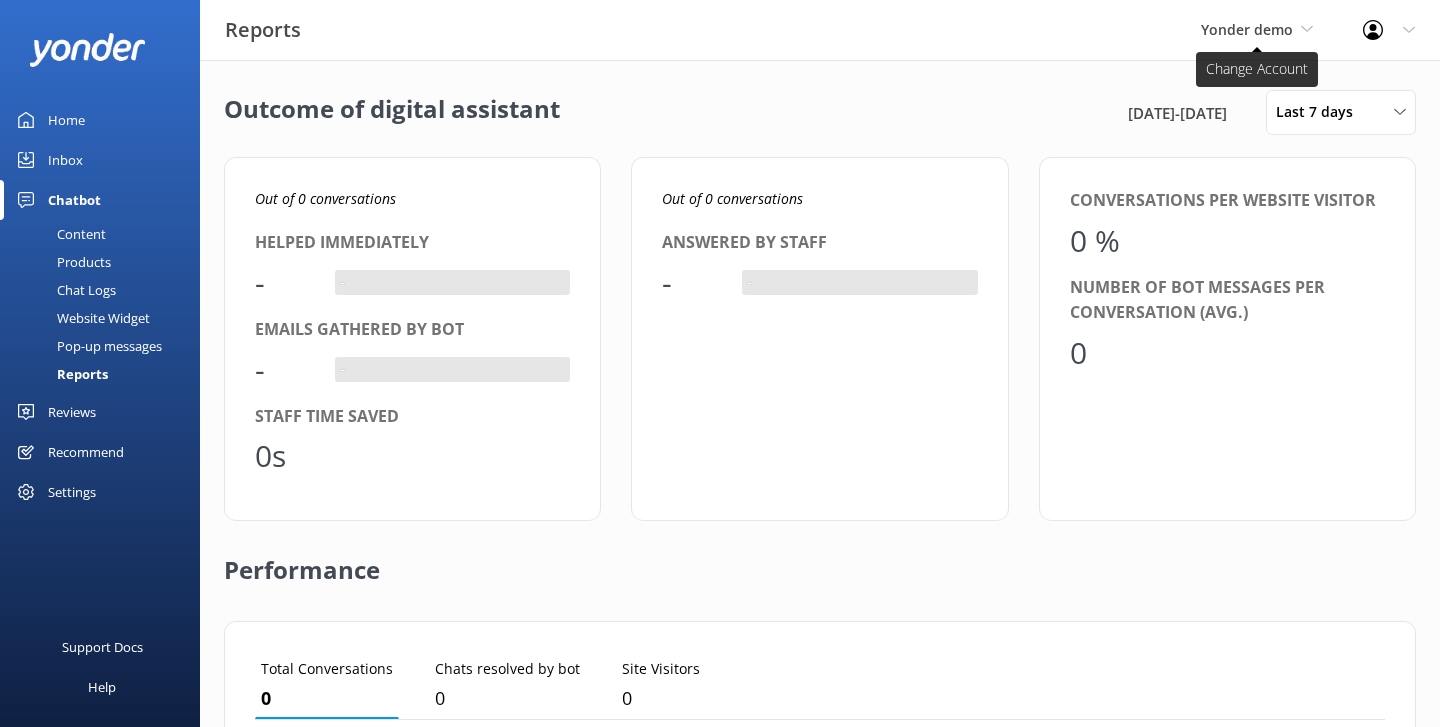 click on "Yonder demo" at bounding box center (1257, 30) 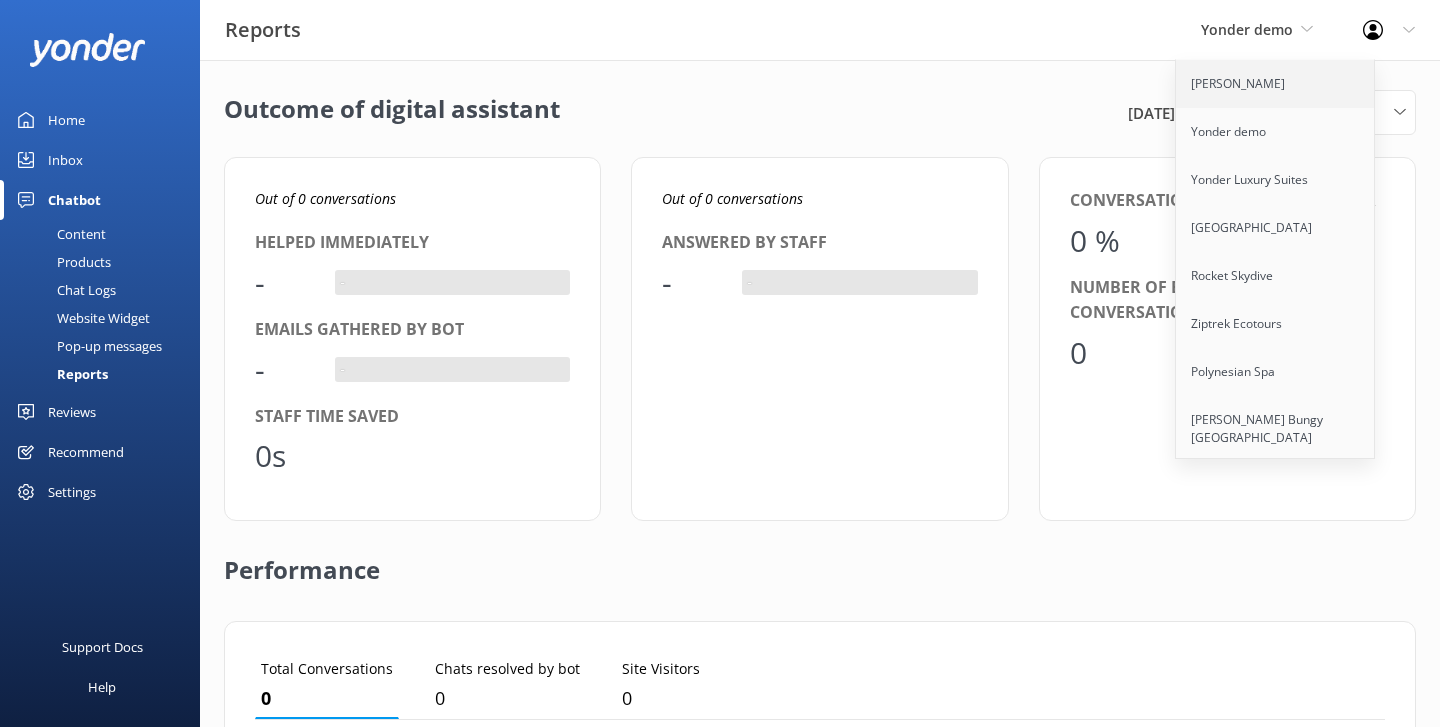 click on "[PERSON_NAME]" at bounding box center [1276, 84] 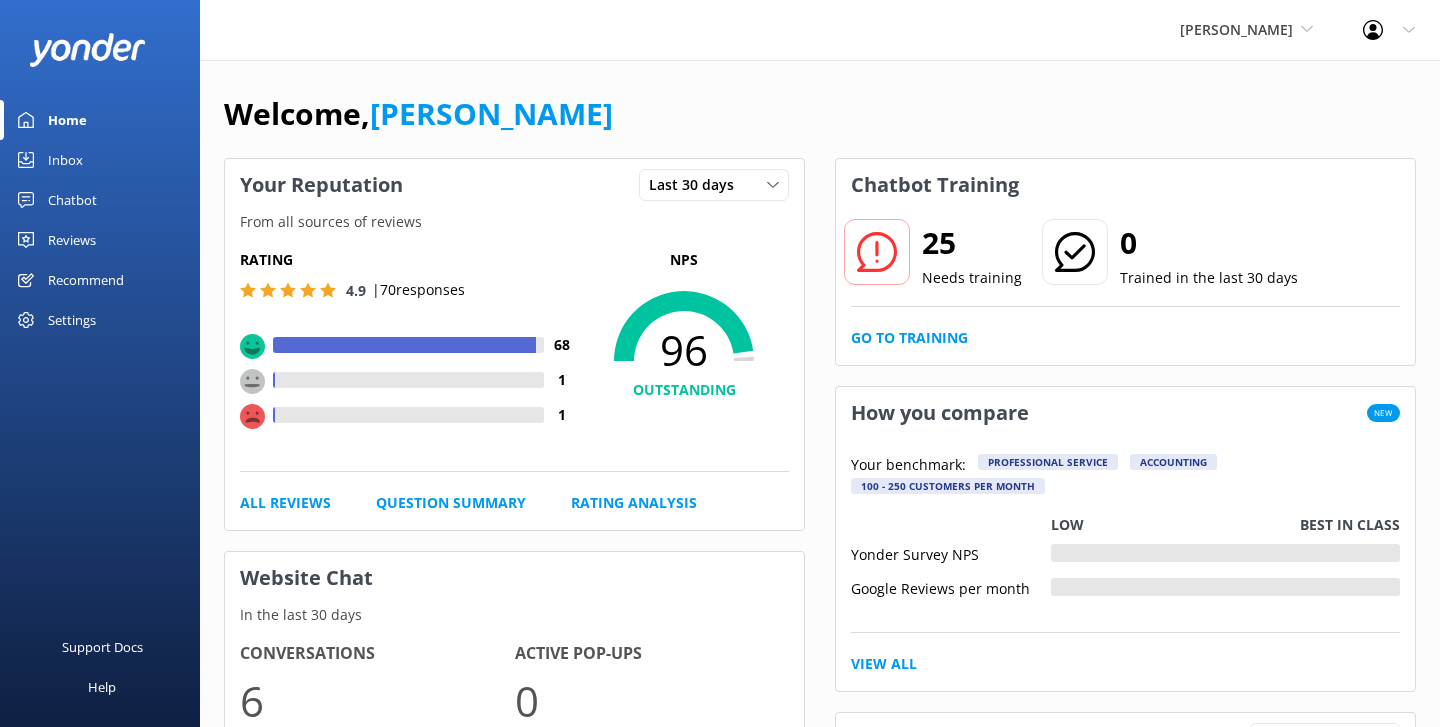 click on "Chatbot" at bounding box center (72, 200) 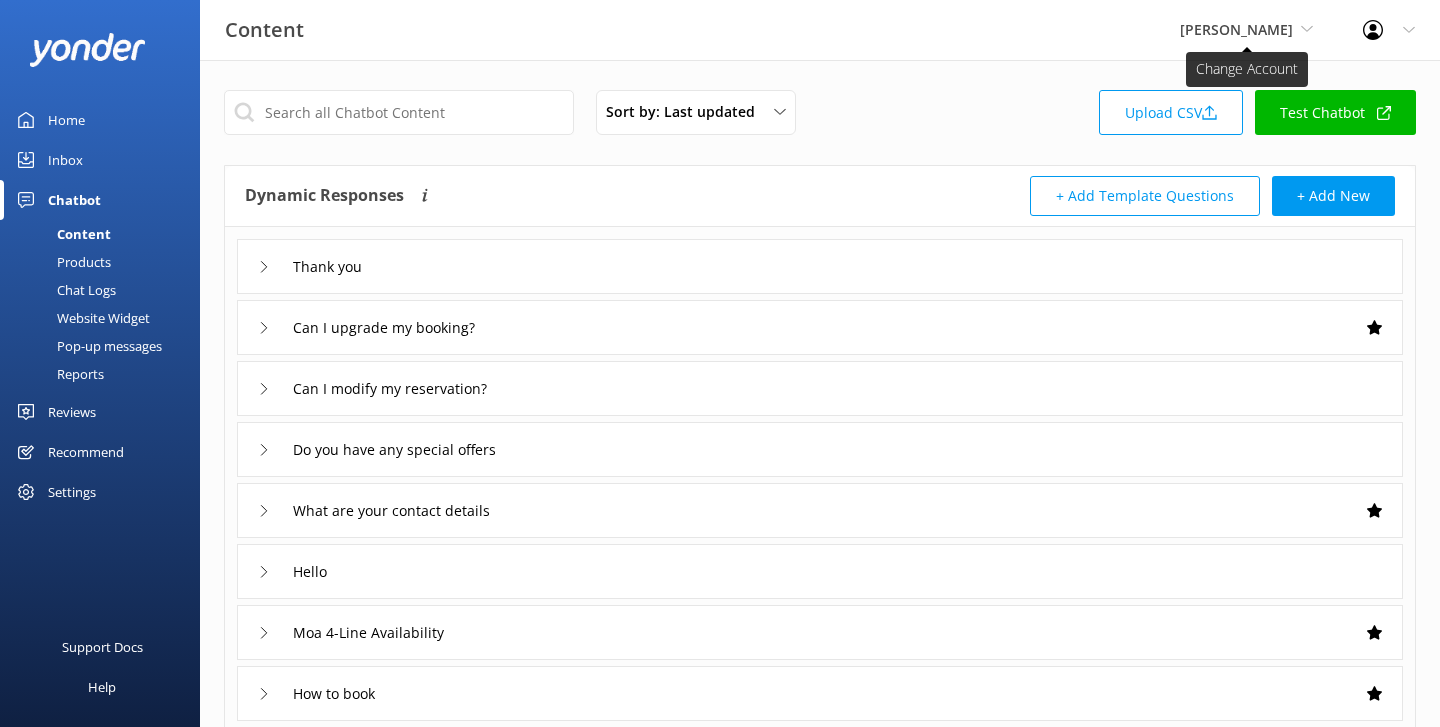 click on "[PERSON_NAME]" at bounding box center [1246, 30] 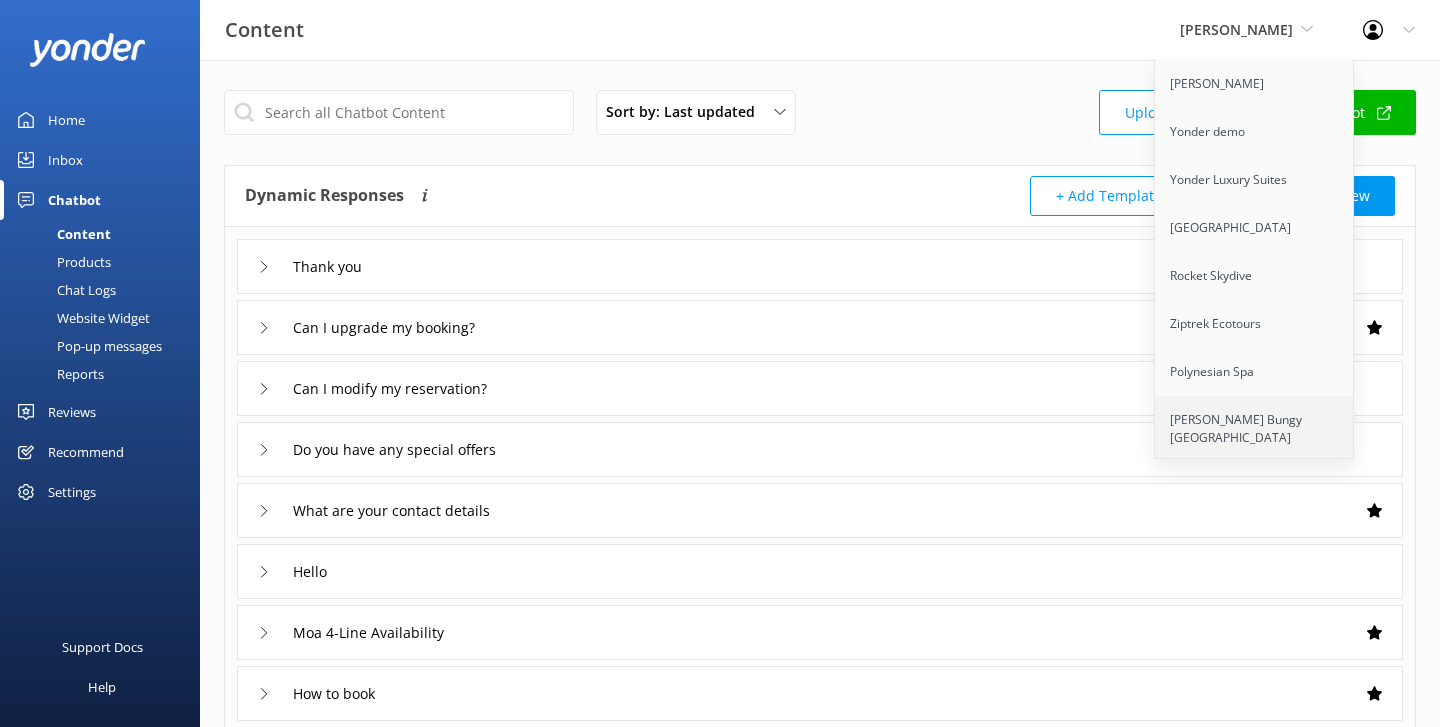 click on "[PERSON_NAME] Bungy [GEOGRAPHIC_DATA]" at bounding box center [1255, 429] 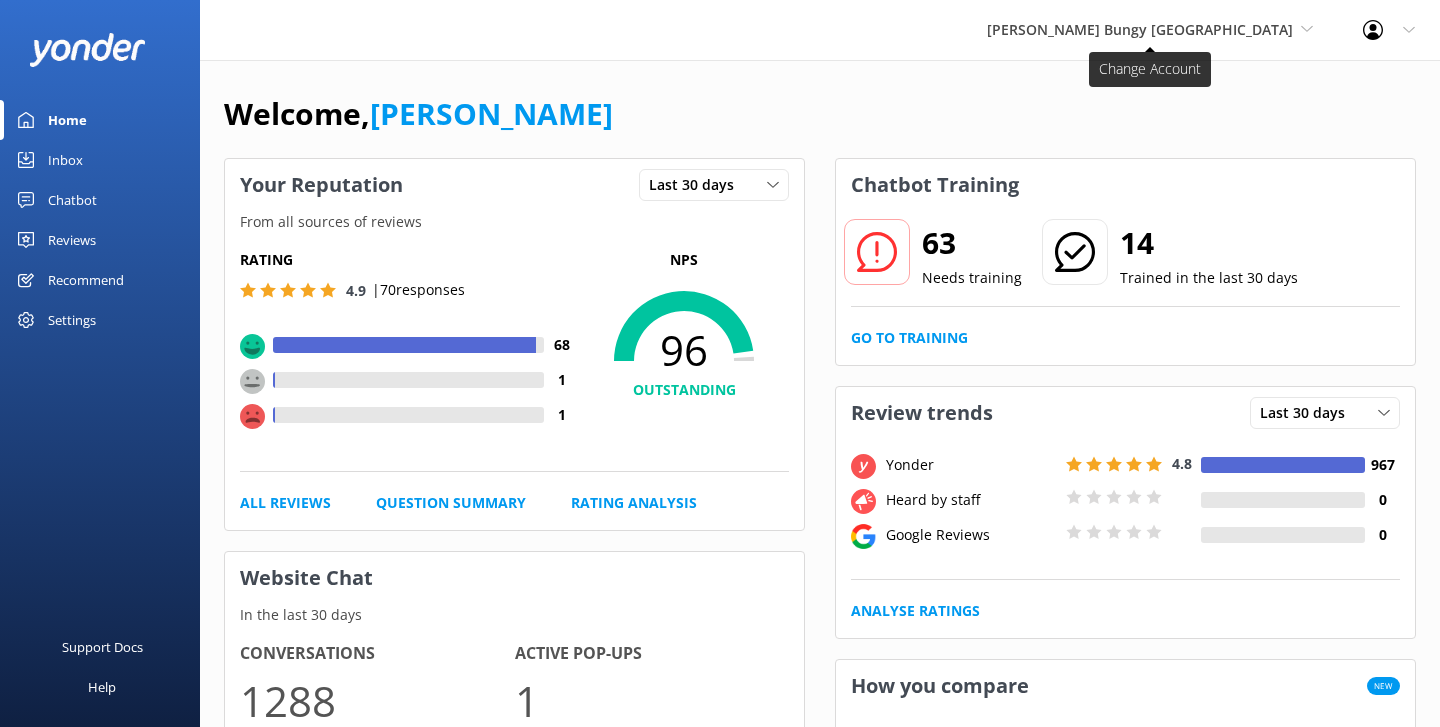 click on "[PERSON_NAME] Bungy [GEOGRAPHIC_DATA]" at bounding box center (1150, 30) 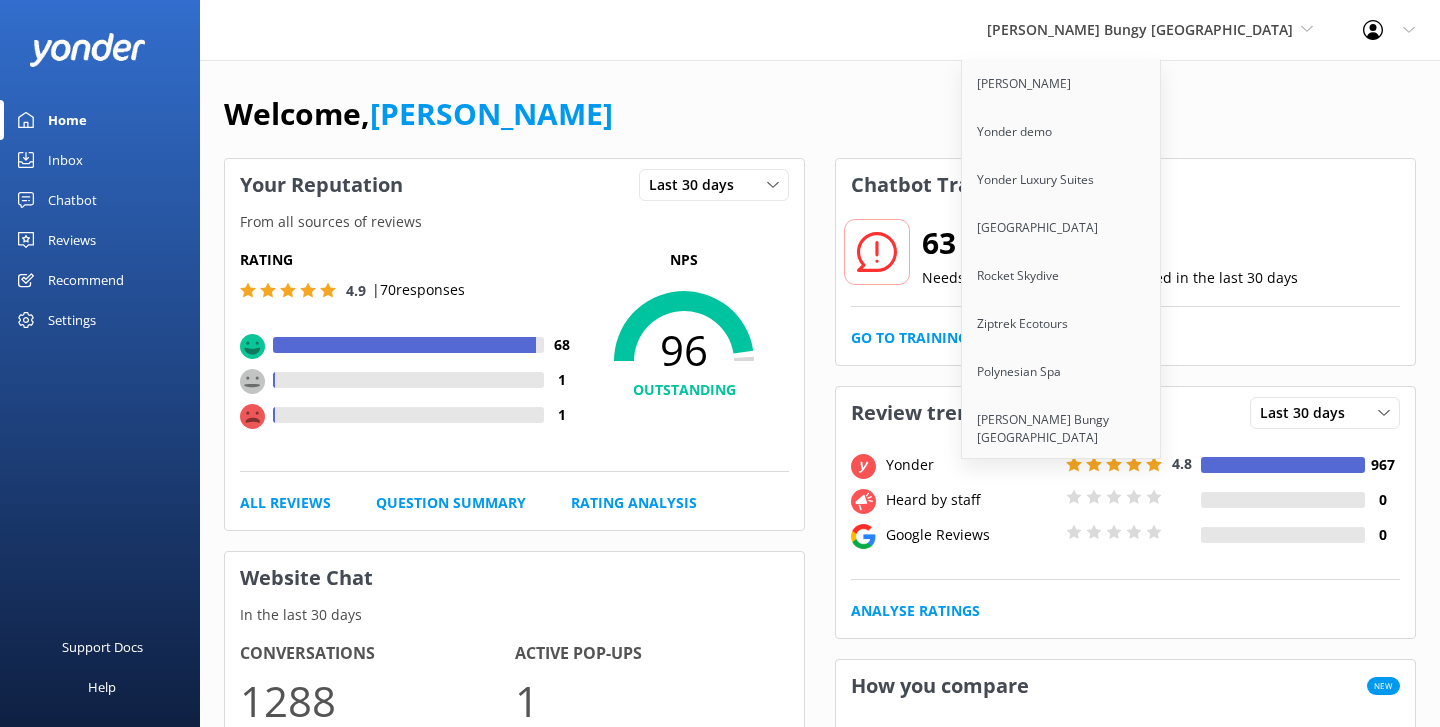click on "AJ Hackett Bungy New Zealand Yonder Zipline Yonder demo Yonder Luxury Suites Yonder Holiday Park Rocket Skydive Ziptrek Ecotours Polynesian Spa AJ Hackett Bungy New Zealand Profile Settings Logout" at bounding box center (720, 30) 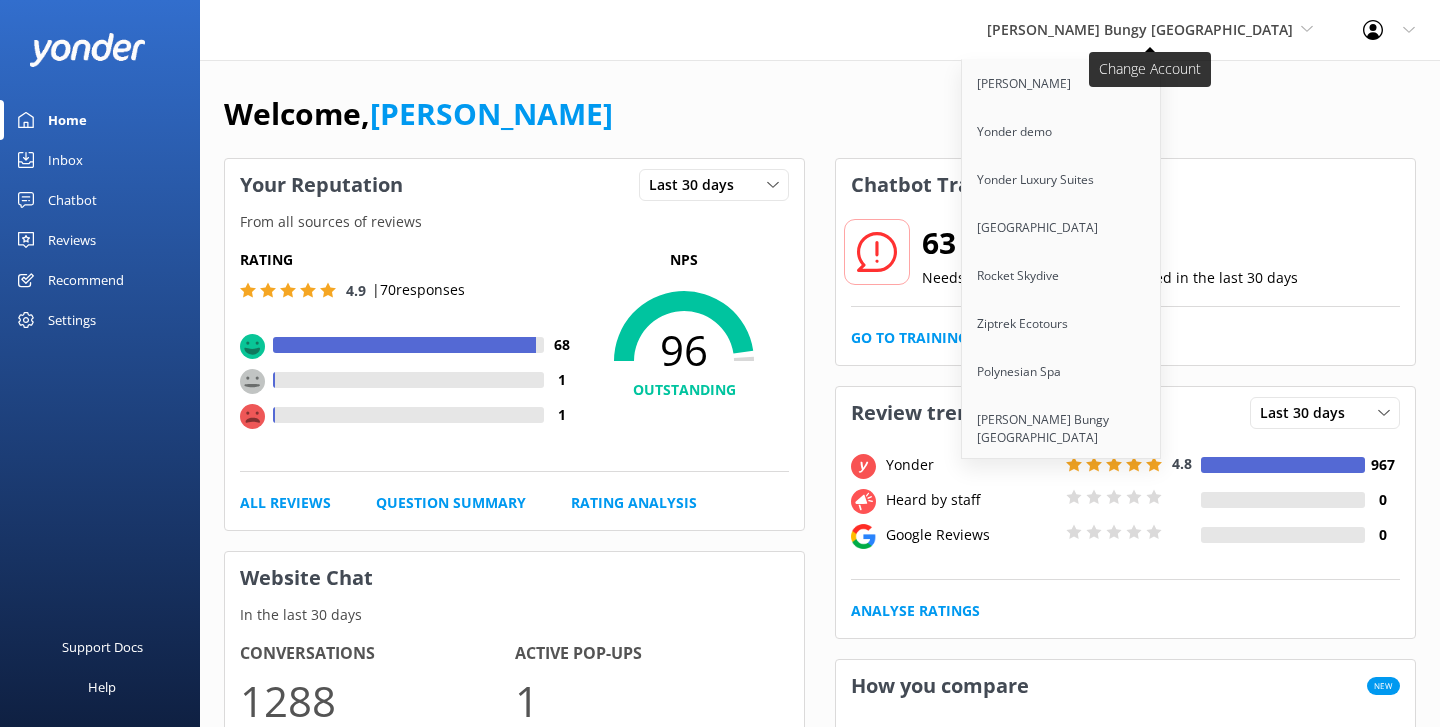 click on "[PERSON_NAME] Bungy [GEOGRAPHIC_DATA]" at bounding box center [1150, 30] 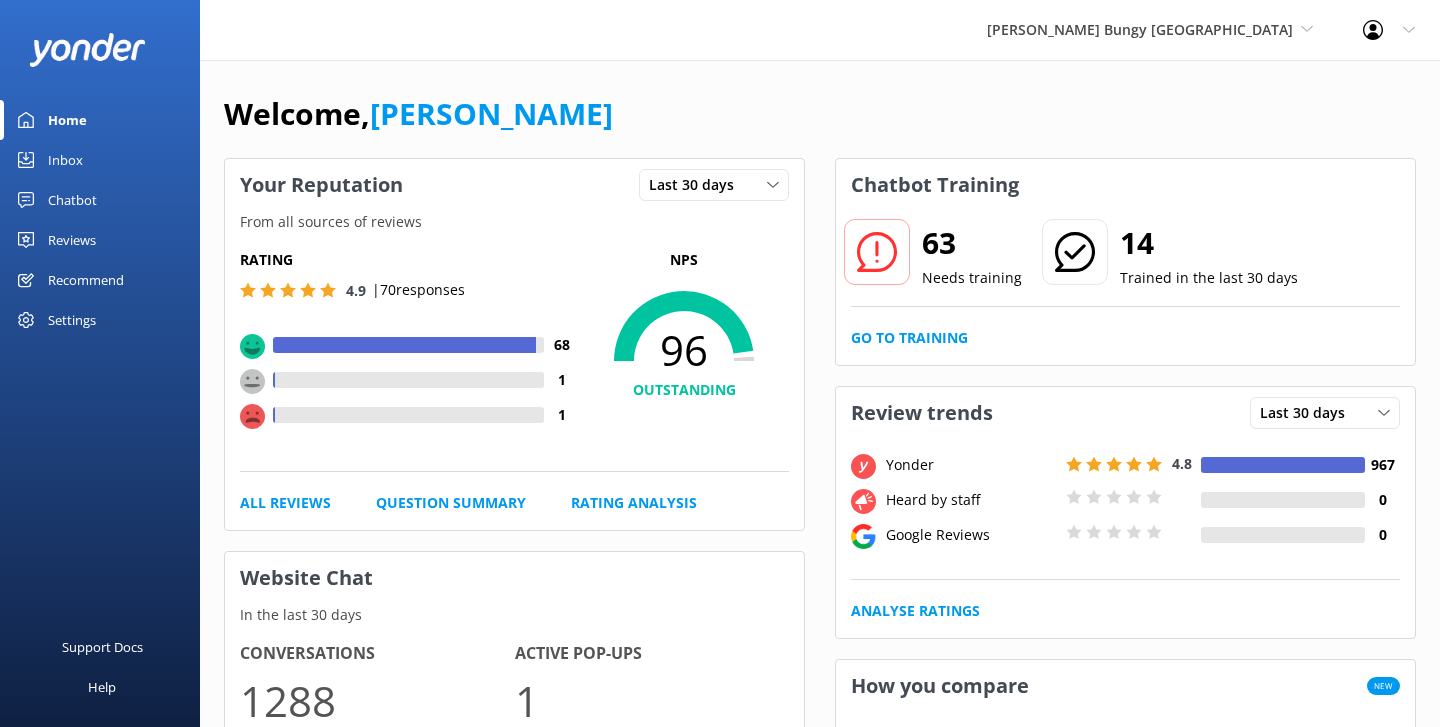click on "Chatbot" at bounding box center [72, 200] 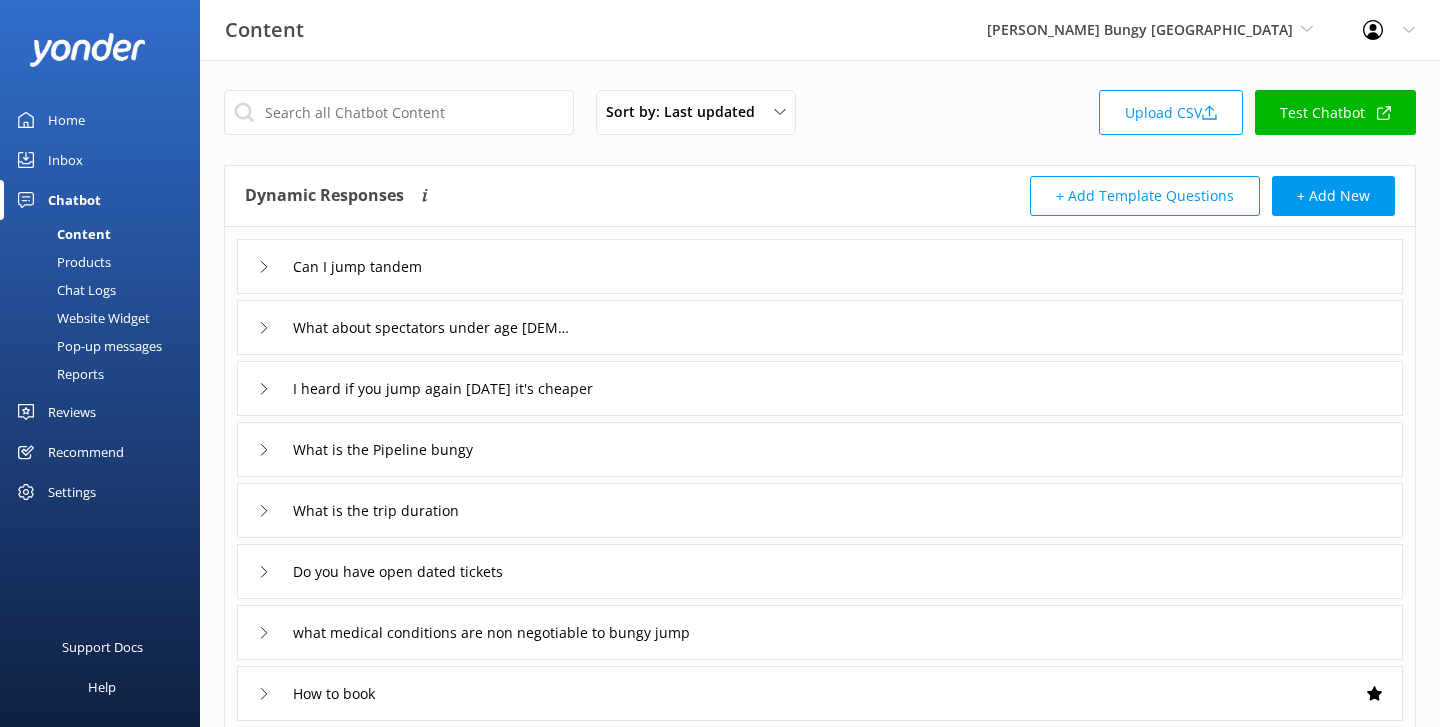 click on "Reports" at bounding box center (58, 374) 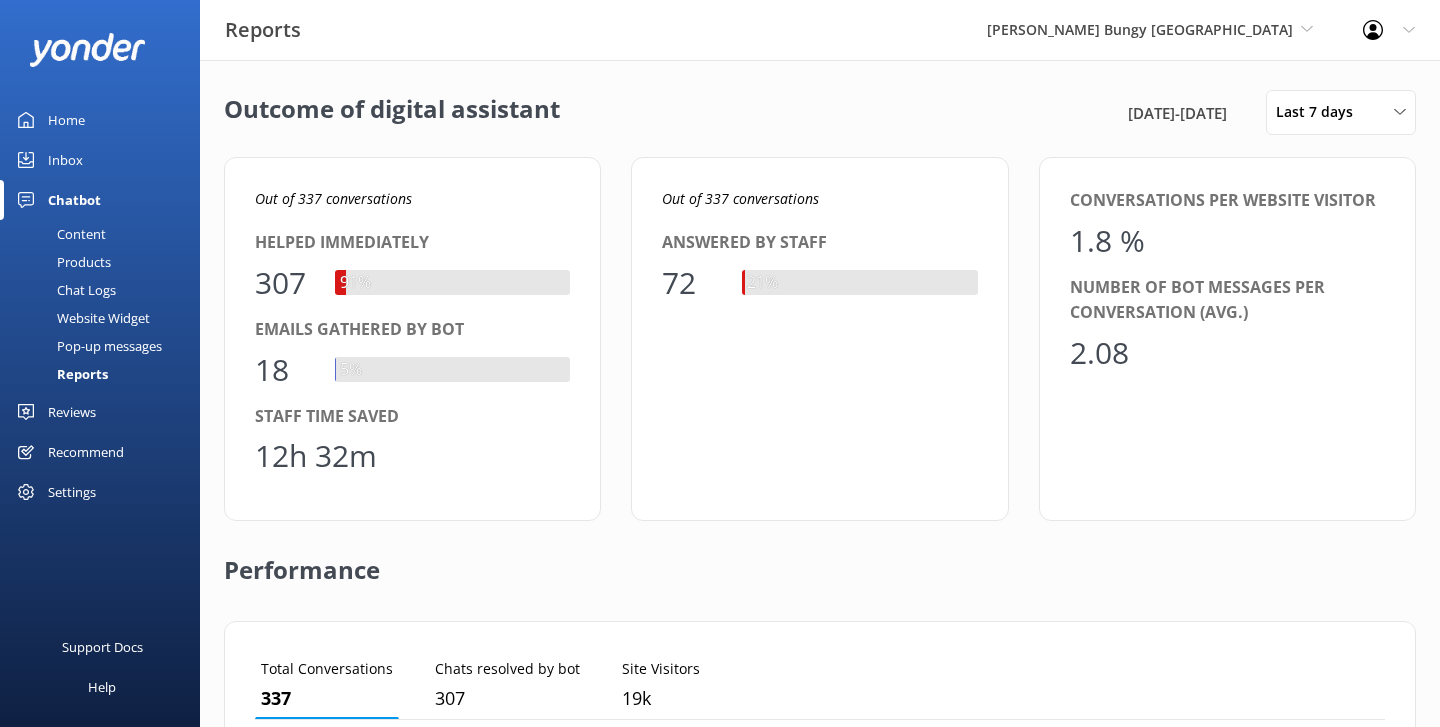 scroll, scrollTop: 1, scrollLeft: 1, axis: both 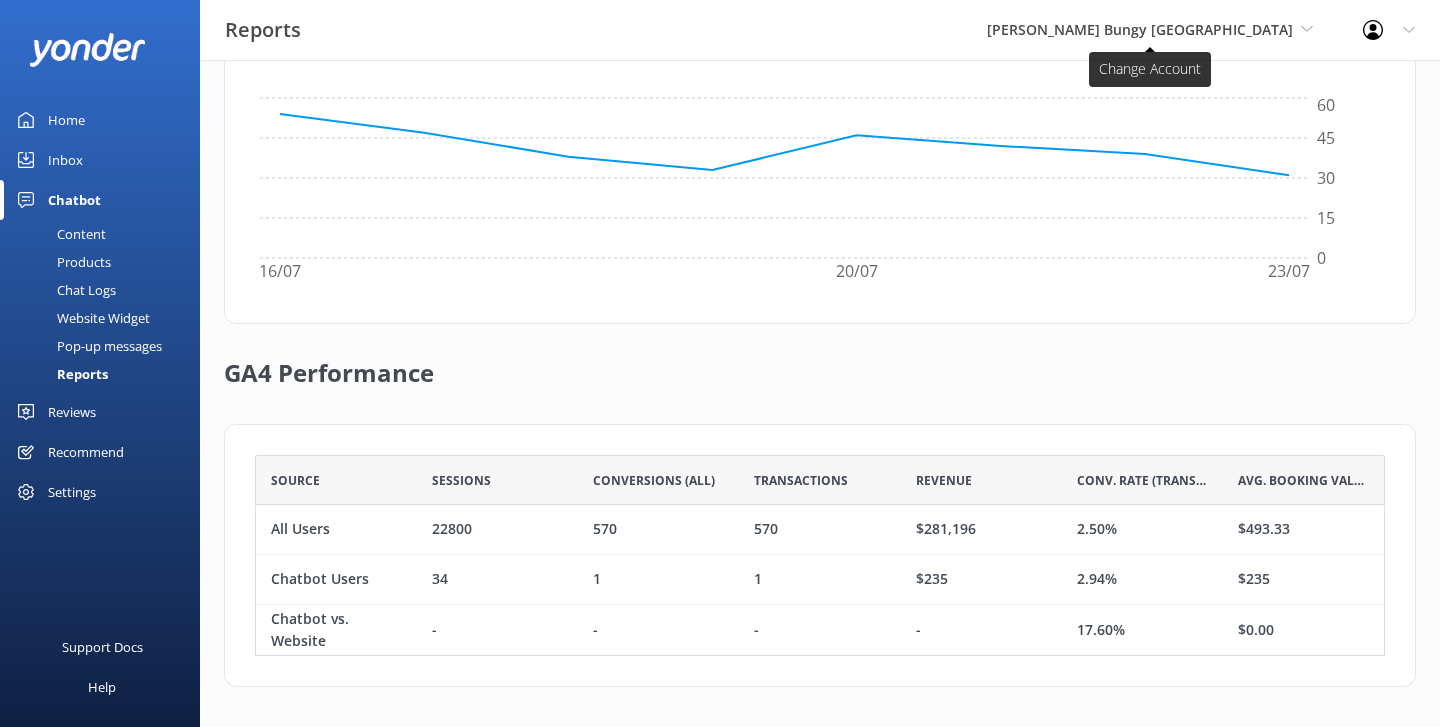 click on "[PERSON_NAME] Bungy [GEOGRAPHIC_DATA]" at bounding box center (1140, 29) 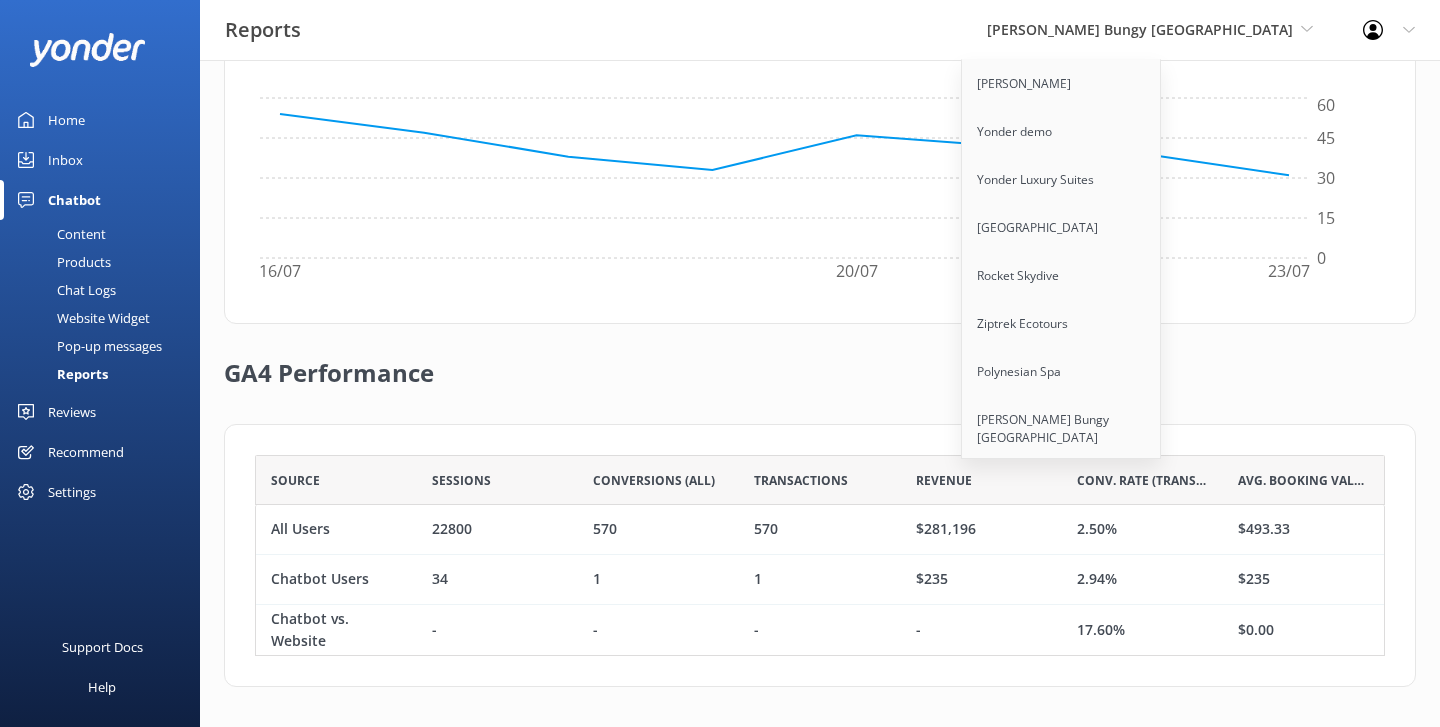 click on "GA4 Performance" at bounding box center (820, 374) 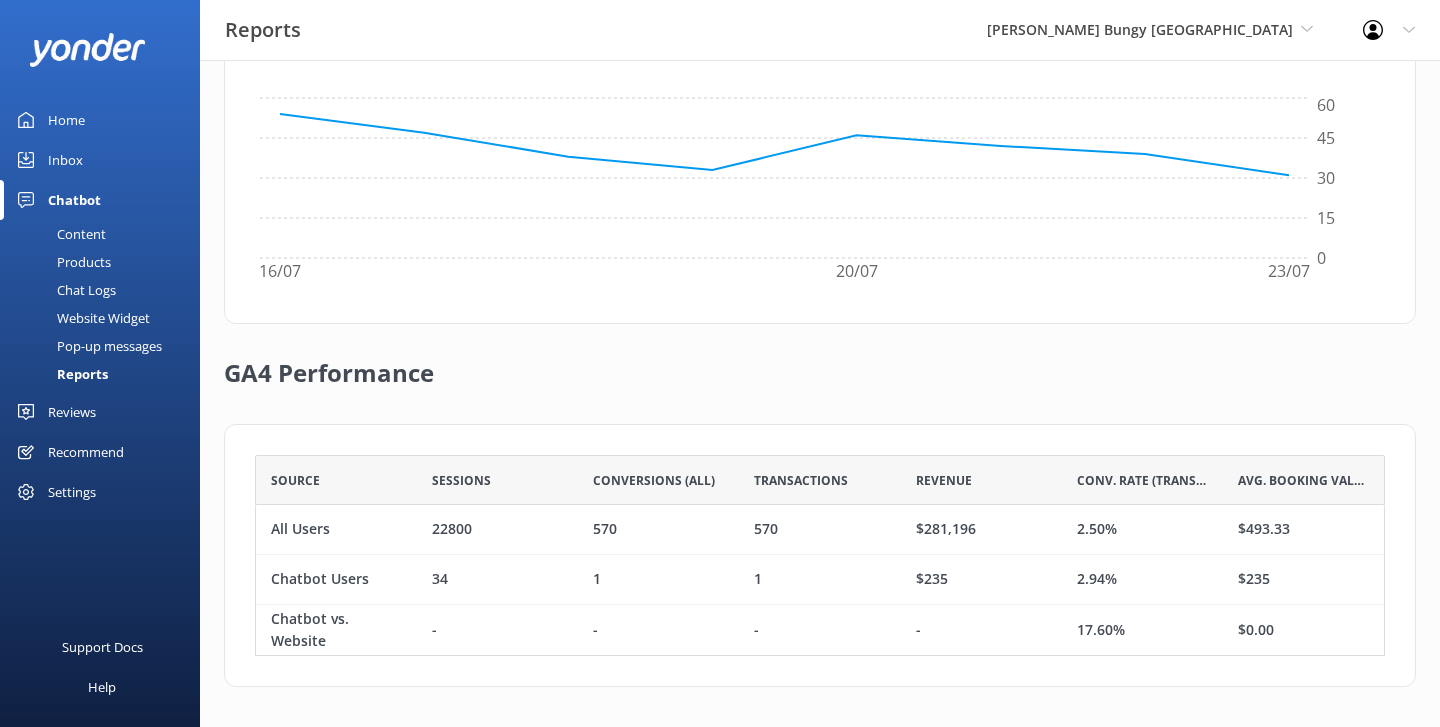 click on "Content" at bounding box center [59, 234] 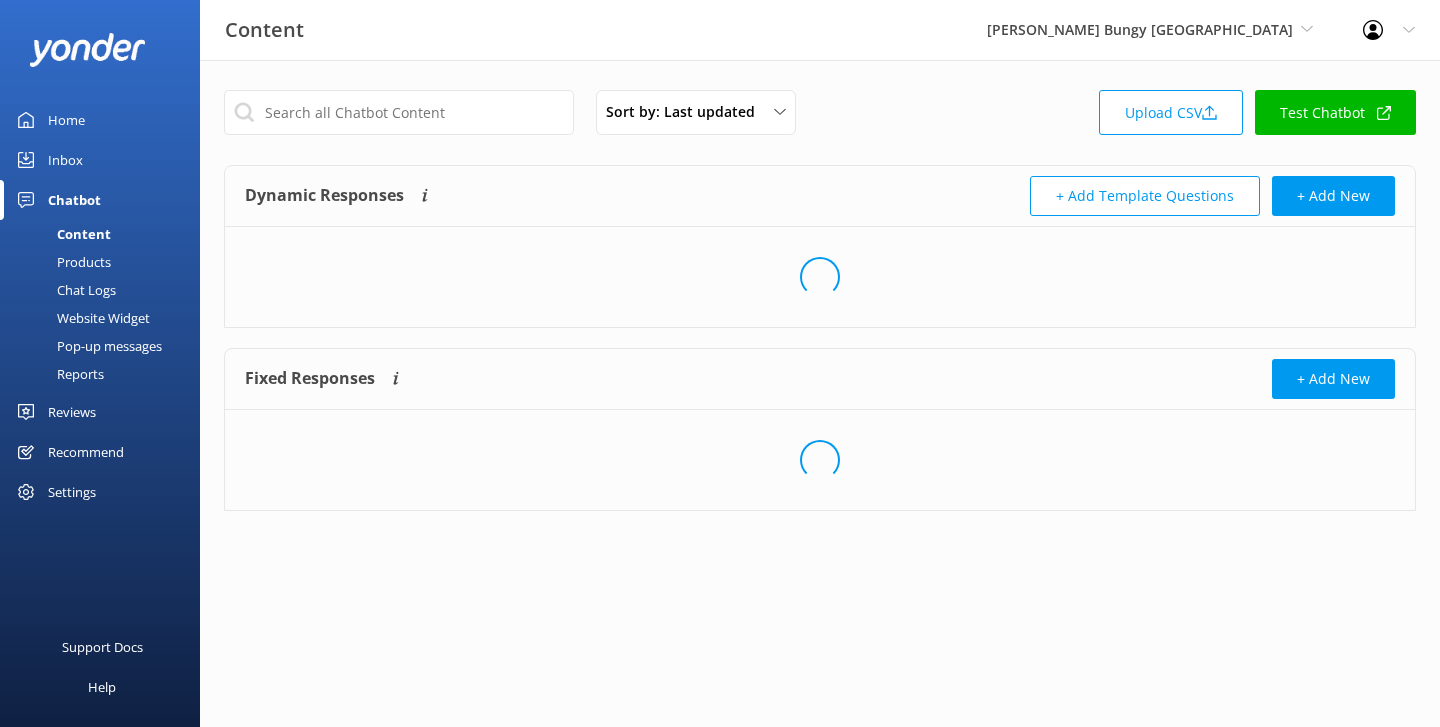 scroll, scrollTop: 0, scrollLeft: 0, axis: both 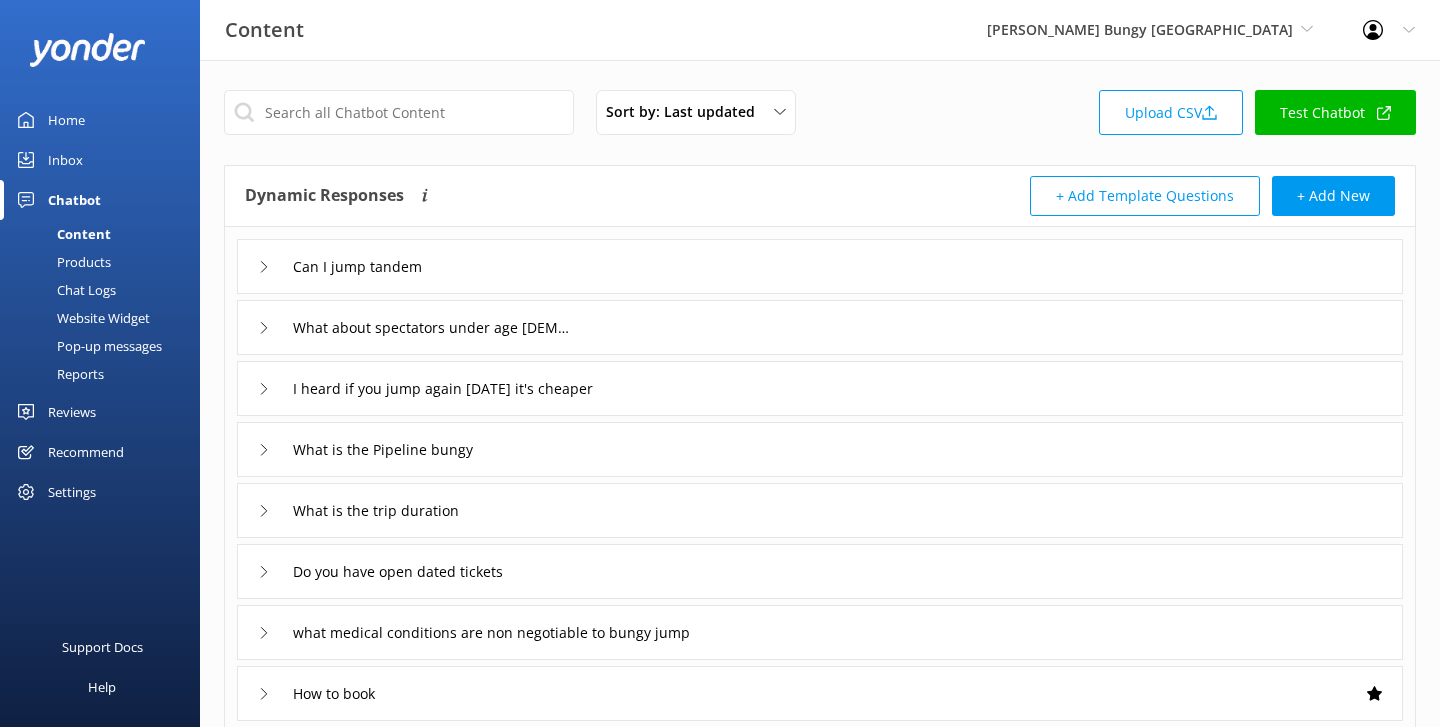 click on "Chat Logs" at bounding box center (64, 290) 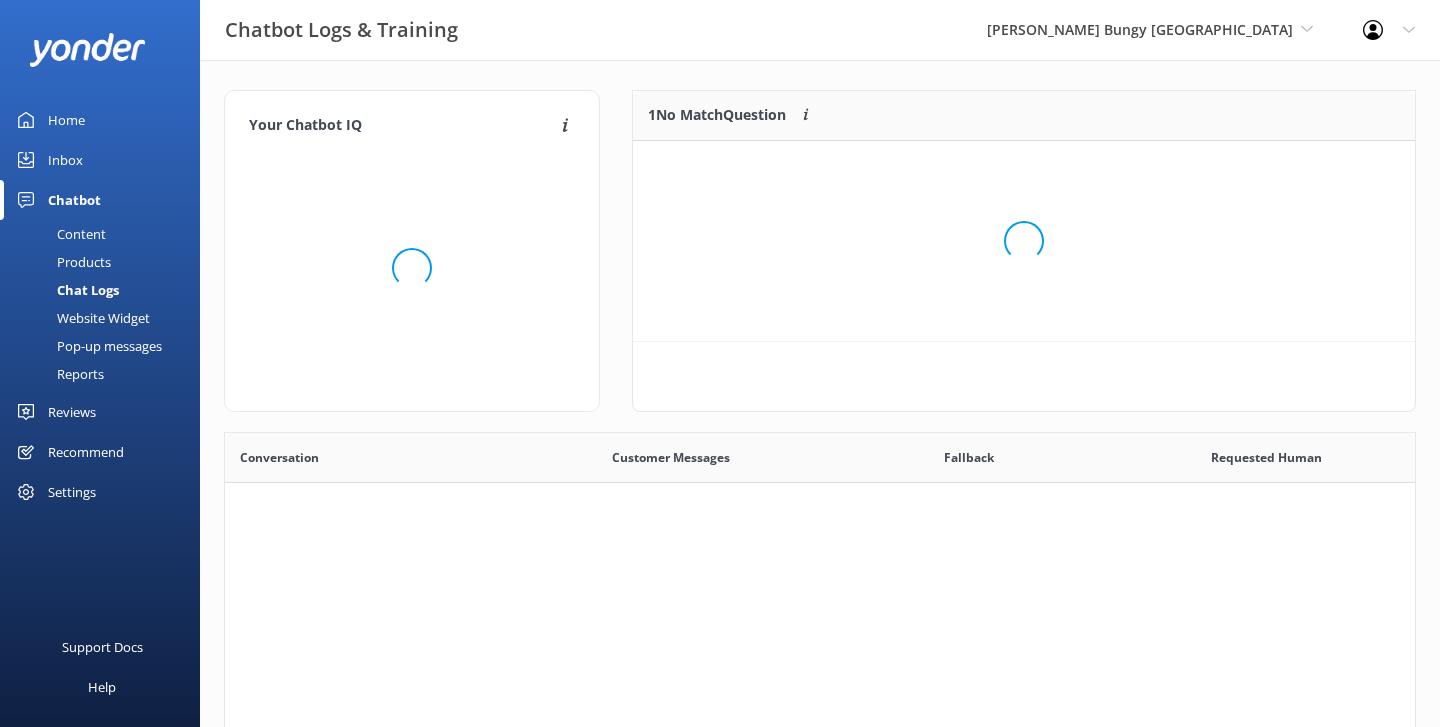 scroll, scrollTop: 1, scrollLeft: 1, axis: both 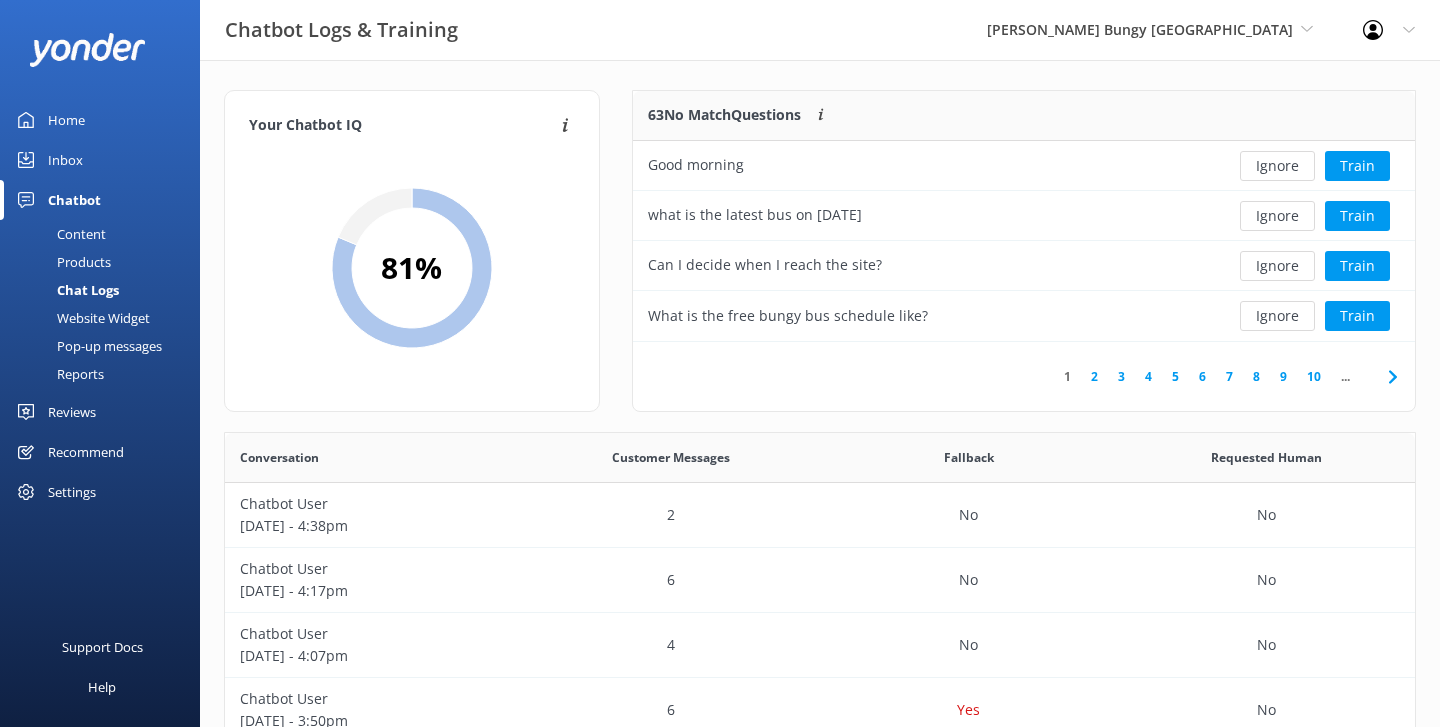 click on "Pop-up messages" at bounding box center (87, 346) 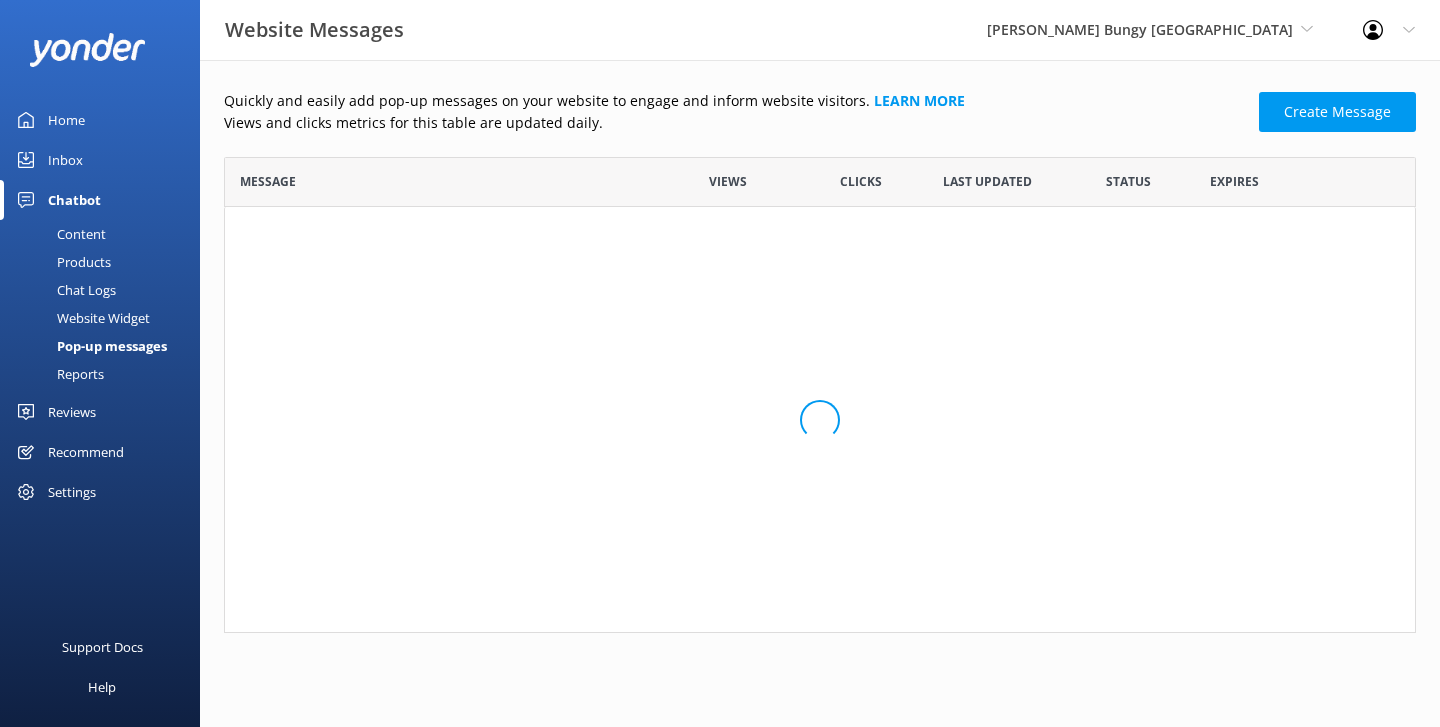scroll, scrollTop: 1, scrollLeft: 1, axis: both 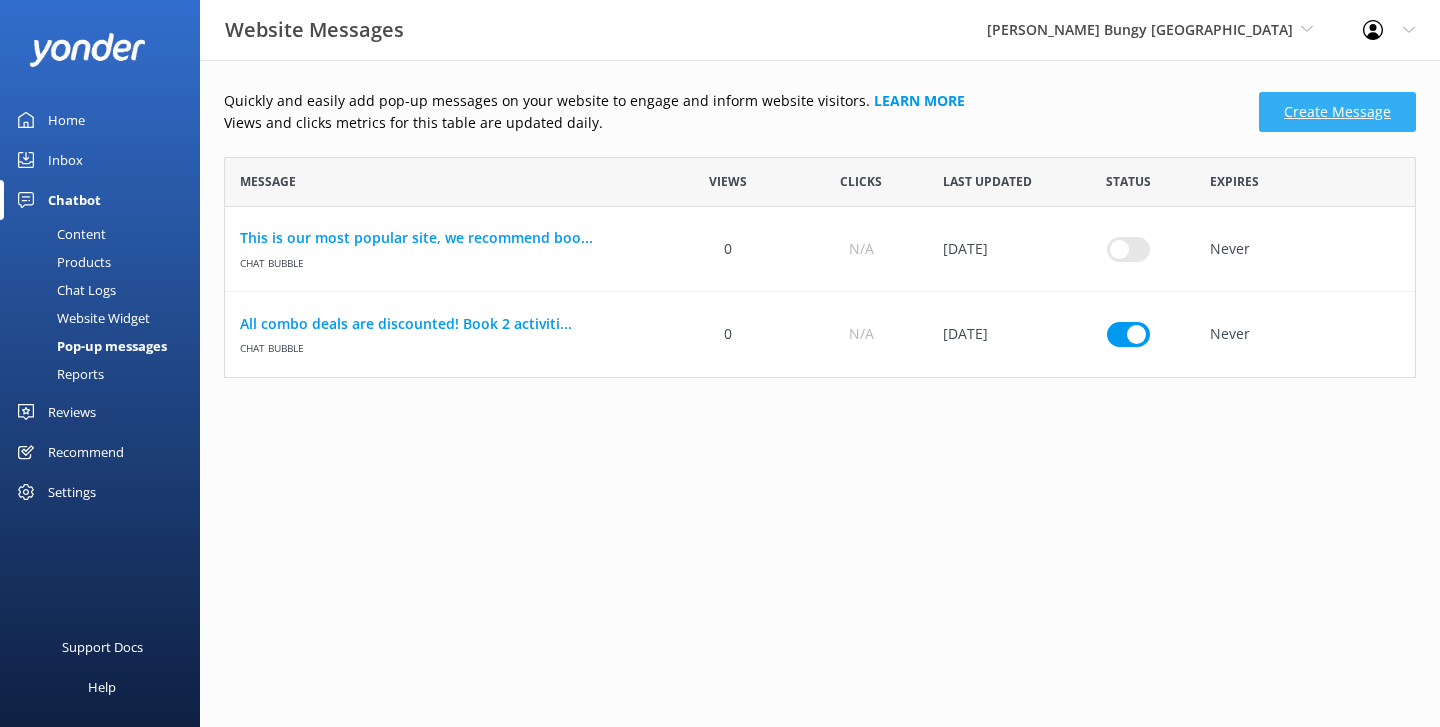 click on "Create Message" at bounding box center (1337, 112) 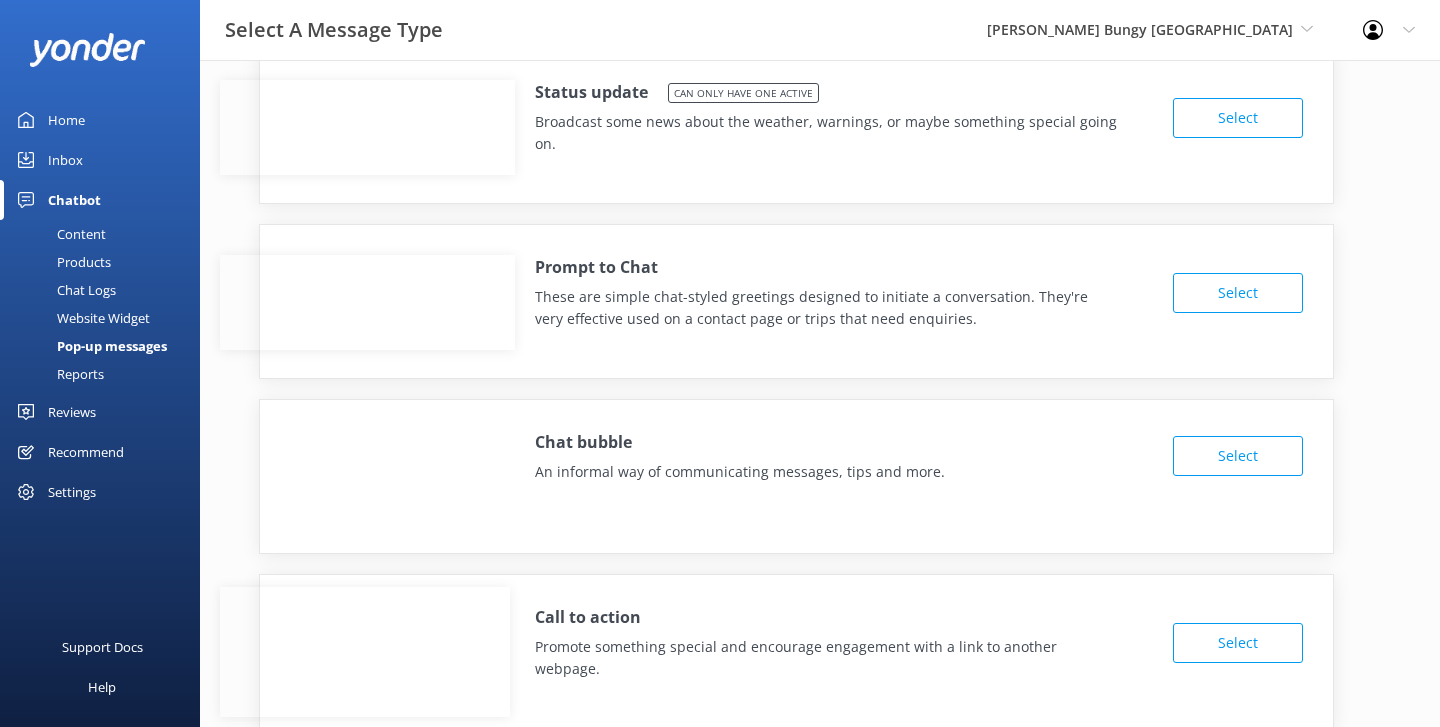 scroll, scrollTop: 40, scrollLeft: 0, axis: vertical 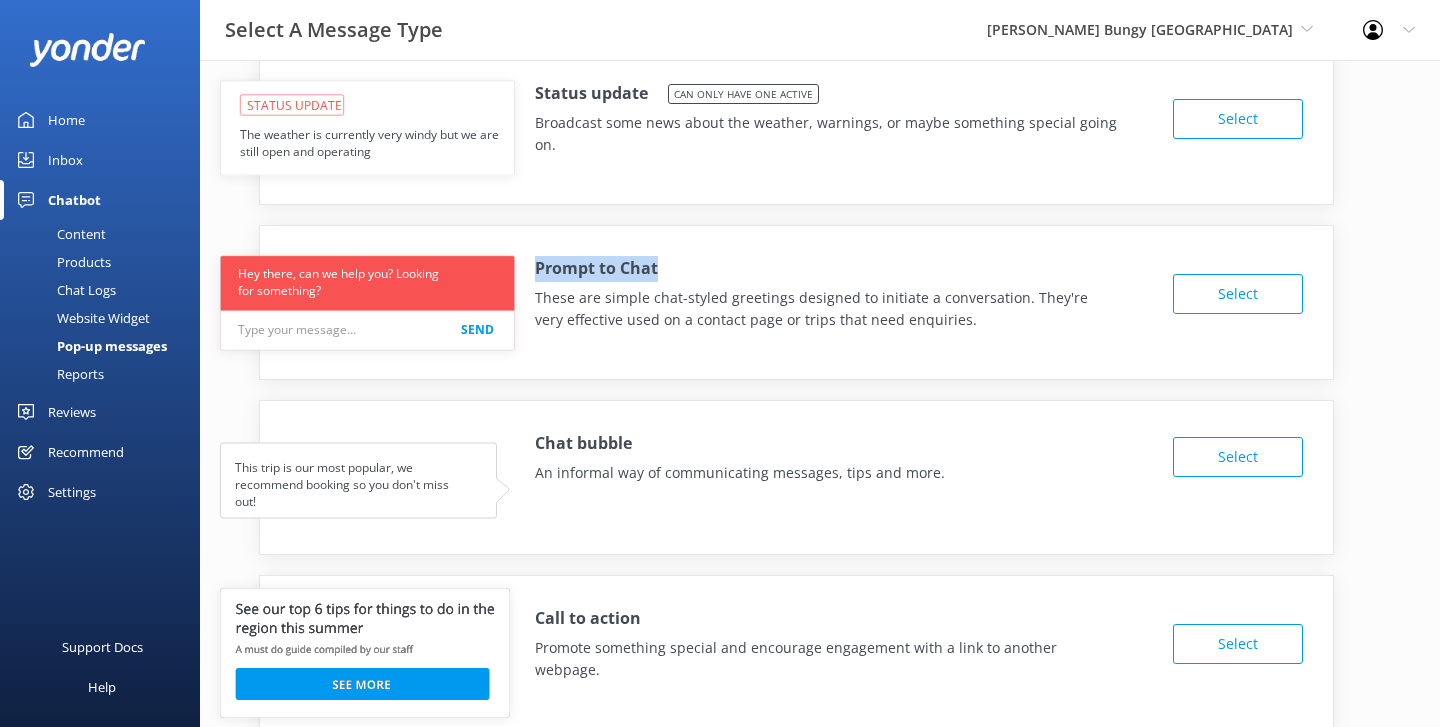 drag, startPoint x: 670, startPoint y: 267, endPoint x: 524, endPoint y: 269, distance: 146.0137 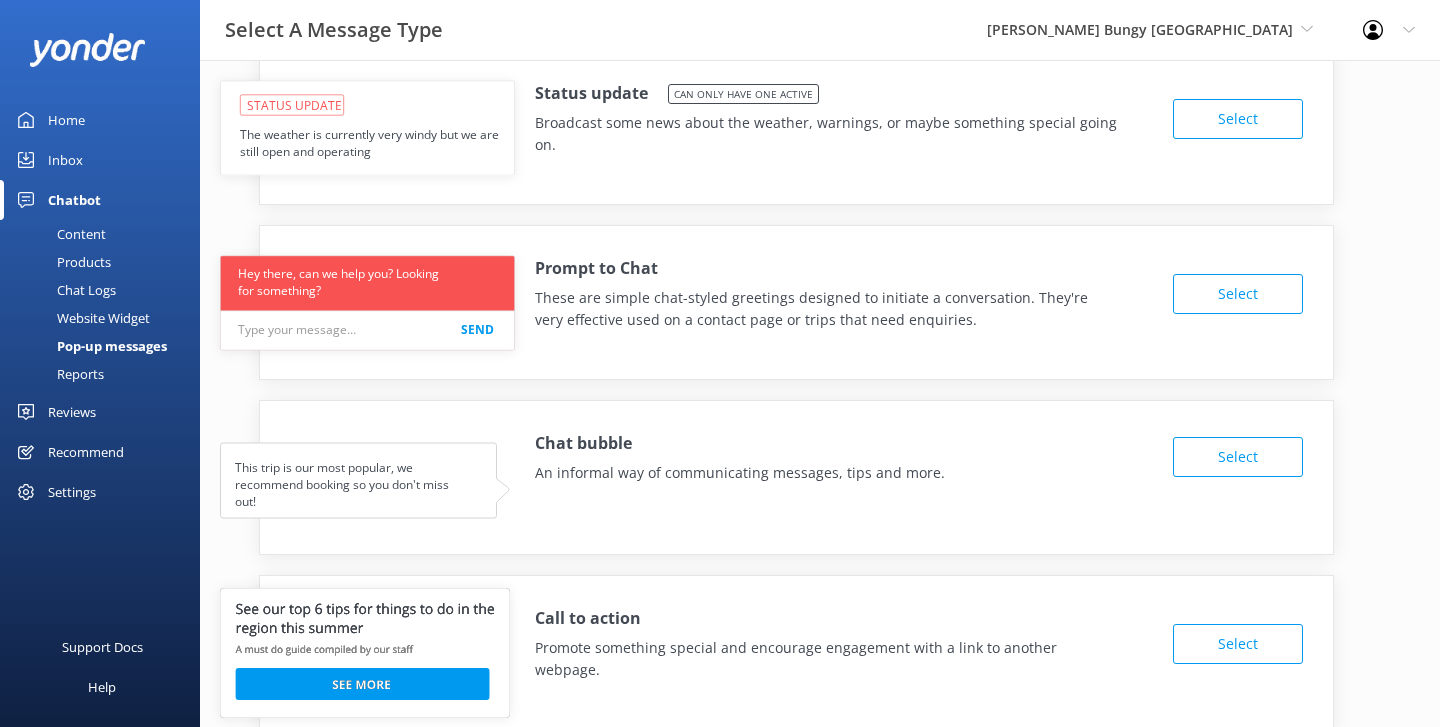 drag, startPoint x: 335, startPoint y: 296, endPoint x: 243, endPoint y: 279, distance: 93.55747 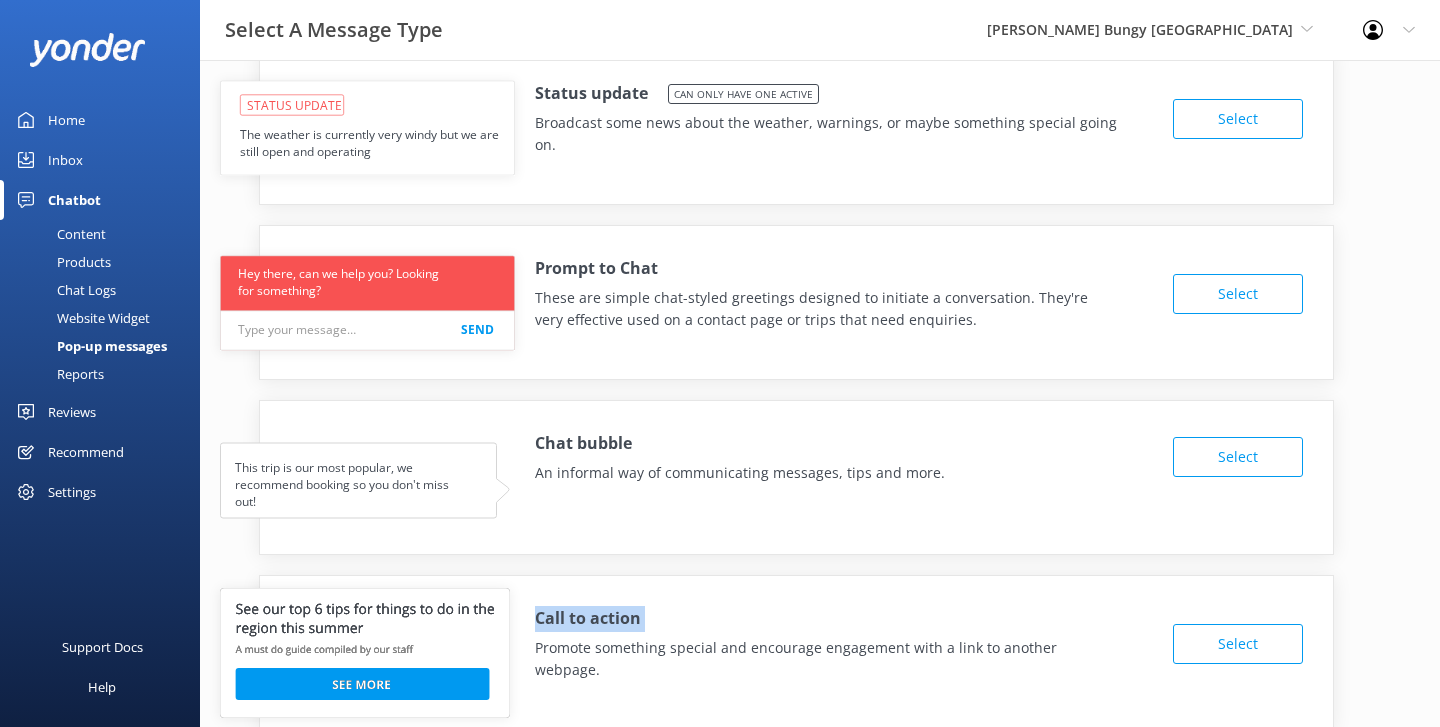 drag, startPoint x: 652, startPoint y: 634, endPoint x: 536, endPoint y: 623, distance: 116.520386 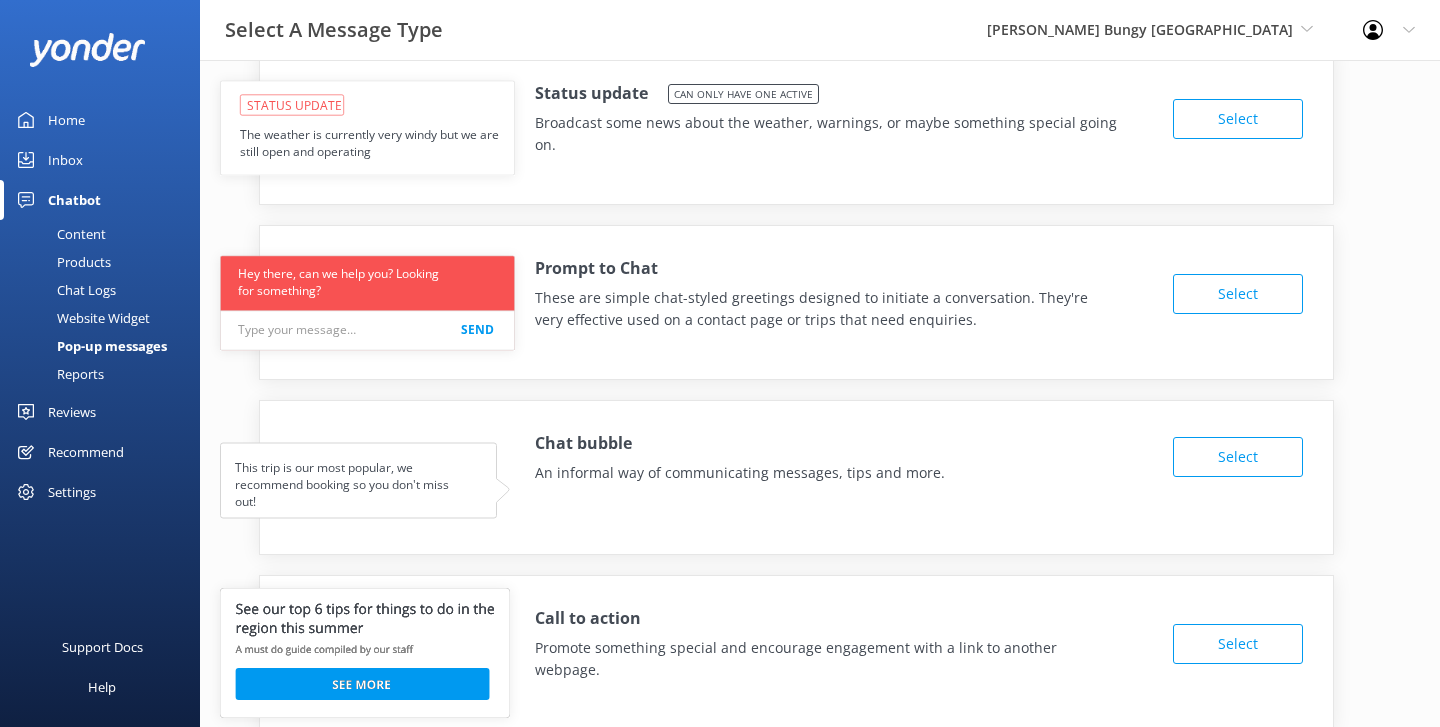 drag, startPoint x: 385, startPoint y: 634, endPoint x: 232, endPoint y: 601, distance: 156.51837 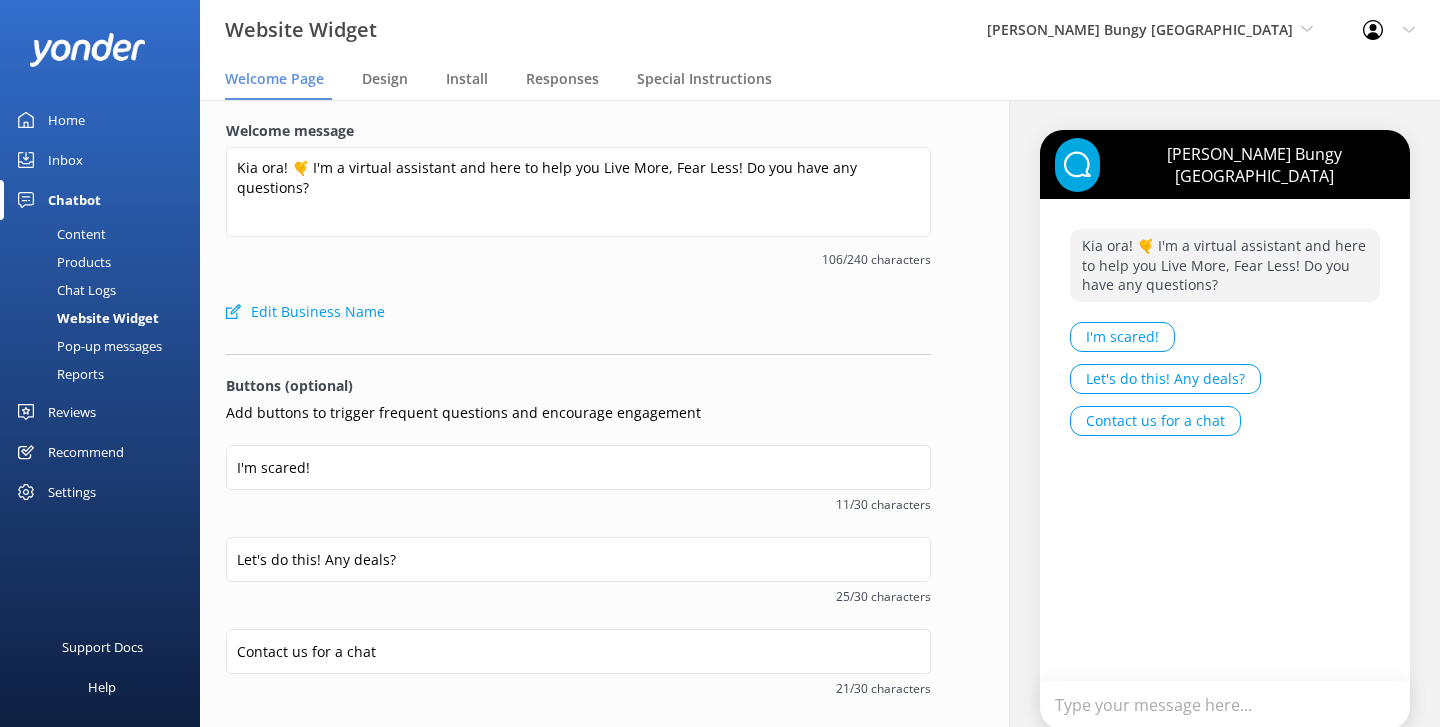 scroll, scrollTop: 0, scrollLeft: 0, axis: both 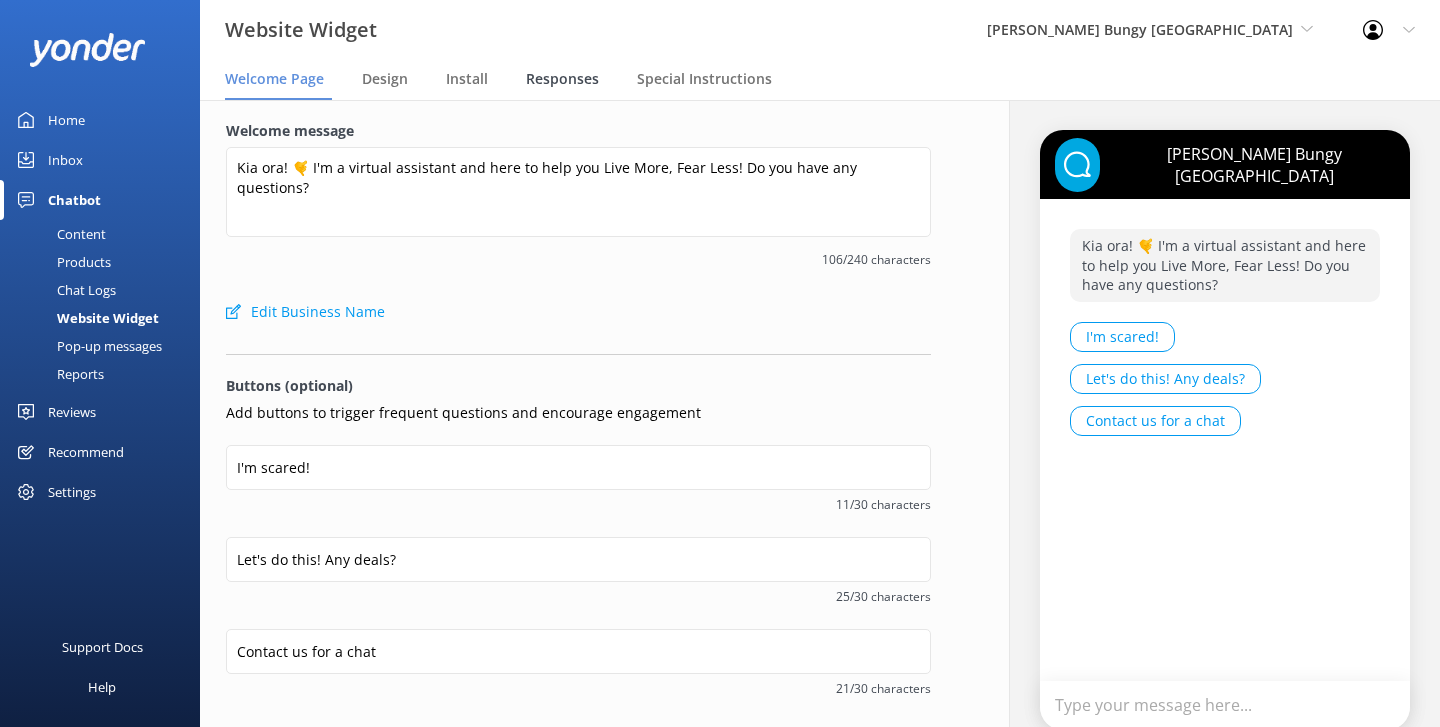 click on "Responses" at bounding box center (562, 79) 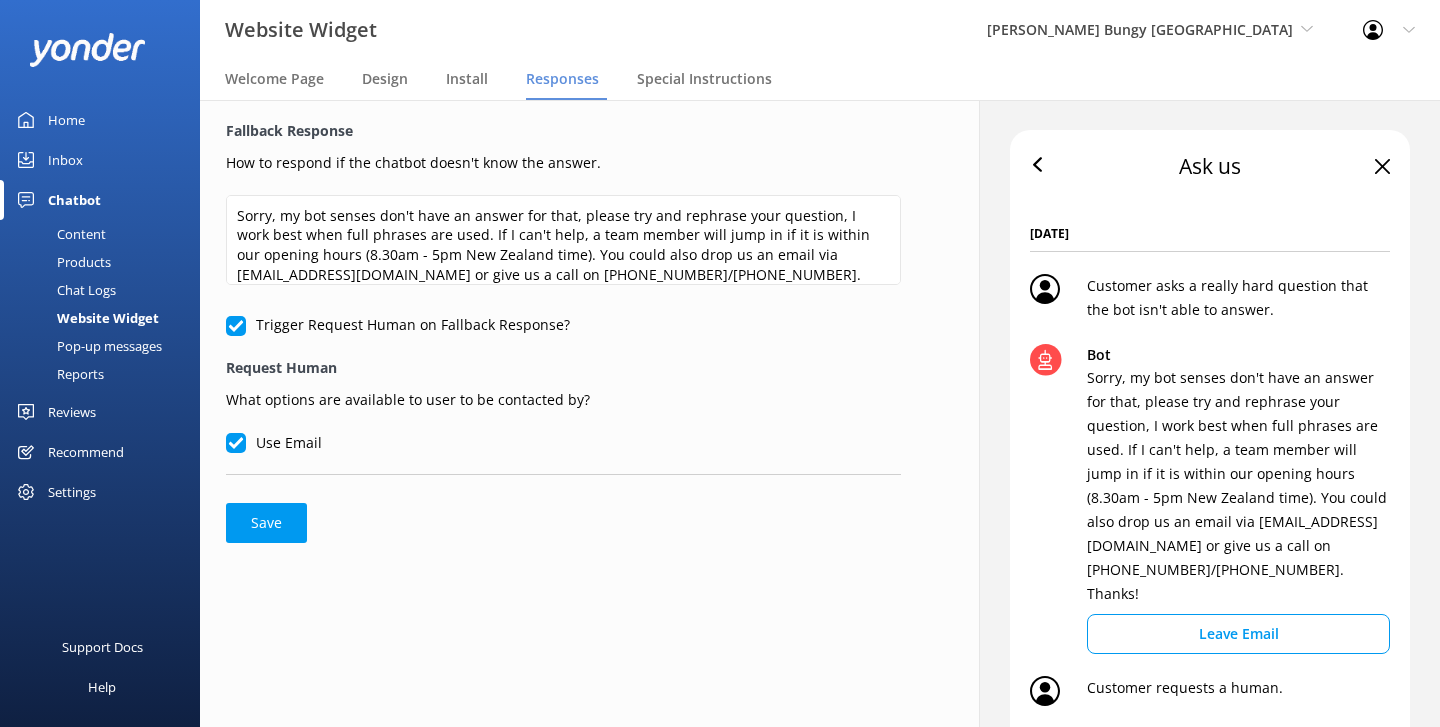 scroll, scrollTop: 10, scrollLeft: 0, axis: vertical 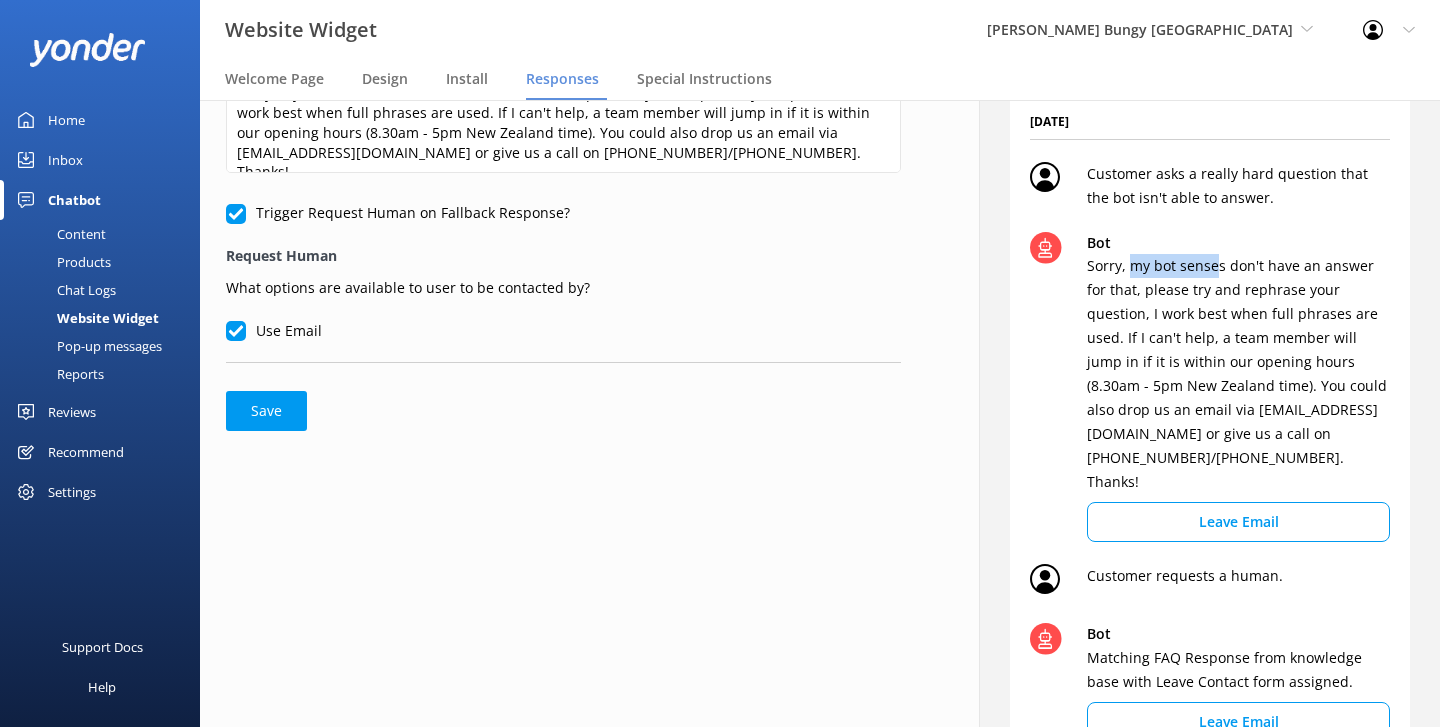 drag, startPoint x: 1128, startPoint y: 265, endPoint x: 1216, endPoint y: 268, distance: 88.051125 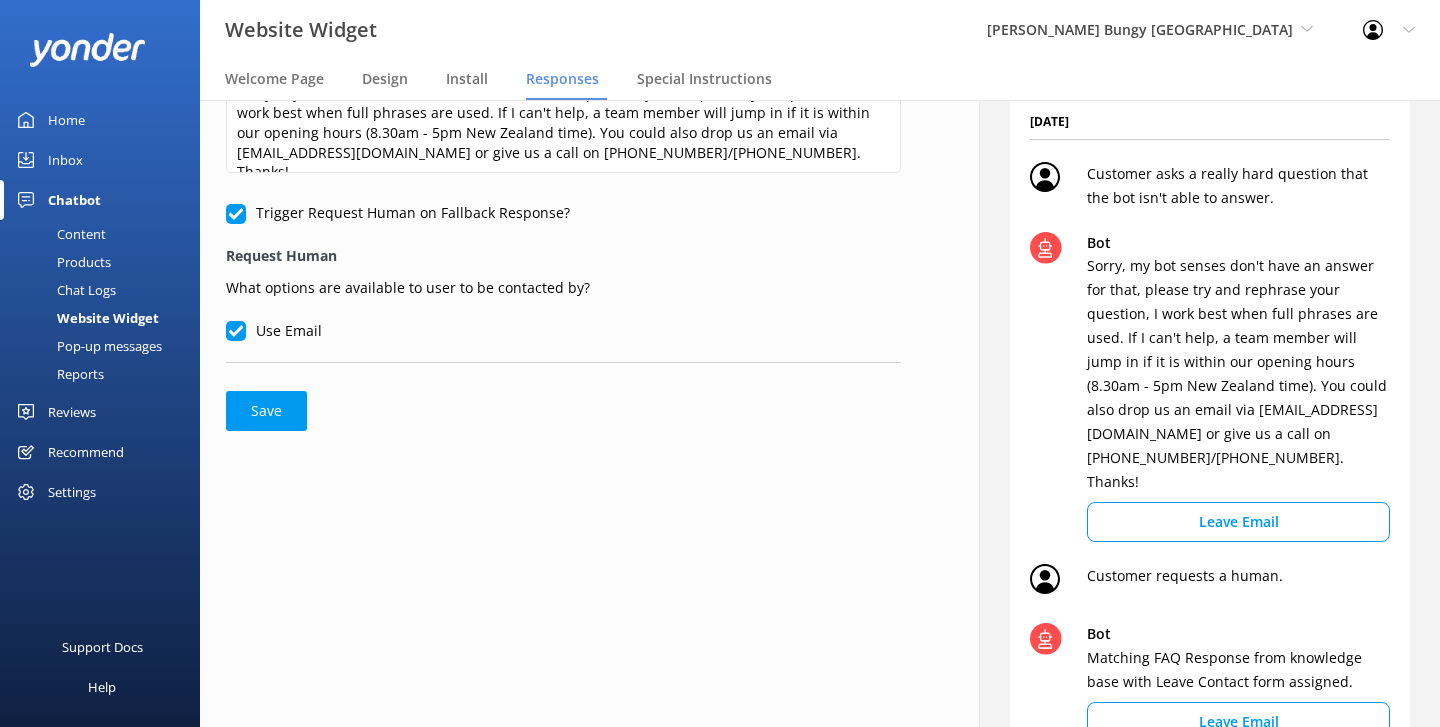click on "Sorry, my bot senses don't have an answer for that, please try and rephrase your question, I work best when full phrases are used. If I can't help, a team member will jump in if it is within our opening hours (8.30am - 5pm New Zealand time). You could also drop us an email via info@bungy.co.nz or give us a call on 0800 286 4958/+64 3 450 1300. Thanks!" at bounding box center [1238, 374] 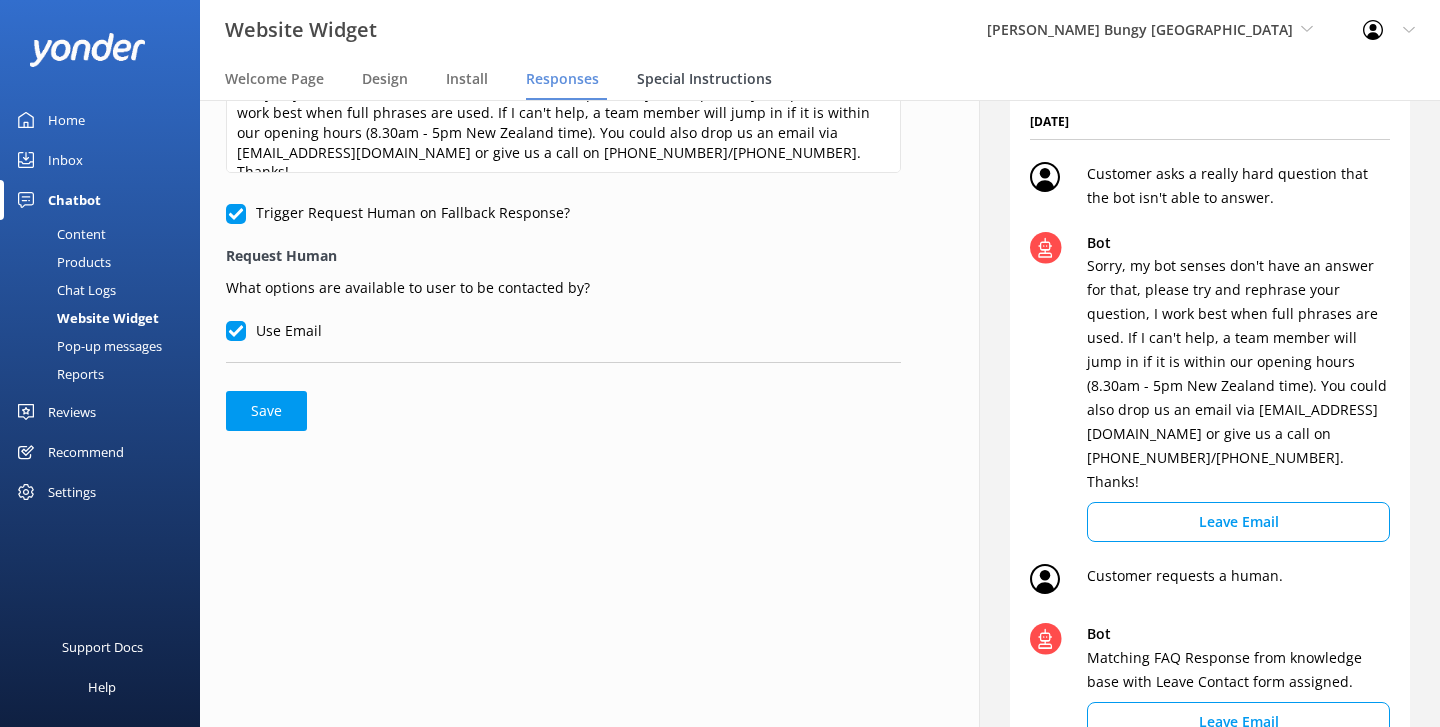 click on "Special Instructions" at bounding box center [704, 79] 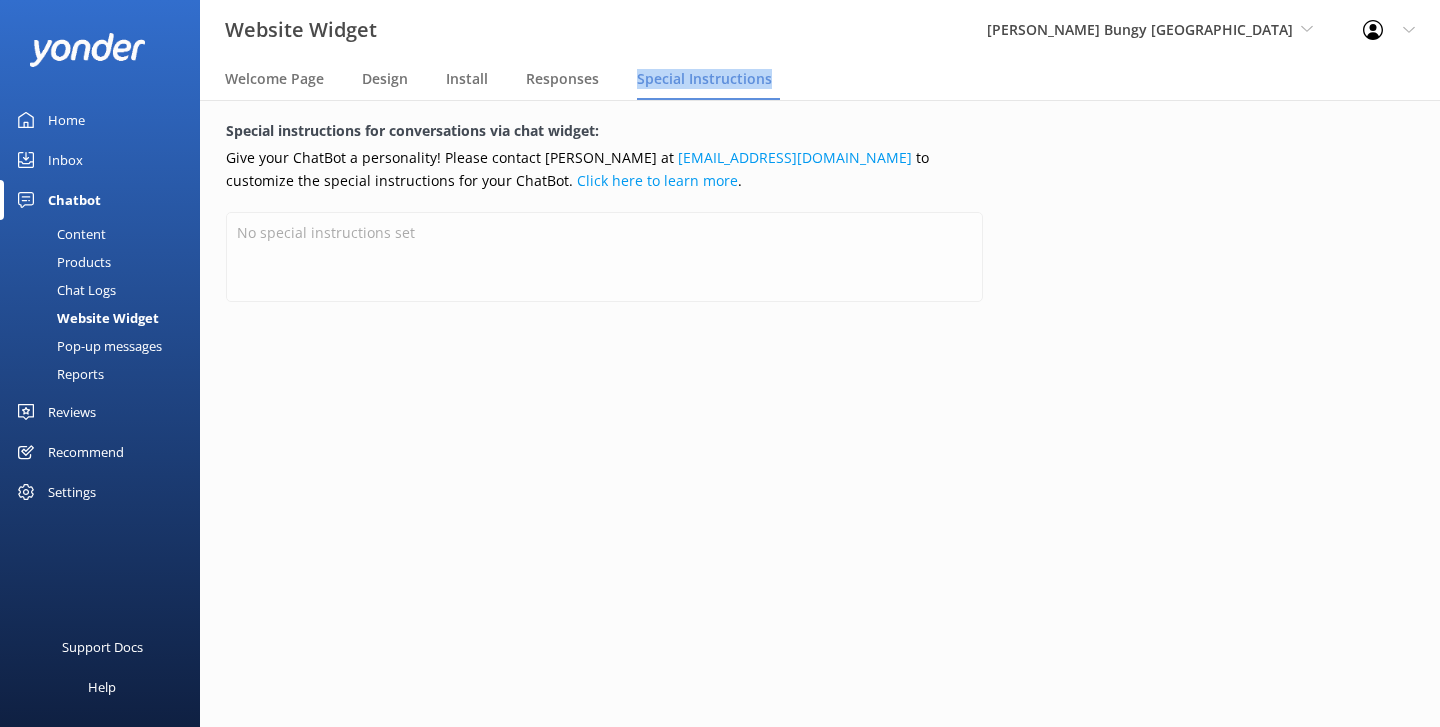 drag, startPoint x: 789, startPoint y: 85, endPoint x: 625, endPoint y: 75, distance: 164.3046 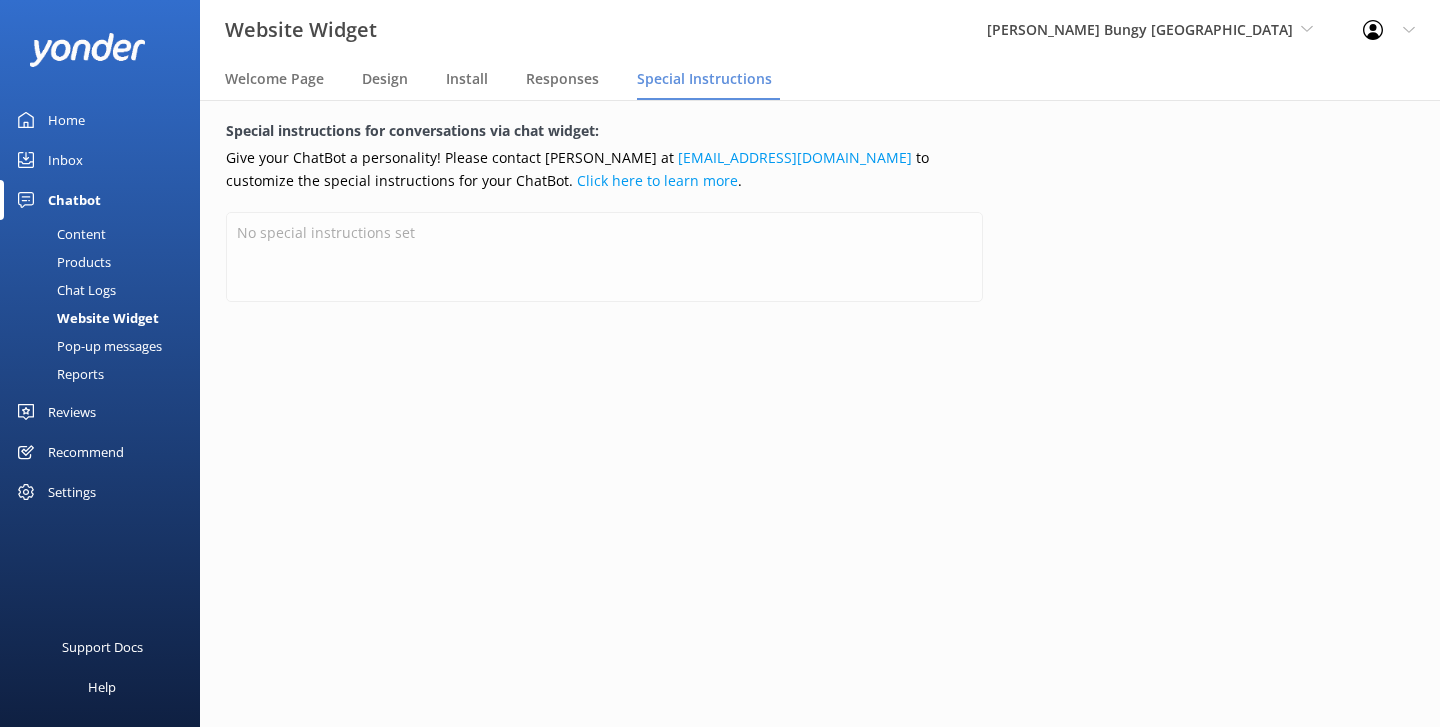 click on "Inbox" at bounding box center (100, 160) 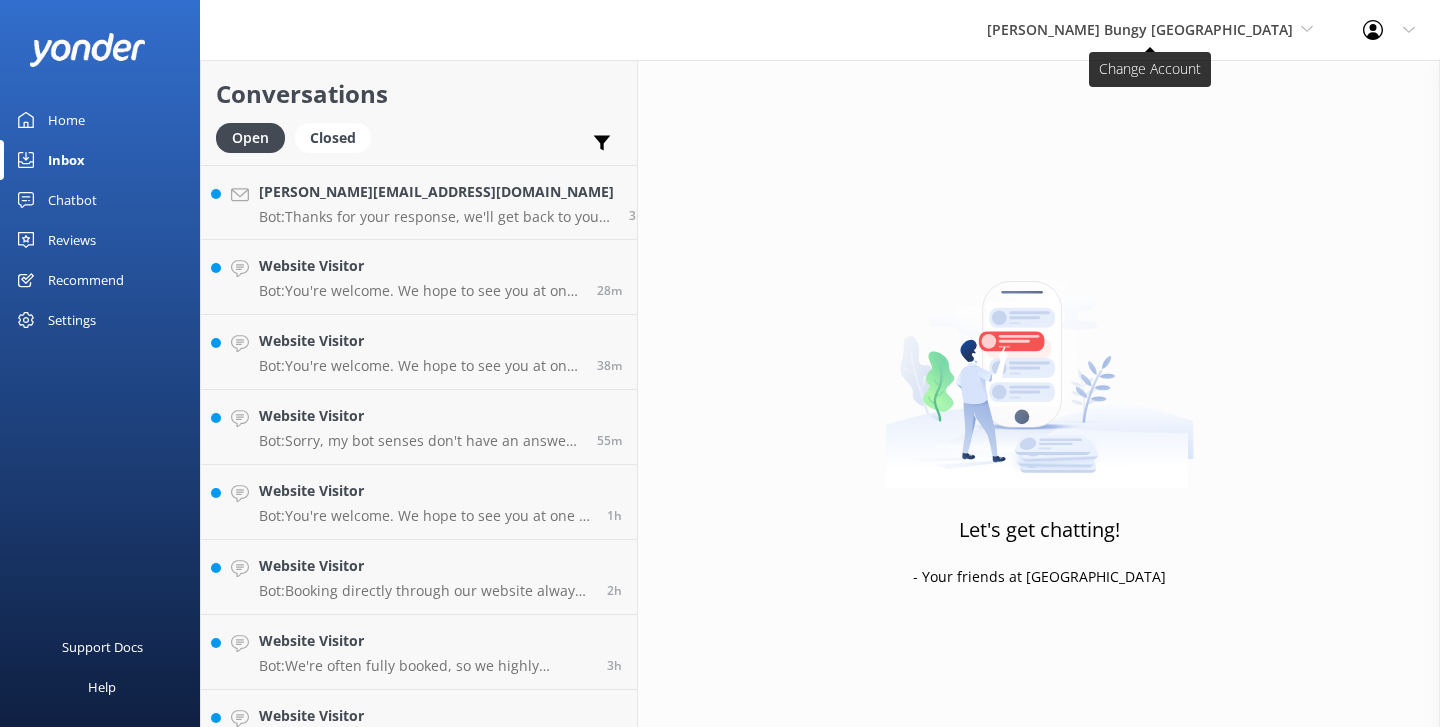 click on "[PERSON_NAME] Bungy [GEOGRAPHIC_DATA]" at bounding box center (1140, 29) 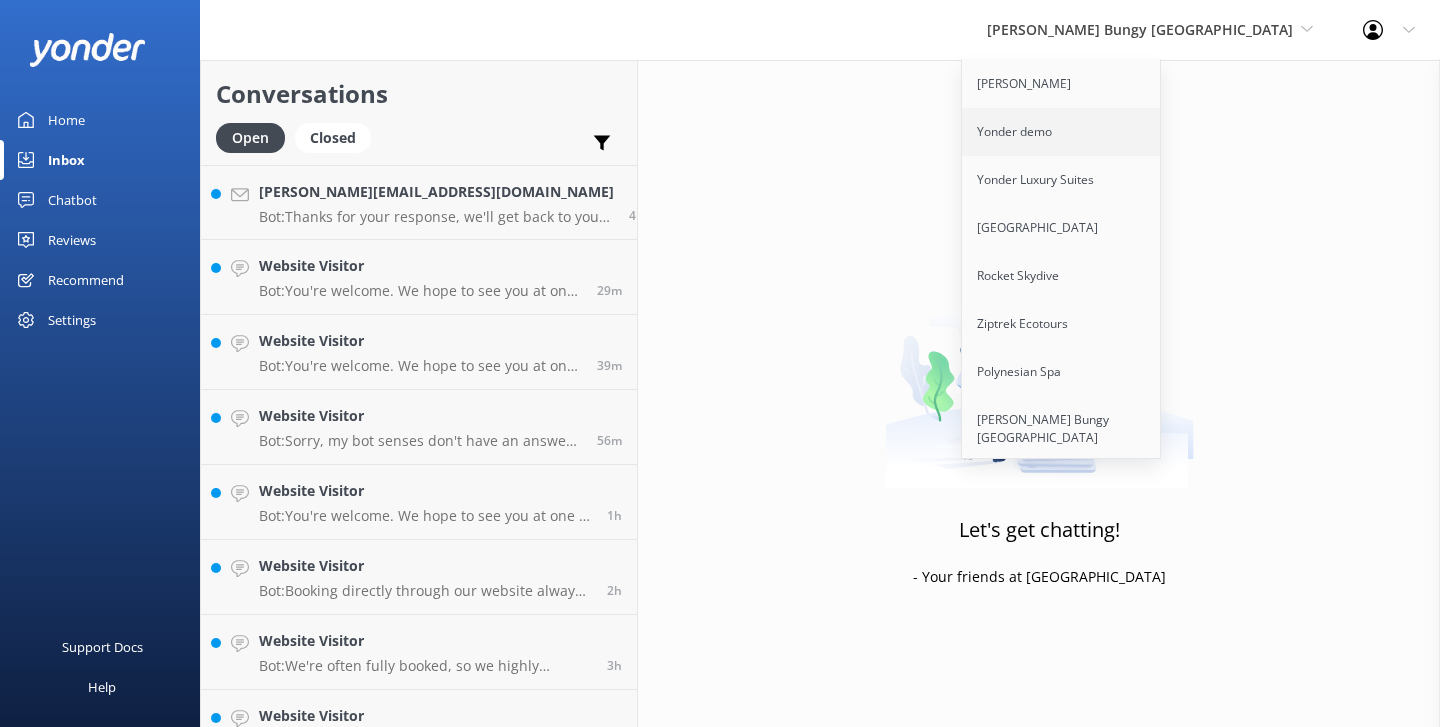 click on "Yonder demo" at bounding box center [1062, 132] 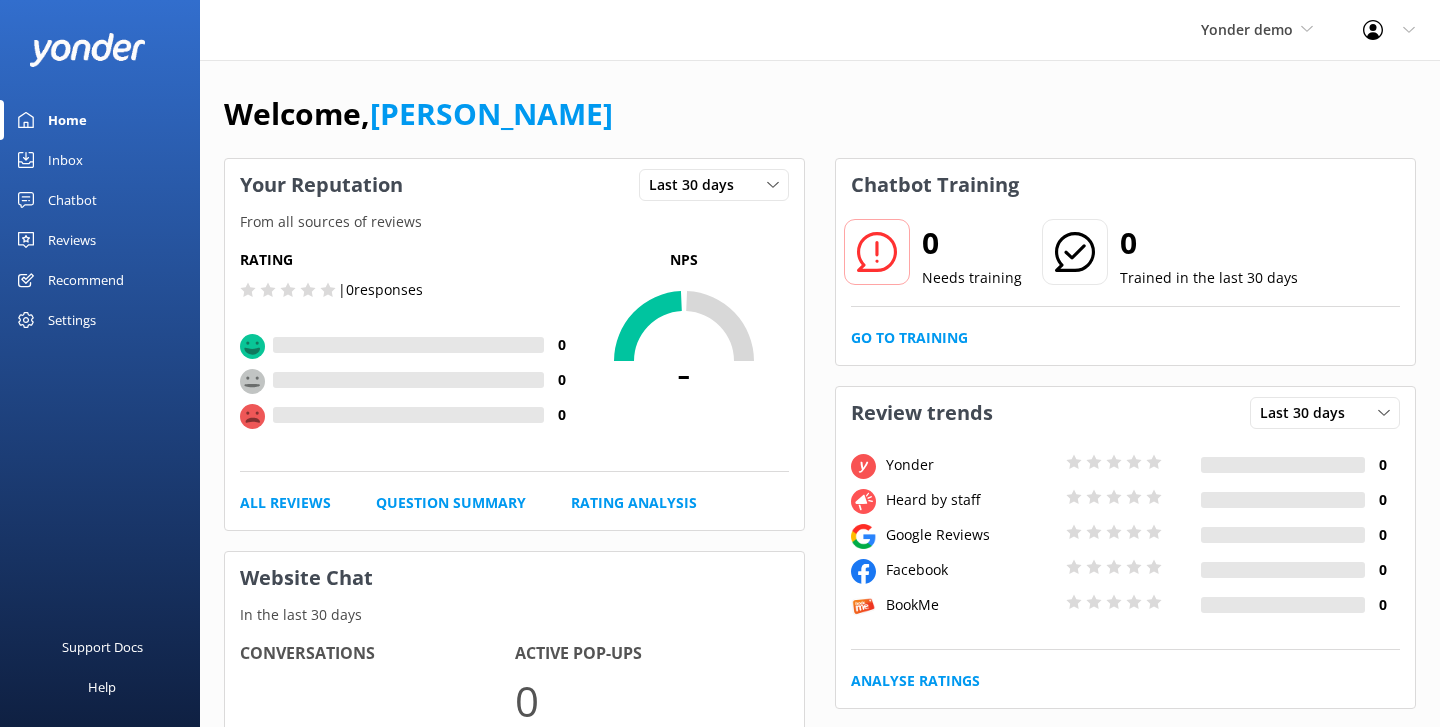 scroll, scrollTop: 0, scrollLeft: 0, axis: both 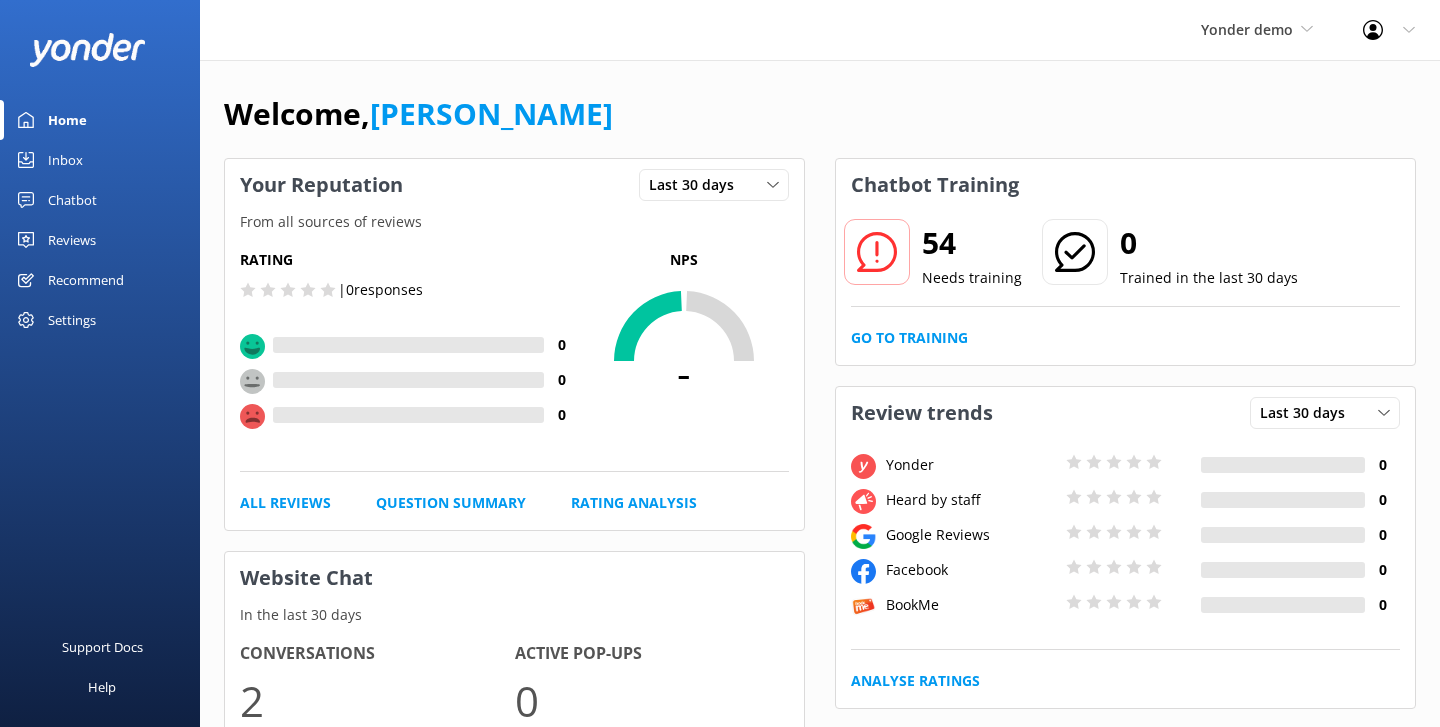 click on "Yonder demo Yonder Zipline Yonder demo Yonder Luxury Suites Yonder Holiday Park Rocket Skydive Ziptrek Ecotours Polynesian Spa AJ Hackett Bungy New Zealand Profile Settings Logout" at bounding box center (720, 30) 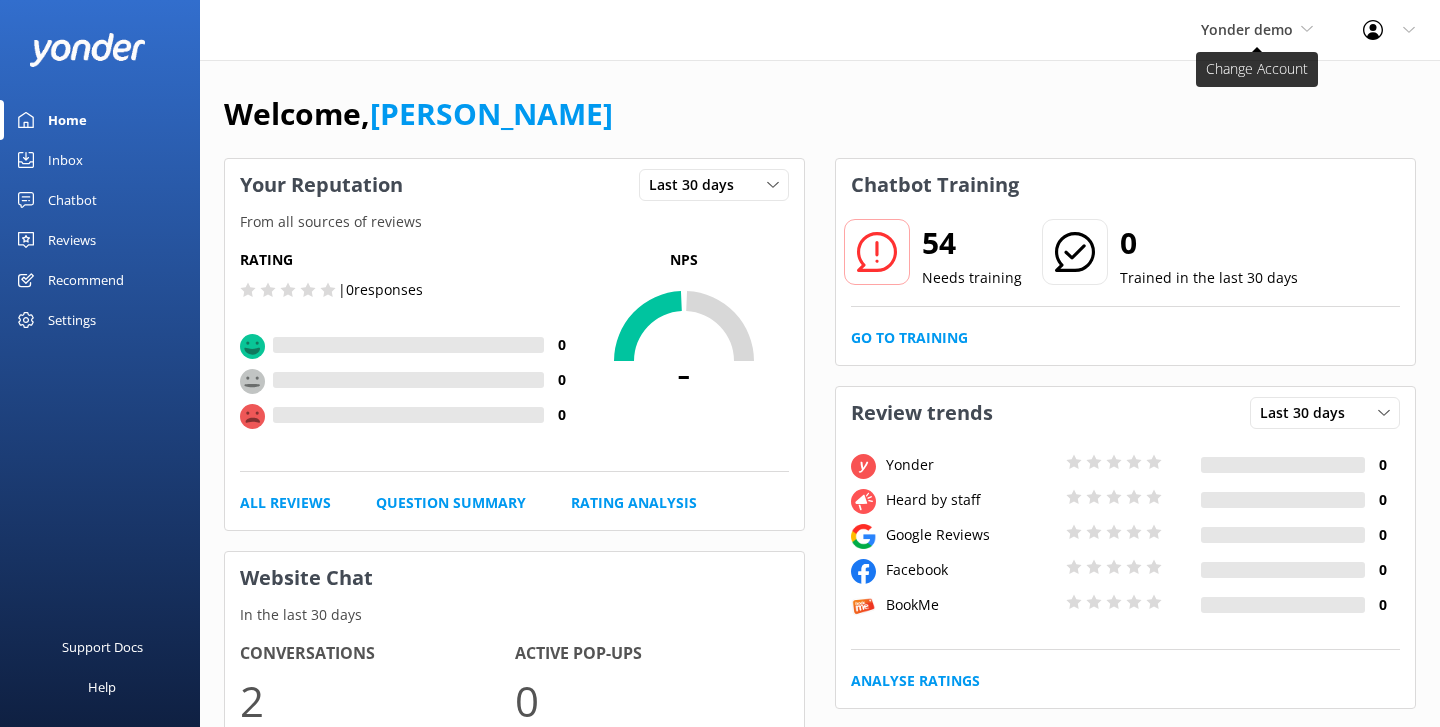 click on "Yonder demo" at bounding box center [1247, 29] 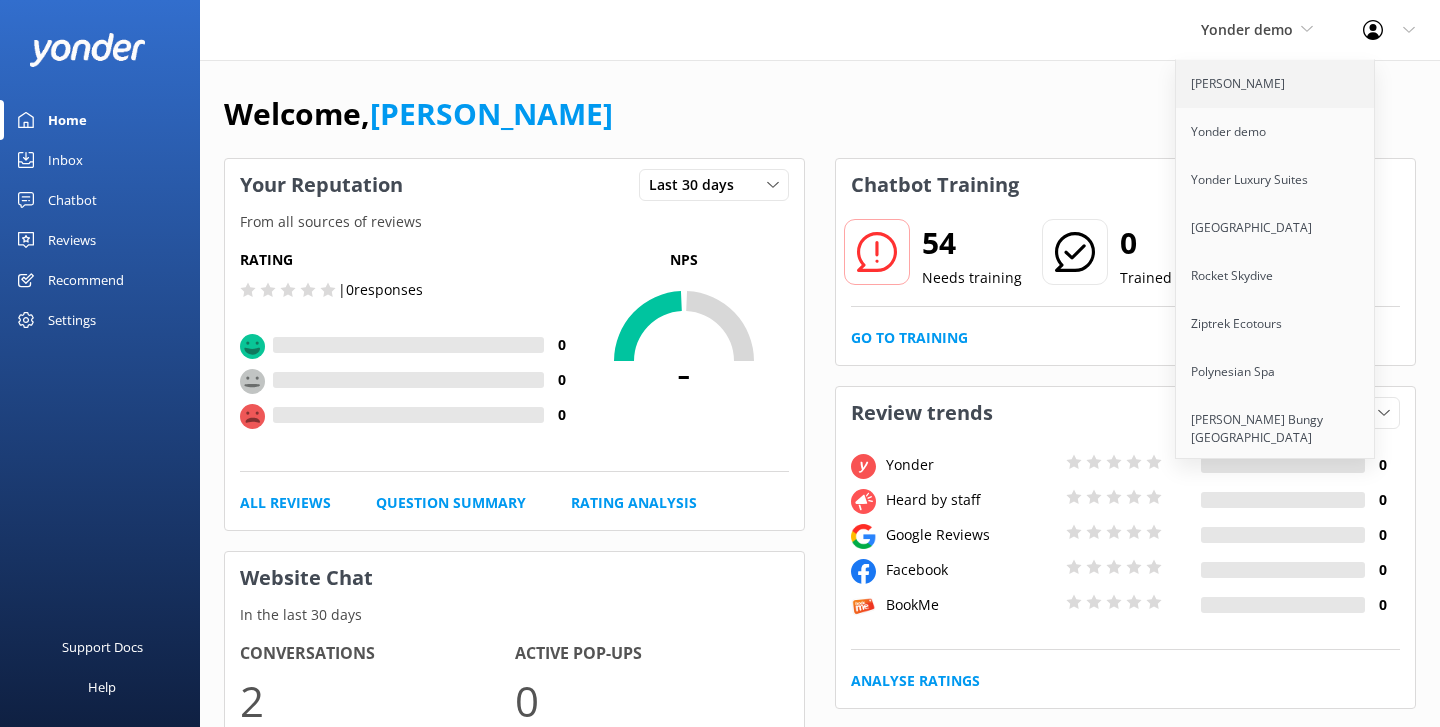 click on "[PERSON_NAME]" at bounding box center (1276, 84) 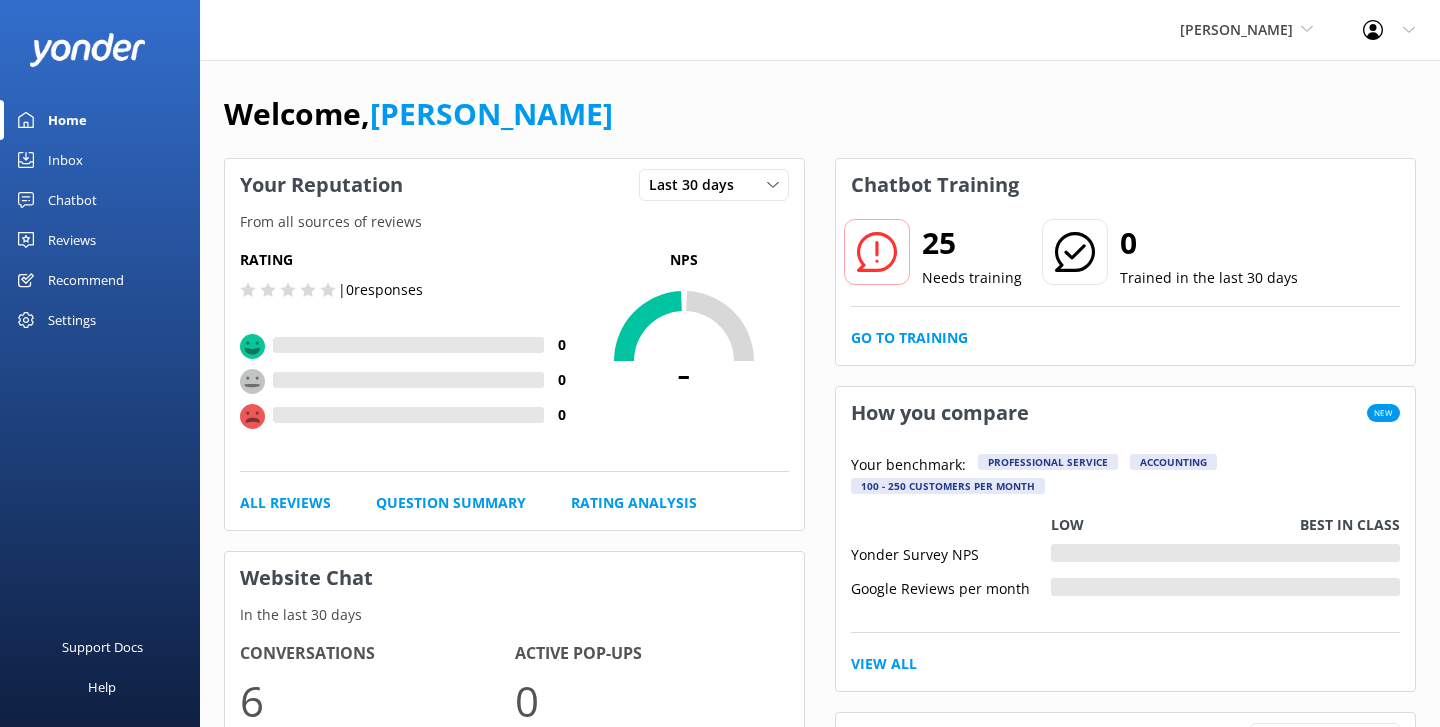 click on "Chatbot" at bounding box center [100, 200] 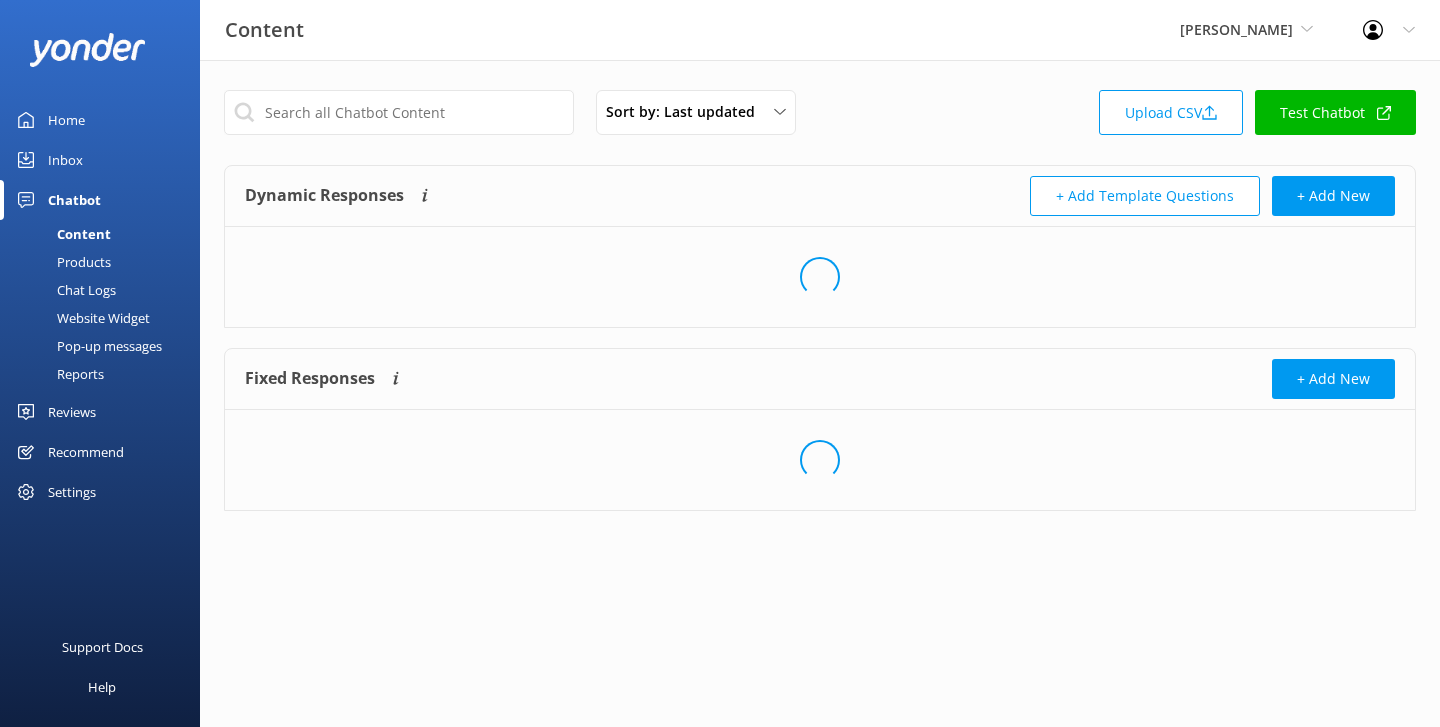 scroll, scrollTop: 0, scrollLeft: 0, axis: both 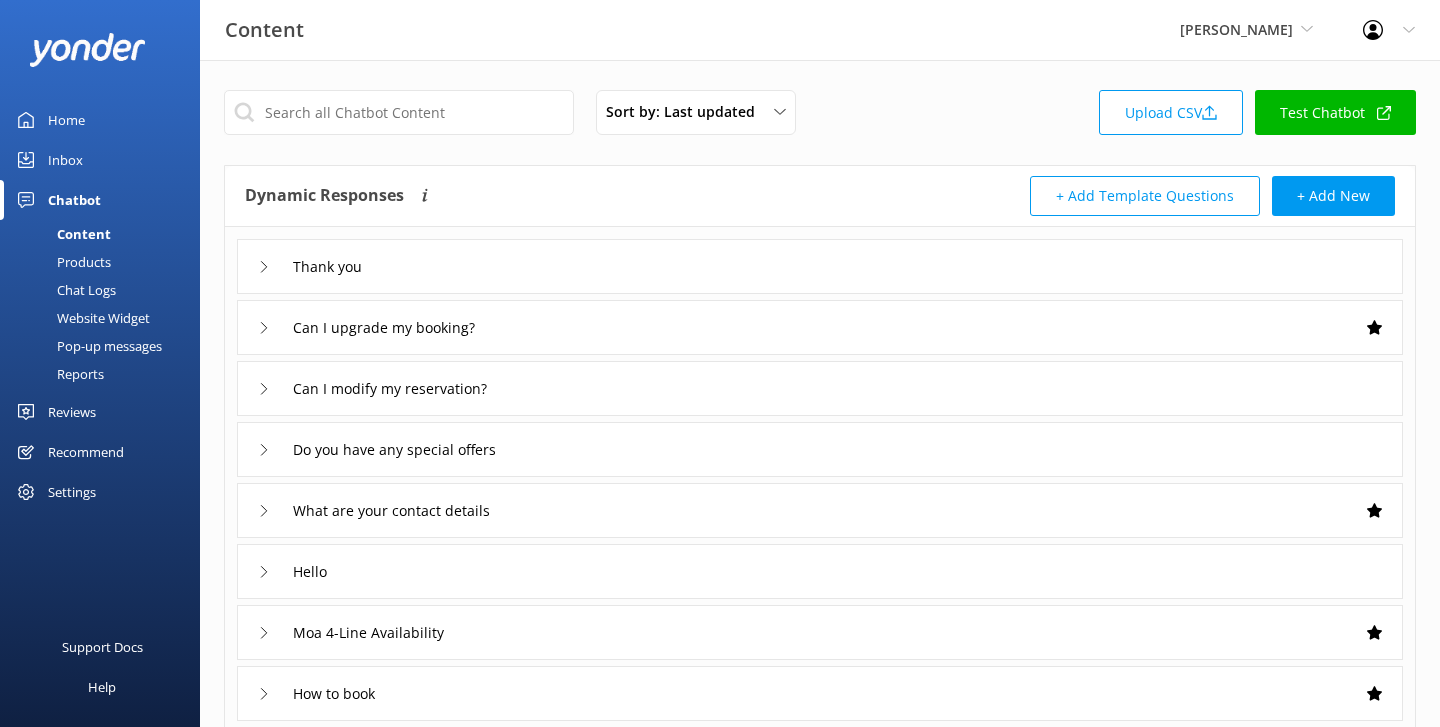 click on "Inbox" at bounding box center (100, 160) 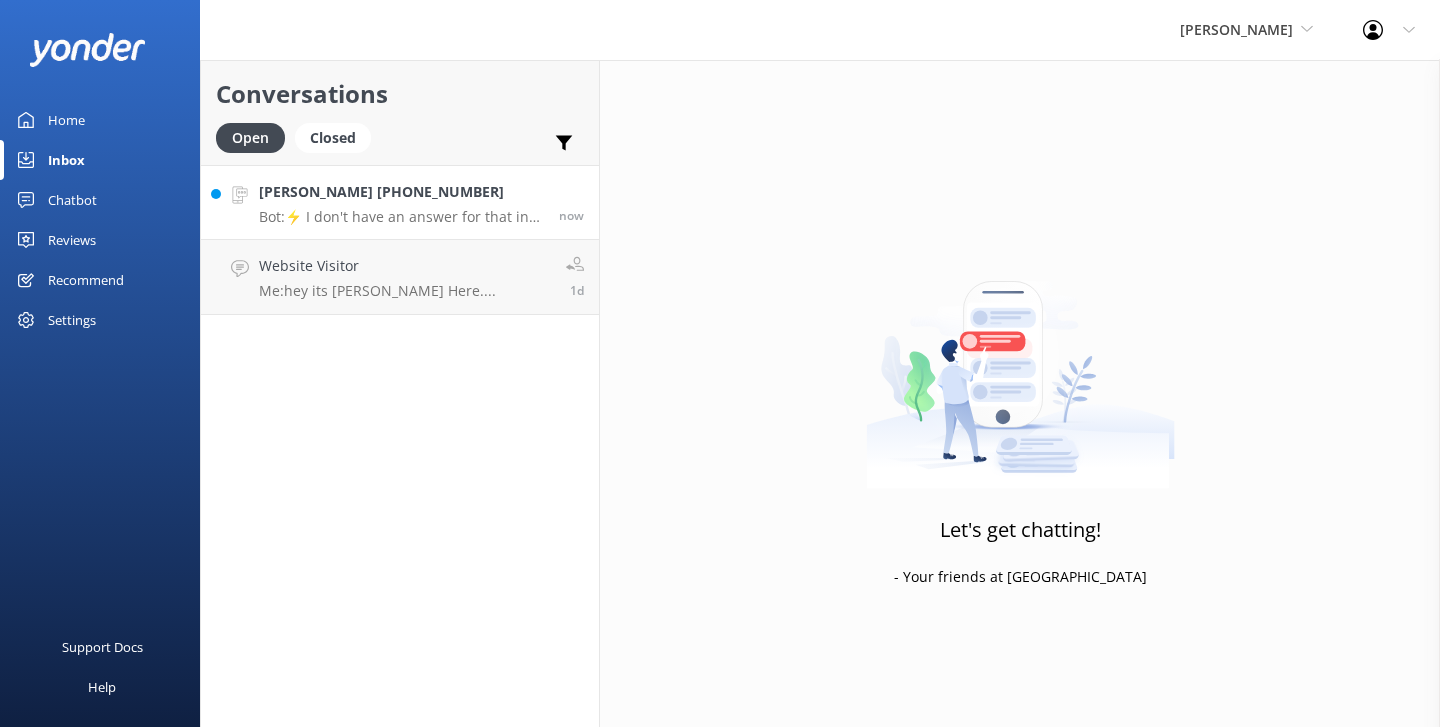 click on "Danny  +13198307718" at bounding box center [401, 192] 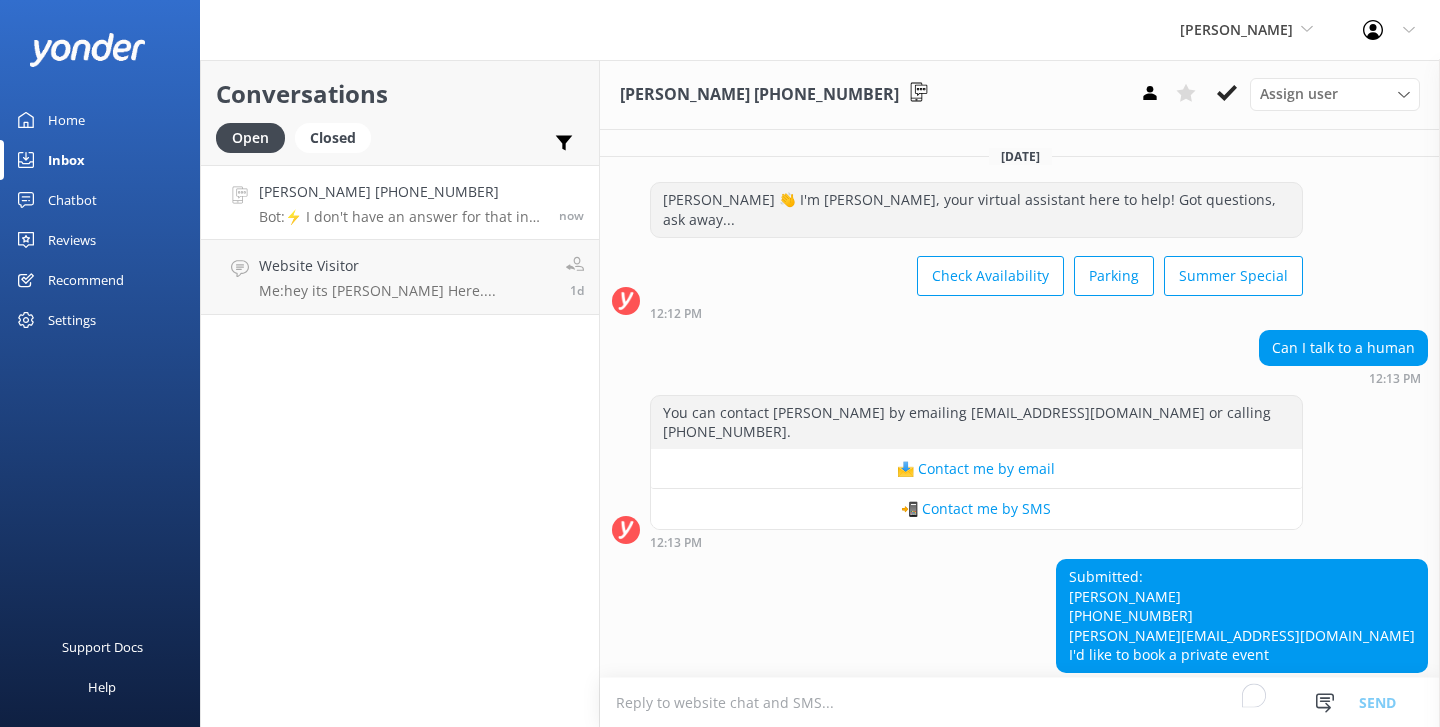 scroll, scrollTop: 393, scrollLeft: 0, axis: vertical 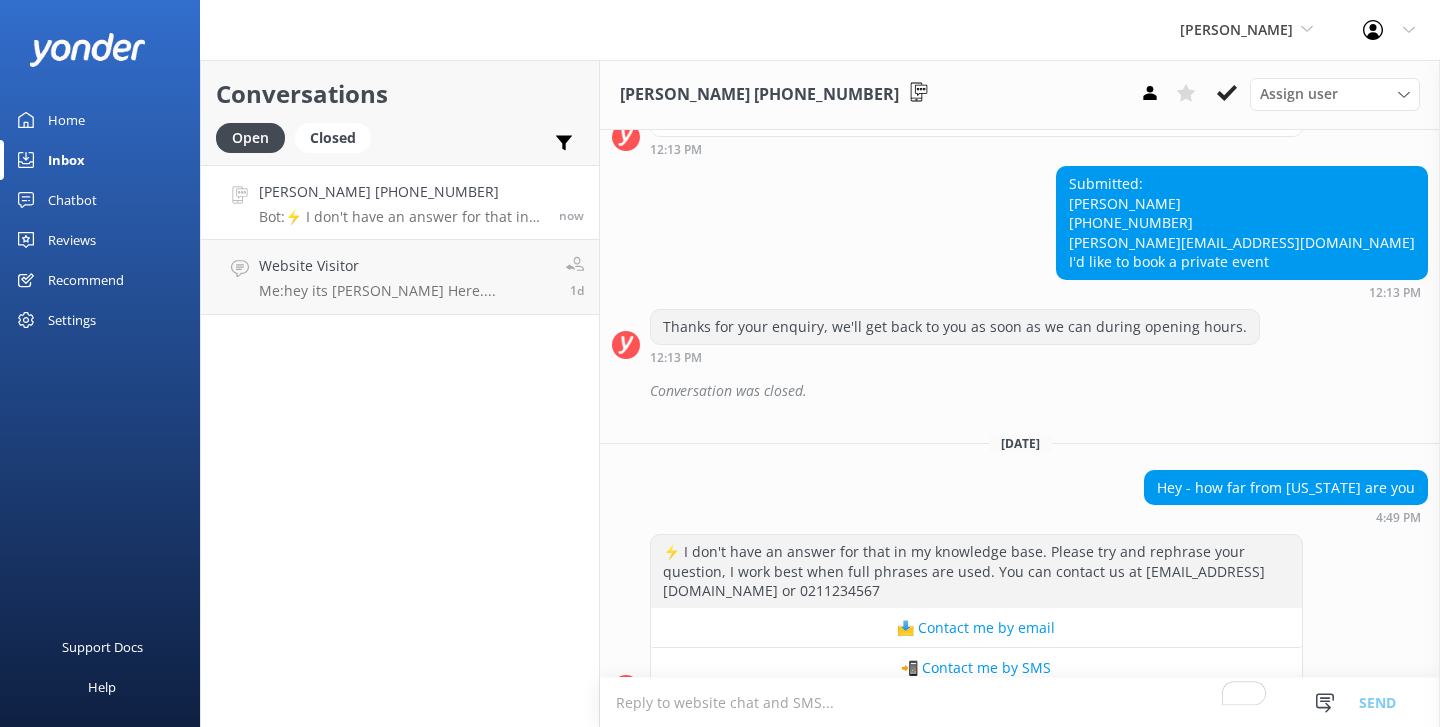 click at bounding box center [1020, 702] 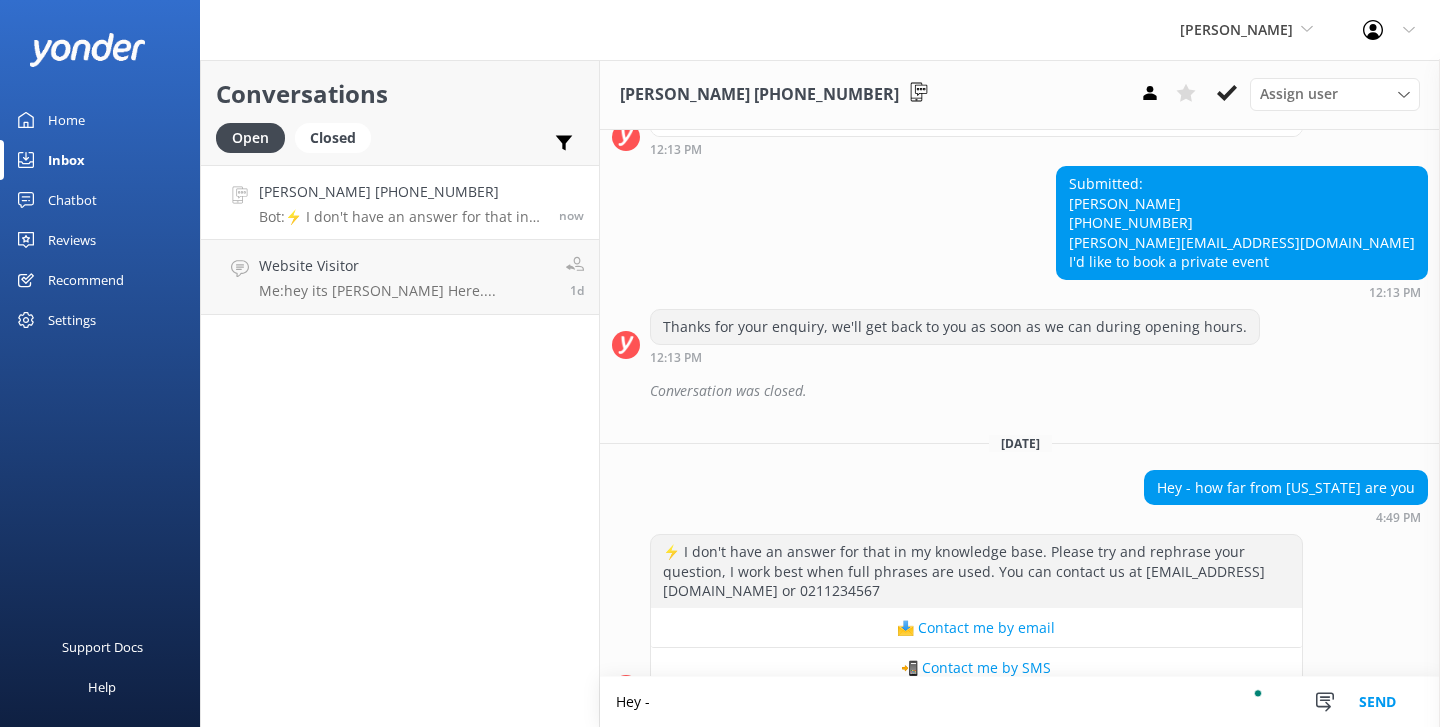 scroll, scrollTop: 394, scrollLeft: 0, axis: vertical 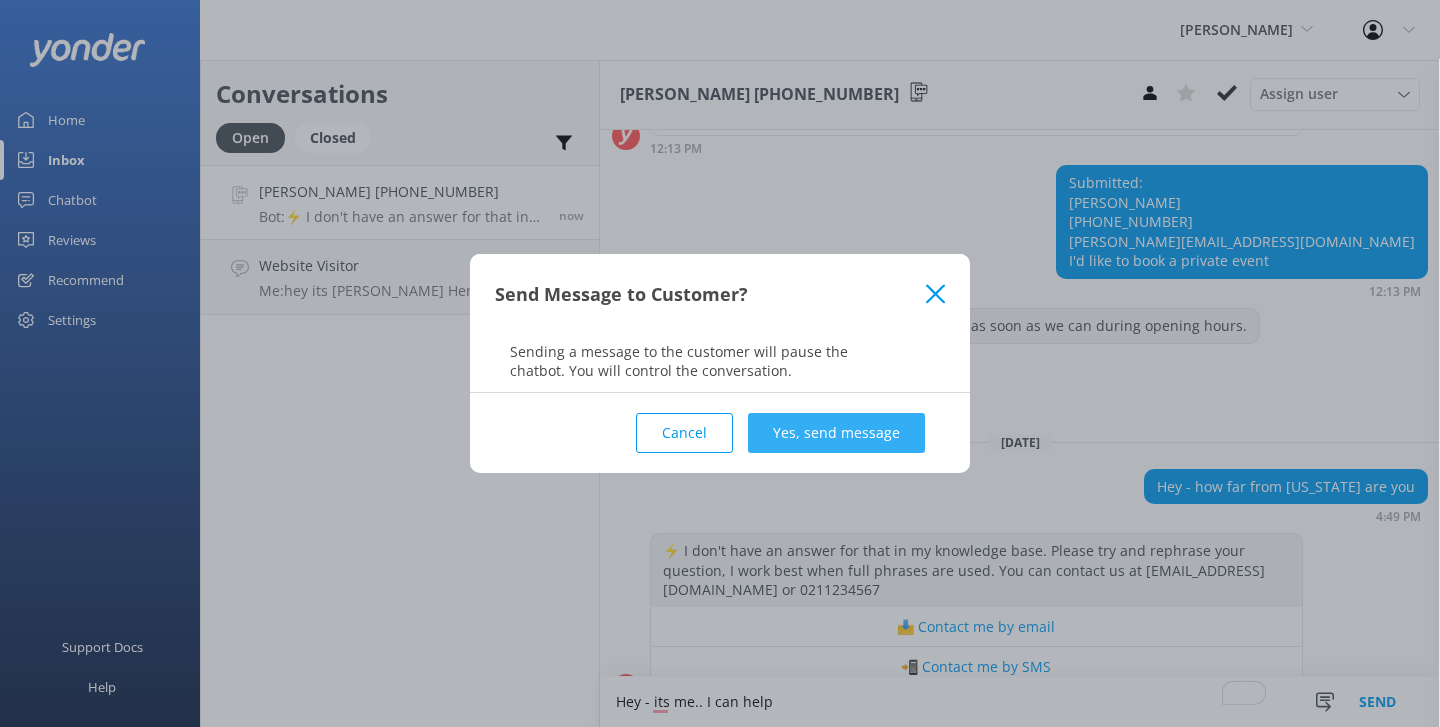 click on "Yes, send message" at bounding box center [836, 433] 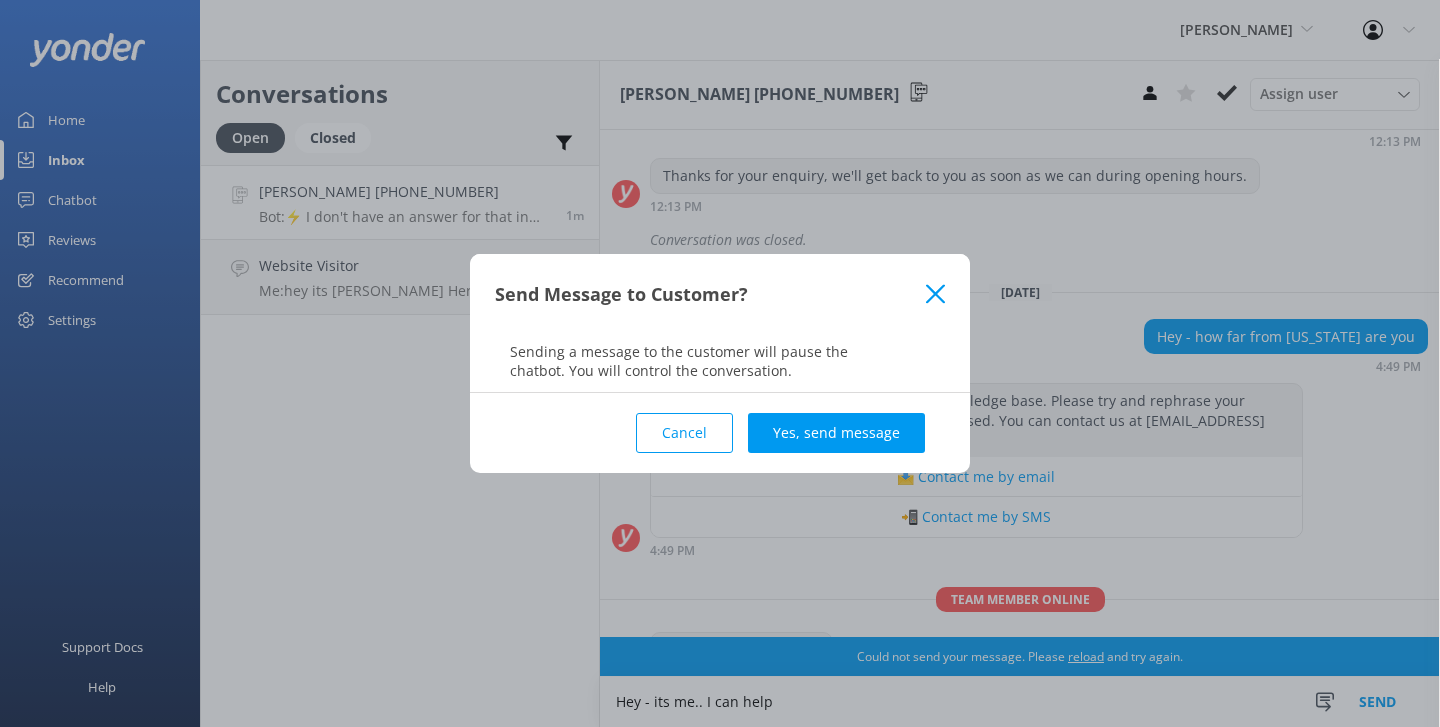 scroll, scrollTop: 564, scrollLeft: 0, axis: vertical 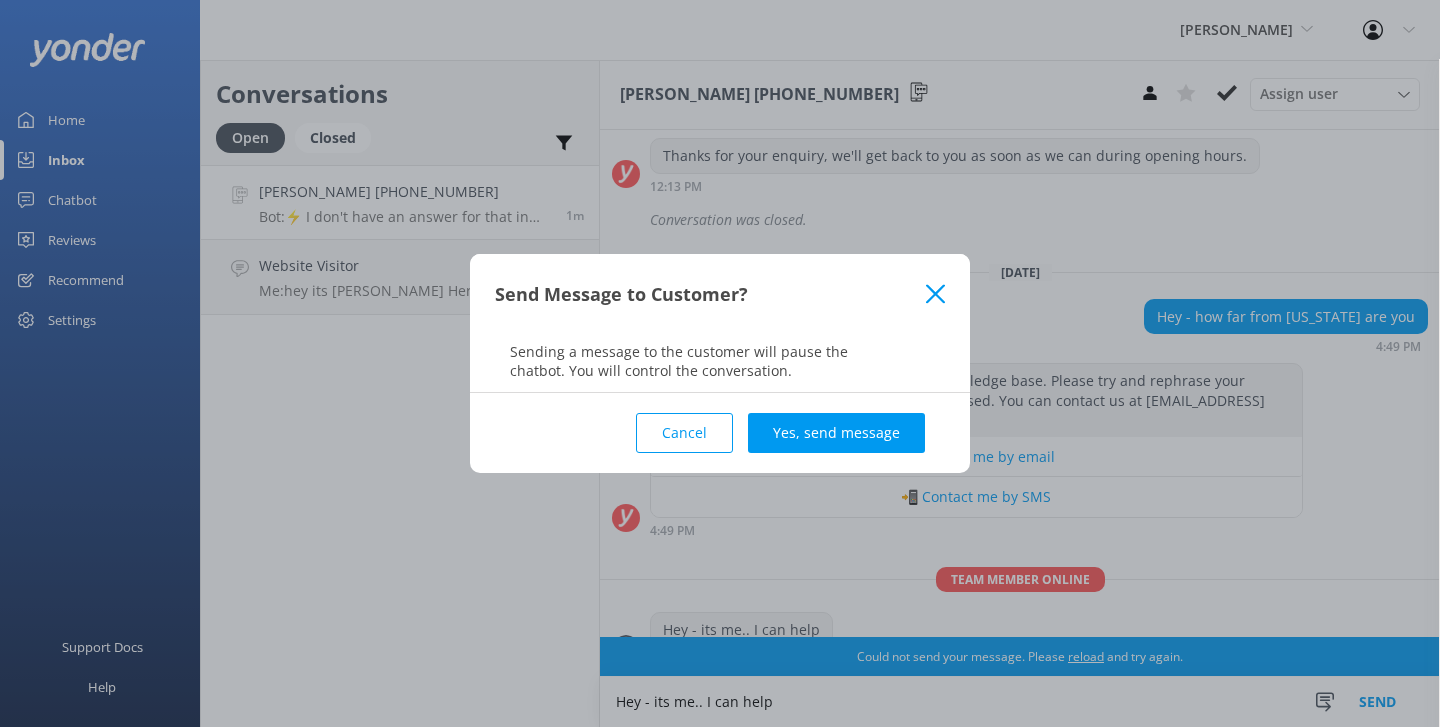 click 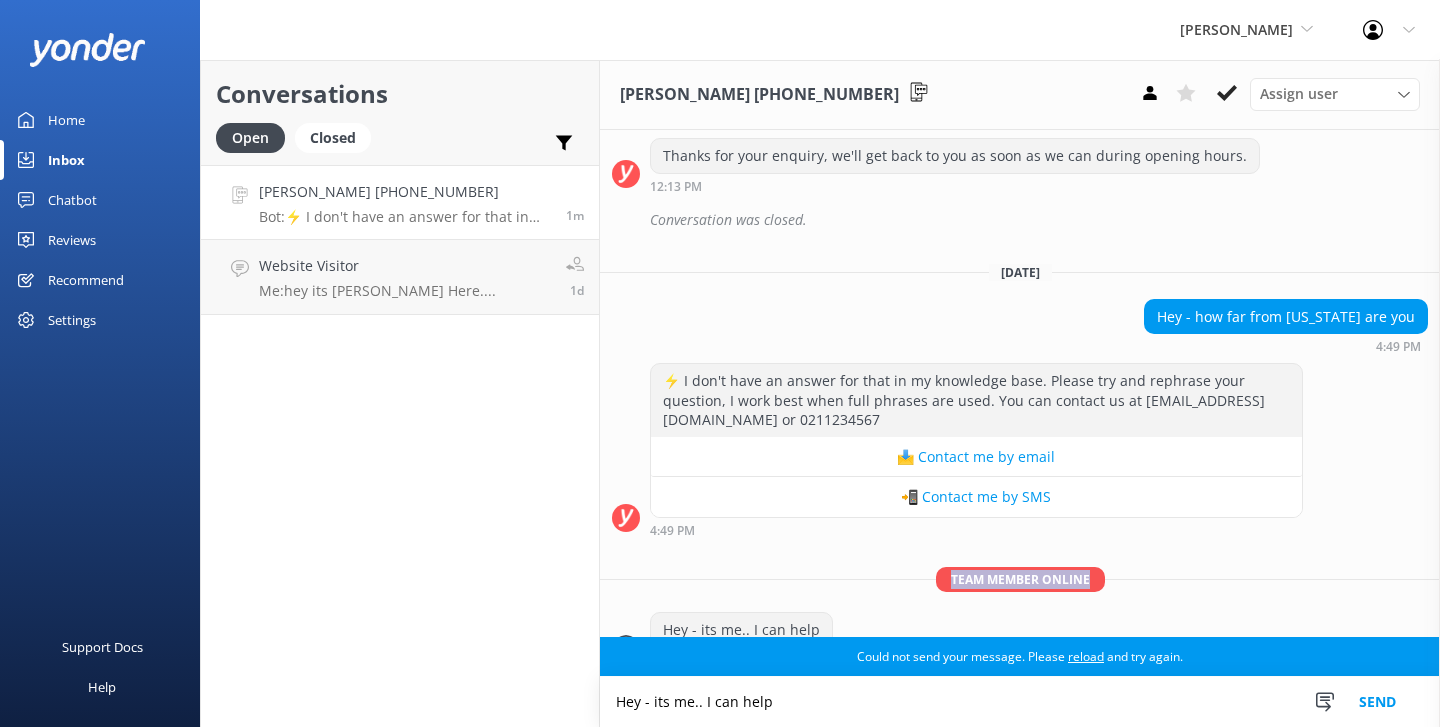 drag, startPoint x: 1091, startPoint y: 541, endPoint x: 925, endPoint y: 533, distance: 166.19266 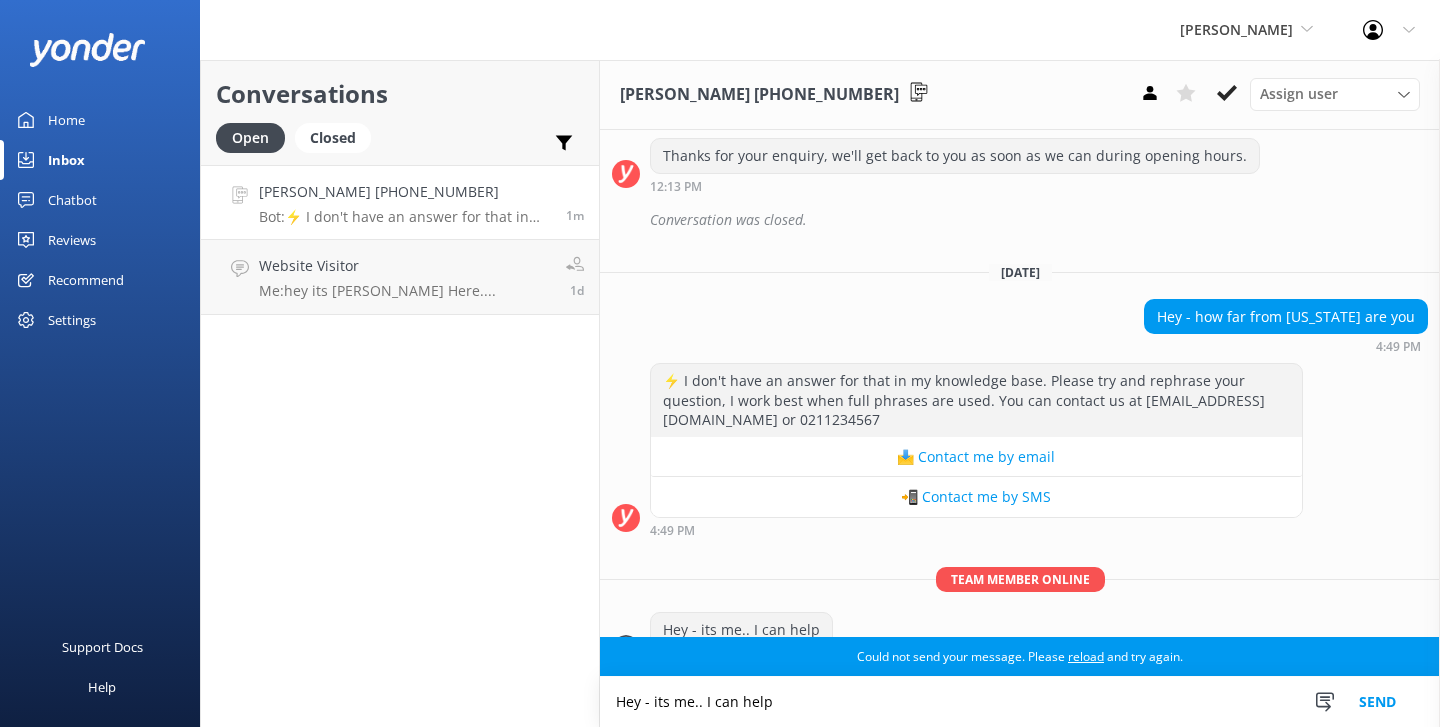 click on "Hey - how far from iowa are you  4:49 PM" at bounding box center (1020, 326) 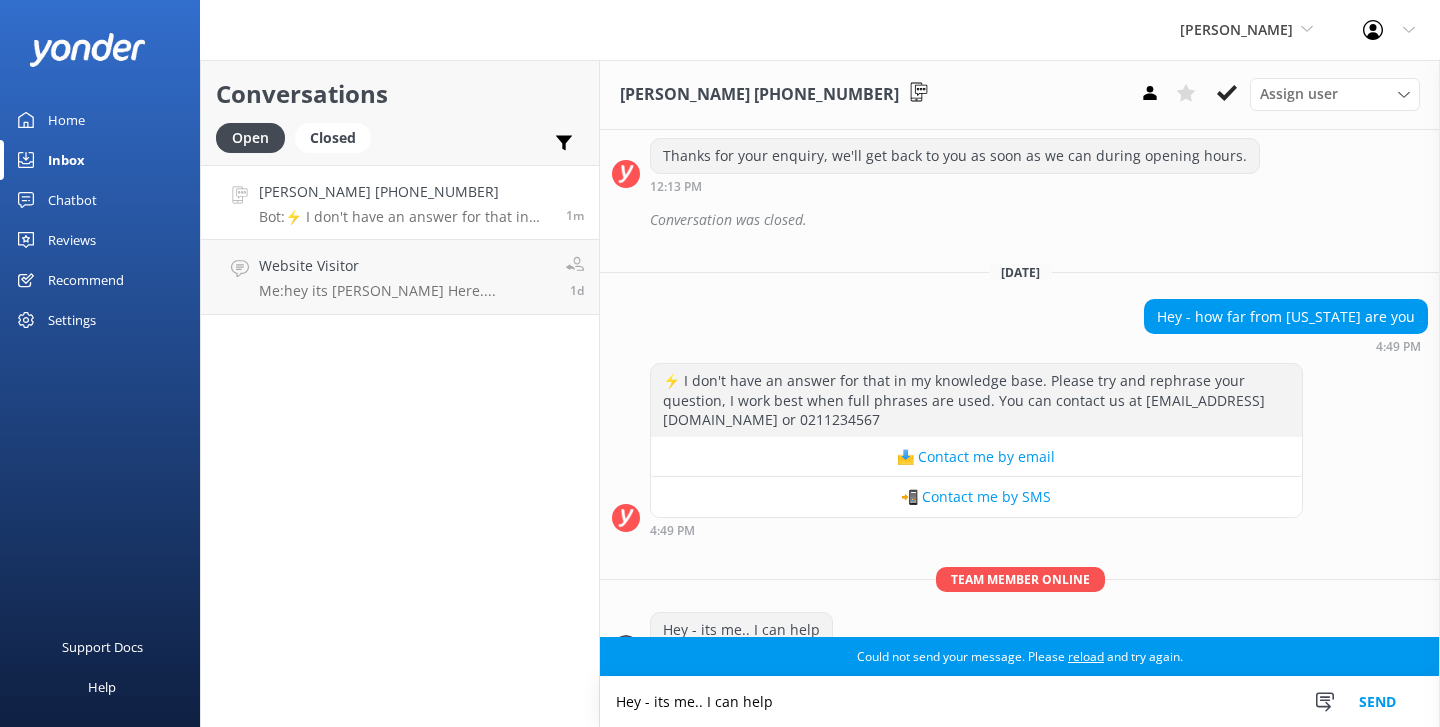 click on "Yonder Zipline Yonder Zipline Yonder demo Yonder Luxury Suites Yonder Holiday Park Rocket Skydive Ziptrek Ecotours Polynesian Spa AJ Hackett Bungy New Zealand Profile Settings Logout" at bounding box center (720, 30) 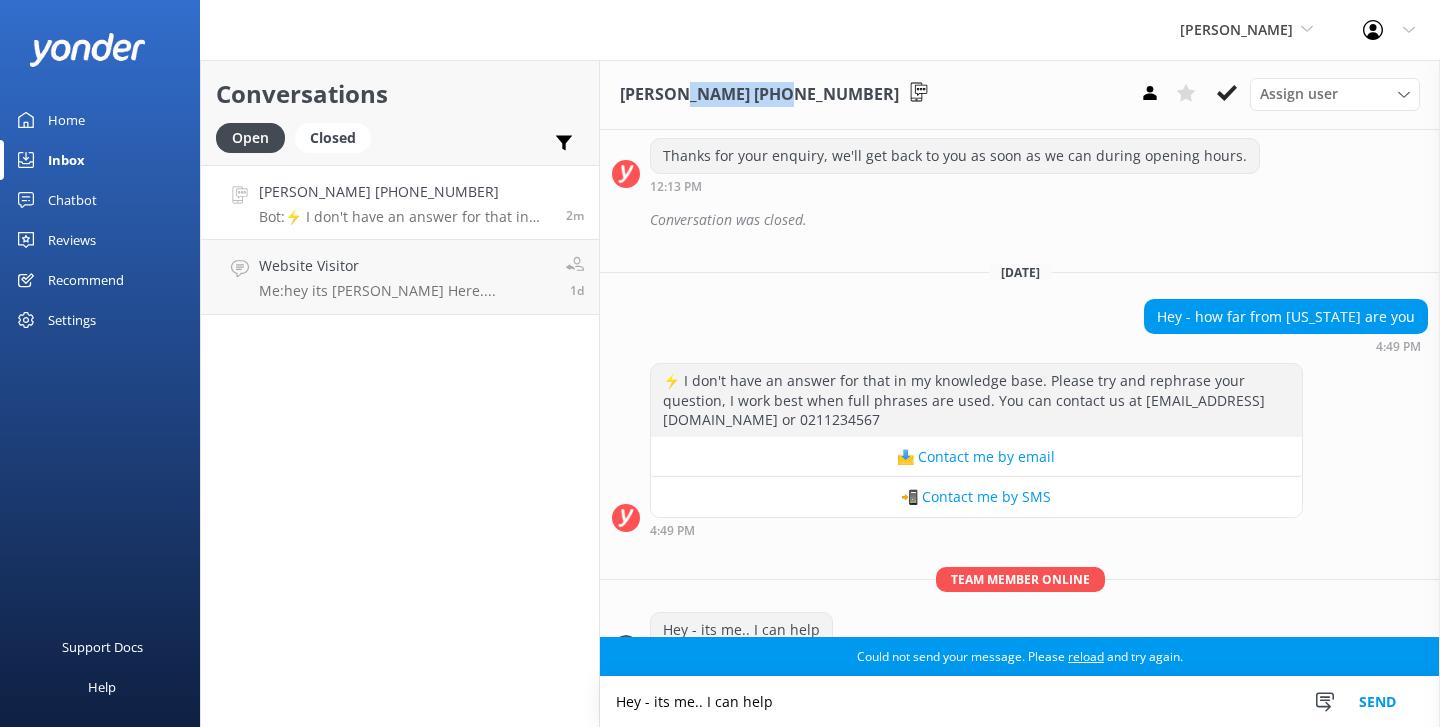 drag, startPoint x: 679, startPoint y: 94, endPoint x: 784, endPoint y: 96, distance: 105.01904 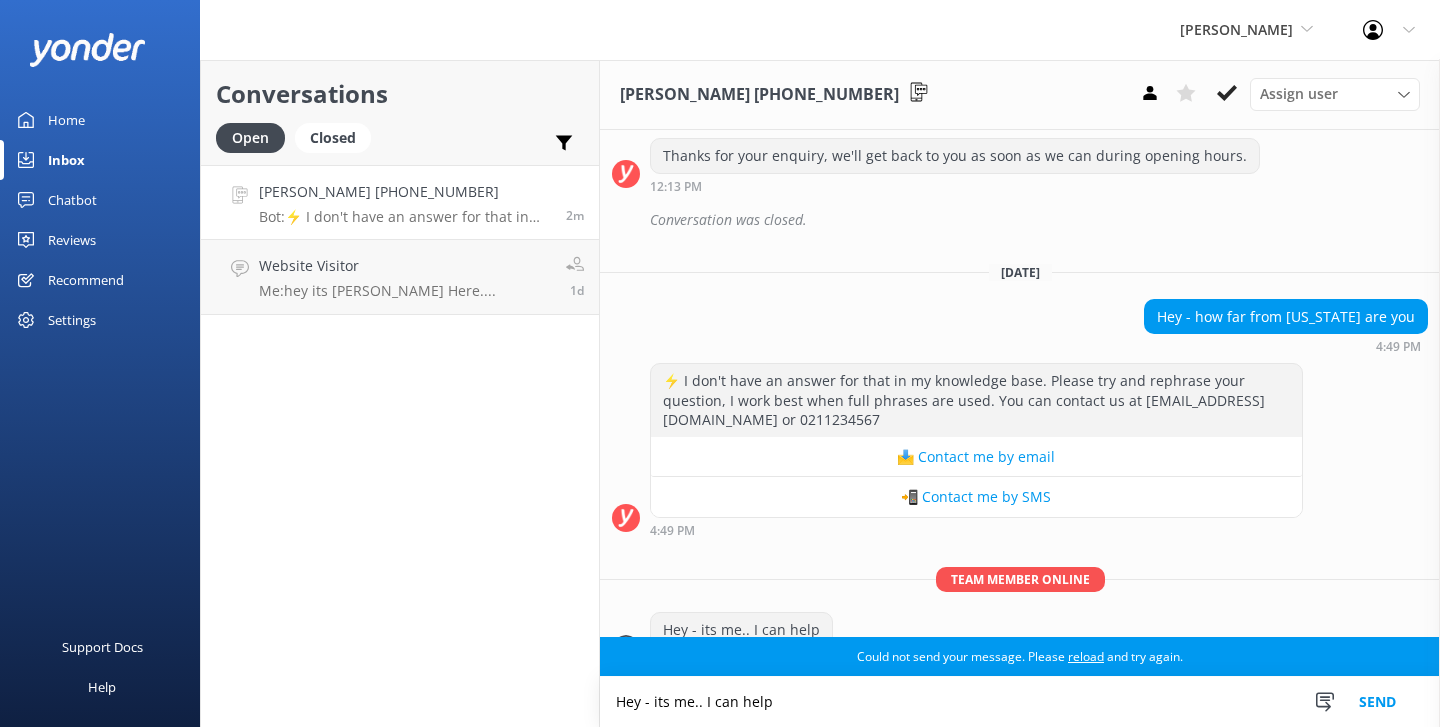 click on "Hey - its me.. I can help" at bounding box center (1020, 702) 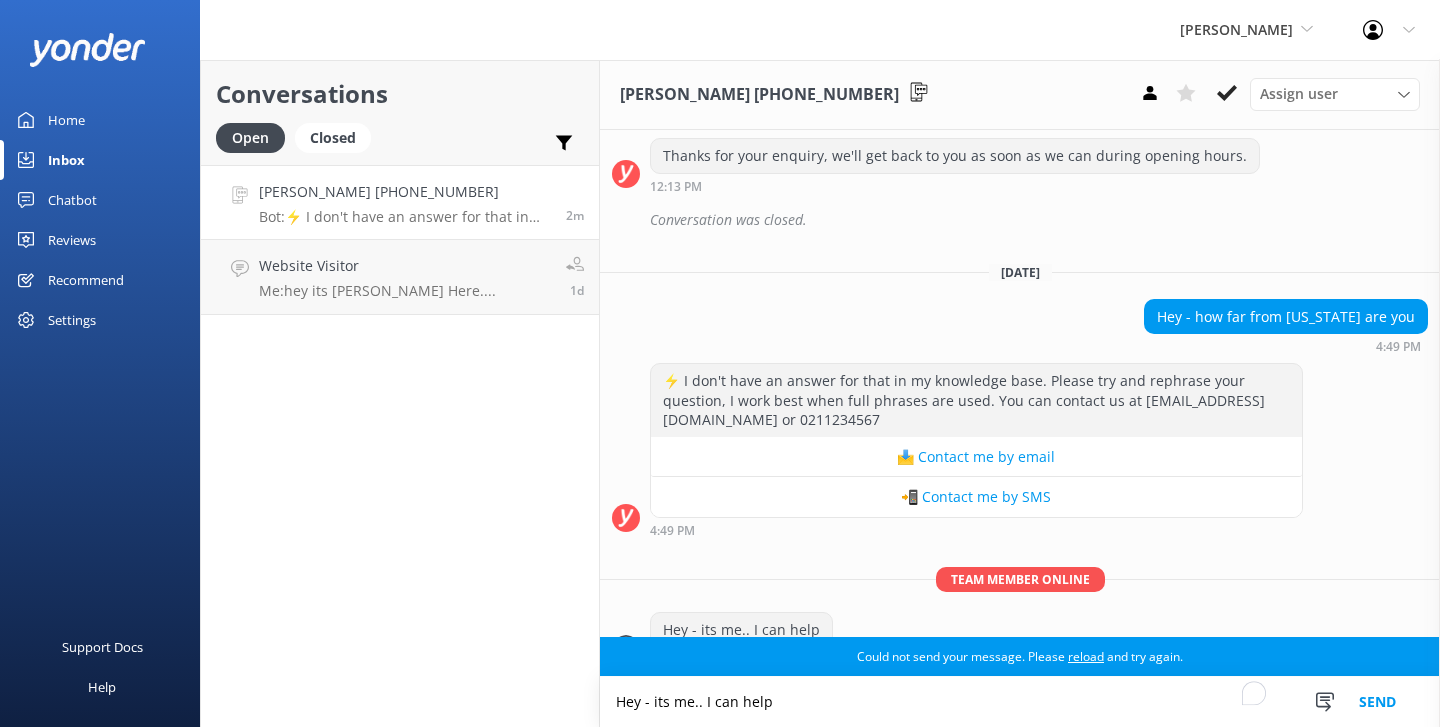 click on "Hey - its me.. I can help" at bounding box center [1020, 702] 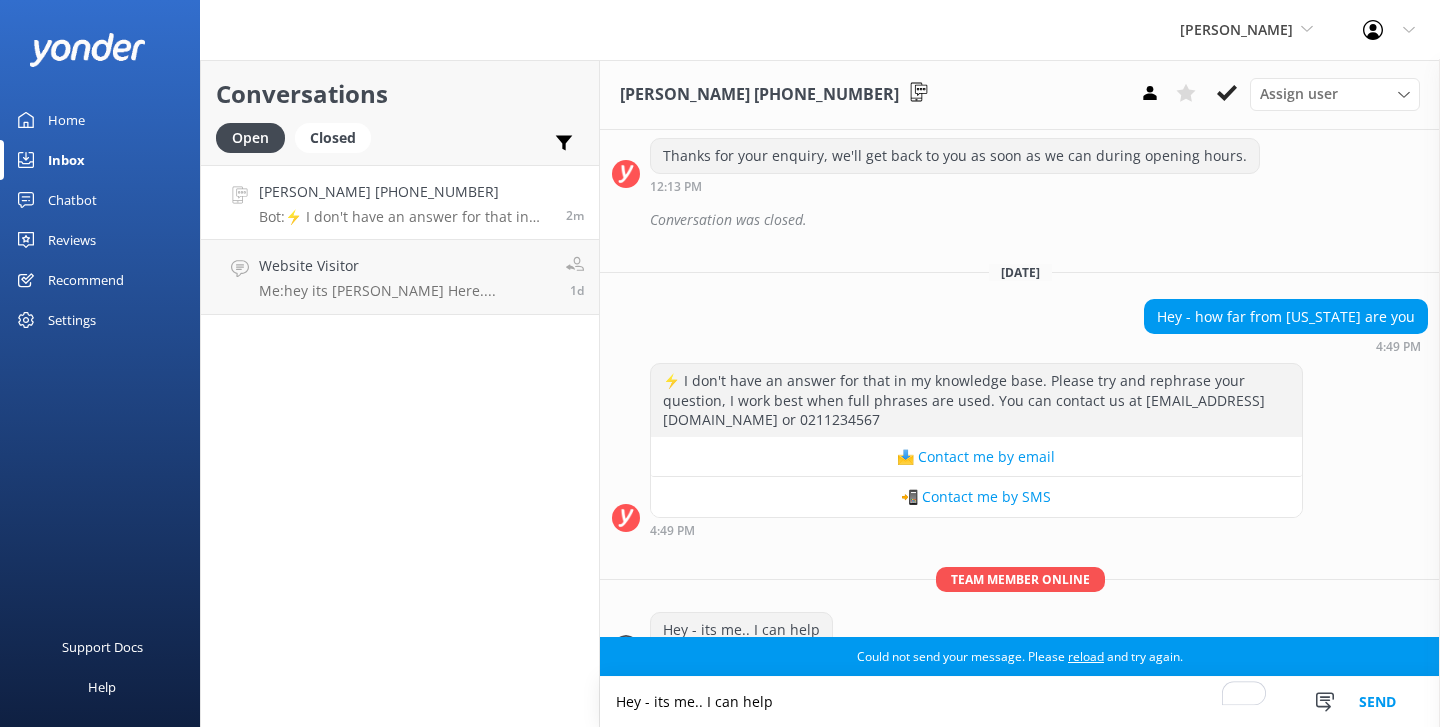 click on "Hey - its me.. I can help" at bounding box center (1020, 702) 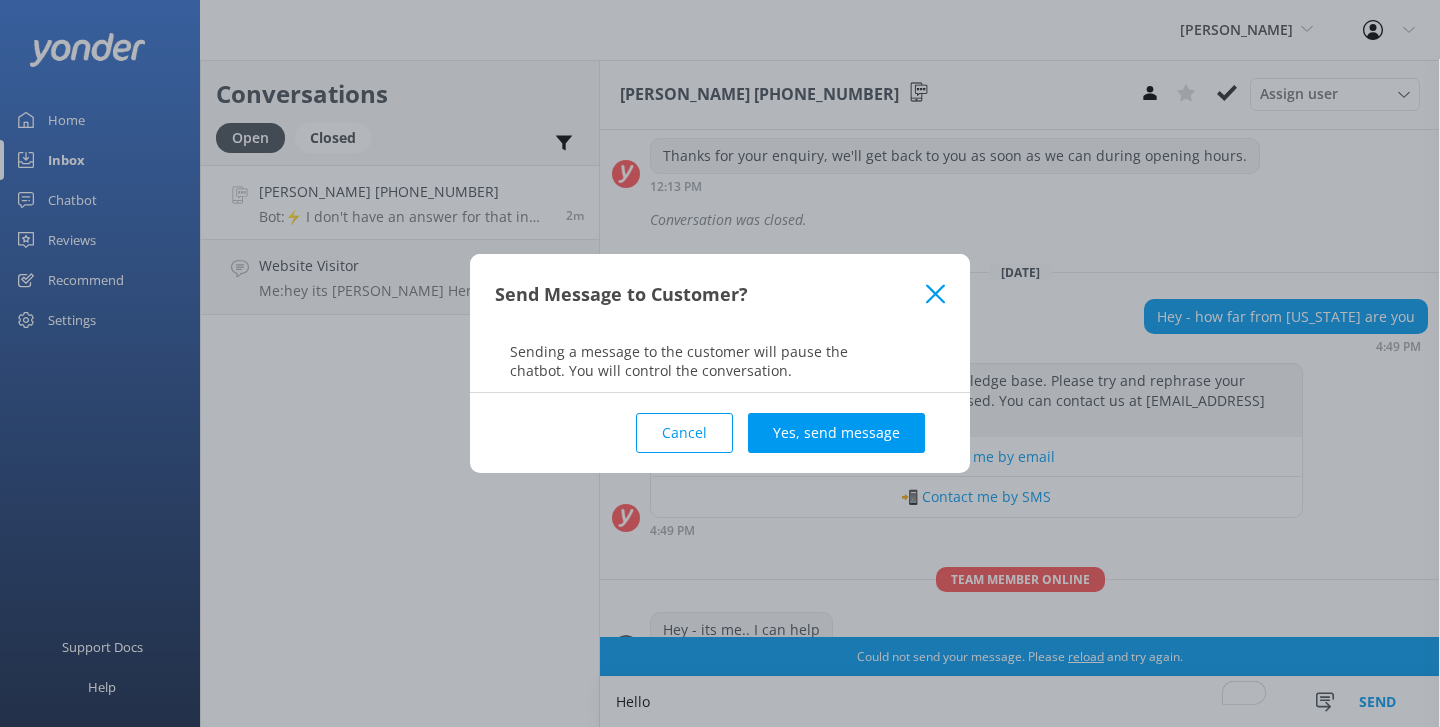 type on "Hello" 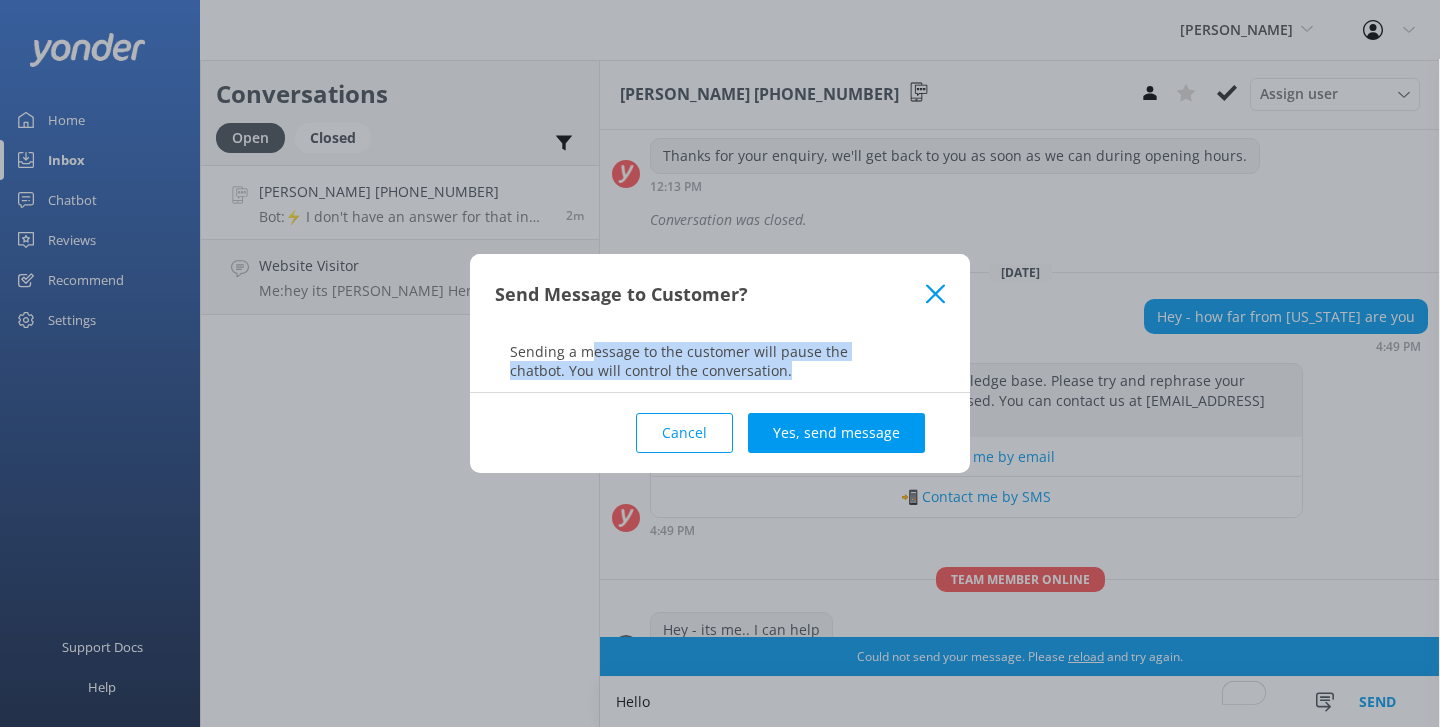 drag, startPoint x: 589, startPoint y: 351, endPoint x: 761, endPoint y: 368, distance: 172.83807 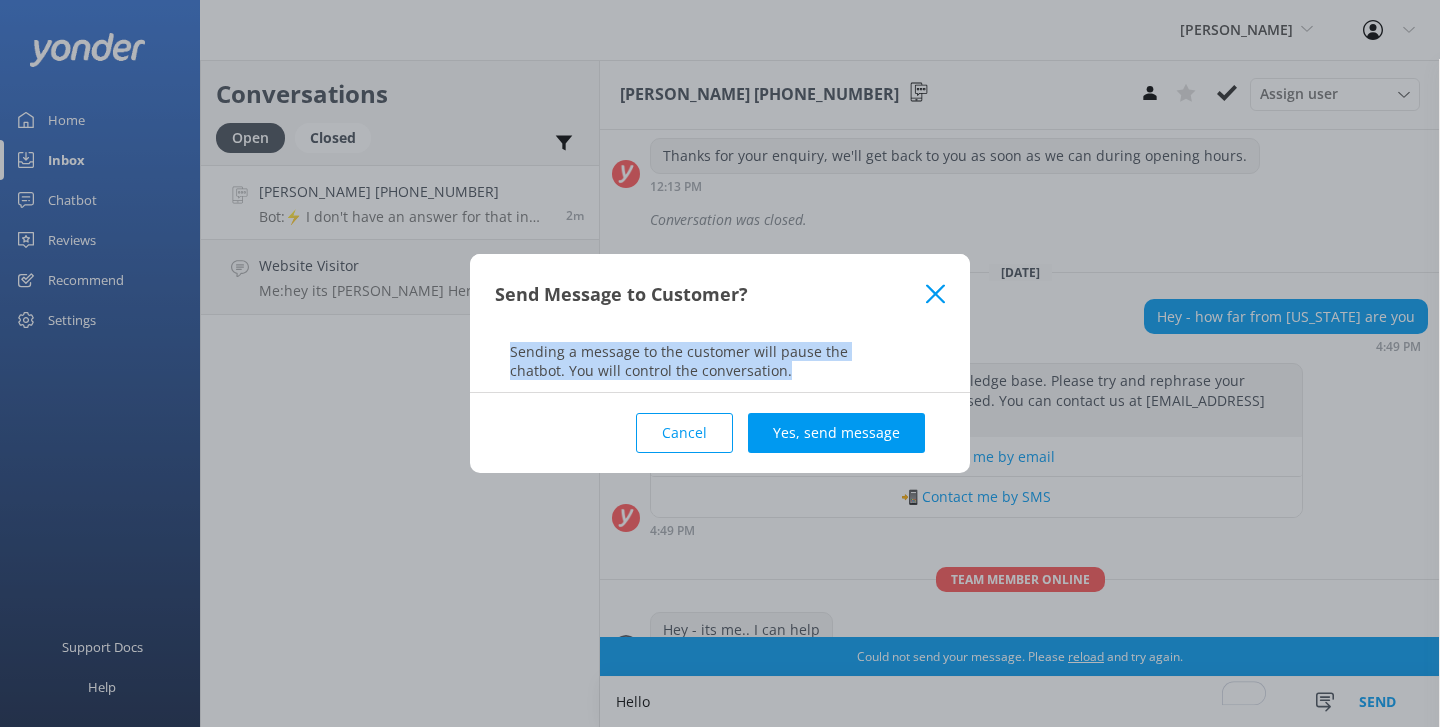 drag, startPoint x: 748, startPoint y: 380, endPoint x: 481, endPoint y: 336, distance: 270.6012 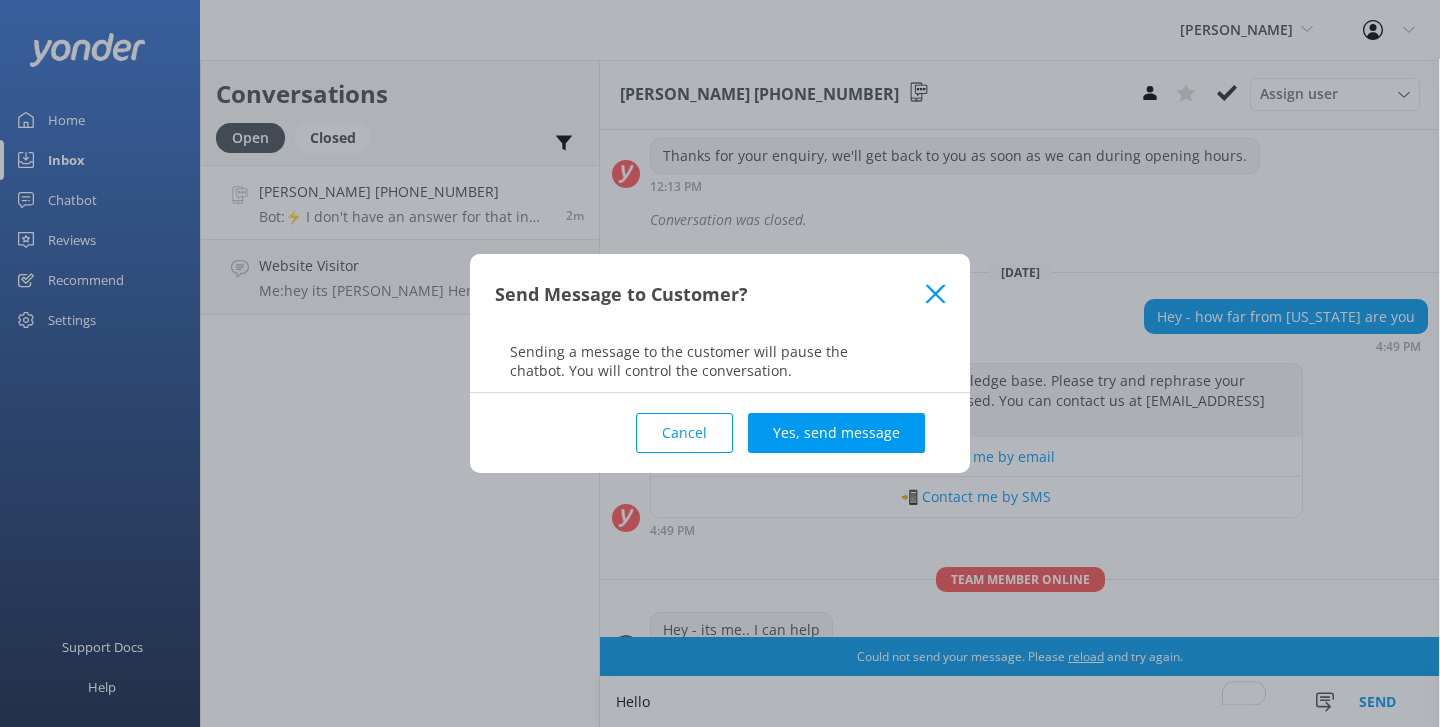 drag, startPoint x: 766, startPoint y: 348, endPoint x: 928, endPoint y: 383, distance: 165.73775 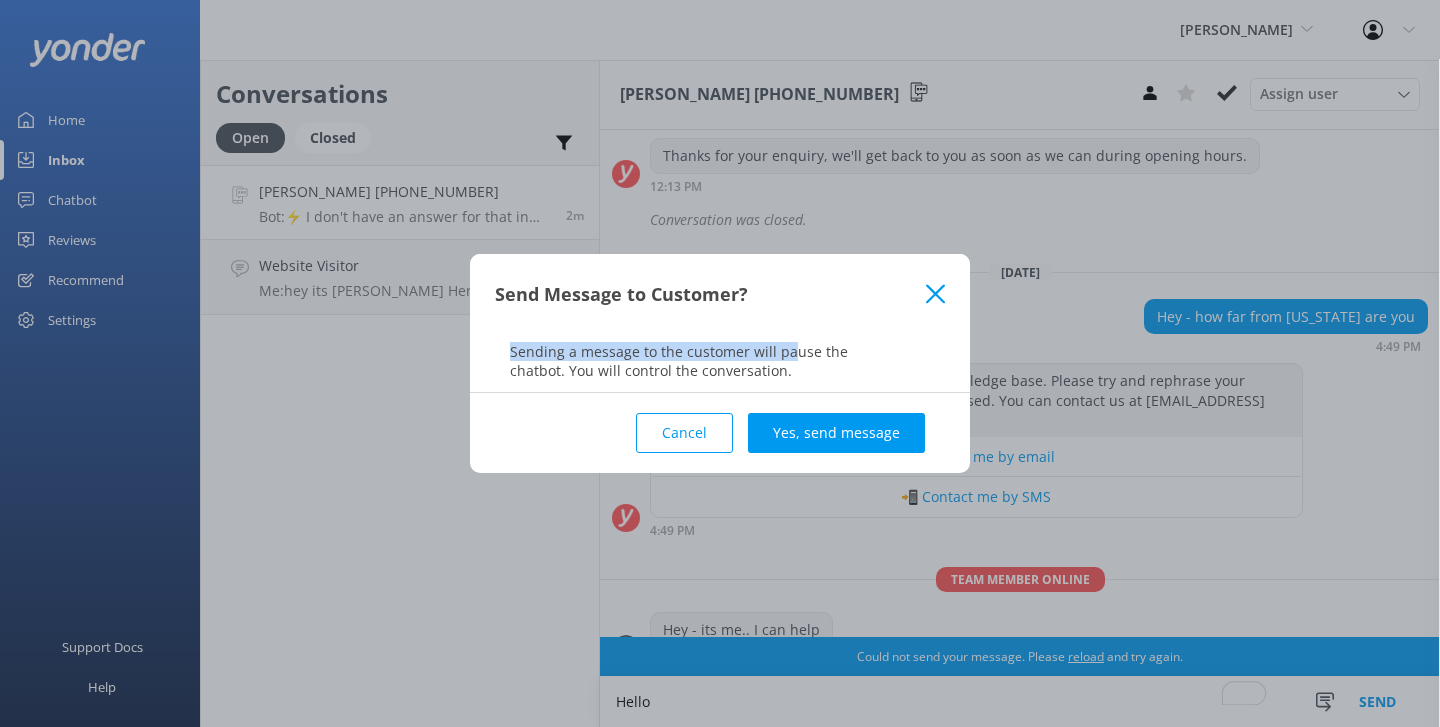 drag, startPoint x: 785, startPoint y: 357, endPoint x: 521, endPoint y: 314, distance: 267.47897 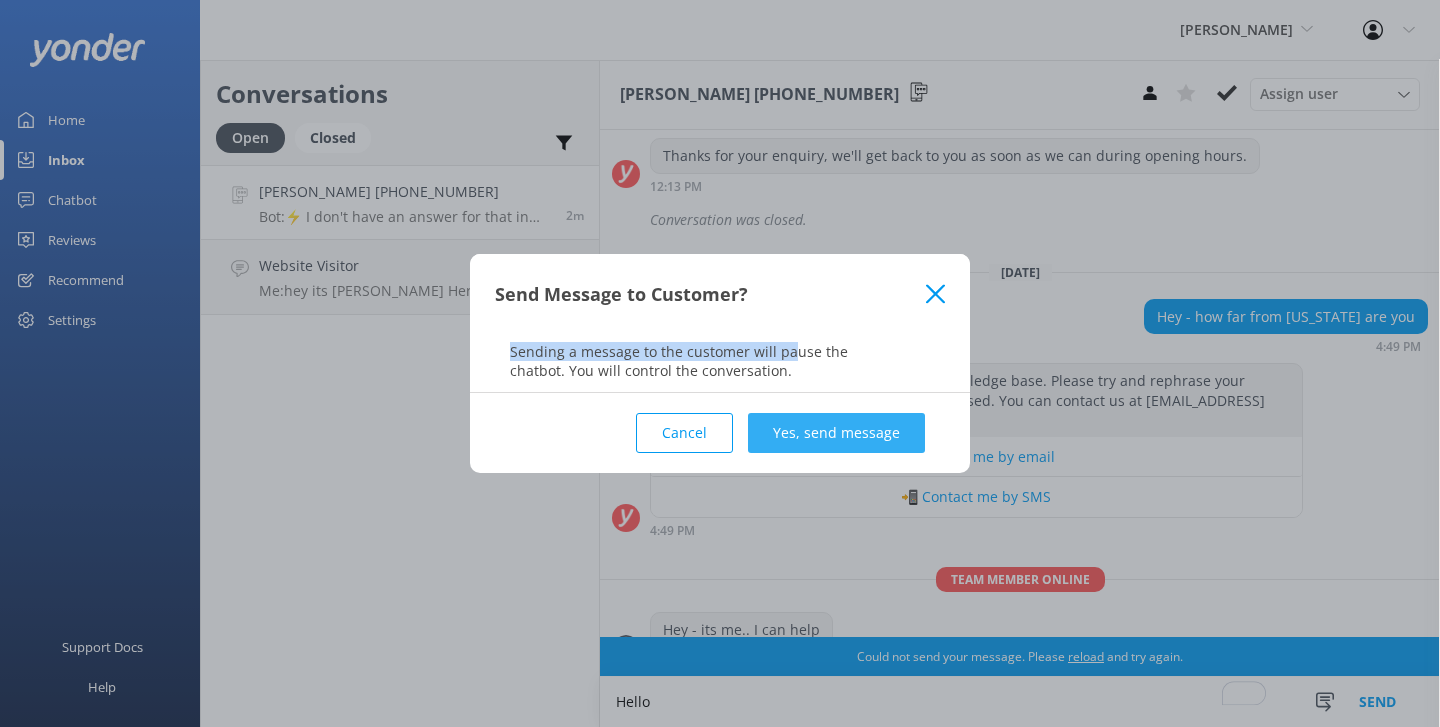 click on "Yes, send message" at bounding box center (836, 433) 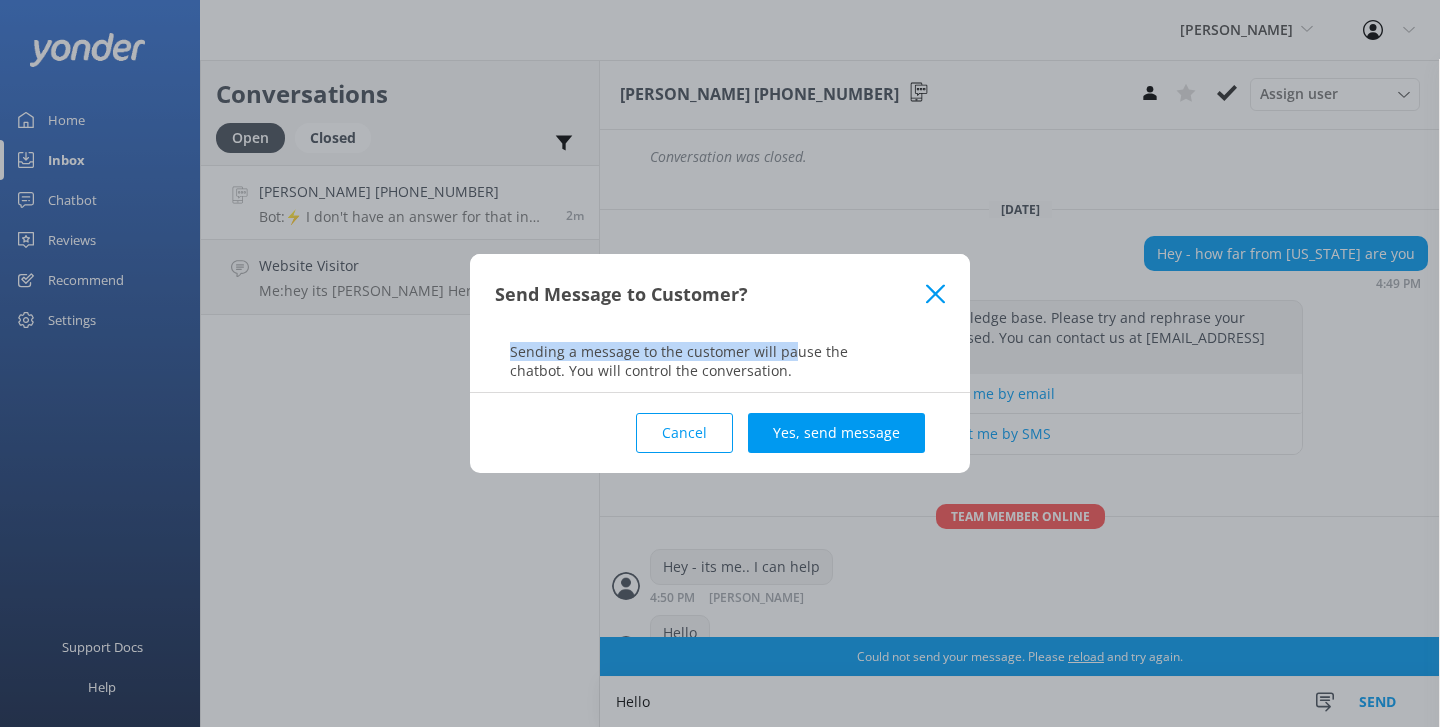 scroll, scrollTop: 629, scrollLeft: 0, axis: vertical 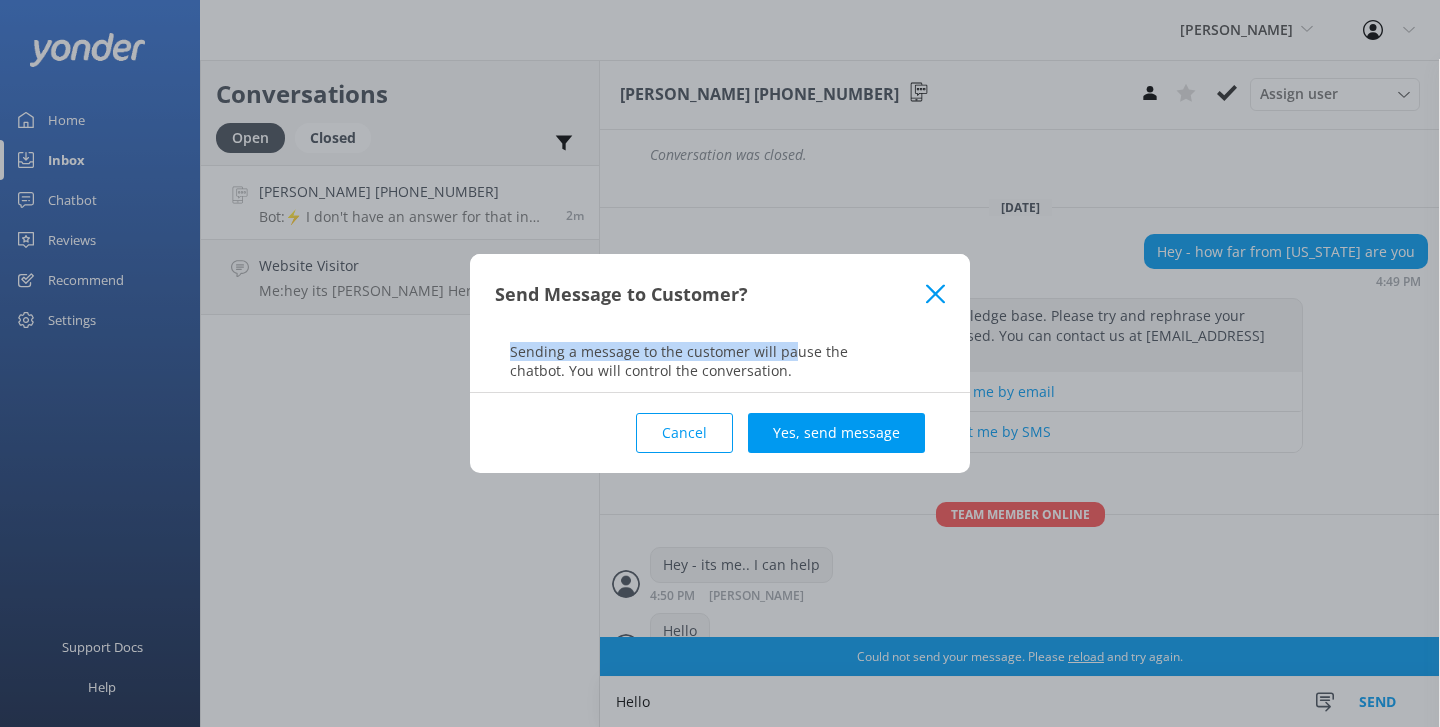 click 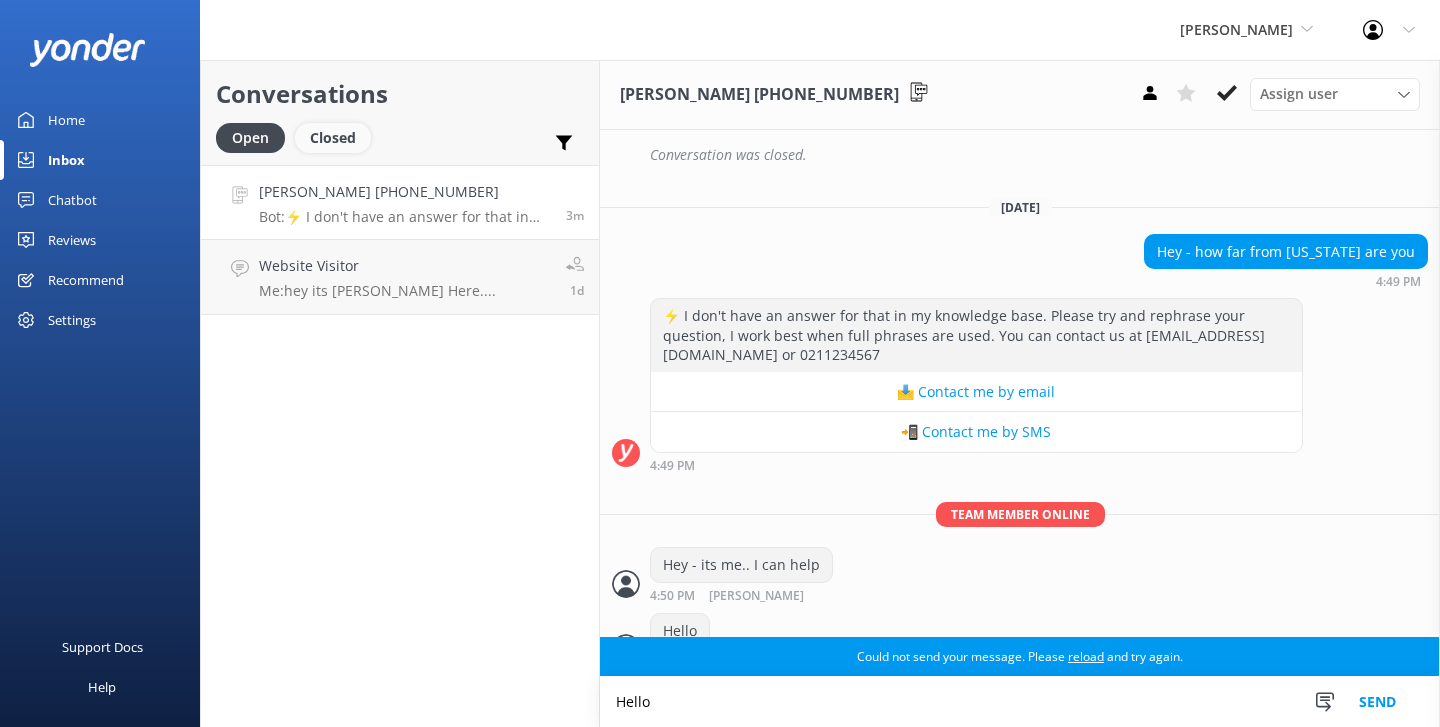 click on "Closed" at bounding box center [333, 138] 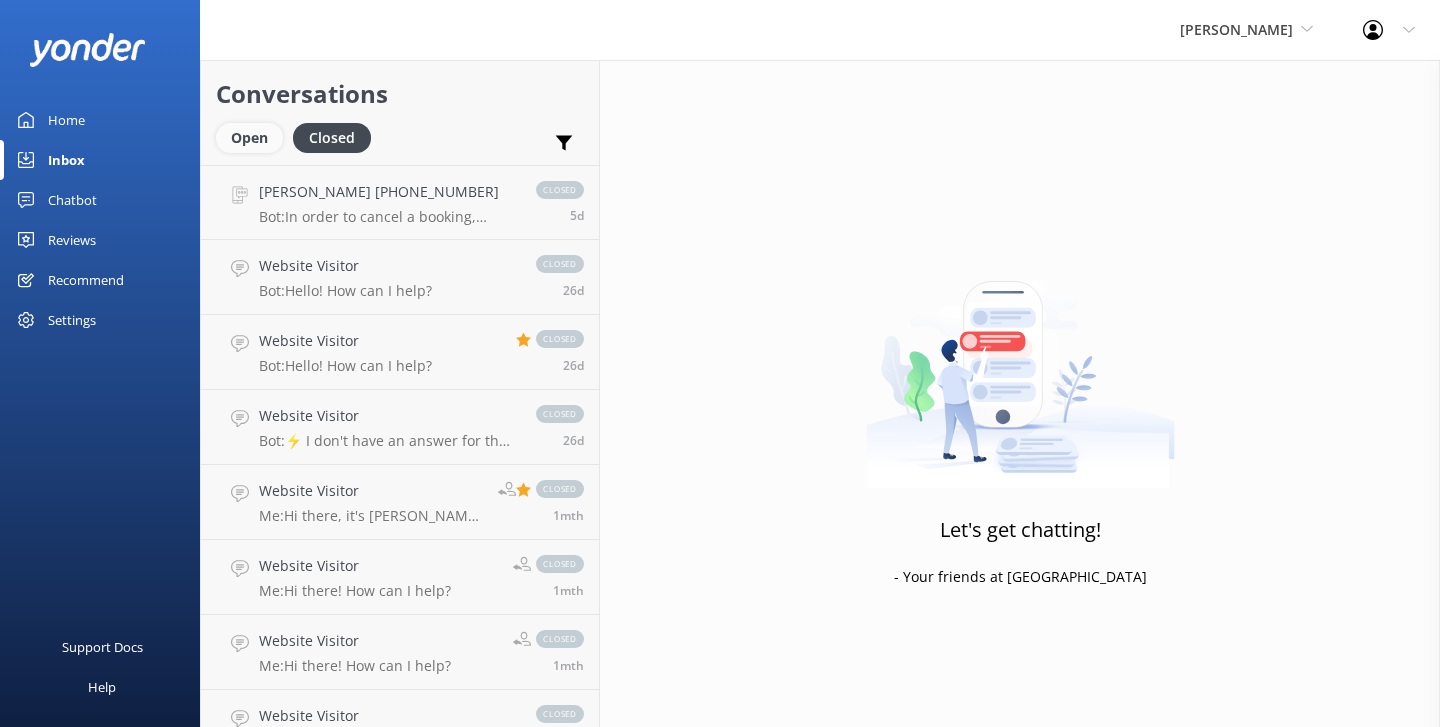 click on "Open" at bounding box center [249, 138] 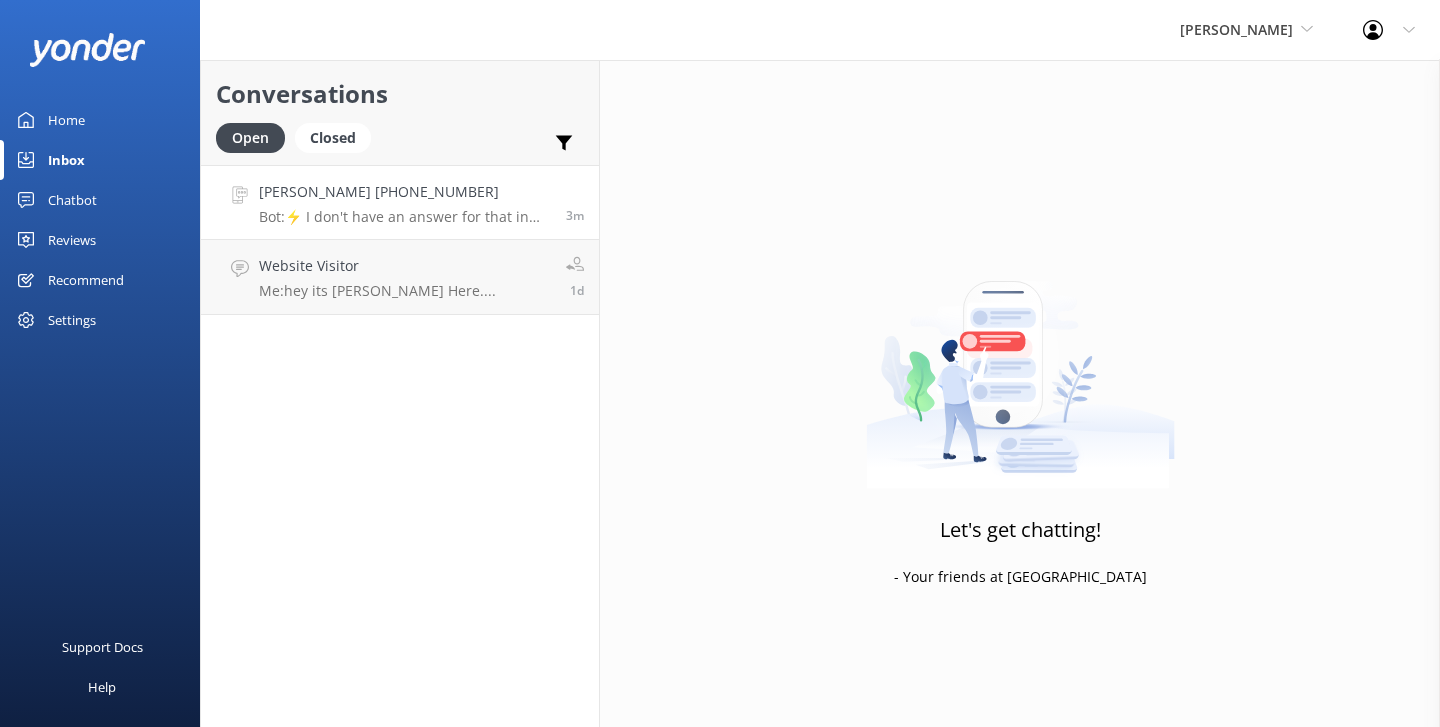 click on "Bot:  ⚡ I don't have an answer for that in my knowledge base. Please try and rephrase your question, I work best when full phrases are used. You can contact us at support@yonderhq.com or 0211234567" at bounding box center (405, 217) 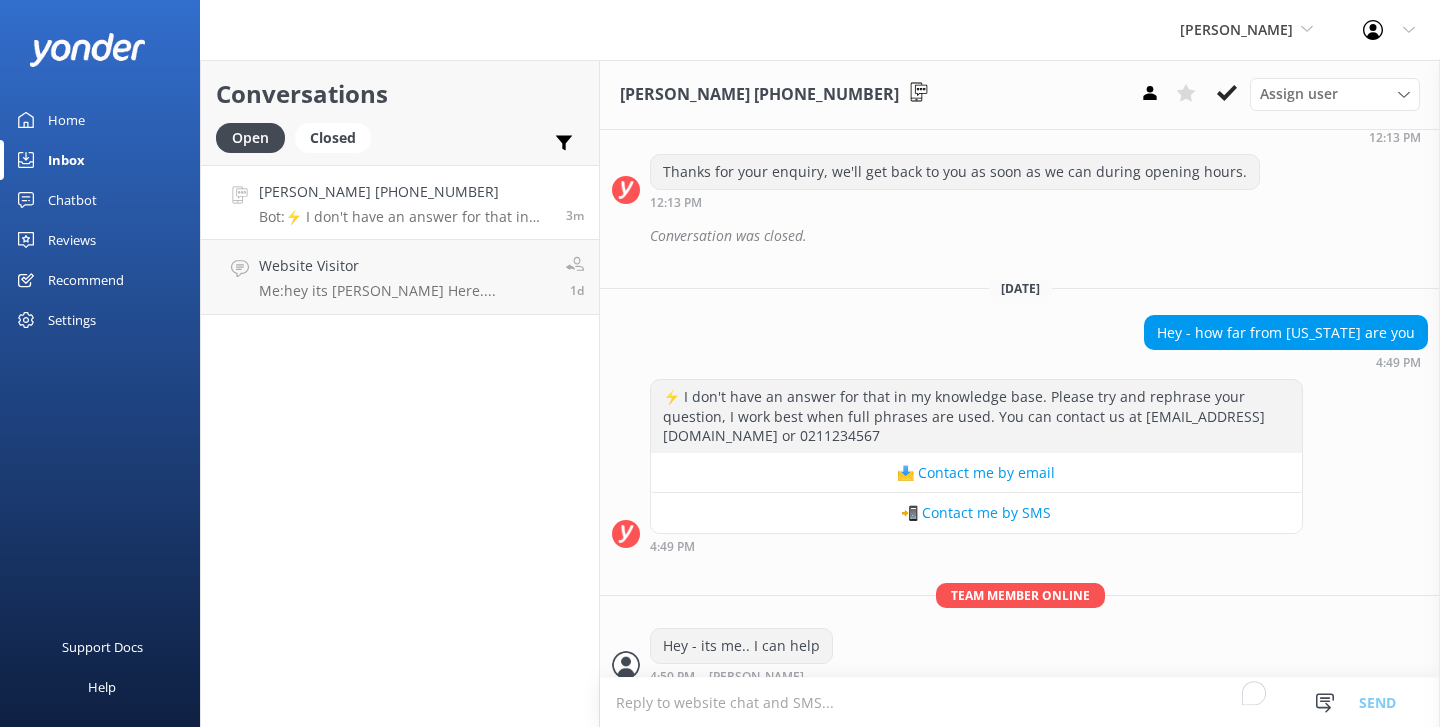 scroll, scrollTop: 589, scrollLeft: 0, axis: vertical 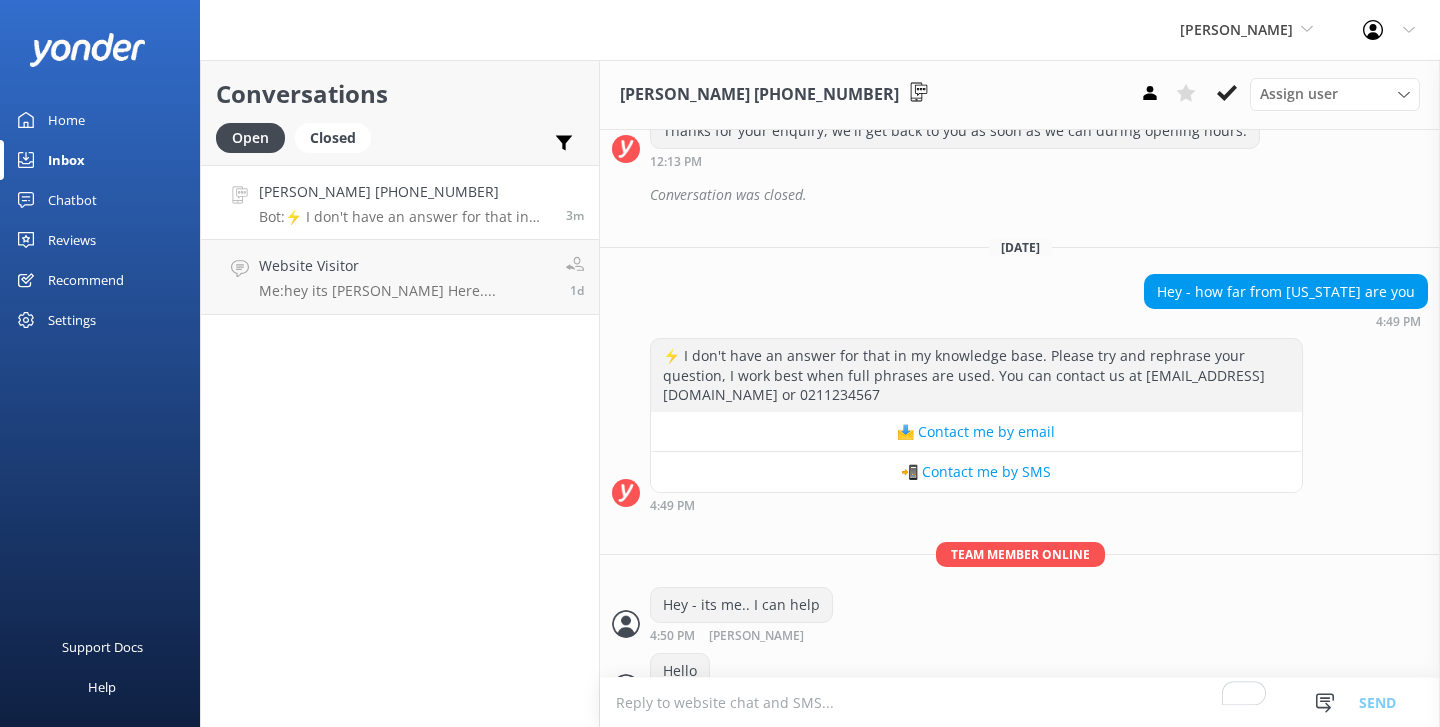 click on "Hello 4:52 PM Danny   • Unread" at bounding box center [1020, 685] 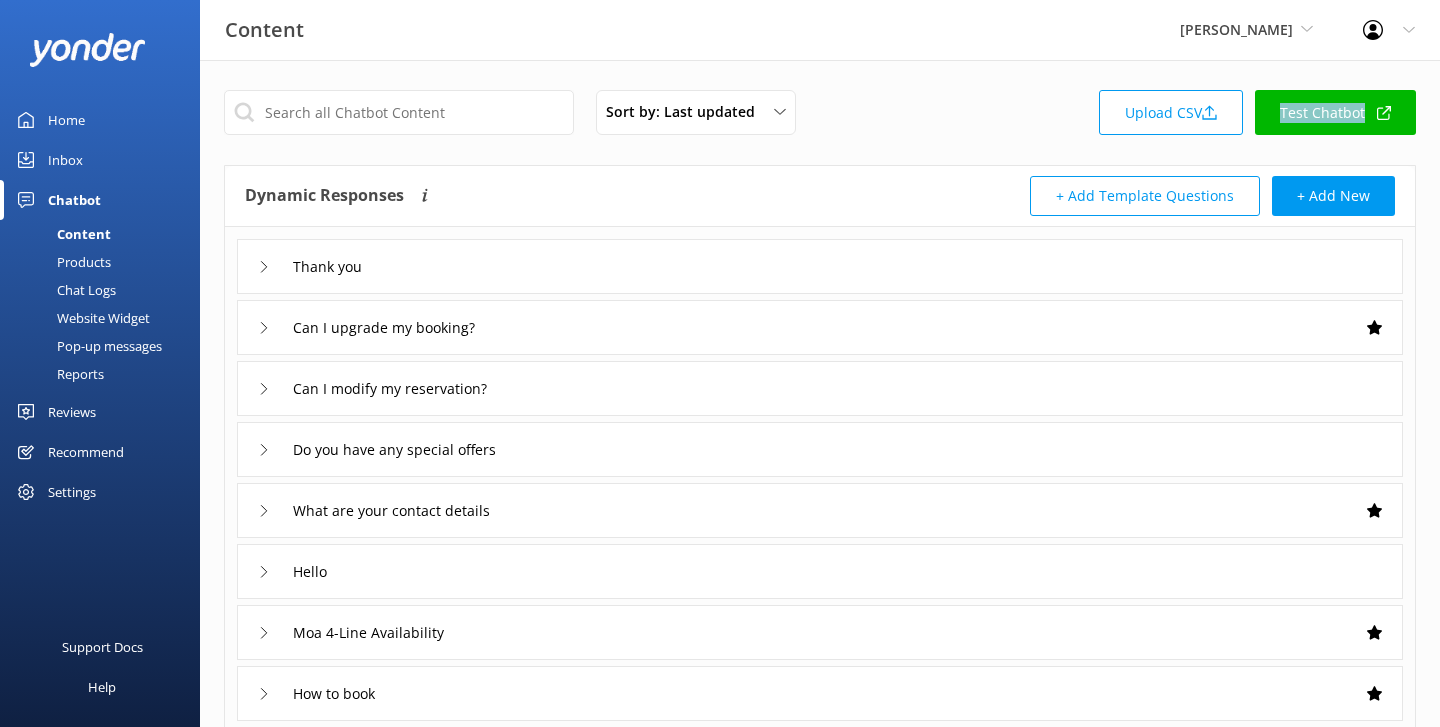 click on "Inbox" at bounding box center (100, 160) 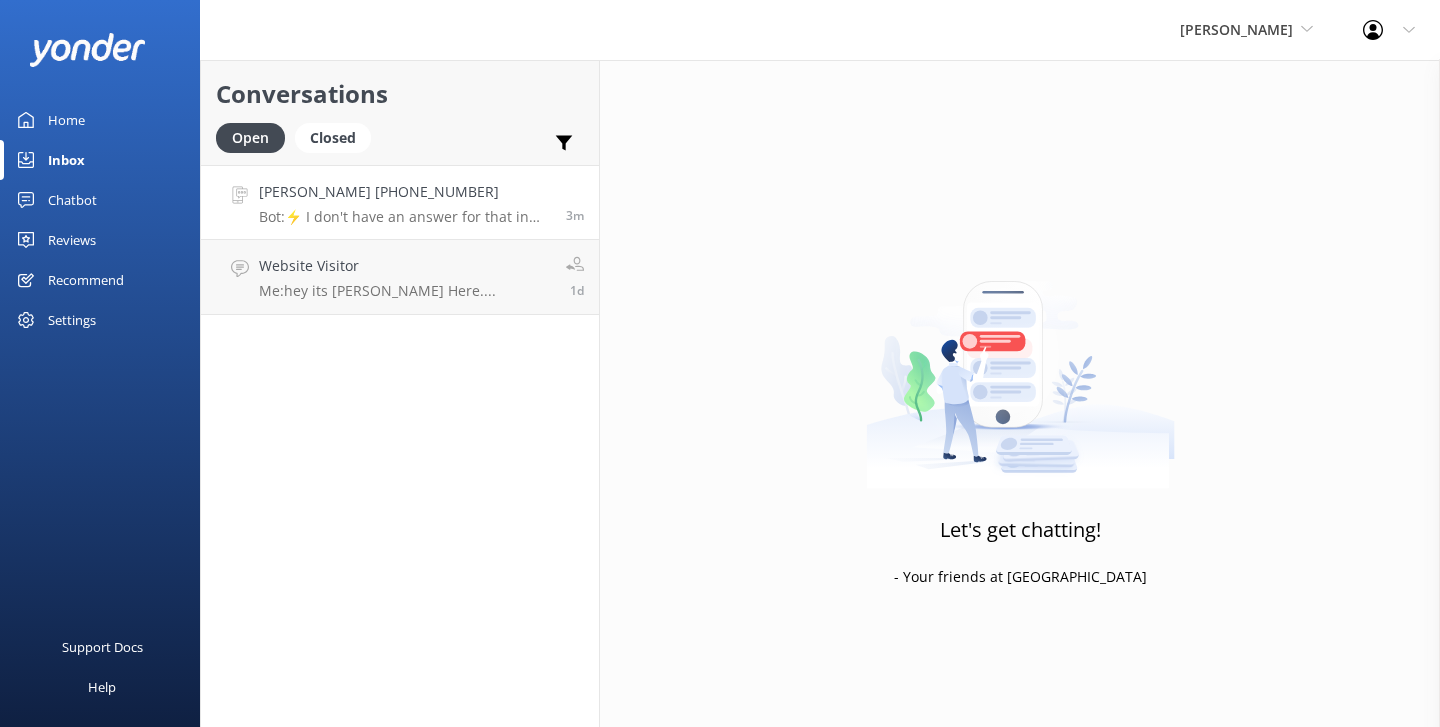 click on "Danny  +13198307718 Bot:  ⚡ I don't have an answer for that in my knowledge base. Please try and rephrase your question, I work best when full phrases are used. You can contact us at support@yonderhq.com or 0211234567" at bounding box center [405, 202] 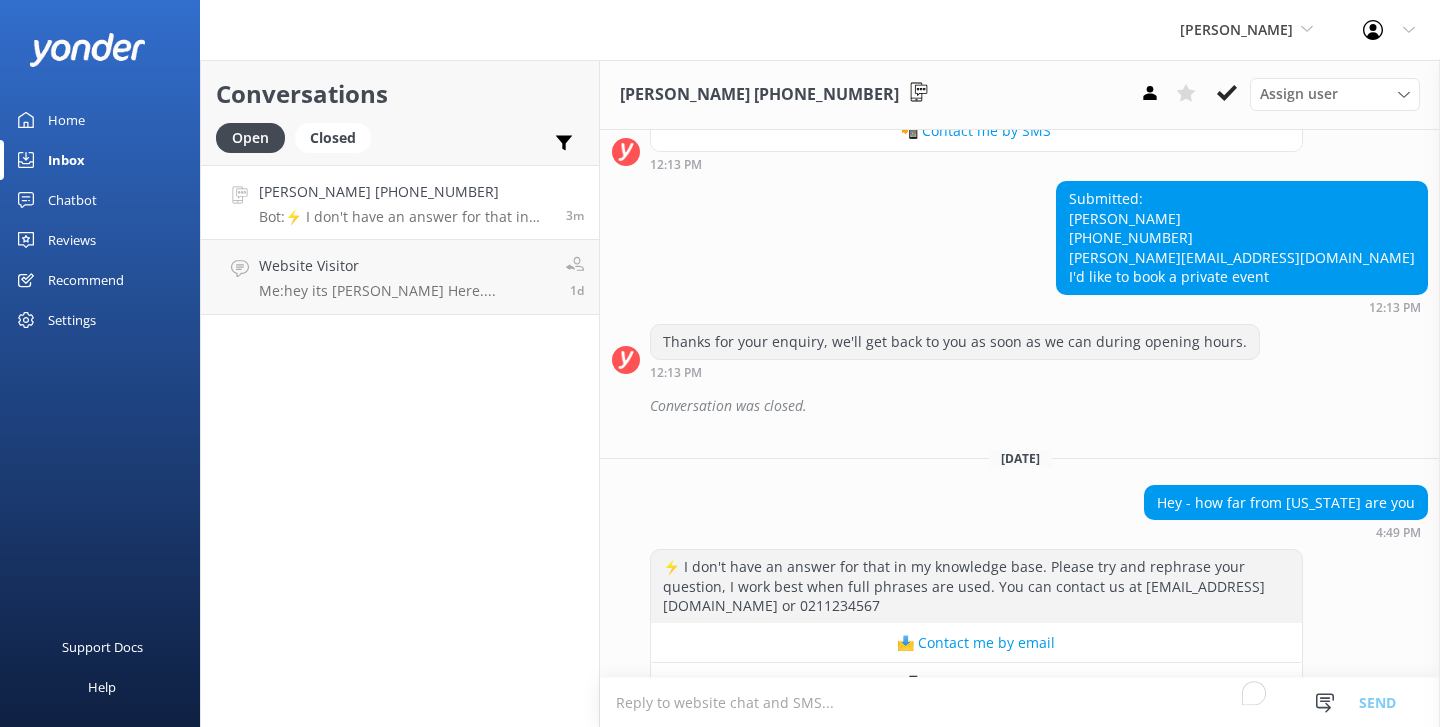 scroll, scrollTop: 589, scrollLeft: 0, axis: vertical 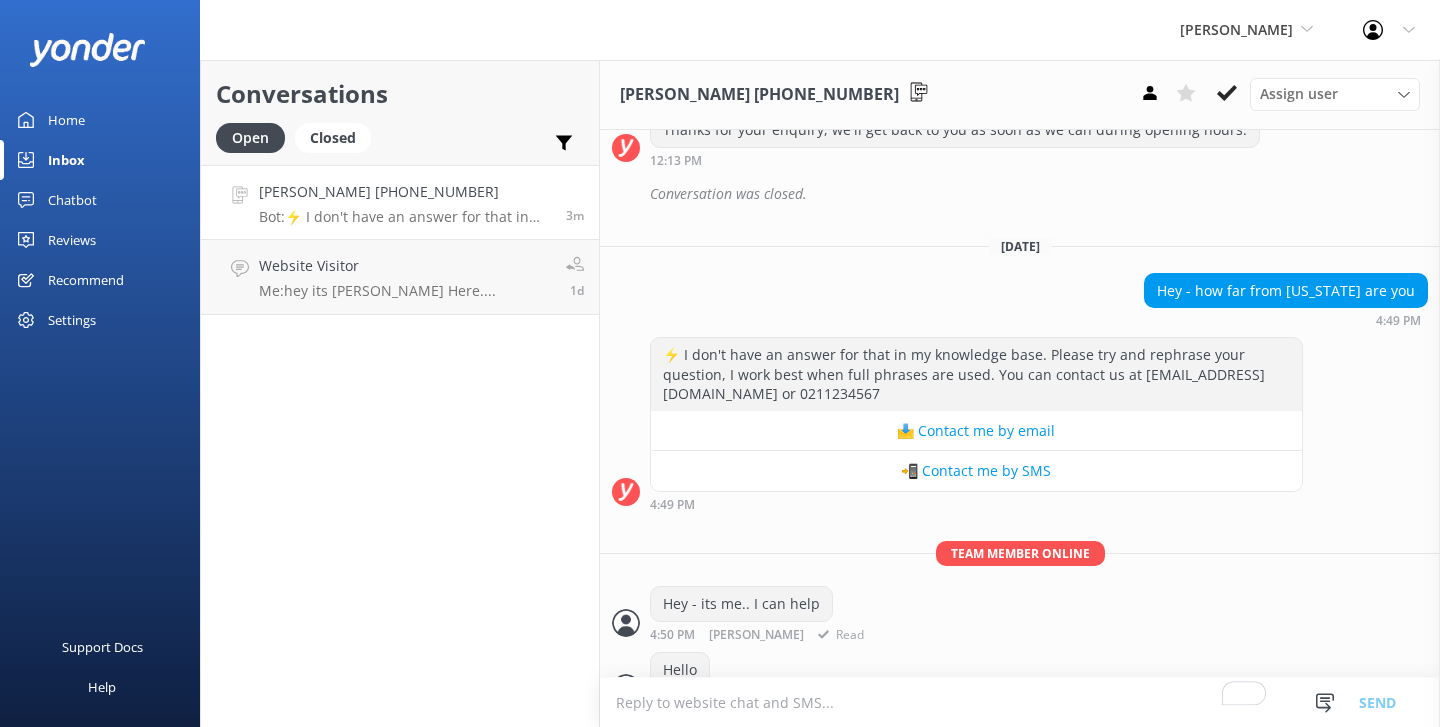 drag, startPoint x: 805, startPoint y: 597, endPoint x: 764, endPoint y: 597, distance: 41 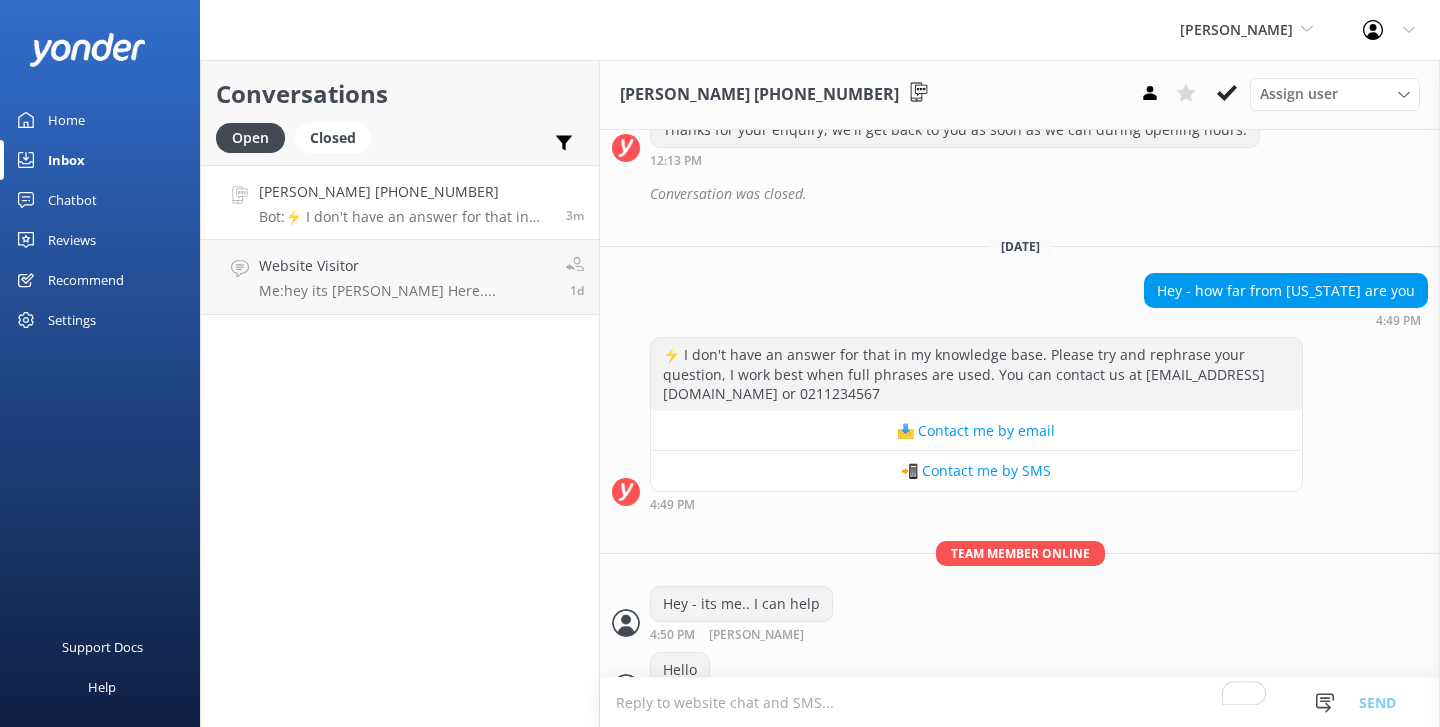 drag, startPoint x: 809, startPoint y: 658, endPoint x: 768, endPoint y: 658, distance: 41 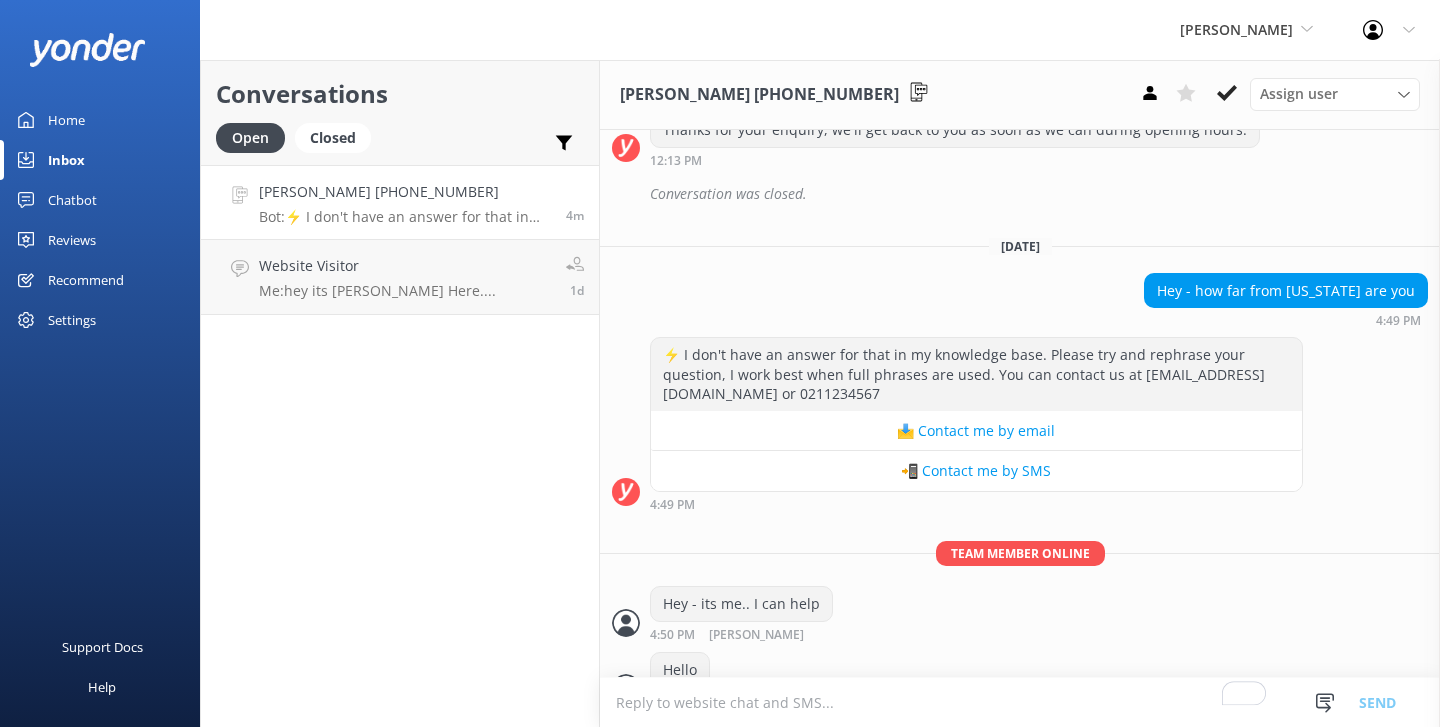 click on "Hello 4:52 PM Danny    Read" at bounding box center (1020, 679) 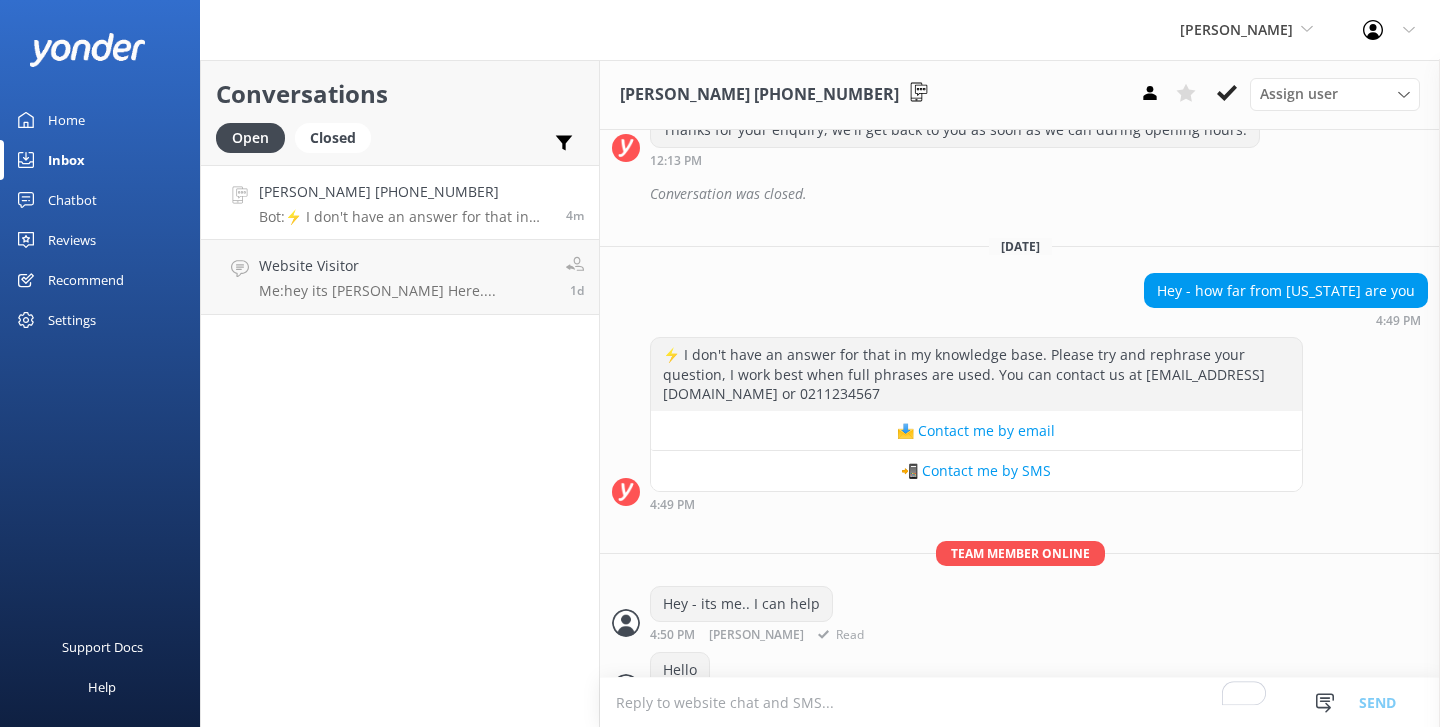drag, startPoint x: 814, startPoint y: 595, endPoint x: 756, endPoint y: 593, distance: 58.034473 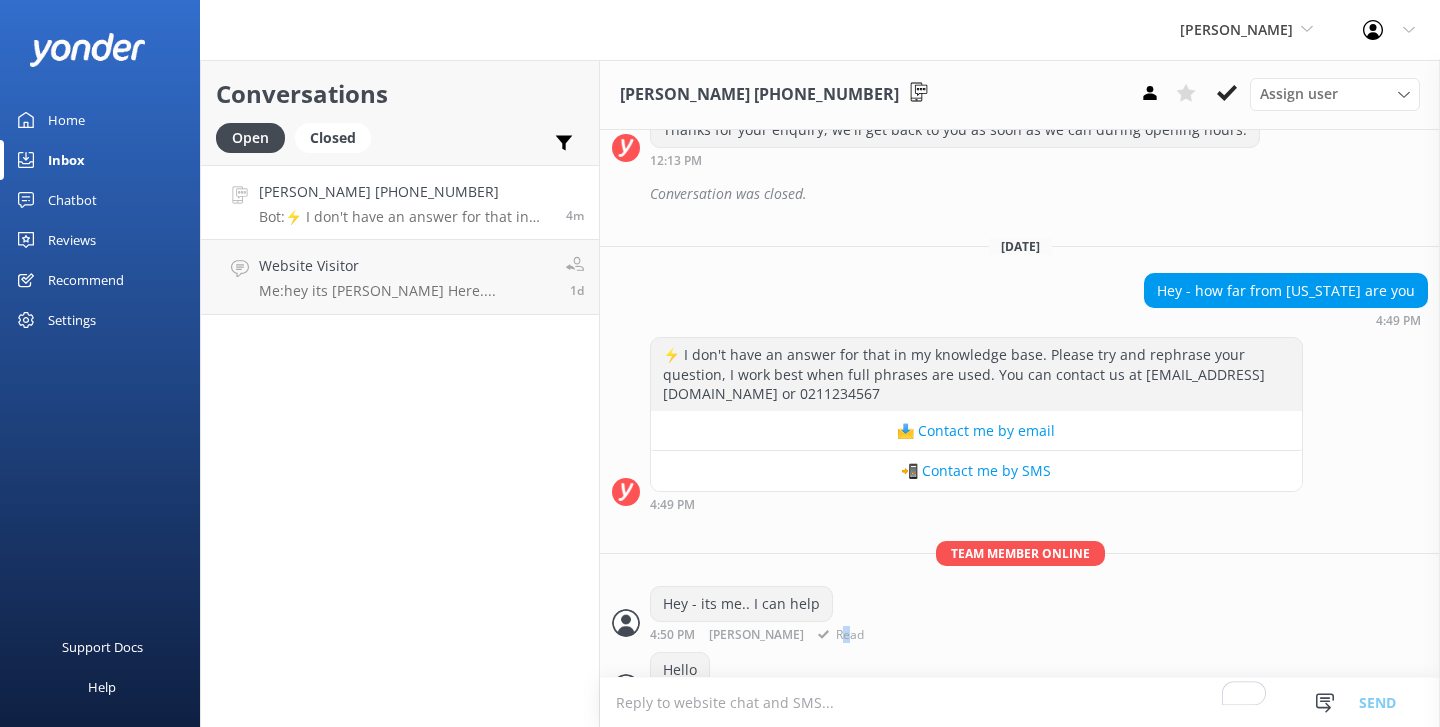 drag, startPoint x: 807, startPoint y: 592, endPoint x: 783, endPoint y: 592, distance: 24 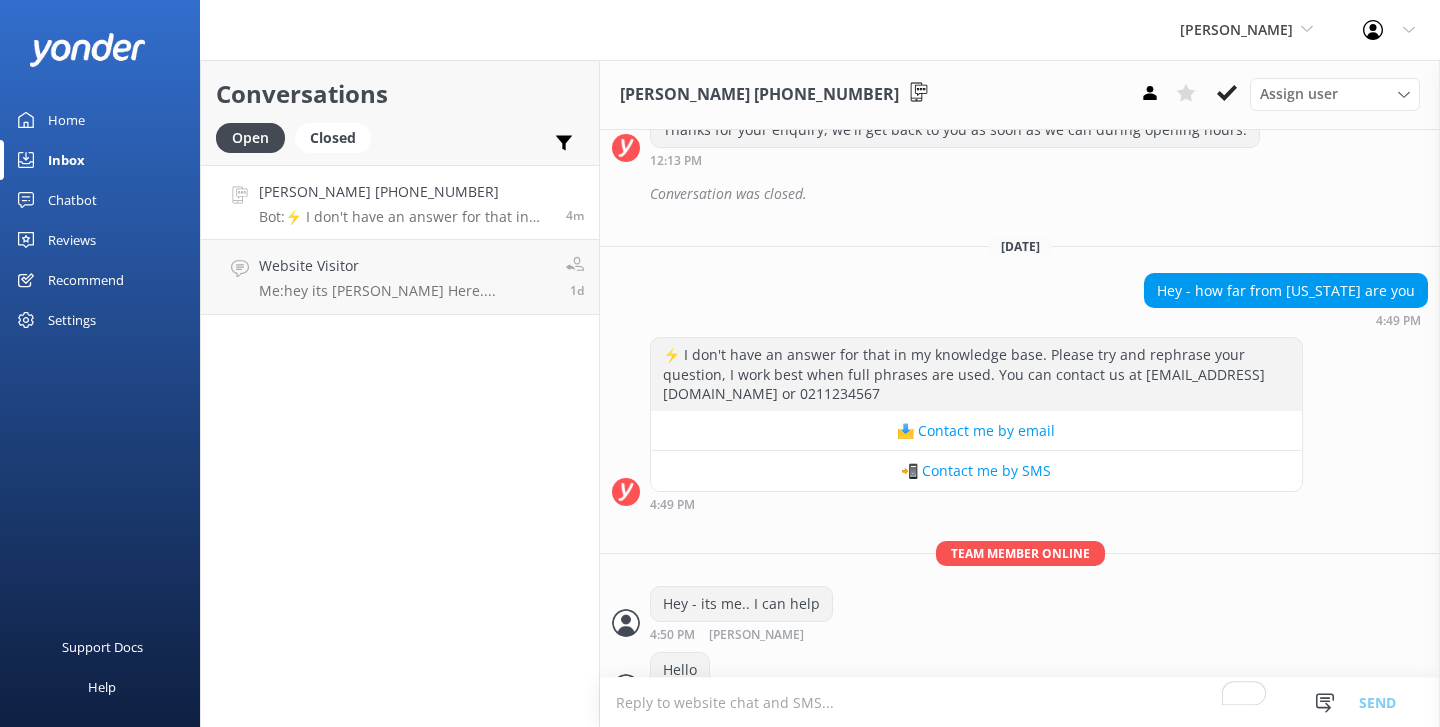 click on "Monday, 14th July Kia Ora 👋 I'm Harry, your virtual assistant here to help! Got questions, ask away... Check Availability Parking Summer Special 12:12 PM Can I talk to a human  12:13 PM You can contact Yonder Zipline by emailing yonder@zipline.com or calling +64 3 441 2100. 📩 Contact me by email 📲 Contact me by SMS 12:13 PM Submitted:
Danny
+13198307718
daniel@tomis.tech
I'd like to book a private event
12:13 PM Thanks for your enquiry, we'll get back to you as soon as we can during opening hours. 12:13 PM Conversation was closed. Today Hey - how far from iowa are you  4:49 PM ⚡ I don't have an answer for that in my knowledge base. Please try and rephrase your question, I work best when full phrases are used. You can contact us at support@yonderhq.com or 0211234567  📩 Contact me by email 📲 Contact me by SMS 4:49 PM Team member online Hey - its me.. I can help 4:50 PM Danny    Read Hello 4:52 PM Danny    Read" at bounding box center (1020, 128) 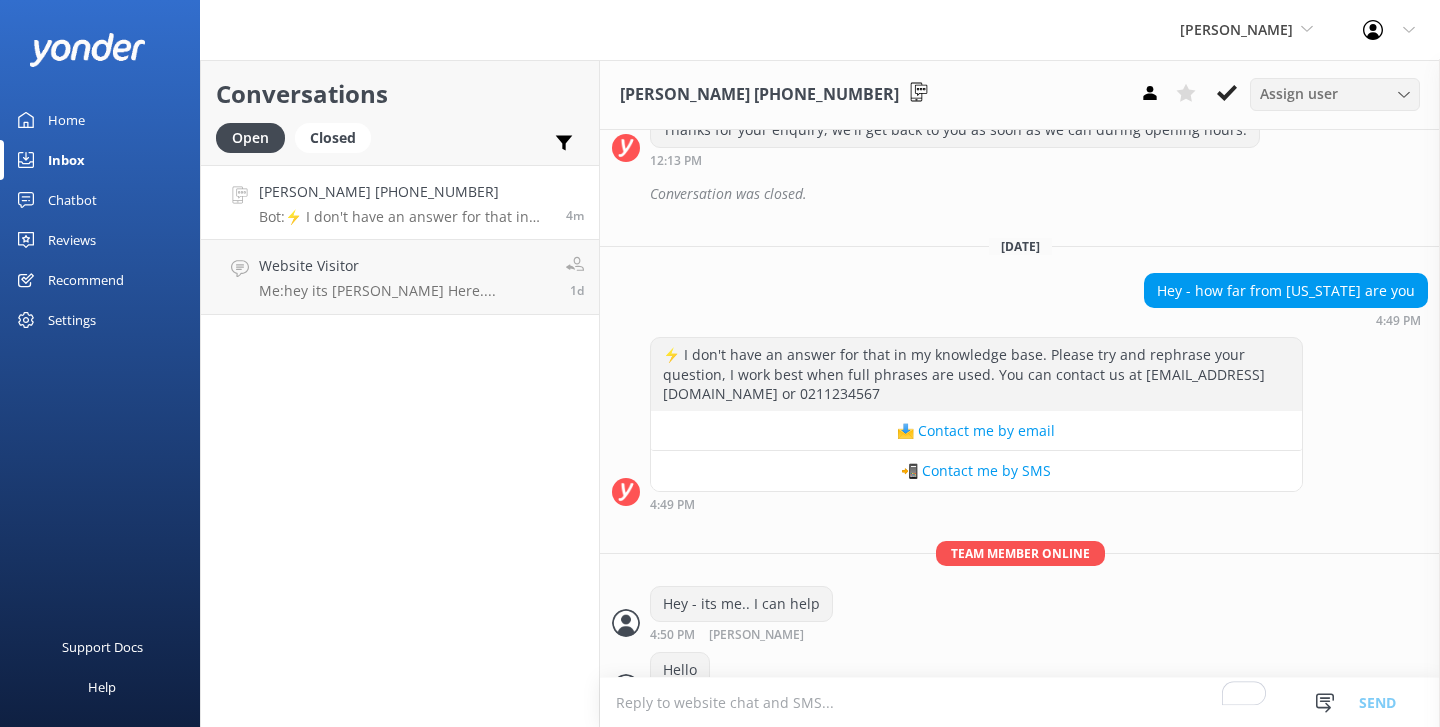 click on "Assign user" at bounding box center [1299, 94] 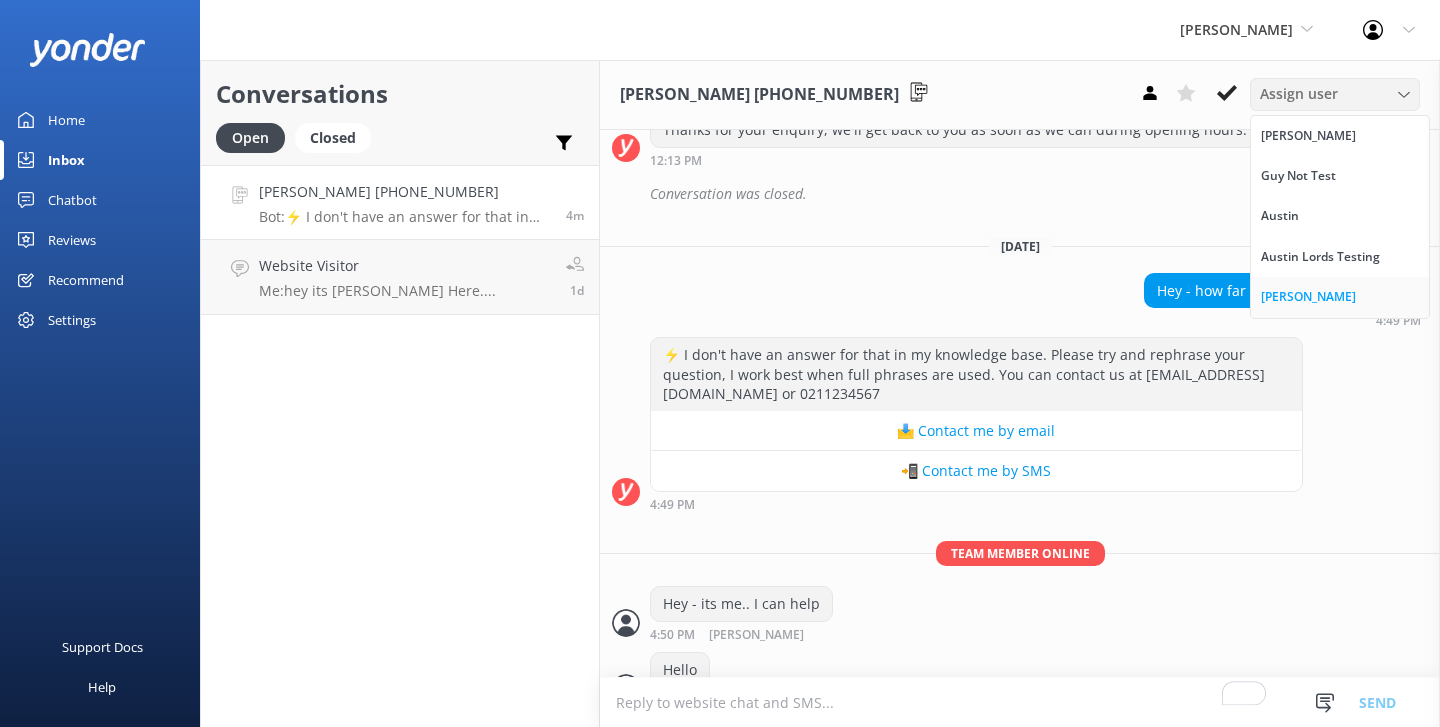 click on "Noah" at bounding box center (1340, 297) 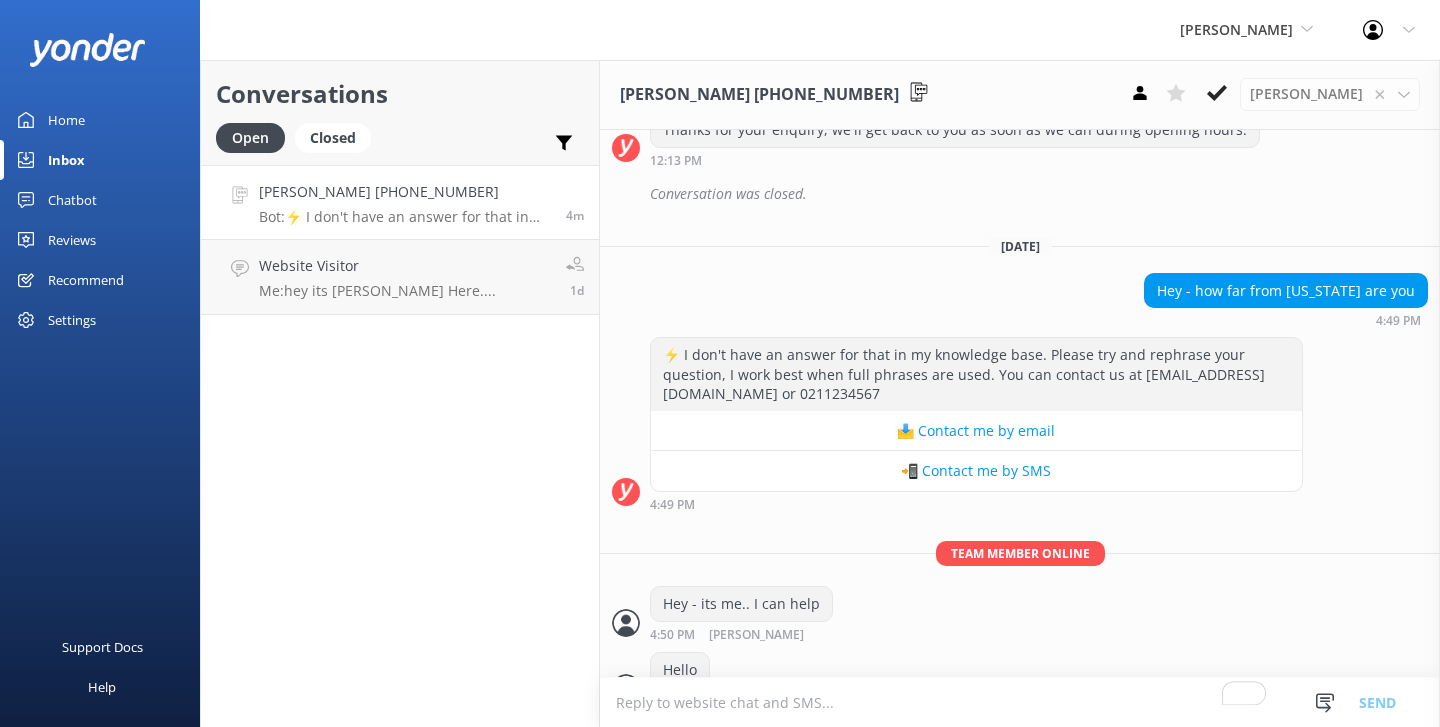 scroll, scrollTop: 633, scrollLeft: 0, axis: vertical 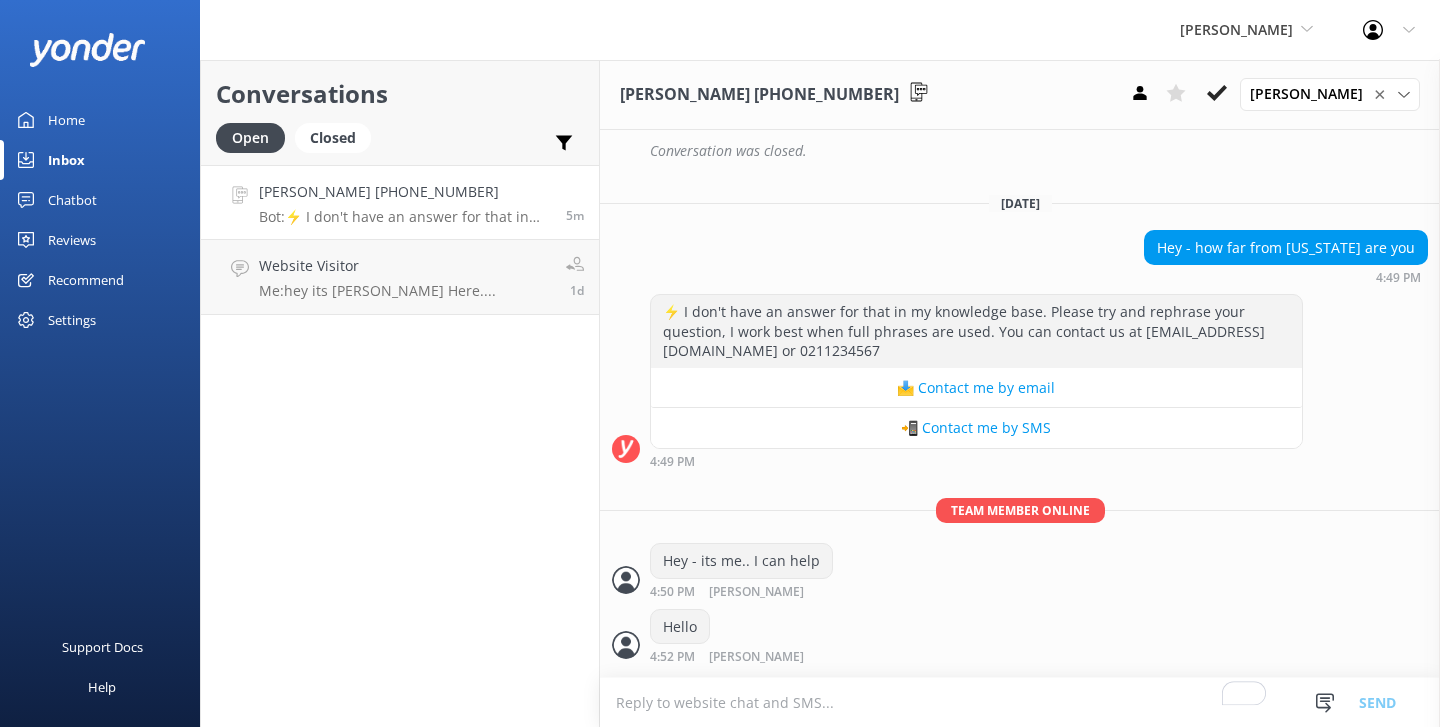drag, startPoint x: 868, startPoint y: 652, endPoint x: 644, endPoint y: 651, distance: 224.00223 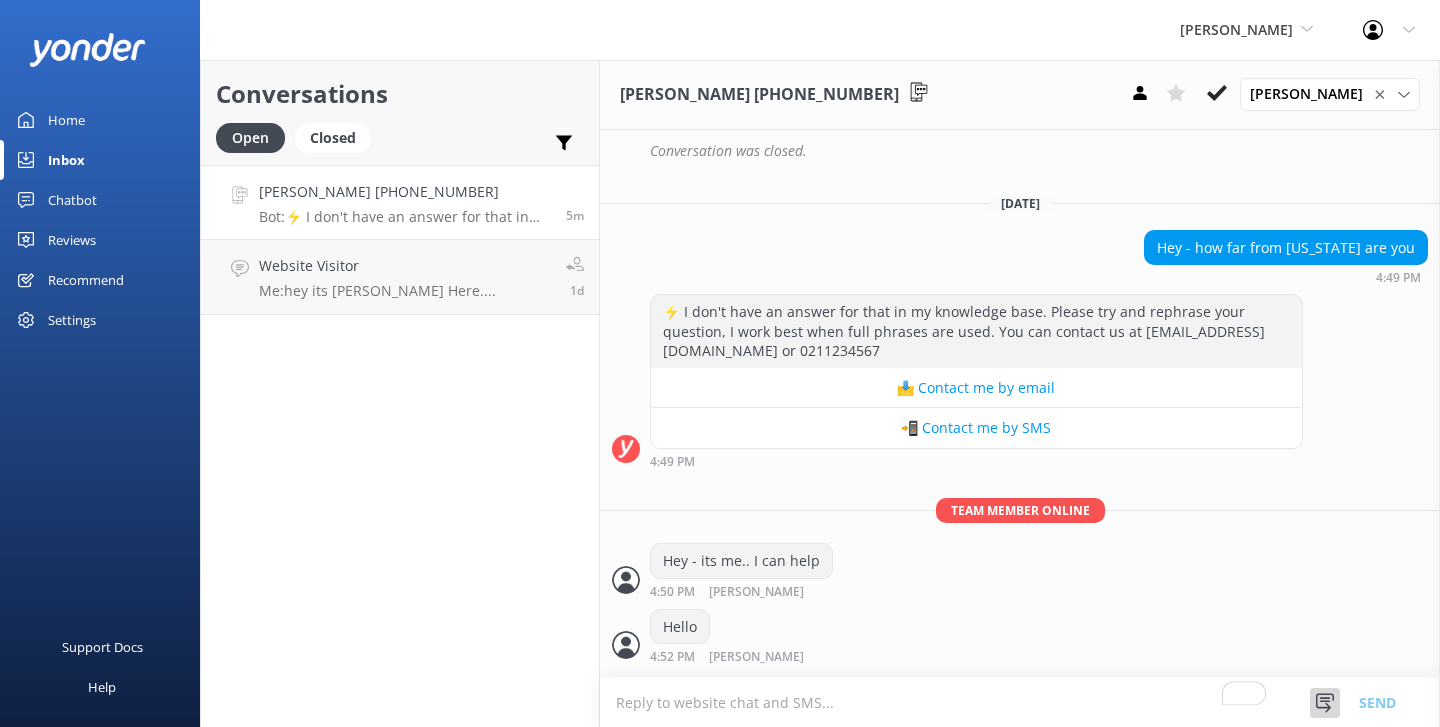 click 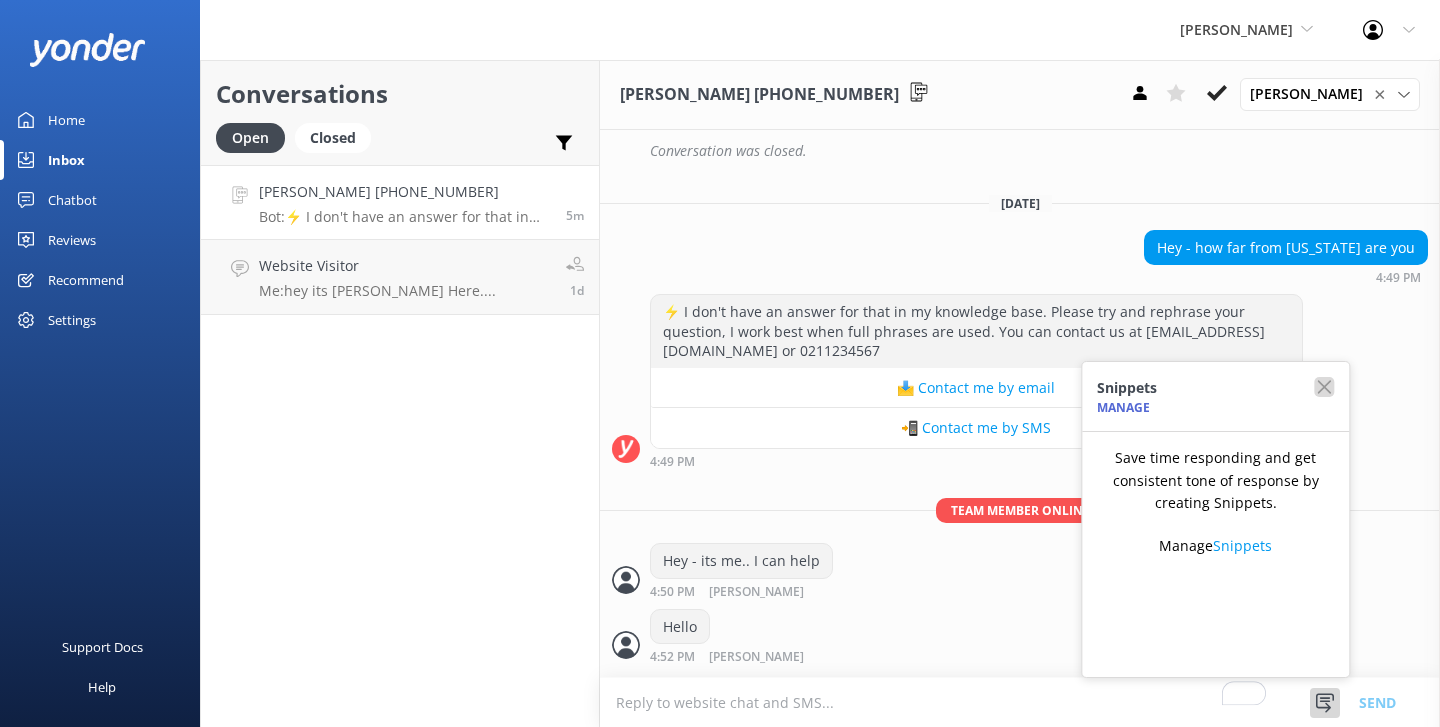 click 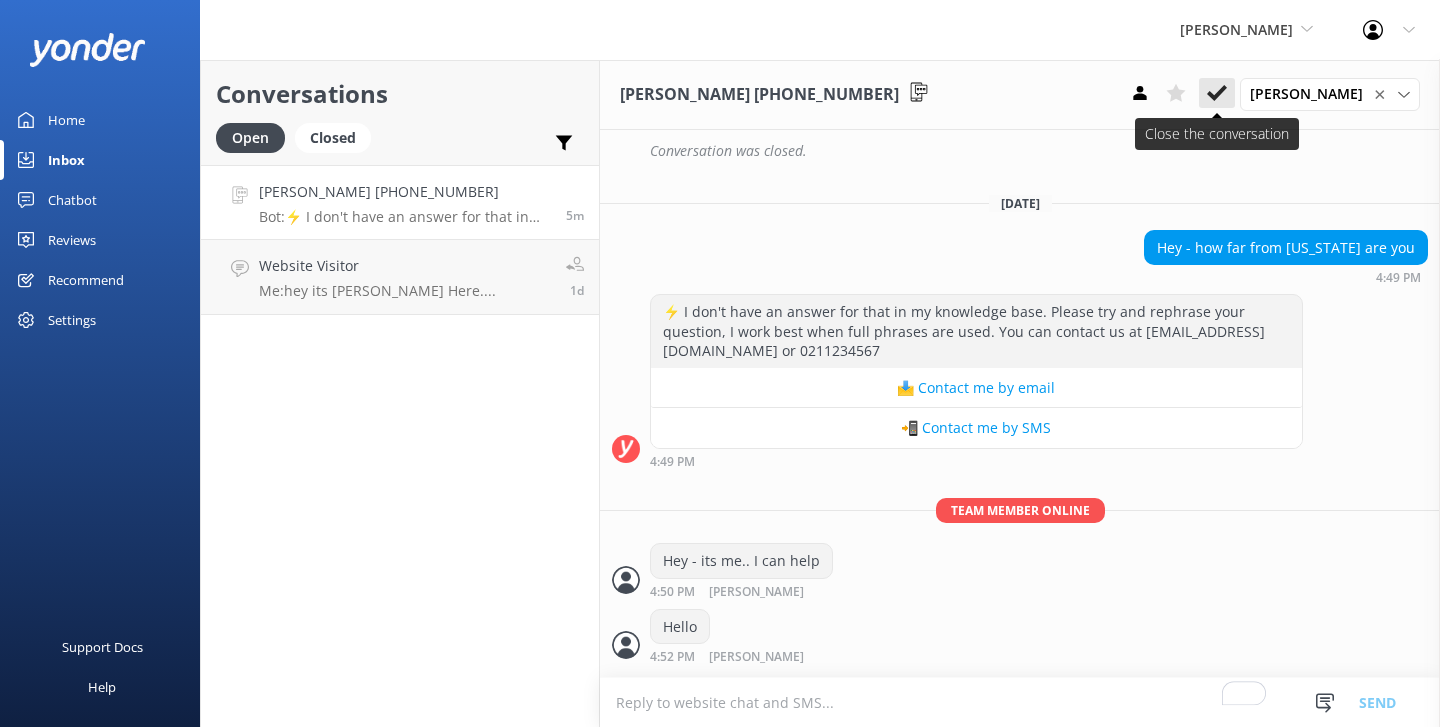 click 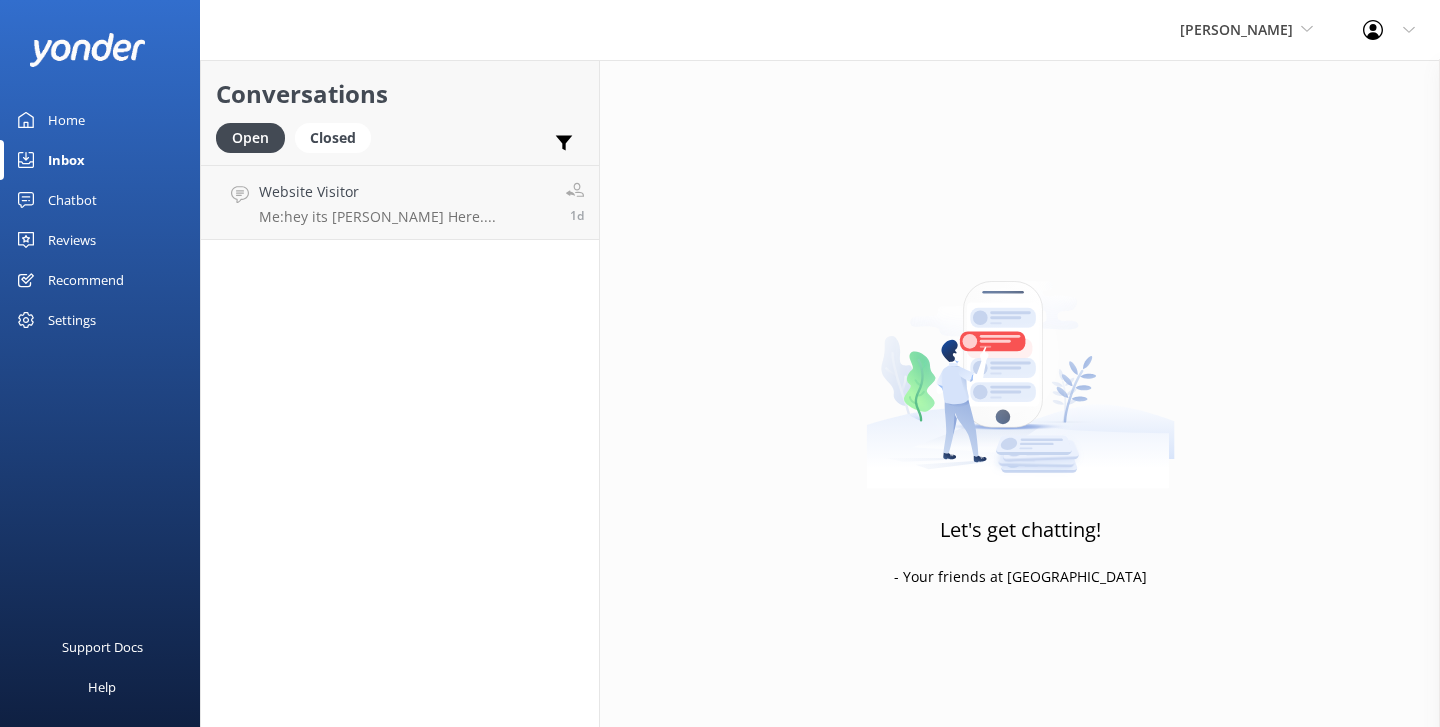 click on "Chatbot" at bounding box center [72, 200] 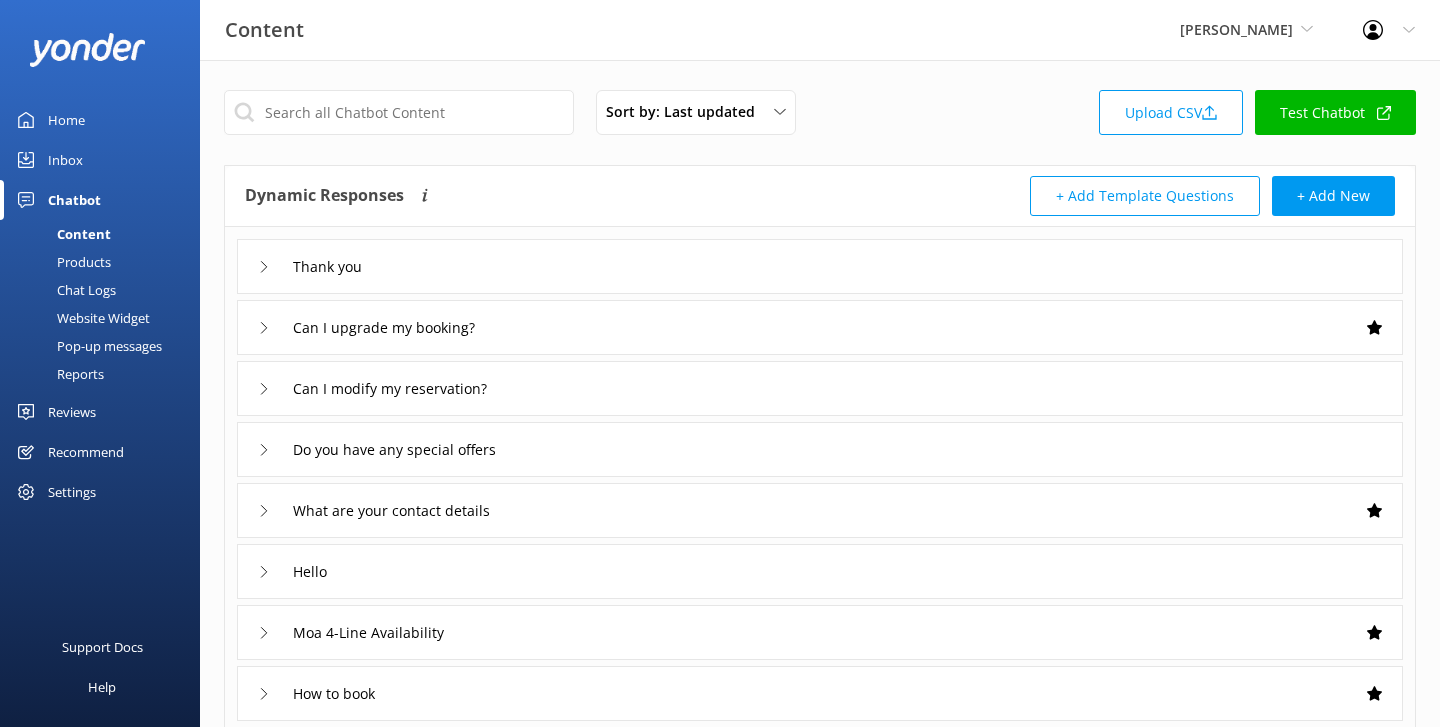 click on "Inbox" at bounding box center [100, 160] 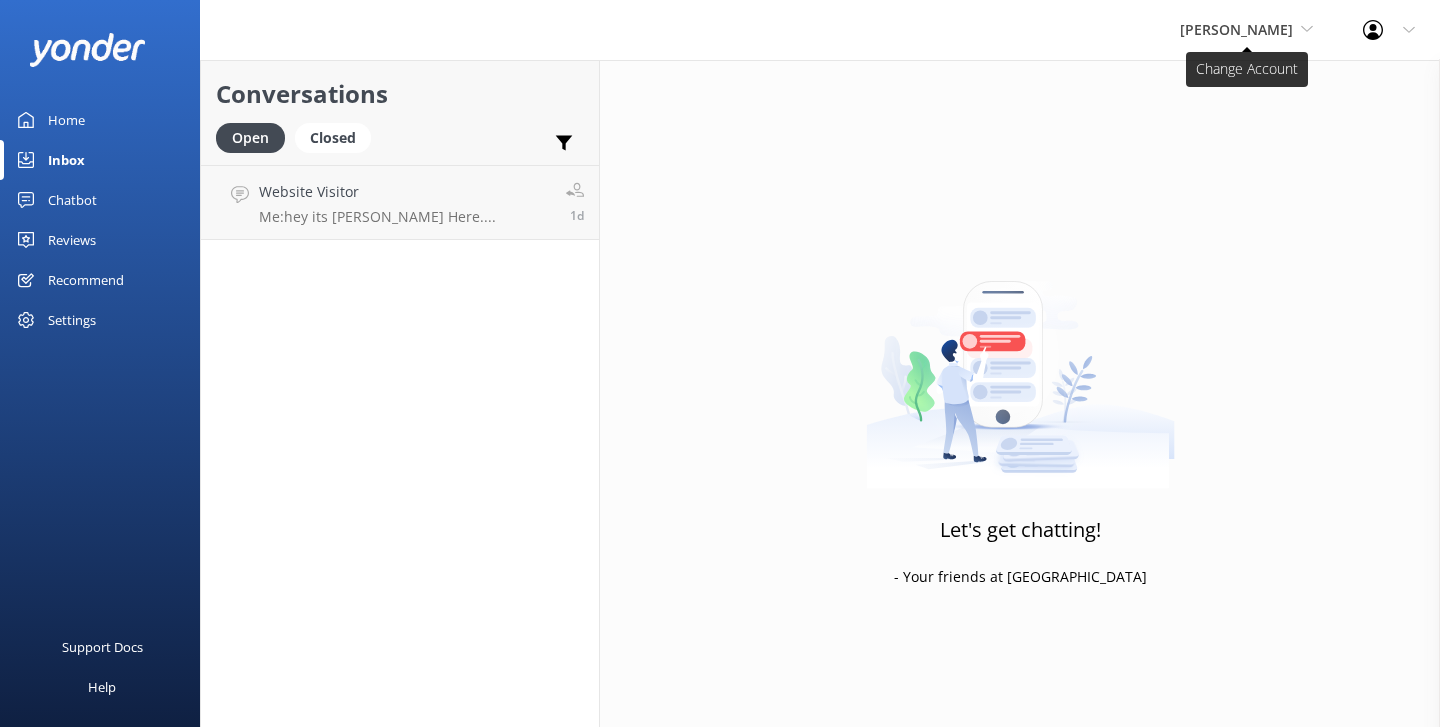 click on "[PERSON_NAME]" at bounding box center (1236, 29) 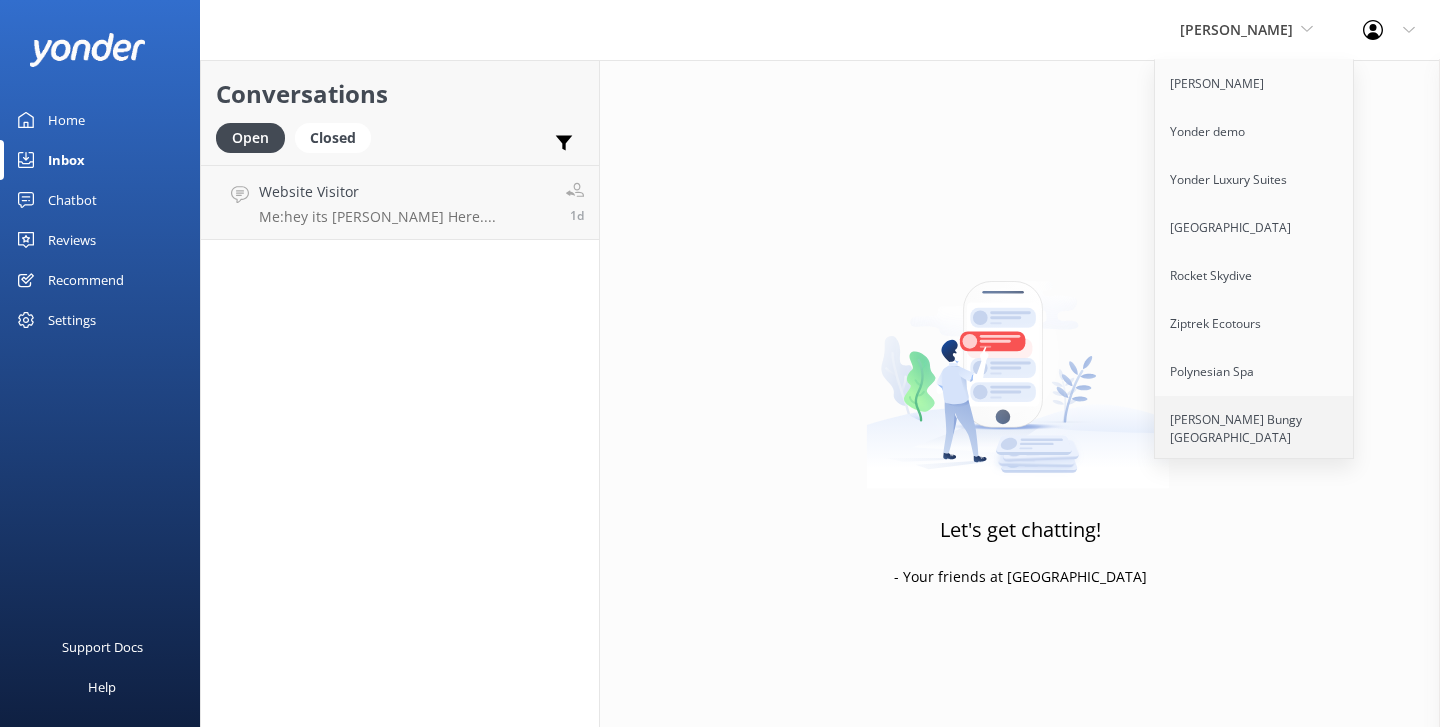 click on "[PERSON_NAME] Bungy [GEOGRAPHIC_DATA]" at bounding box center [1255, 429] 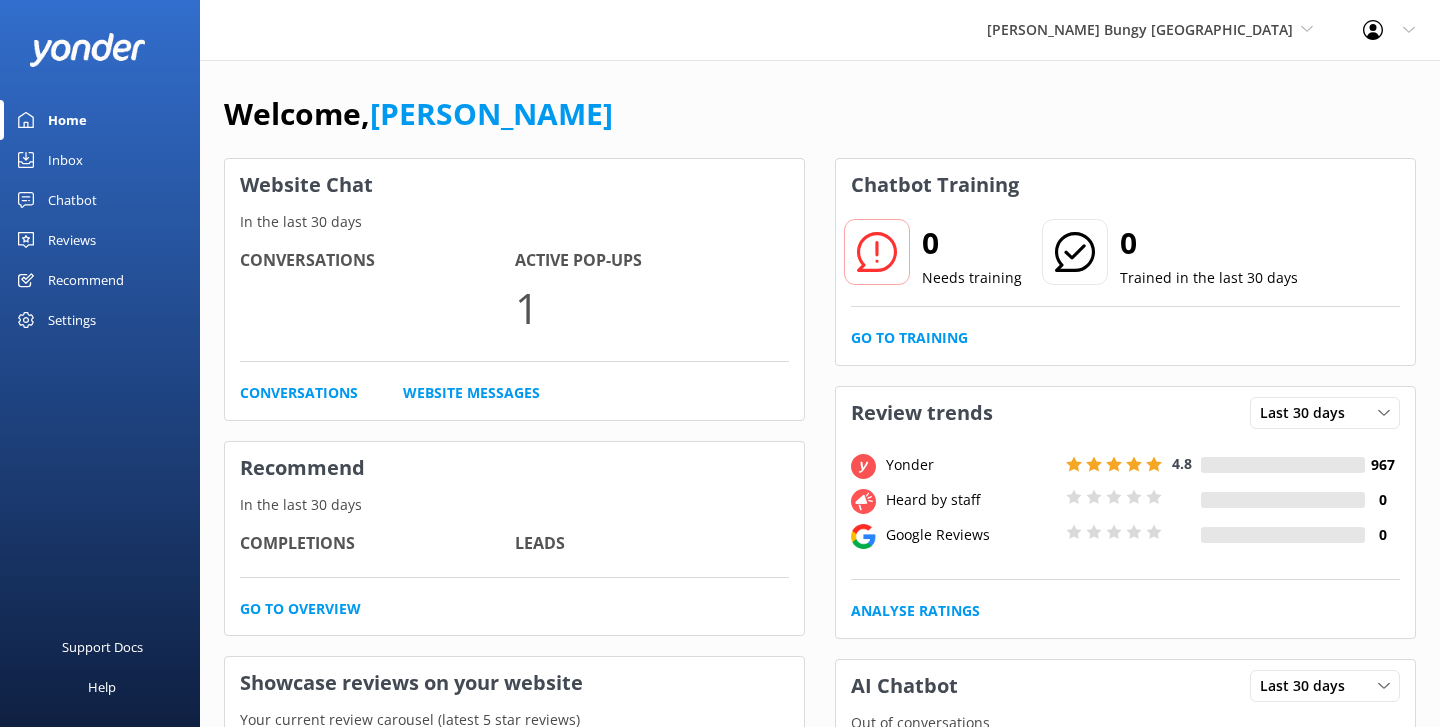 click on "Inbox" at bounding box center [100, 160] 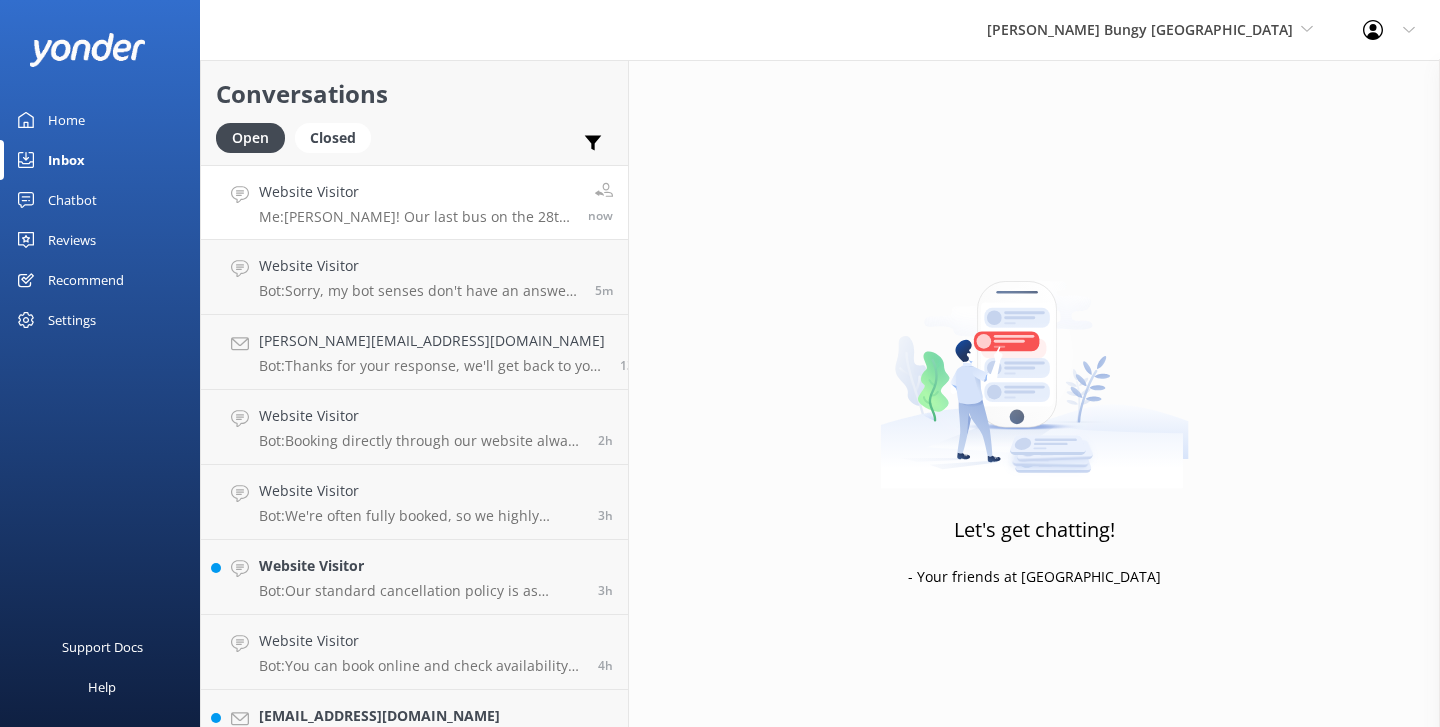 click on "Website Visitor" at bounding box center [416, 192] 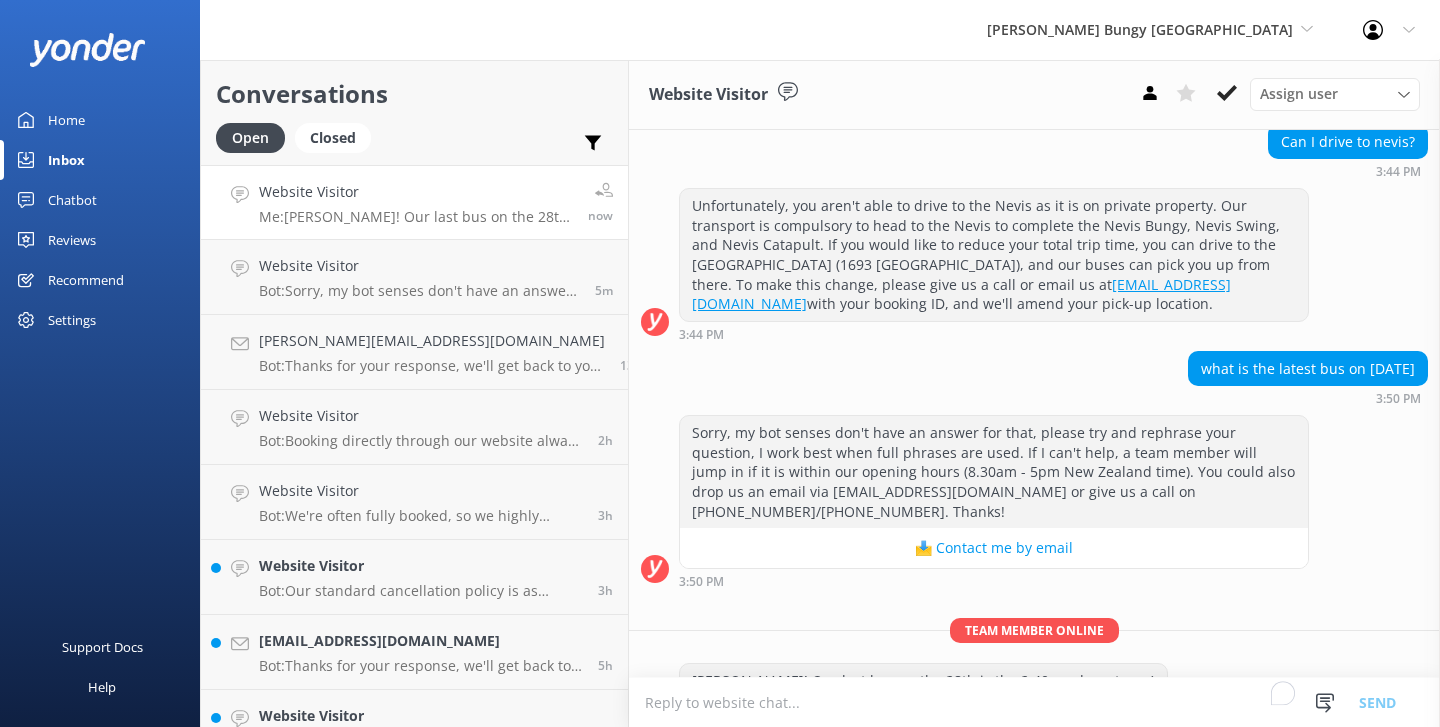 scroll, scrollTop: 405, scrollLeft: 0, axis: vertical 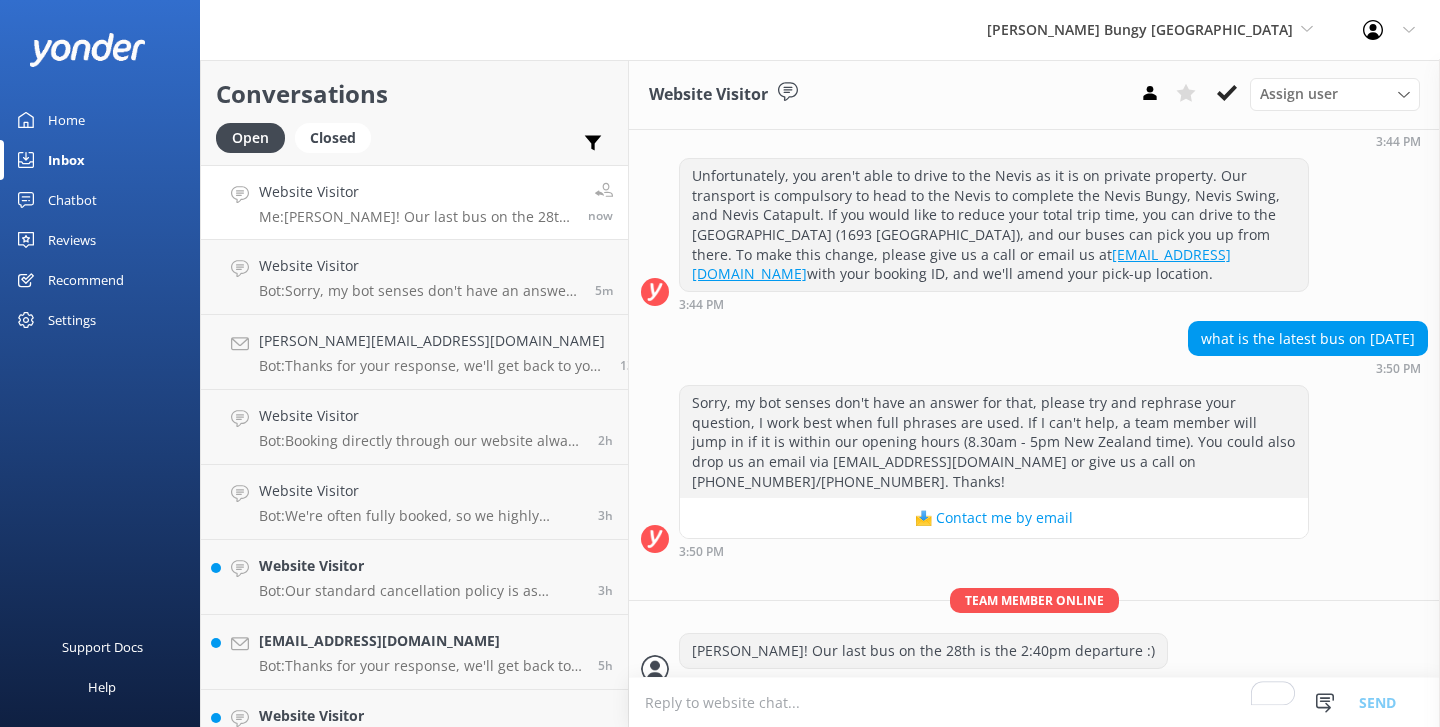 click on "Chatbot" at bounding box center [72, 200] 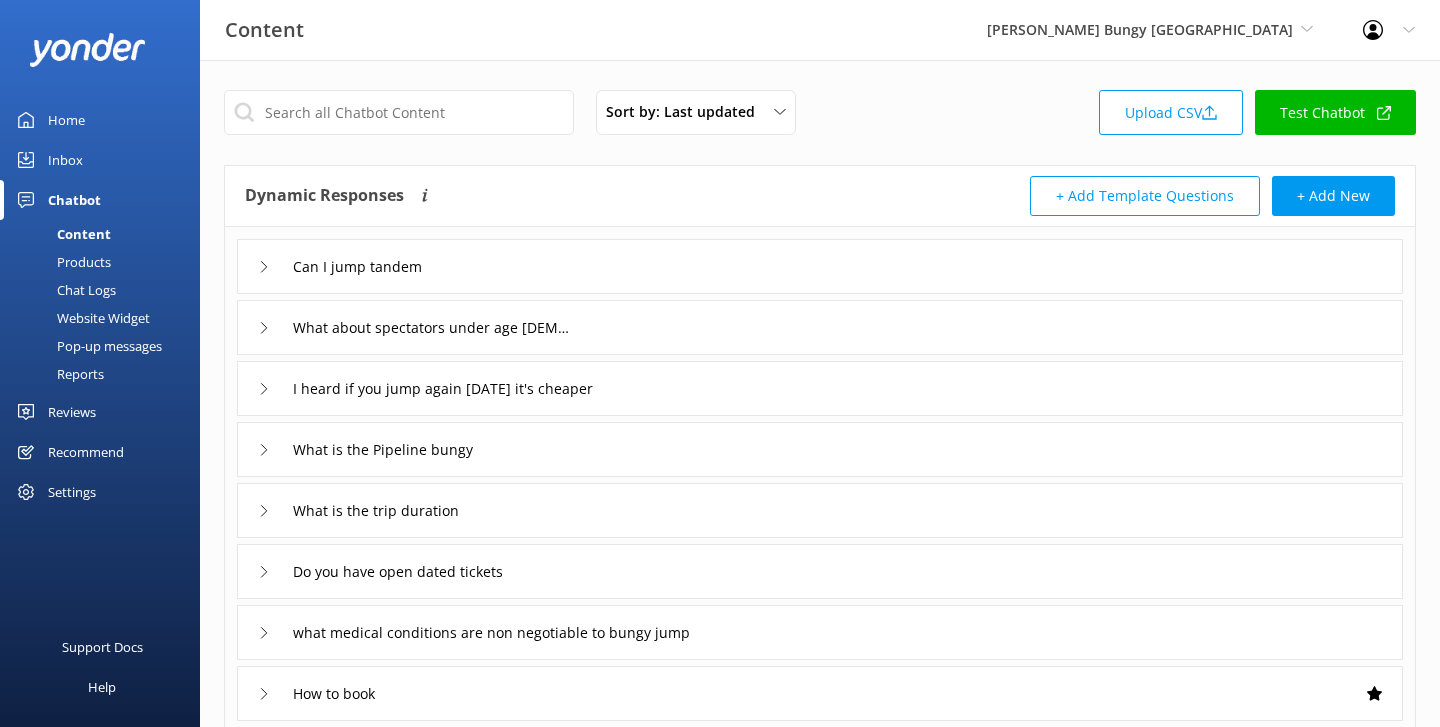 click on "Reports" at bounding box center (58, 374) 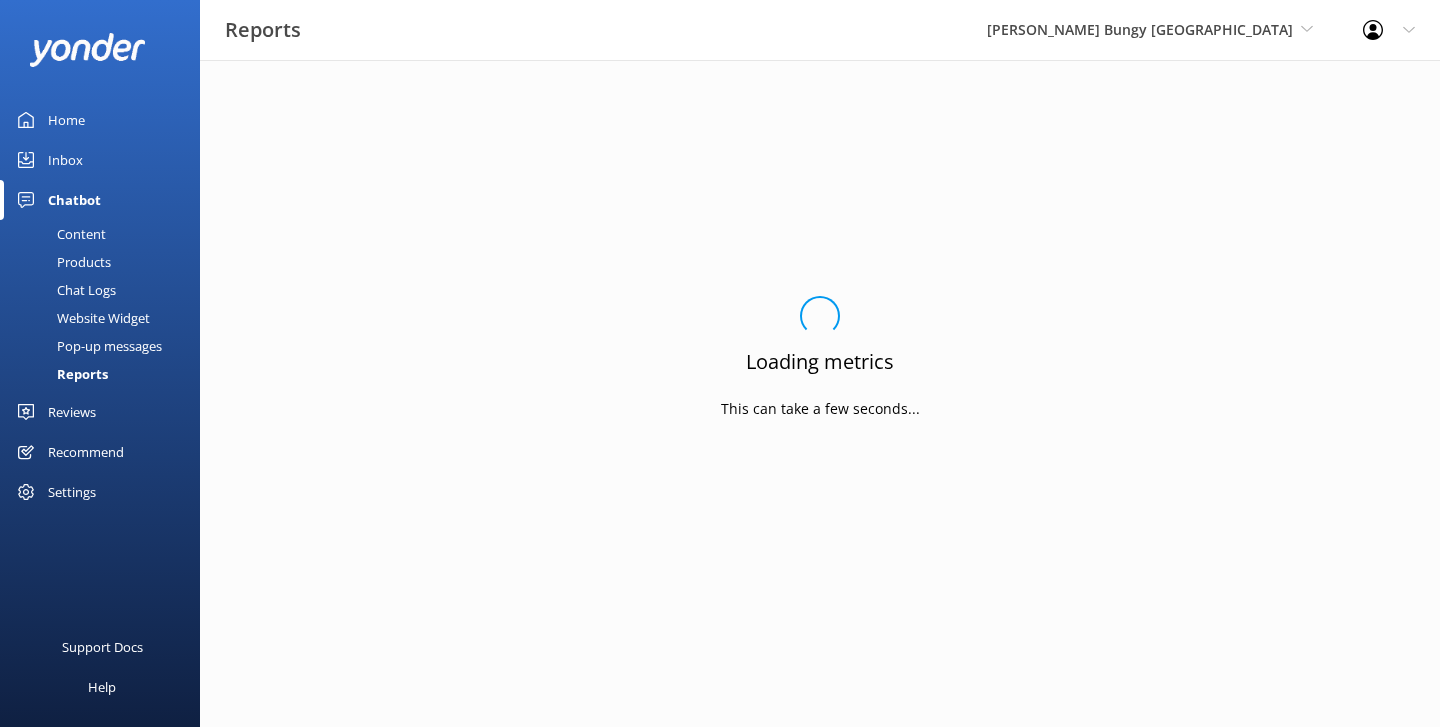 click on "Content" at bounding box center [59, 234] 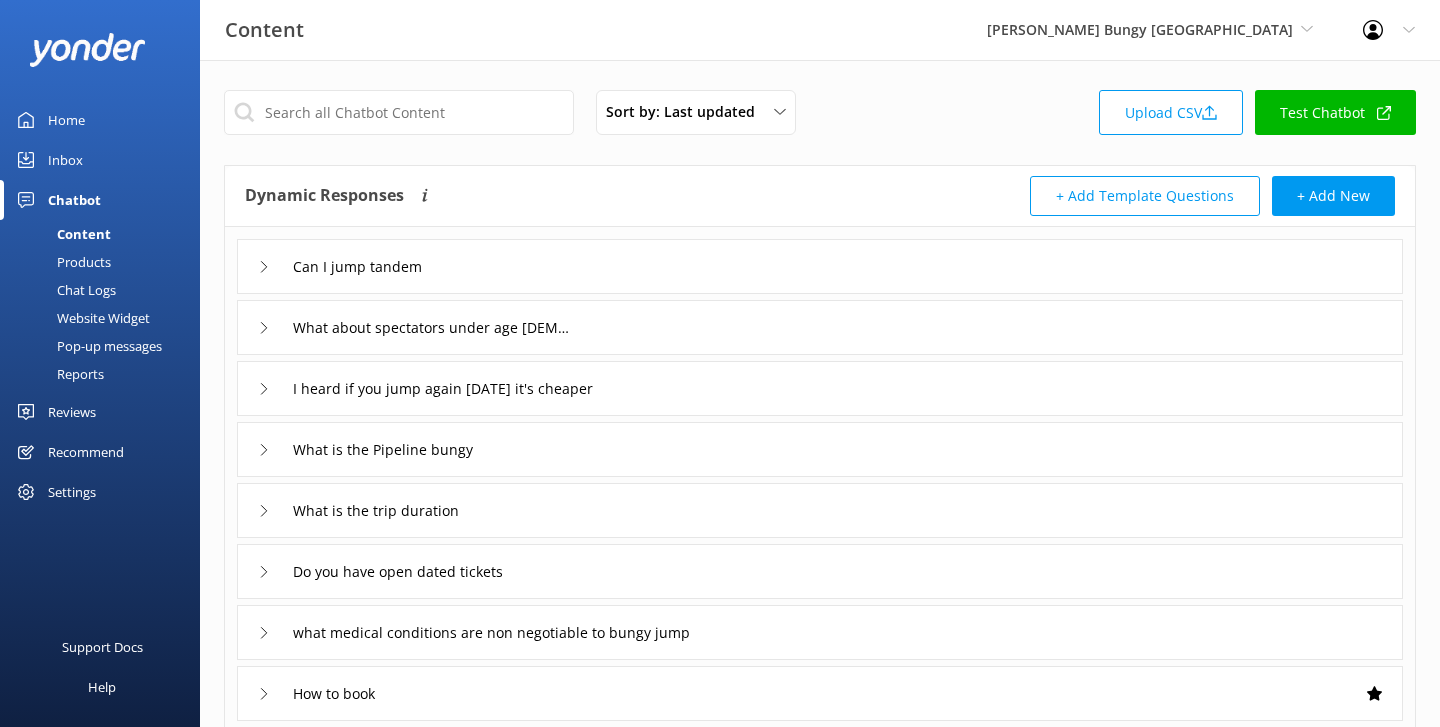 click on "Chat Logs" at bounding box center [64, 290] 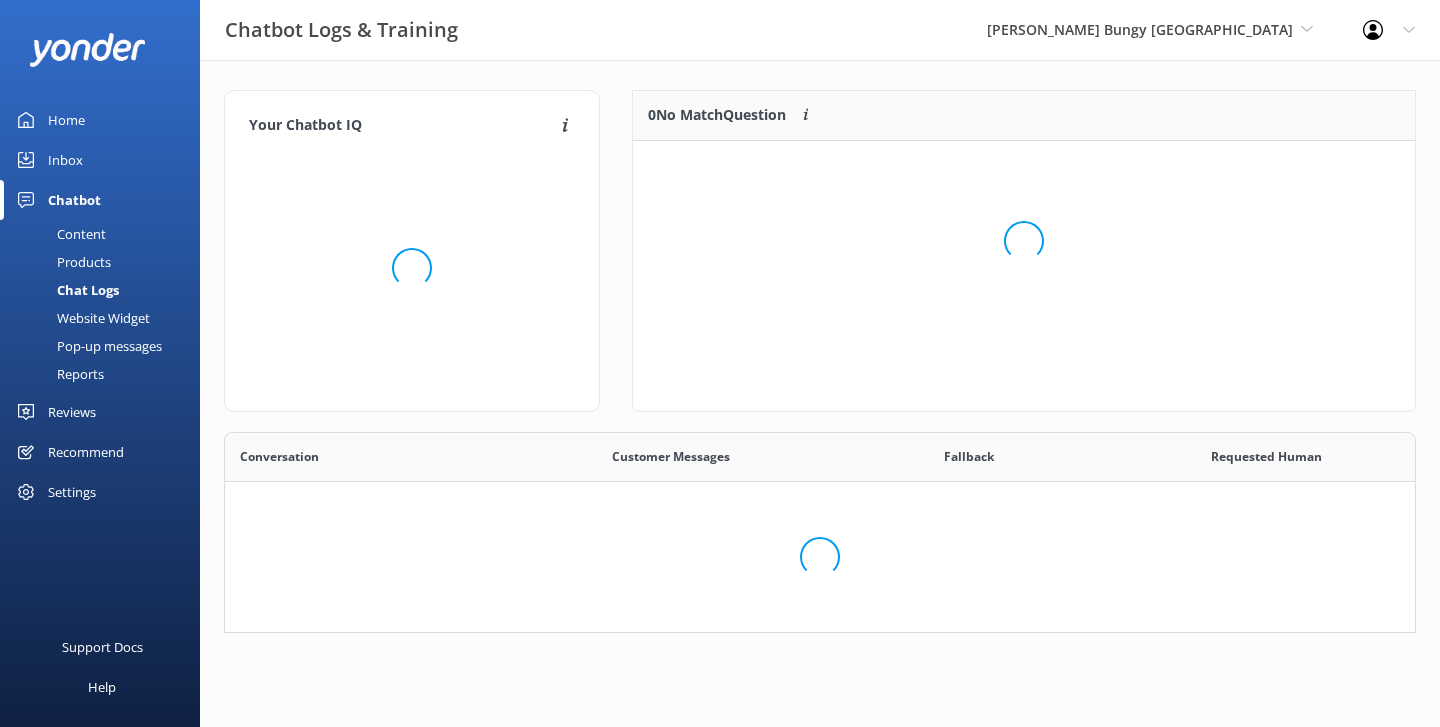 scroll, scrollTop: 1, scrollLeft: 1, axis: both 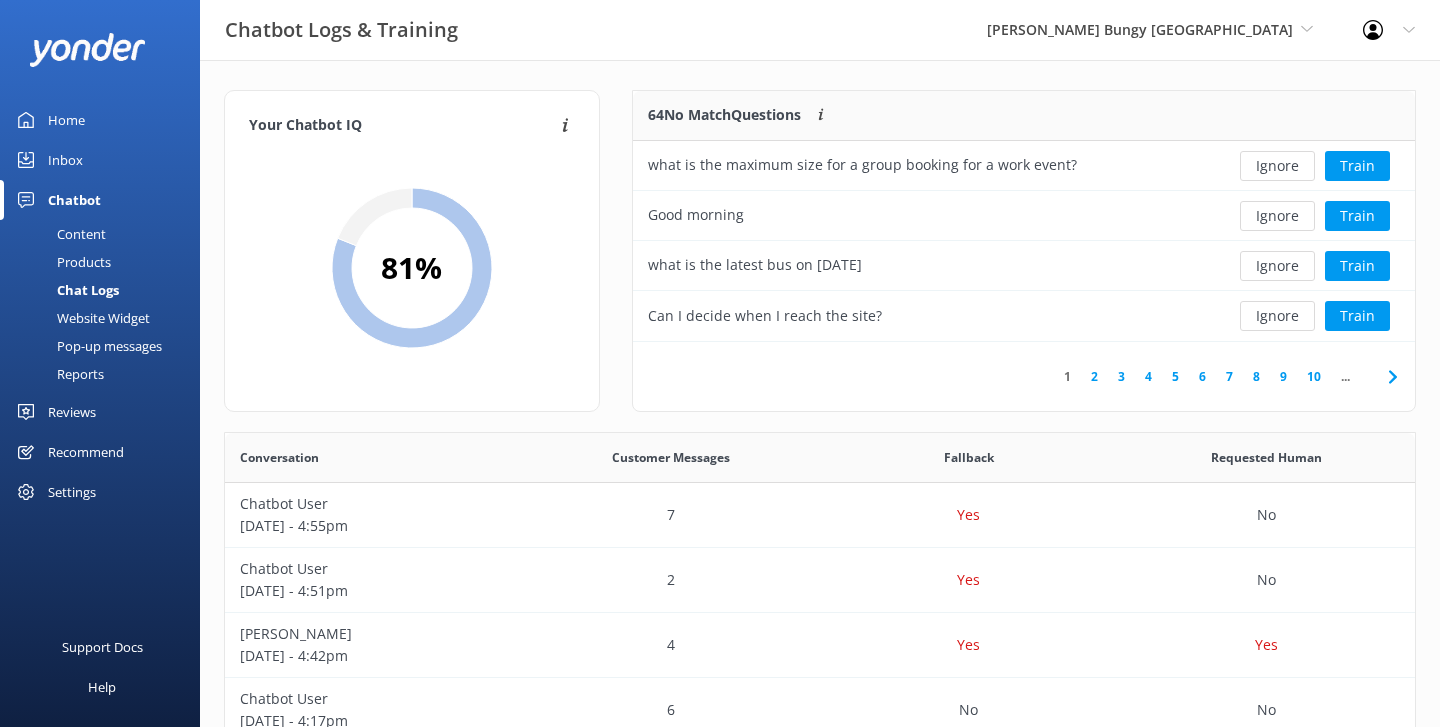 click on "Recommend" at bounding box center (86, 452) 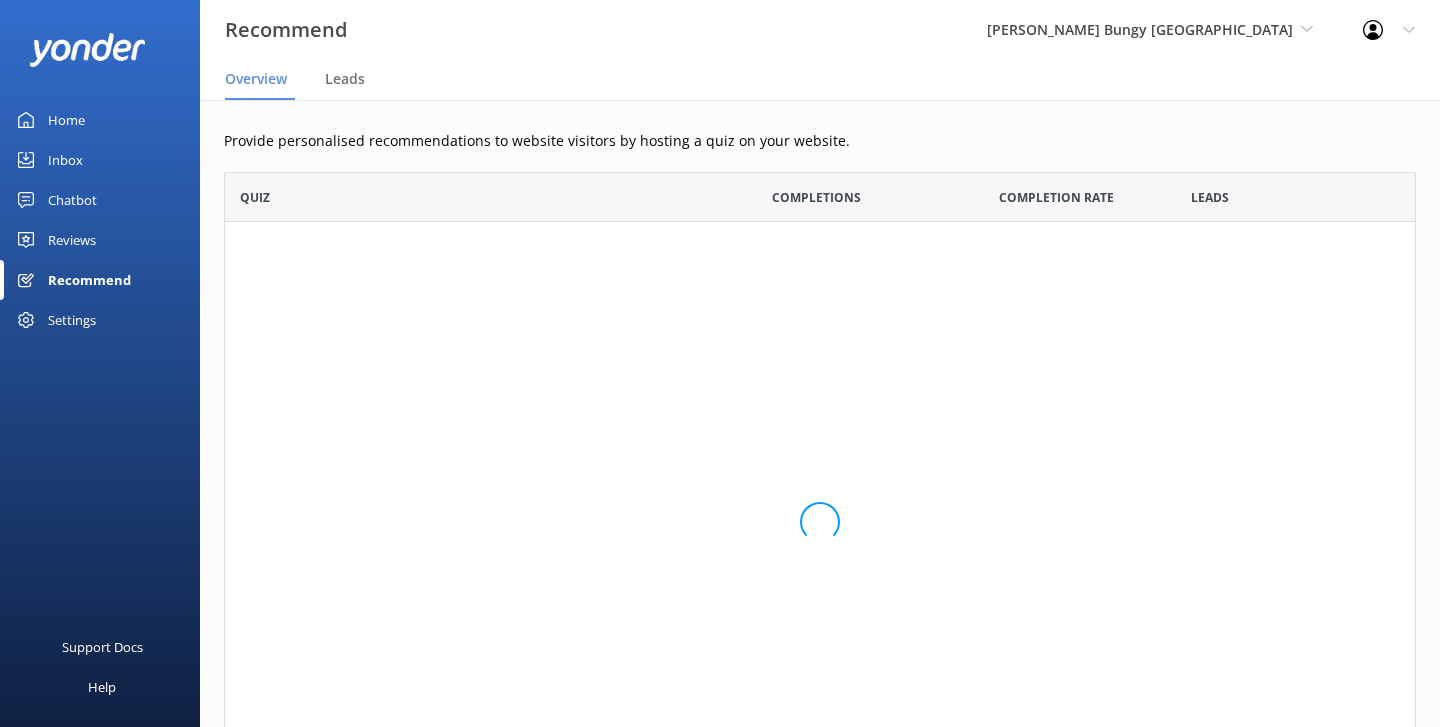 scroll, scrollTop: 1, scrollLeft: 1, axis: both 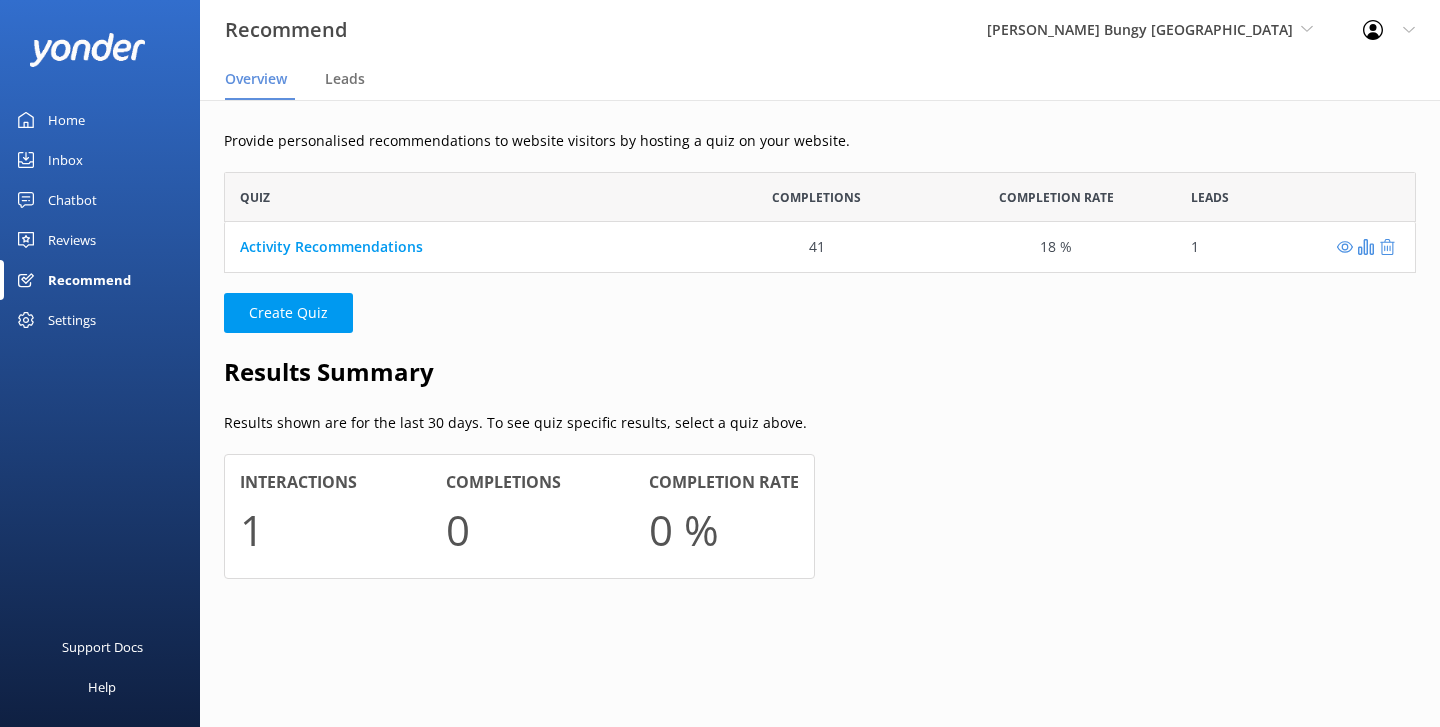 click on "Recommend" at bounding box center [89, 280] 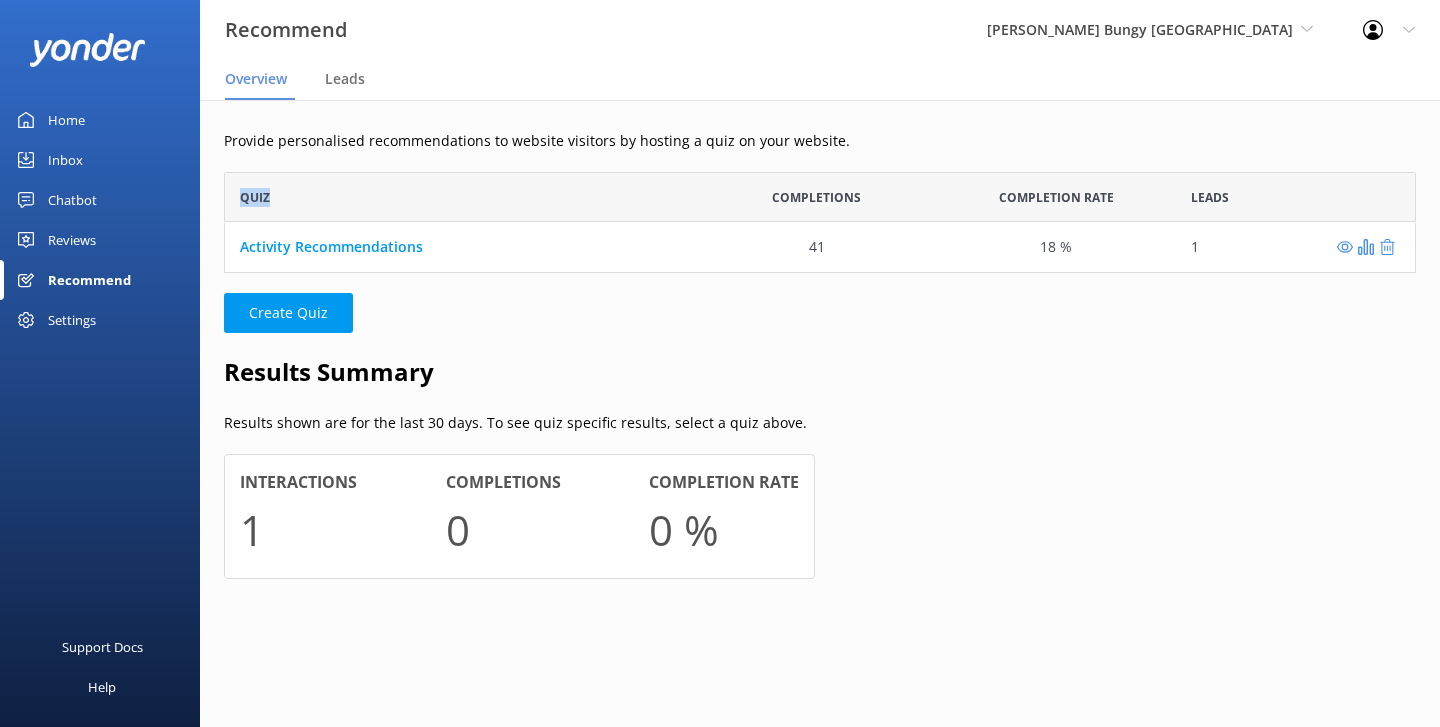 drag, startPoint x: 294, startPoint y: 195, endPoint x: 217, endPoint y: 195, distance: 77 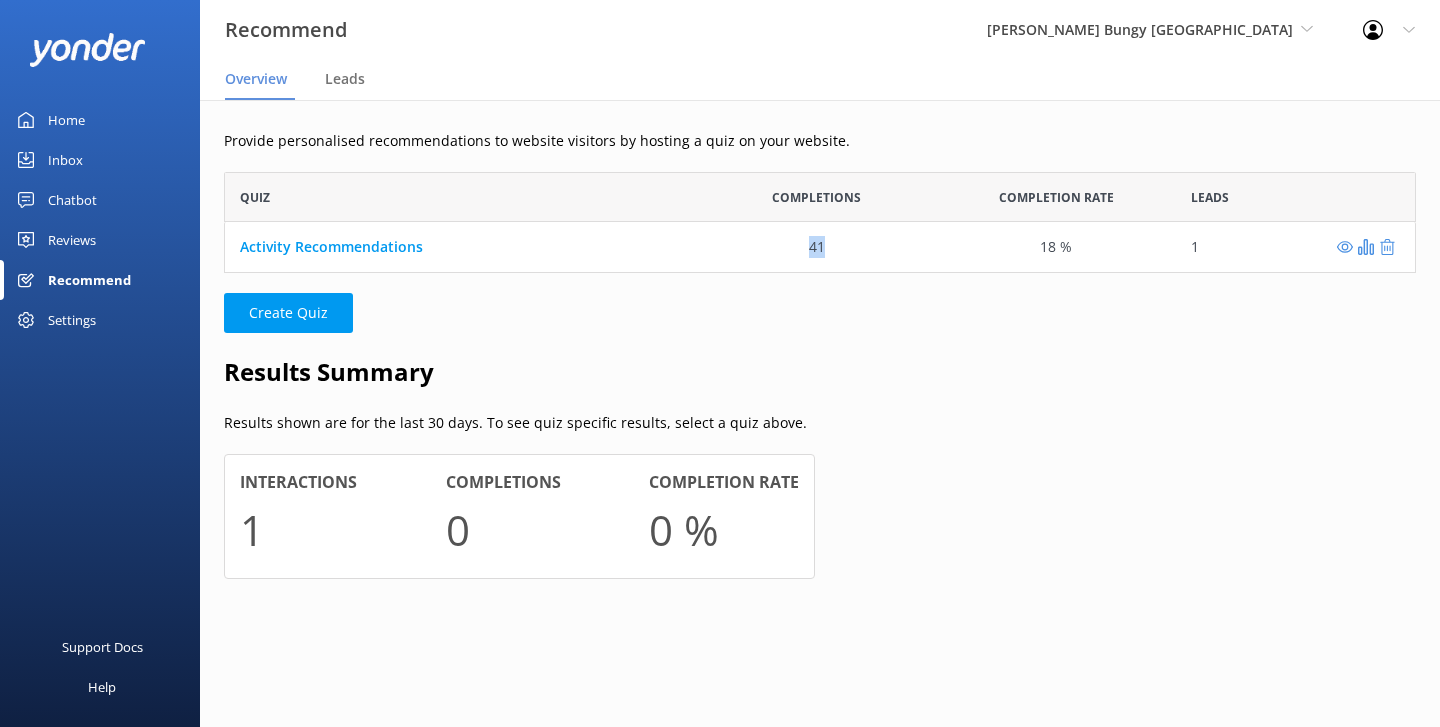drag, startPoint x: 833, startPoint y: 243, endPoint x: 773, endPoint y: 243, distance: 60 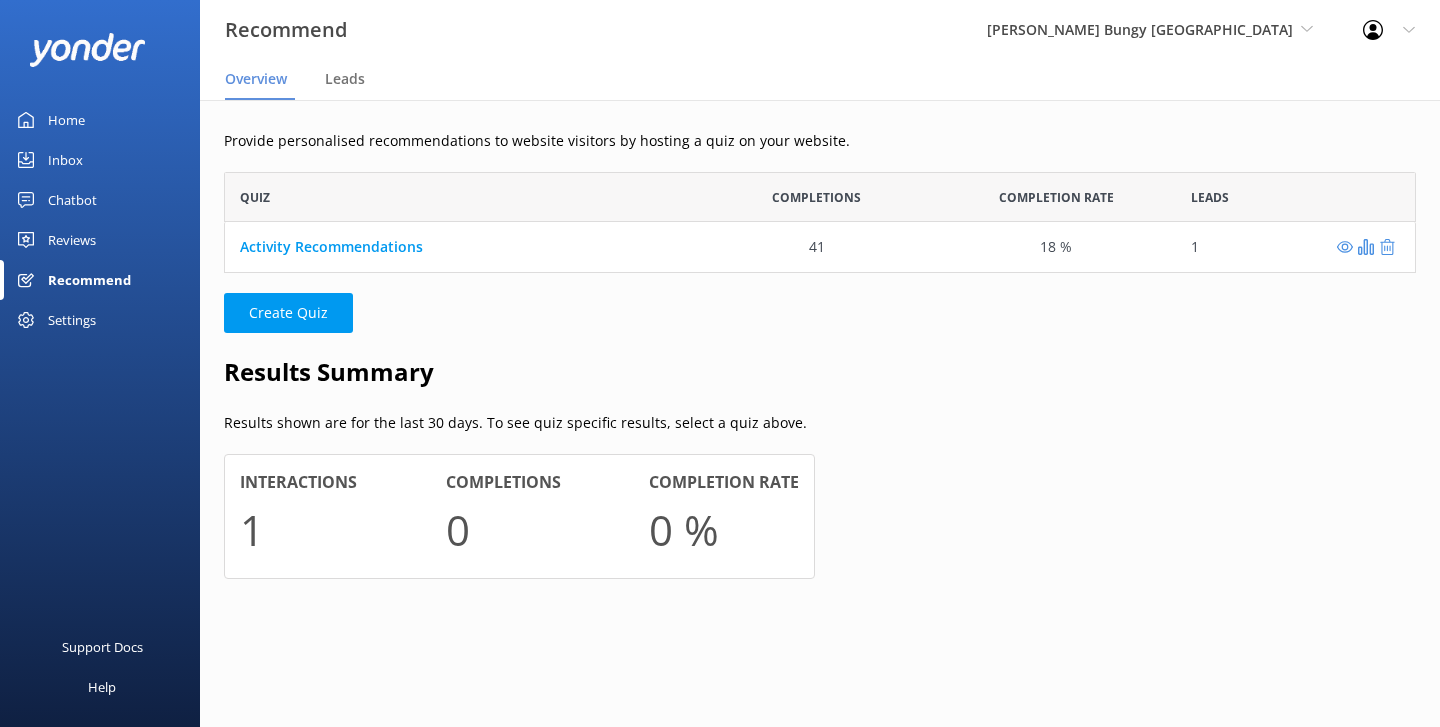 click on "Create Quiz" at bounding box center [820, 313] 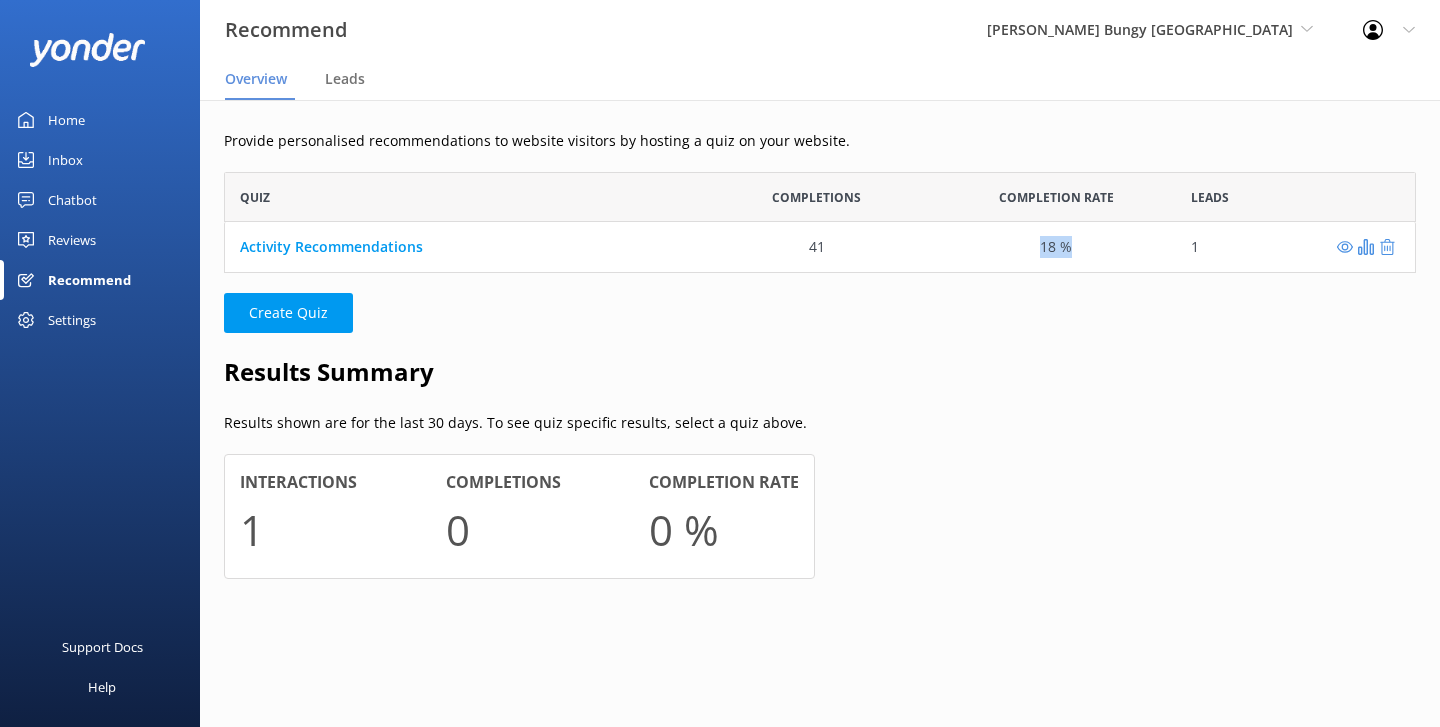 drag, startPoint x: 1107, startPoint y: 259, endPoint x: 992, endPoint y: 248, distance: 115.52489 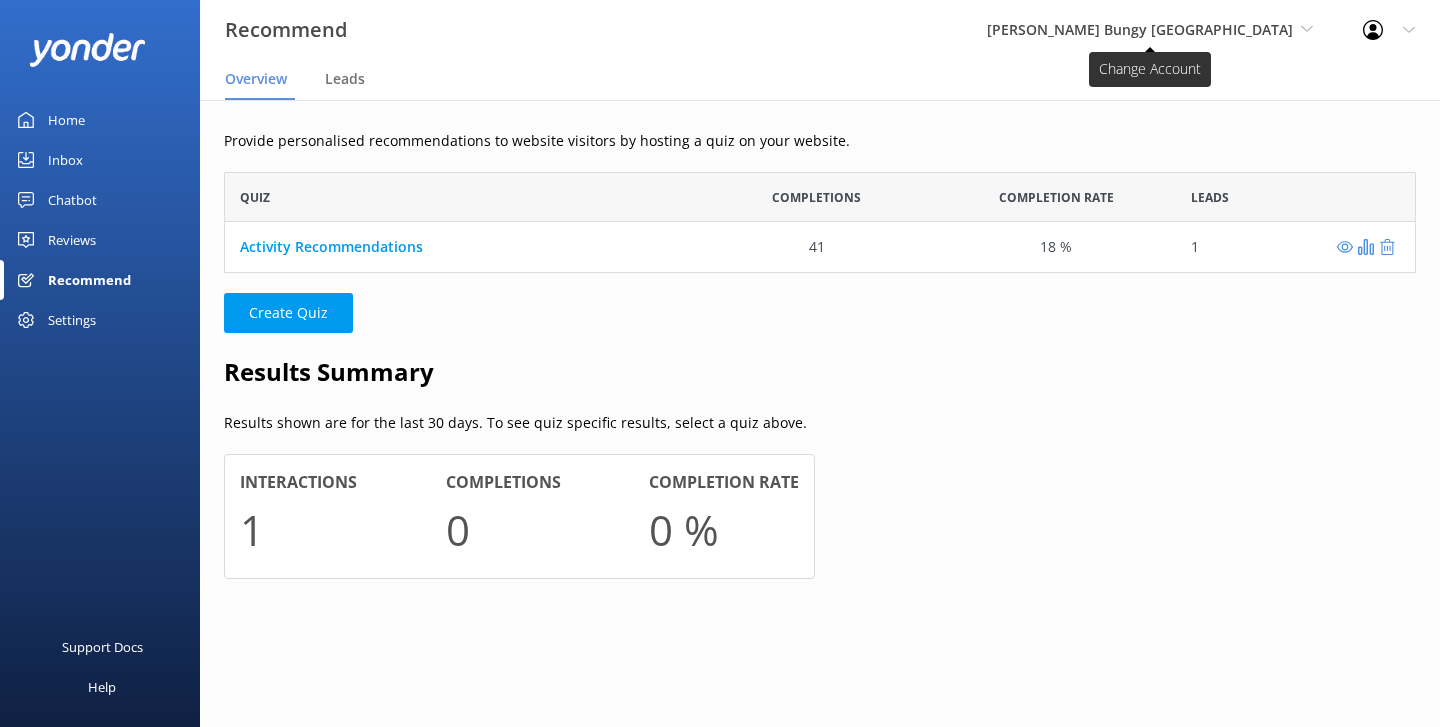 click on "[PERSON_NAME] Bungy [GEOGRAPHIC_DATA]" at bounding box center [1150, 30] 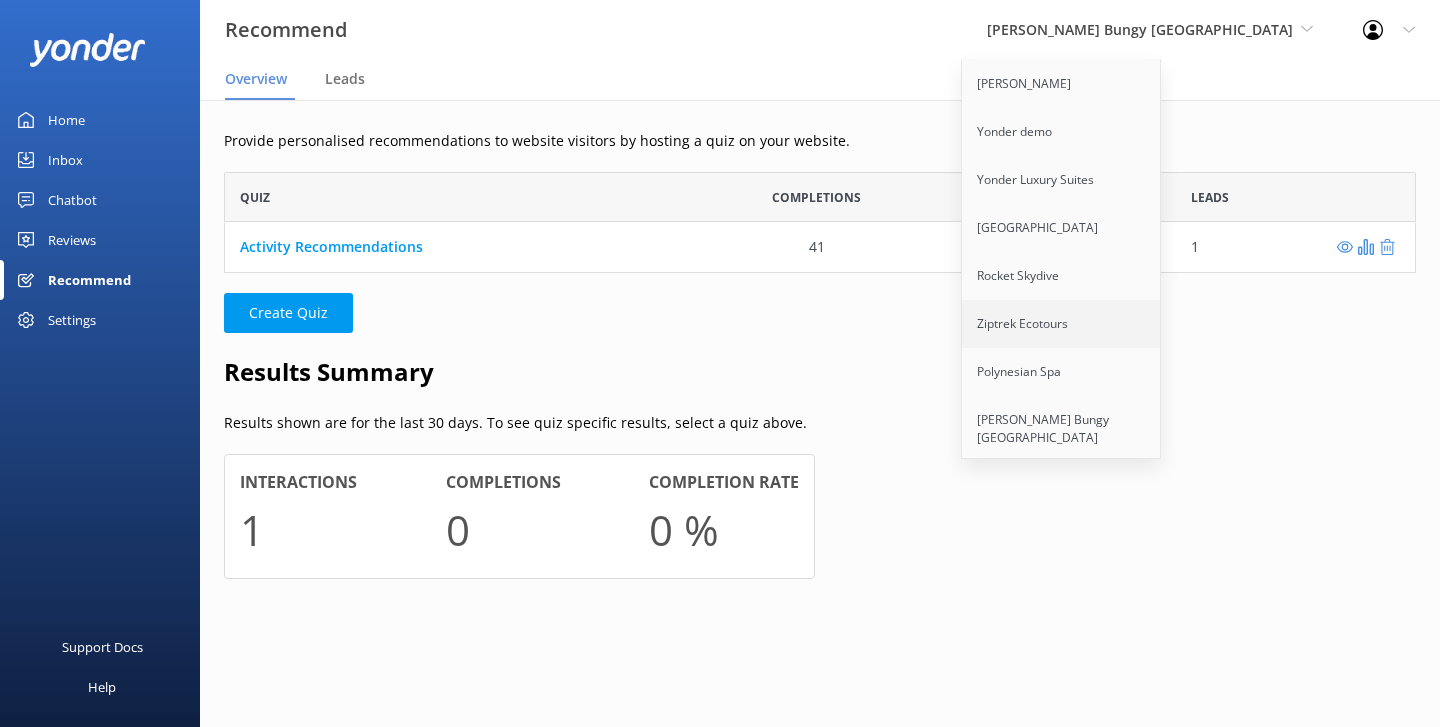 click on "Ziptrek Ecotours" at bounding box center [1062, 324] 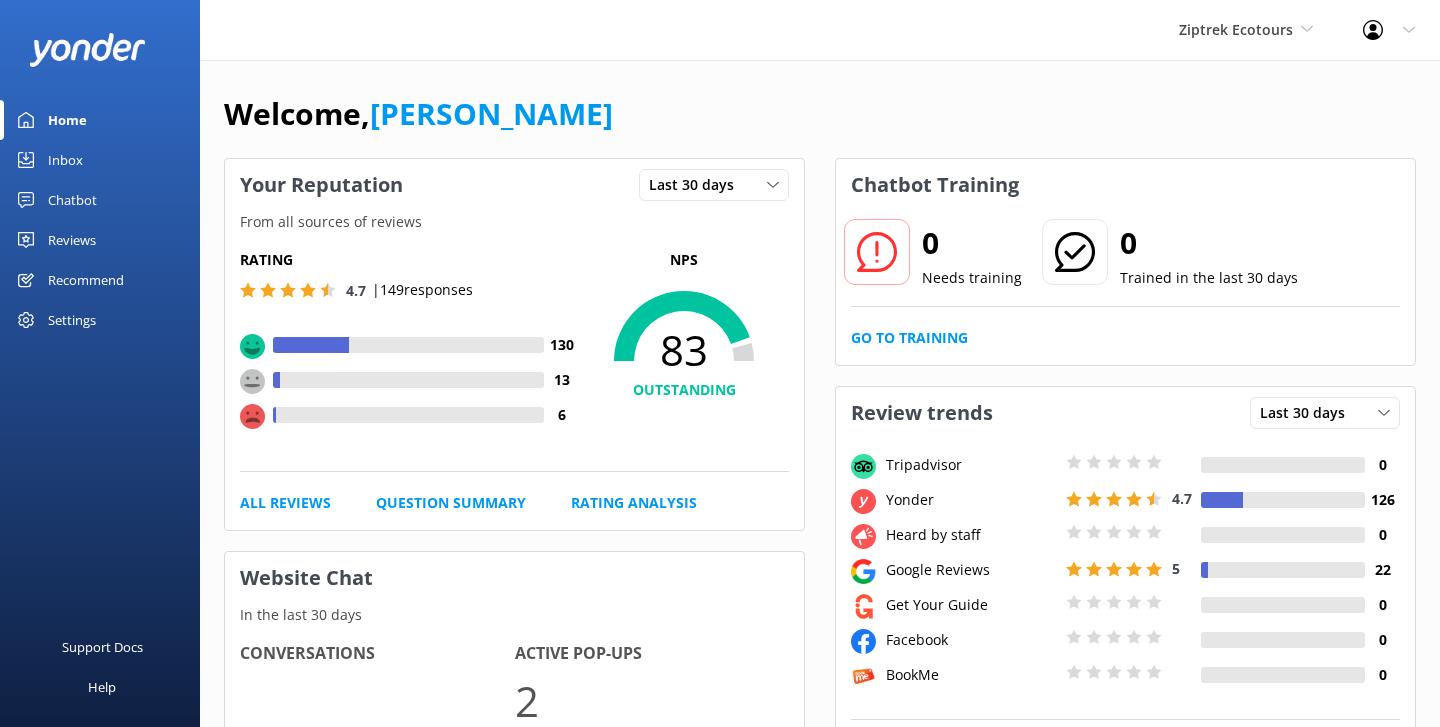click on "Recommend" at bounding box center (86, 280) 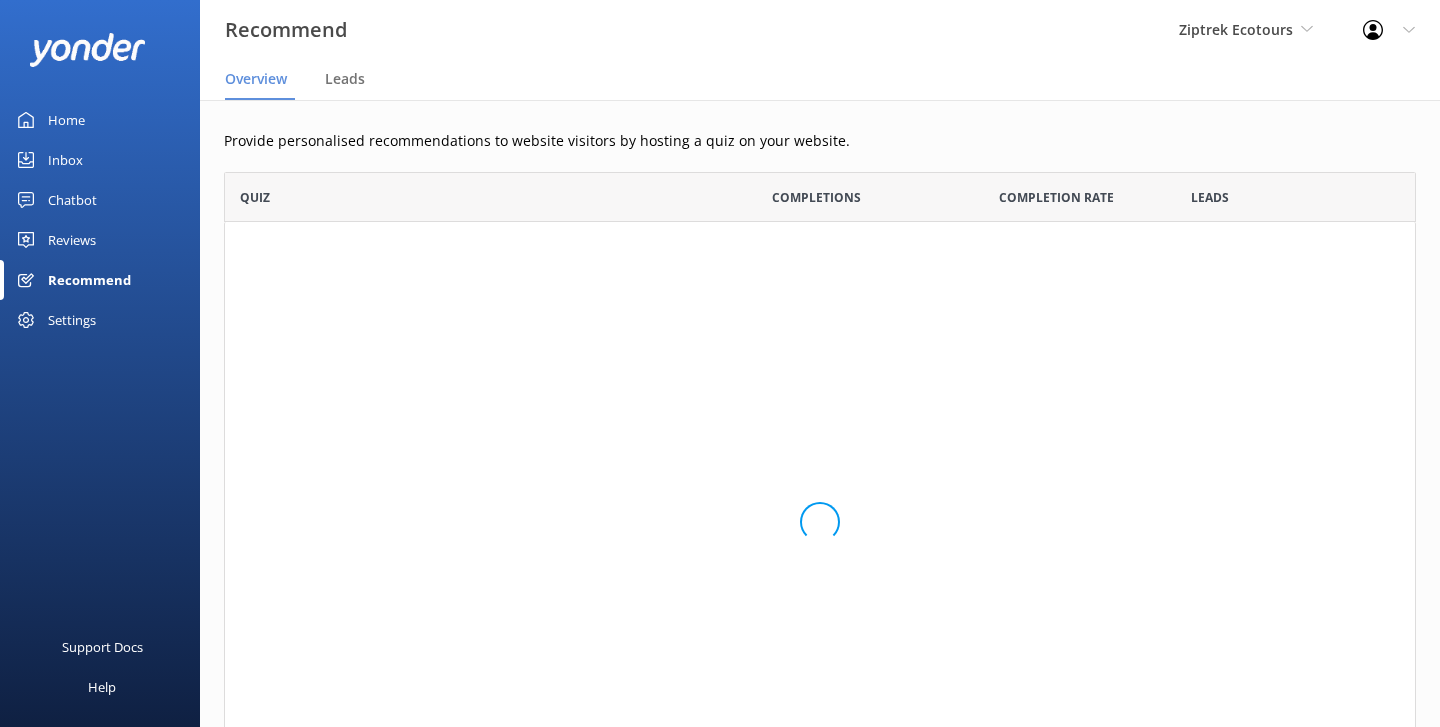 scroll, scrollTop: 1, scrollLeft: 1, axis: both 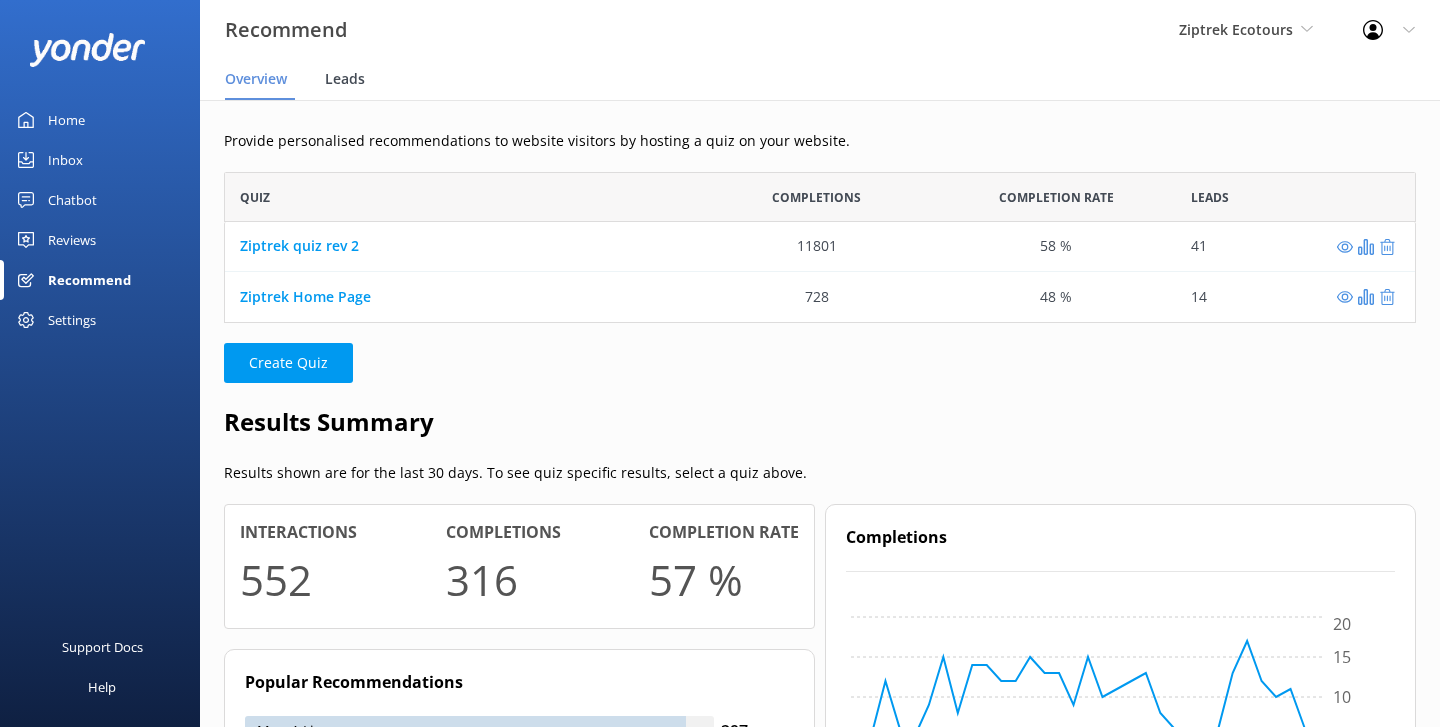 click on "Leads" at bounding box center [345, 79] 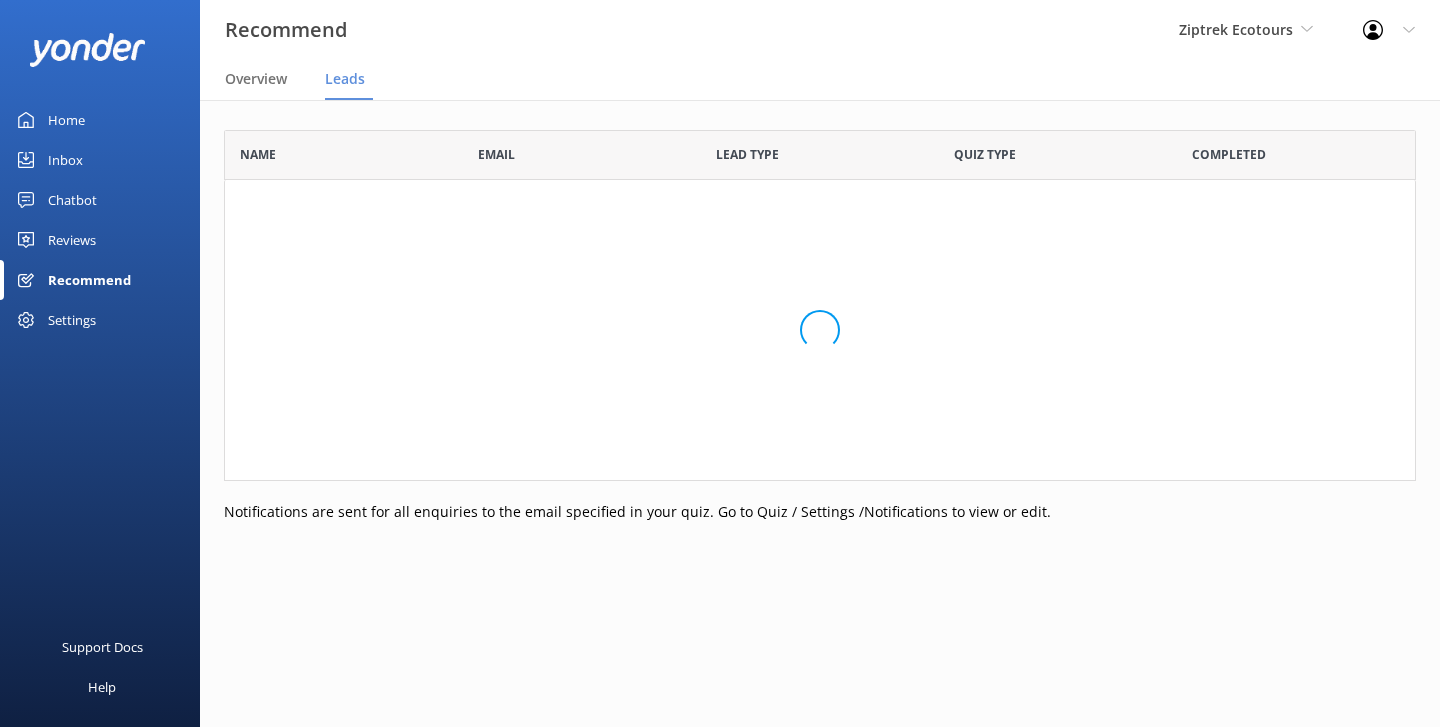 scroll, scrollTop: 1, scrollLeft: 1, axis: both 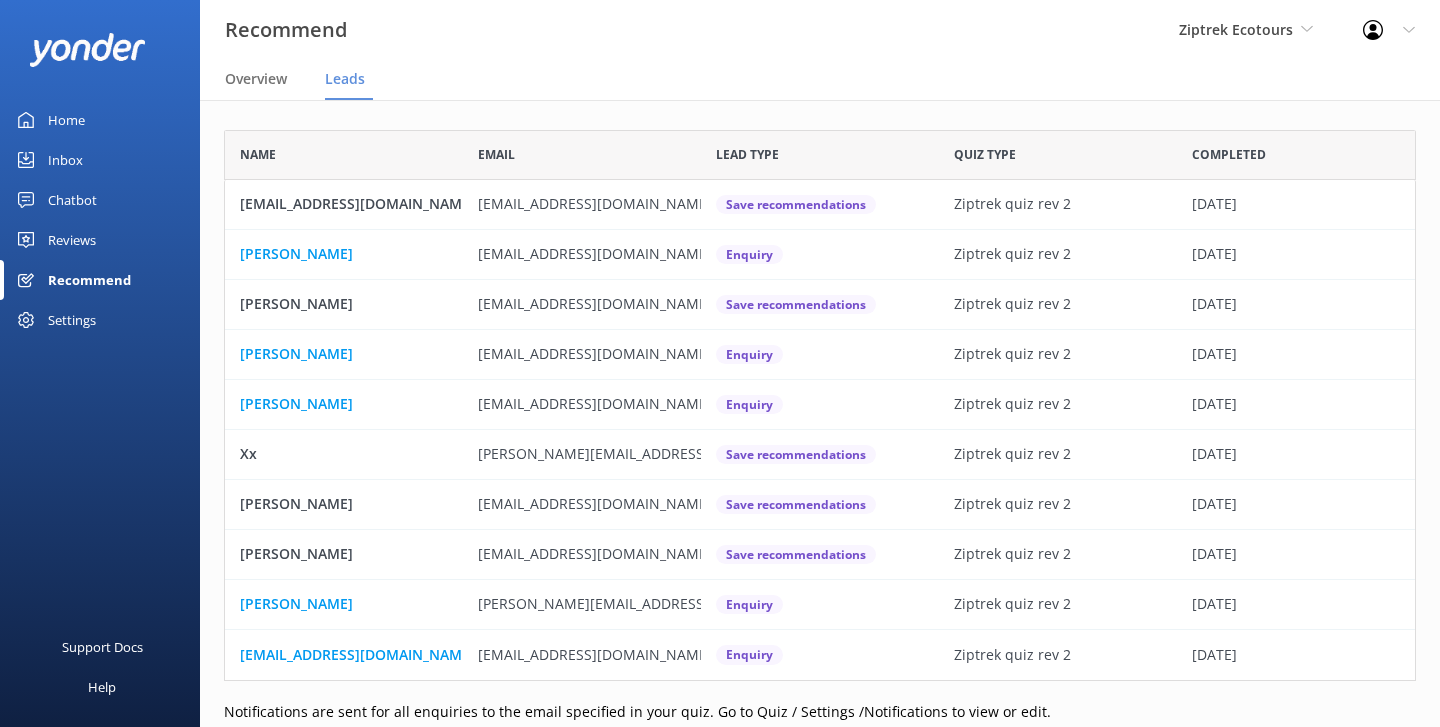 click on "[EMAIL_ADDRESS][DOMAIN_NAME]" at bounding box center (595, 204) 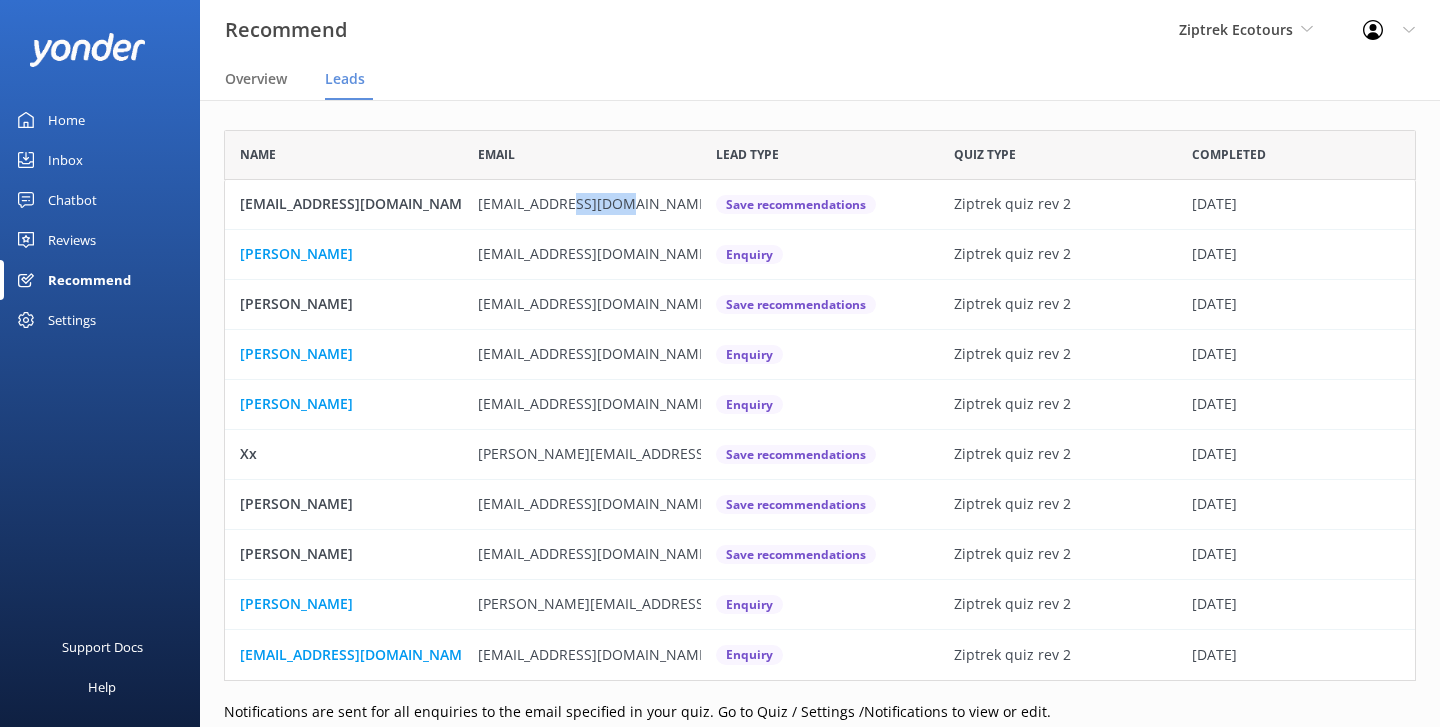 click on "[EMAIL_ADDRESS][DOMAIN_NAME]" at bounding box center (595, 204) 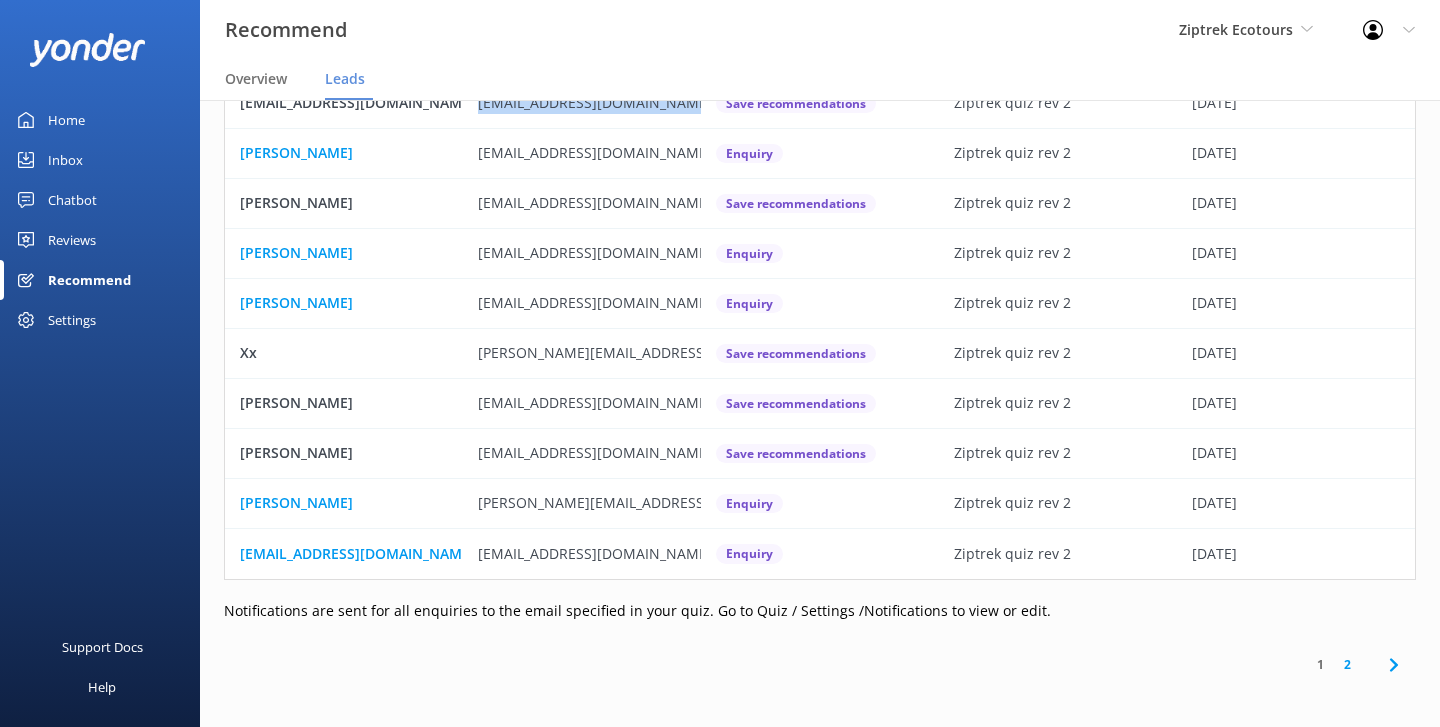 scroll, scrollTop: 0, scrollLeft: 0, axis: both 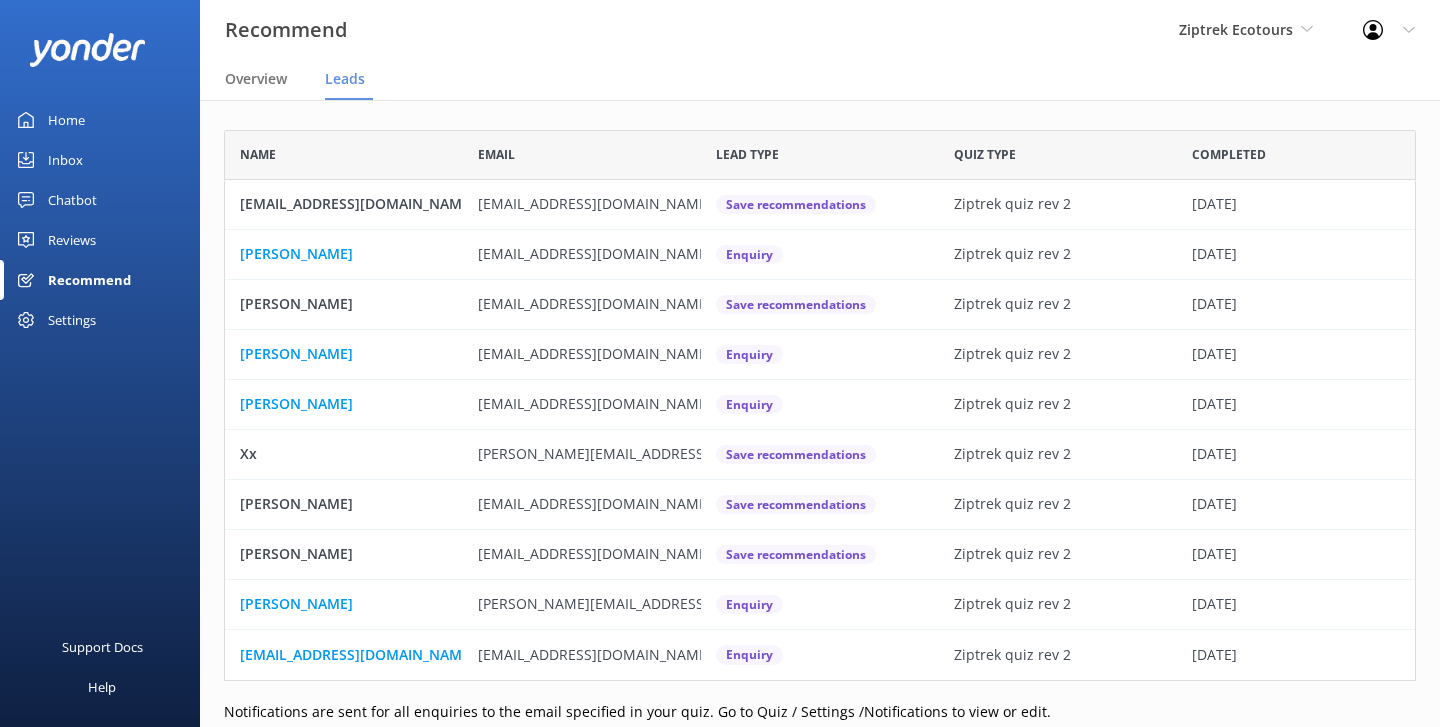 click on "Name Email Lead type Quiz Type Completed annemaree20@hotmail.com annemaree20@hotmail.com Save recommendations Ziptrek quiz rev 2 18th Jul 2025 James jypes2015@gmail.com Enquiry Ziptrek quiz rev 2 2nd Jul 2025 Linda Welschinger lbisset2@gmail.com Save recommendations Ziptrek quiz rev 2 11th Jun 2025 yann yann.noirez@gmail.com Enquiry Ziptrek quiz rev 2 10th Jun 2025 Tamim Khanbhai tams0480@yahoo.co.uk Enquiry Ziptrek quiz rev 2 30th May 2025 Xx Lindsaymeek@hotmail.com Save recommendations Ziptrek quiz rev 2 24th May 2025 Noeleen neileen2795@gmail.com Save recommendations Ziptrek quiz rev 2 8th Apr 2025 Wendy Wendynb824@outlook.com Save recommendations Ziptrek quiz rev 2 20th Mar 2025 Andrew andrew@tomis.tech Enquiry Ziptrek quiz rev 2 16th Jan 2025 tomdo5515@gmail.com tomdo5515@gmail.com Enquiry Ziptrek quiz rev 2 12th Nov 2024 Notifications are sent for all enquiries to the email specified in your quiz. Go to Quiz / Settings /Notifications to view or edit. 1 2" at bounding box center (820, 464) 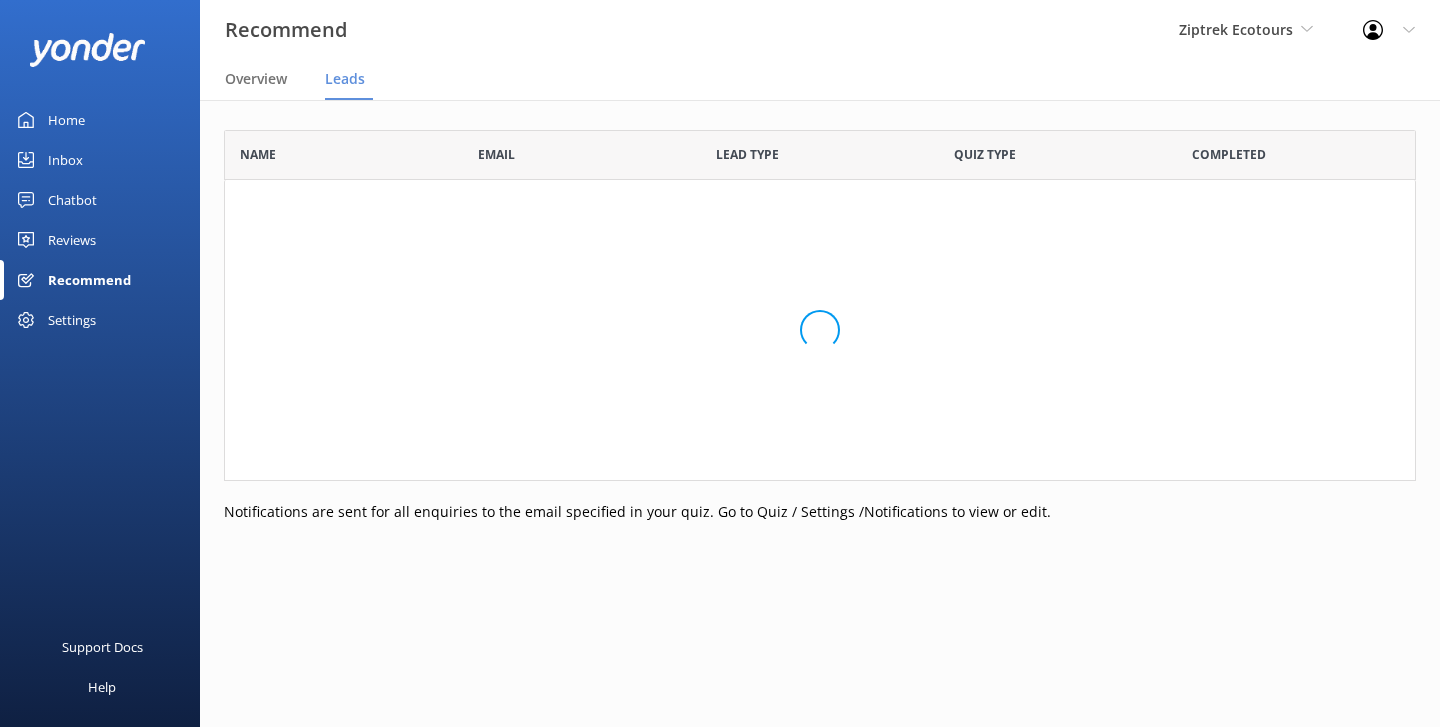 scroll, scrollTop: 0, scrollLeft: 0, axis: both 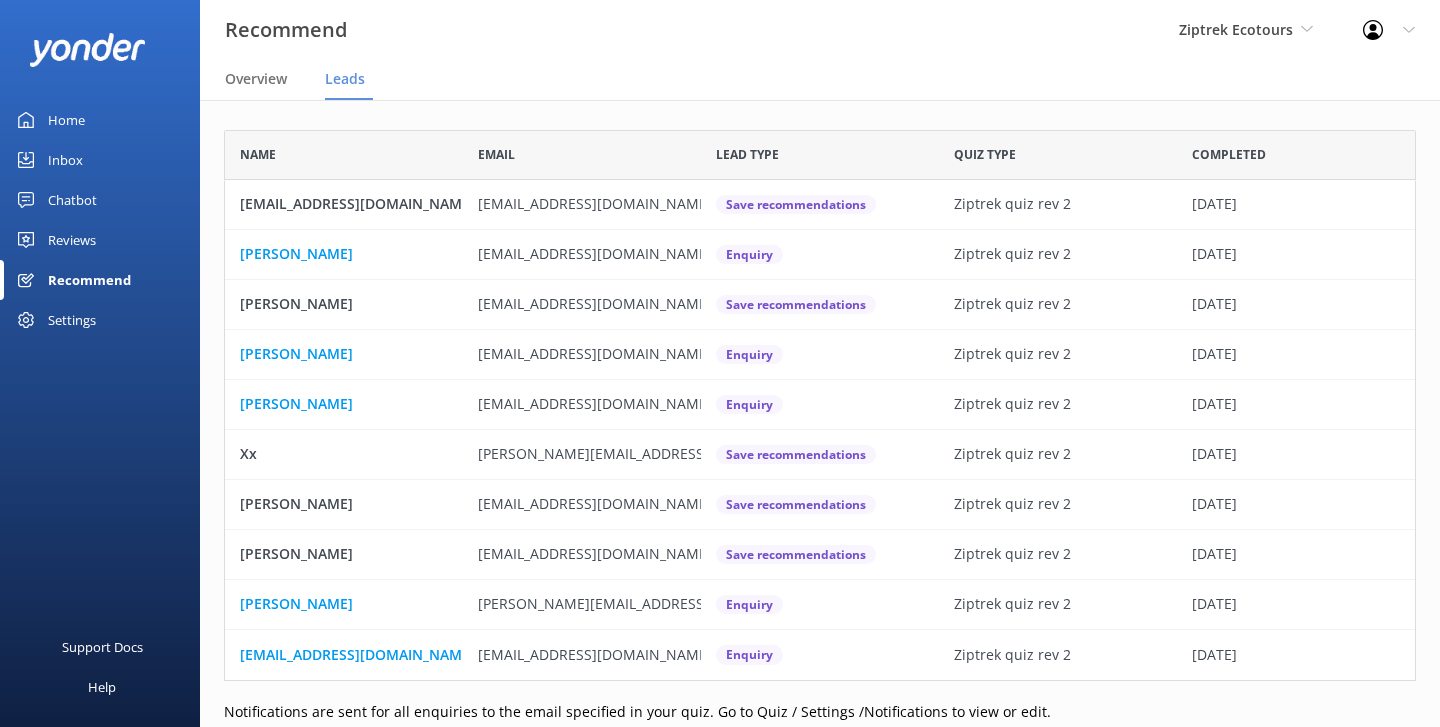 click on "Recommend Ziptrek Ecotours Yonder Zipline Yonder demo Yonder Luxury Suites Yonder Holiday Park Rocket Skydive Ziptrek Ecotours Polynesian Spa [PERSON_NAME] Bungy [GEOGRAPHIC_DATA] Profile Settings Logout" at bounding box center (720, 30) 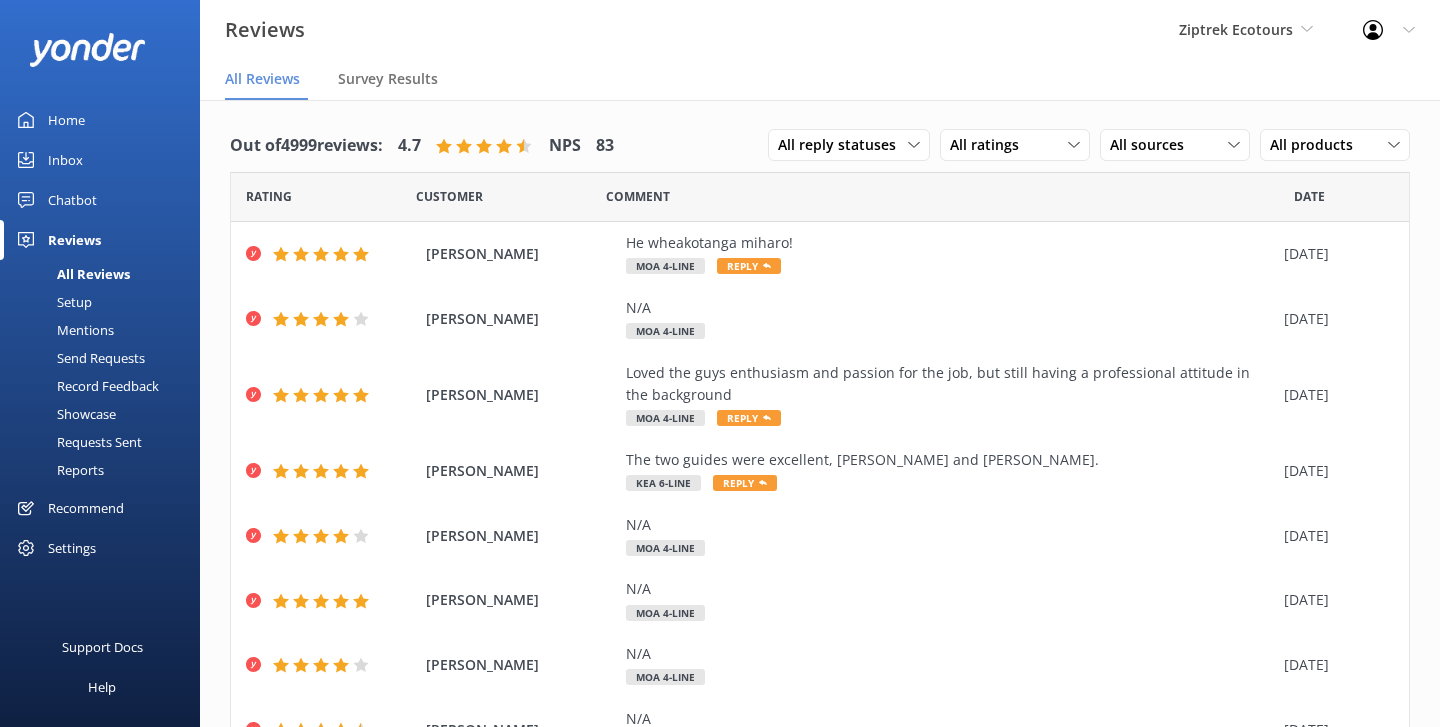 click on "All Reviews Survey Results" at bounding box center [820, 80] 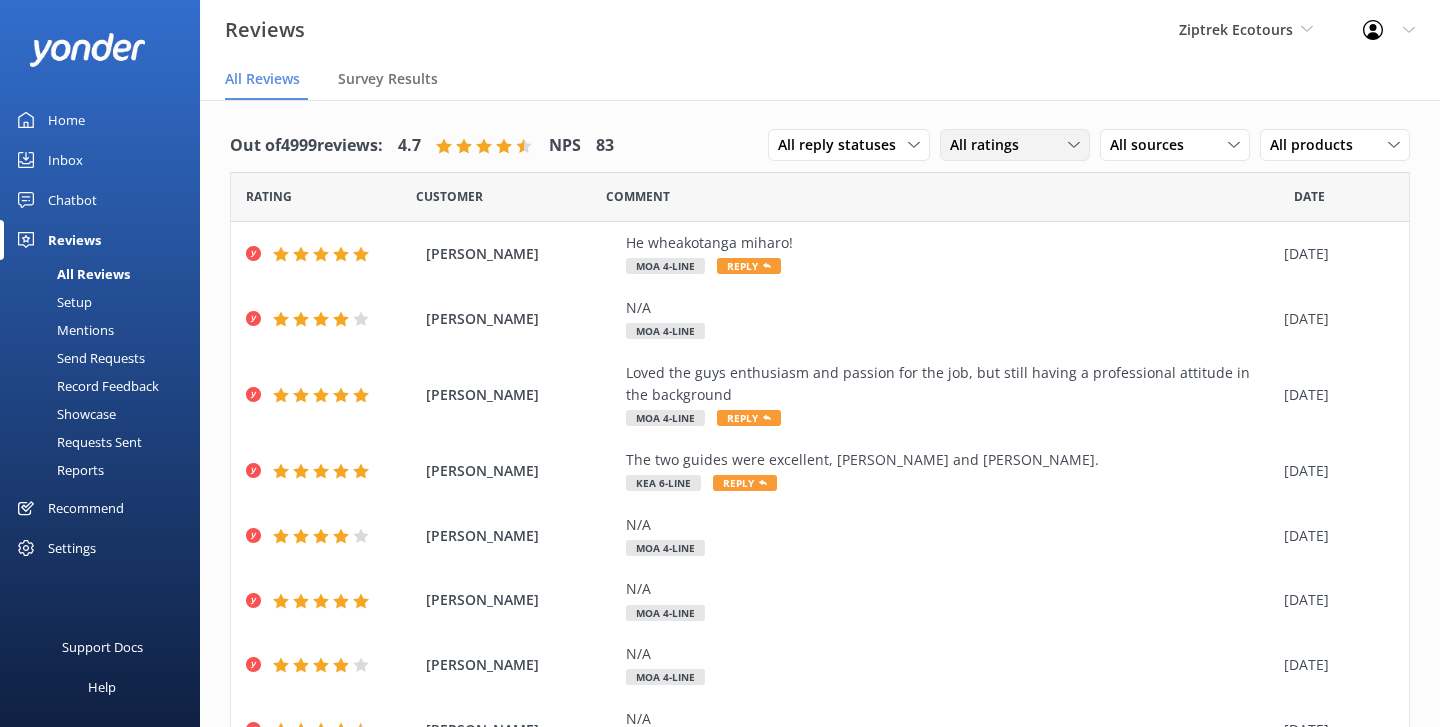 click on "All ratings" at bounding box center [990, 145] 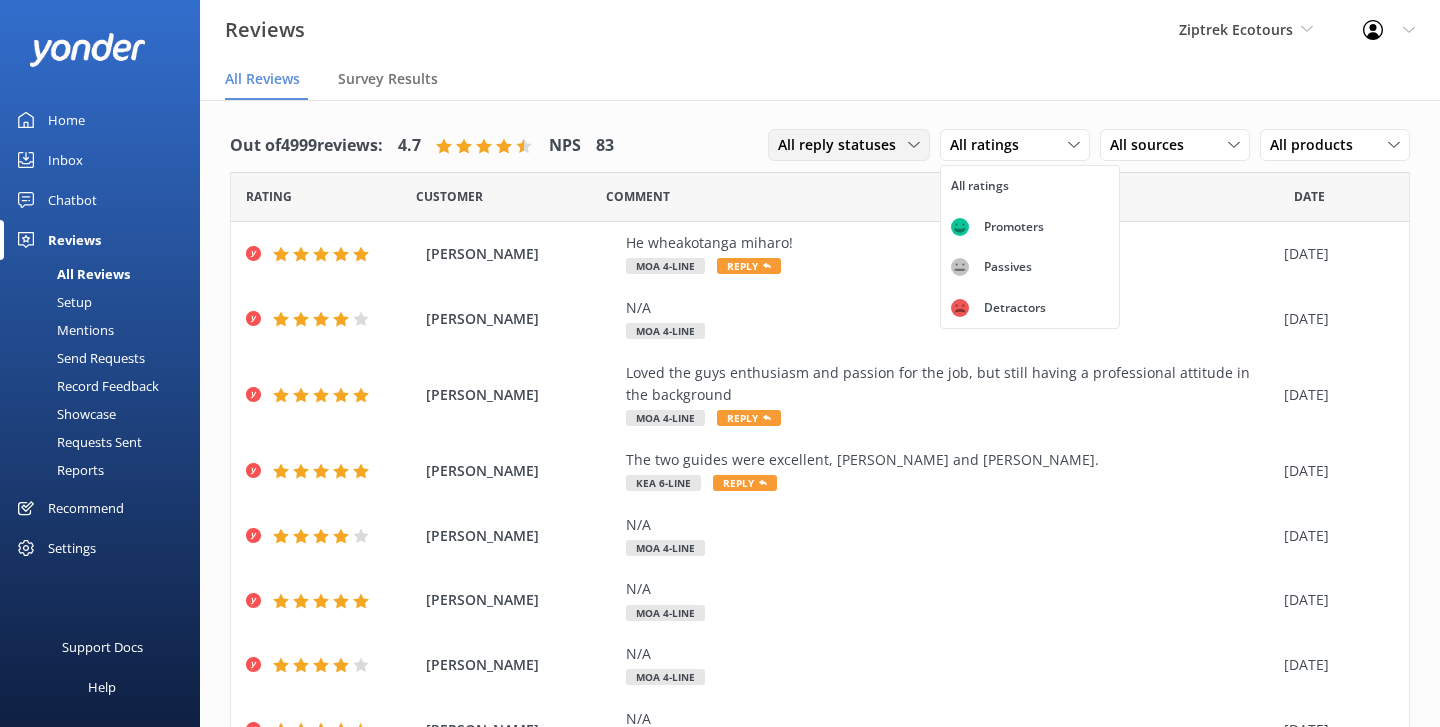 click on "All reply statuses" at bounding box center [849, 145] 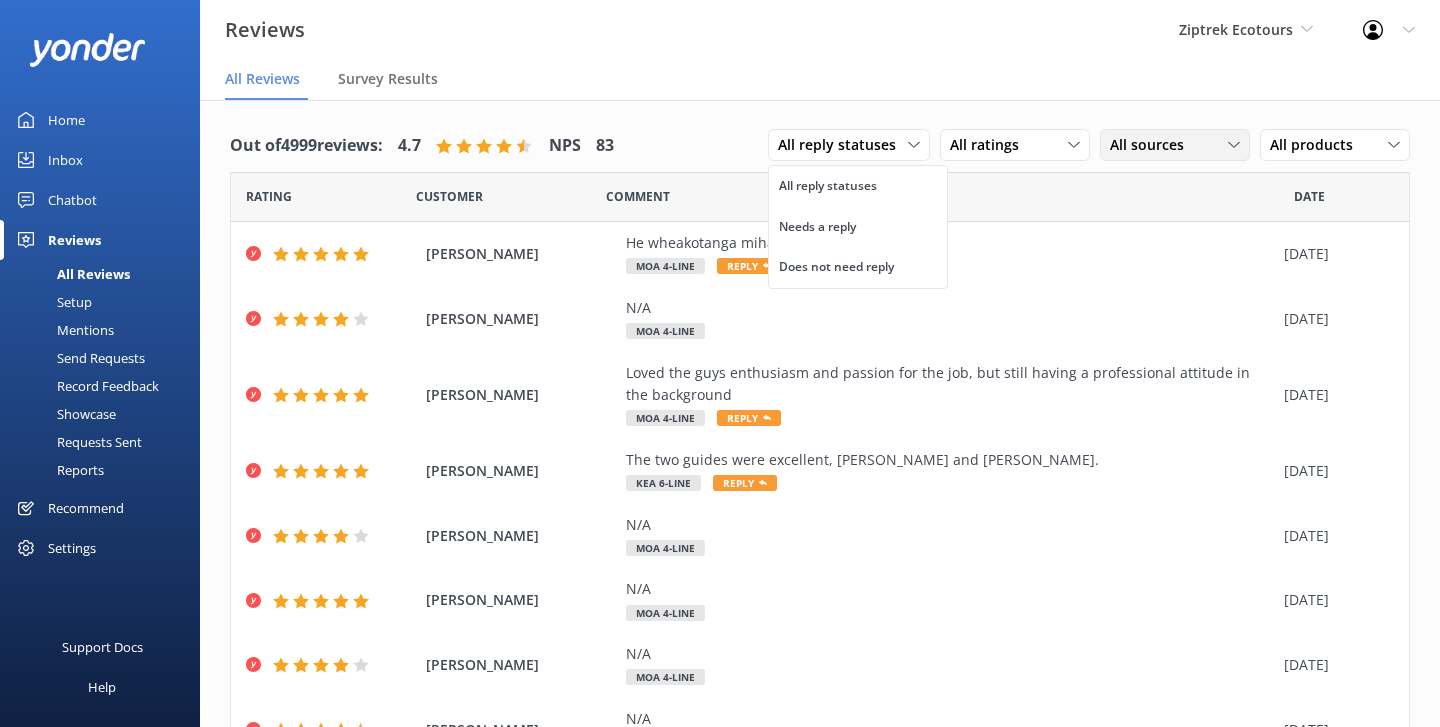click on "All sources" at bounding box center [1153, 145] 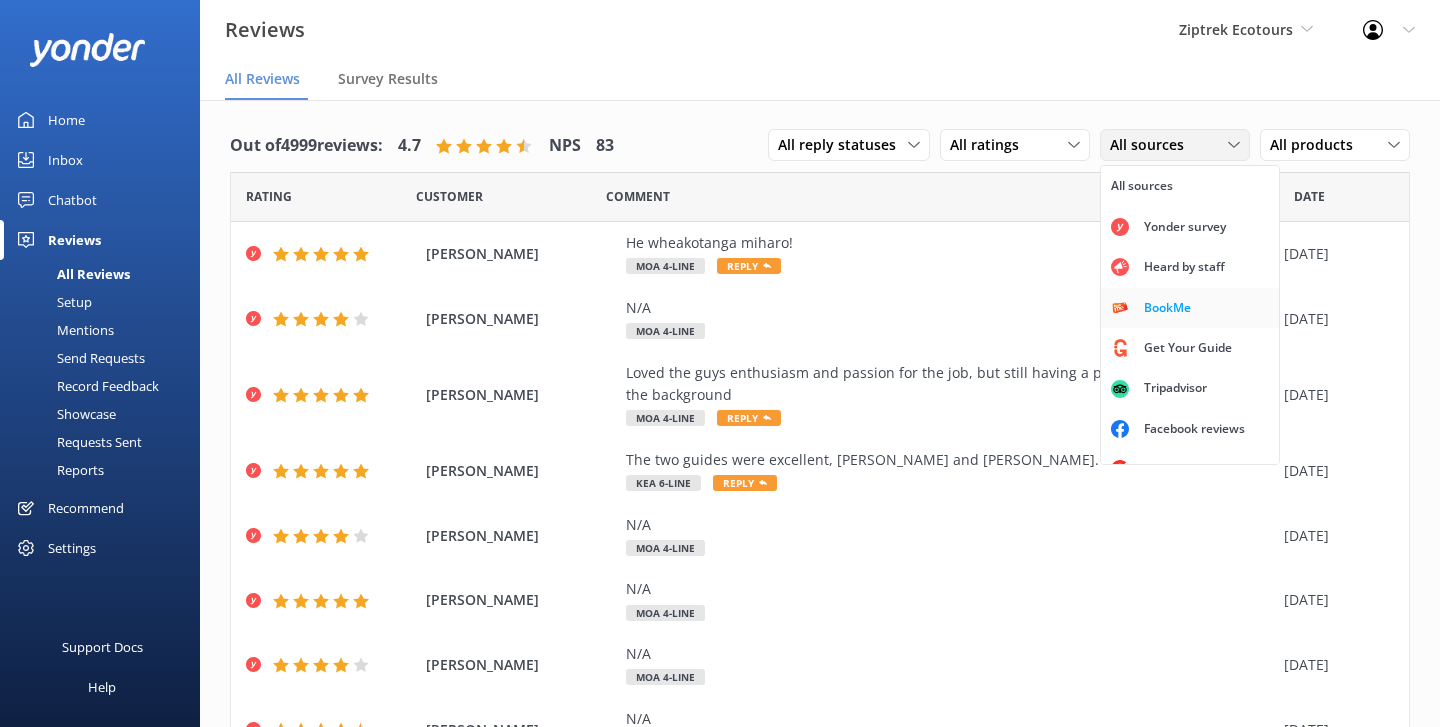 scroll, scrollTop: 25, scrollLeft: 0, axis: vertical 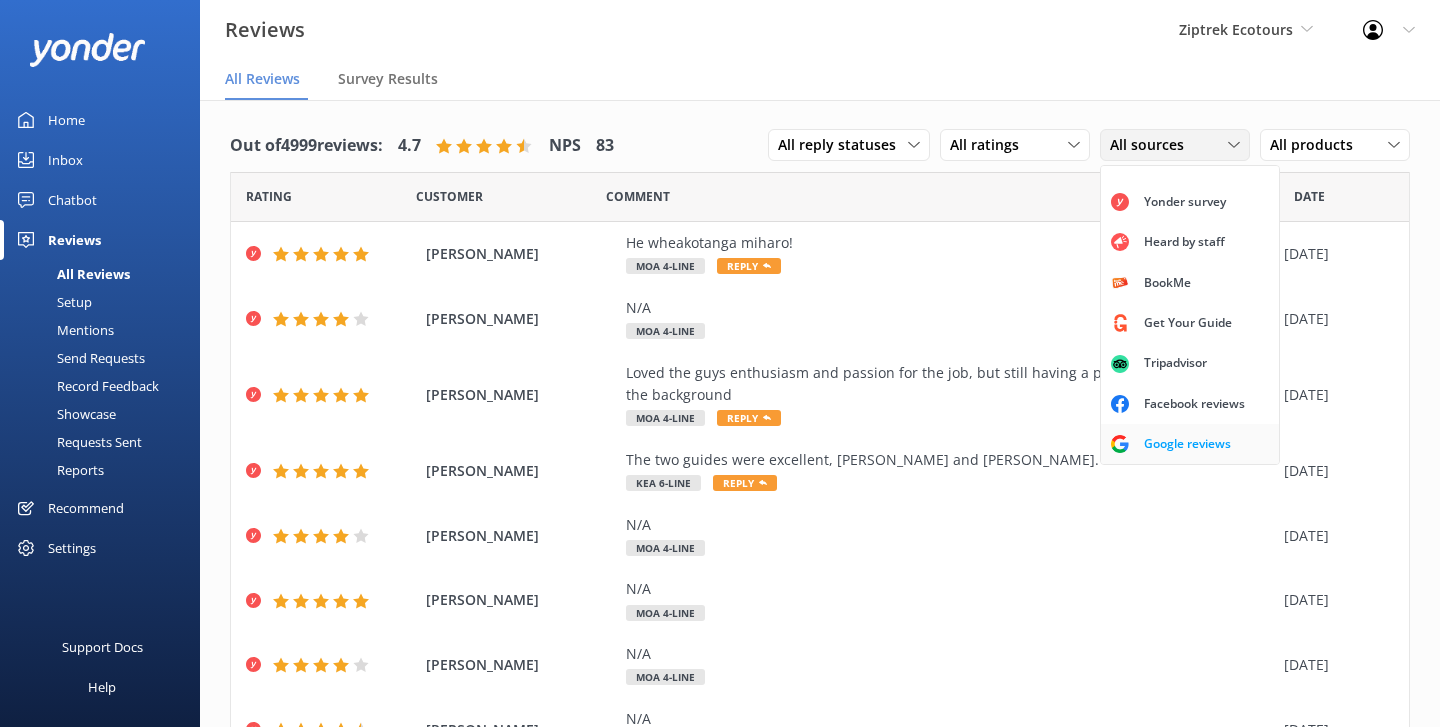 click on "Google reviews" at bounding box center [1187, 444] 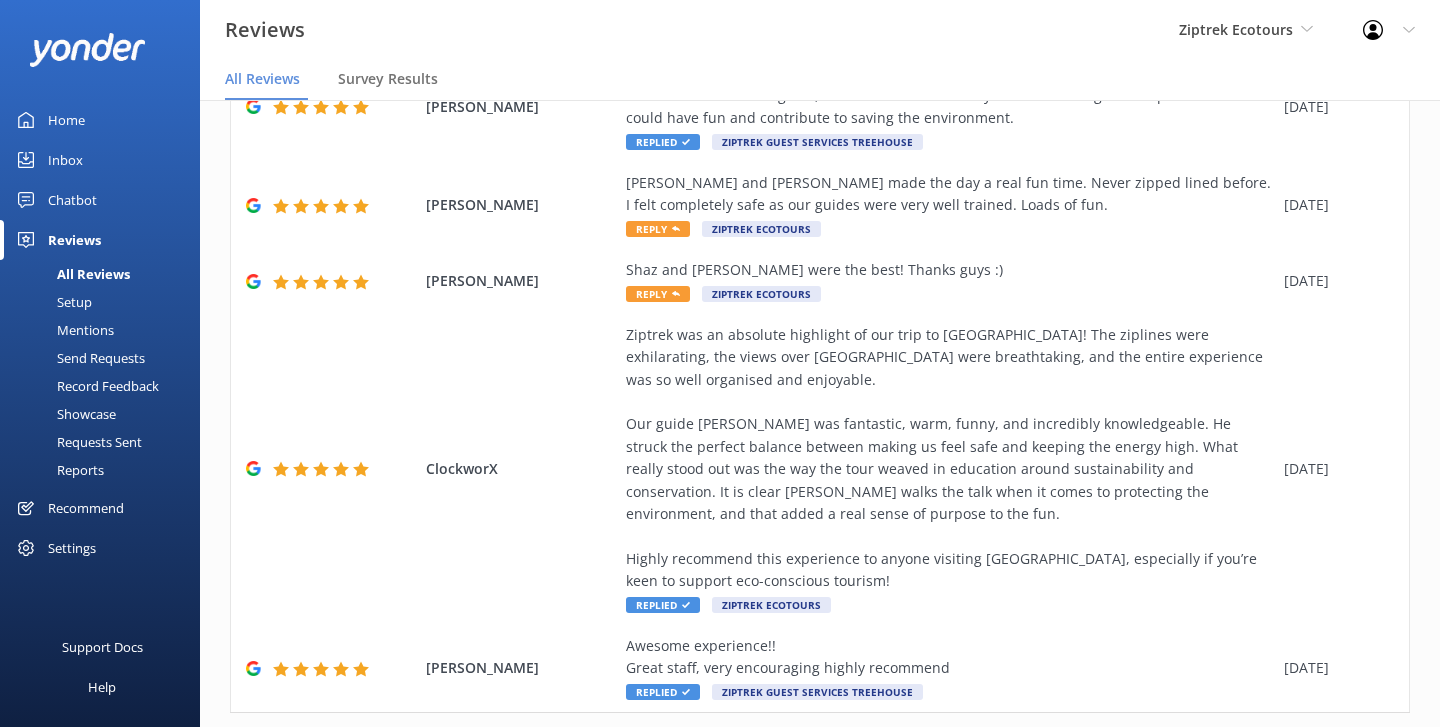 scroll, scrollTop: 858, scrollLeft: 0, axis: vertical 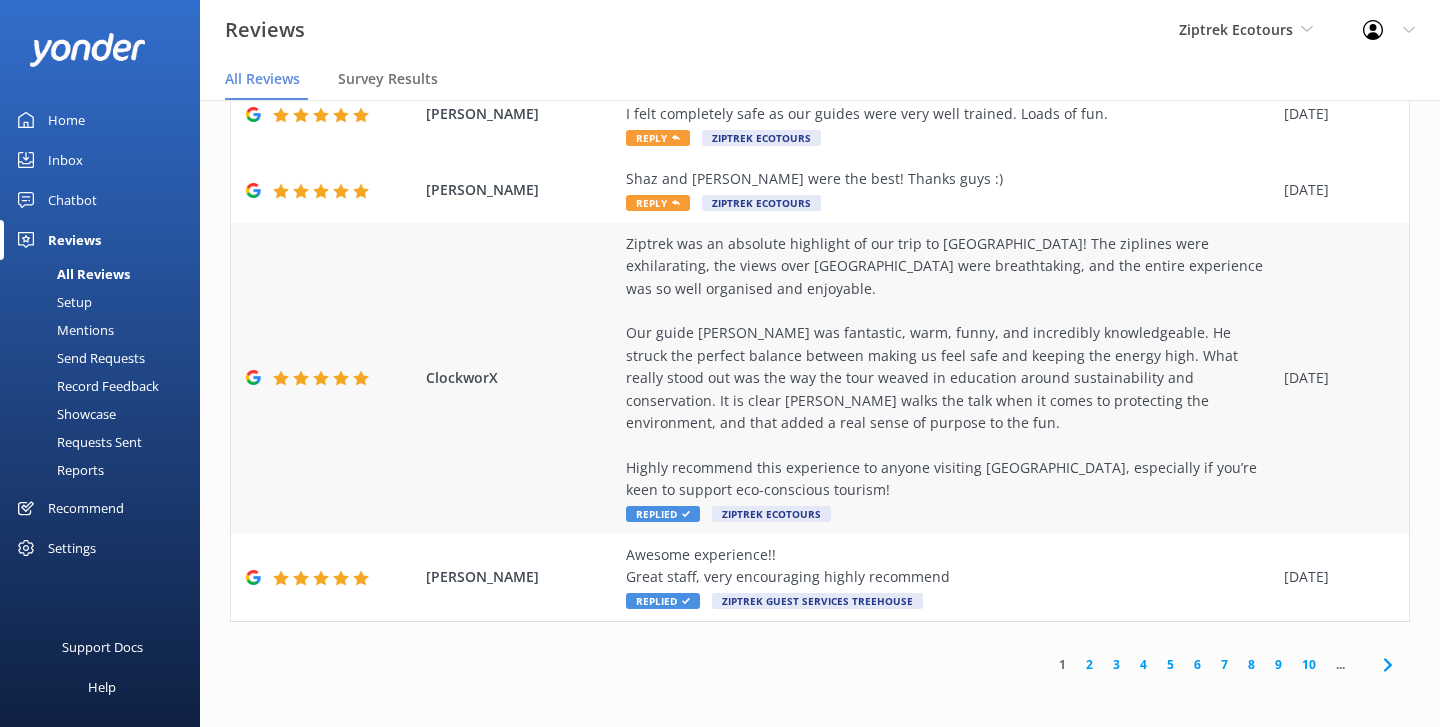 click on "Ziptrek was an absolute highlight of our trip to [GEOGRAPHIC_DATA]! The ziplines were exhilarating, the views over [GEOGRAPHIC_DATA] were breathtaking, and the entire experience was so well organised and enjoyable.
Our guide [PERSON_NAME] was fantastic, warm, funny, and incredibly knowledgeable. He struck the perfect balance between making us feel safe and keeping the energy high. What really stood out was the way the tour weaved in education around sustainability and conservation. It is clear [PERSON_NAME] walks the talk when it comes to protecting the environment, and that added a real sense of purpose to the fun.
Highly recommend this experience to anyone visiting [GEOGRAPHIC_DATA], especially if you’re keen to support eco-conscious tourism!" at bounding box center (950, 367) 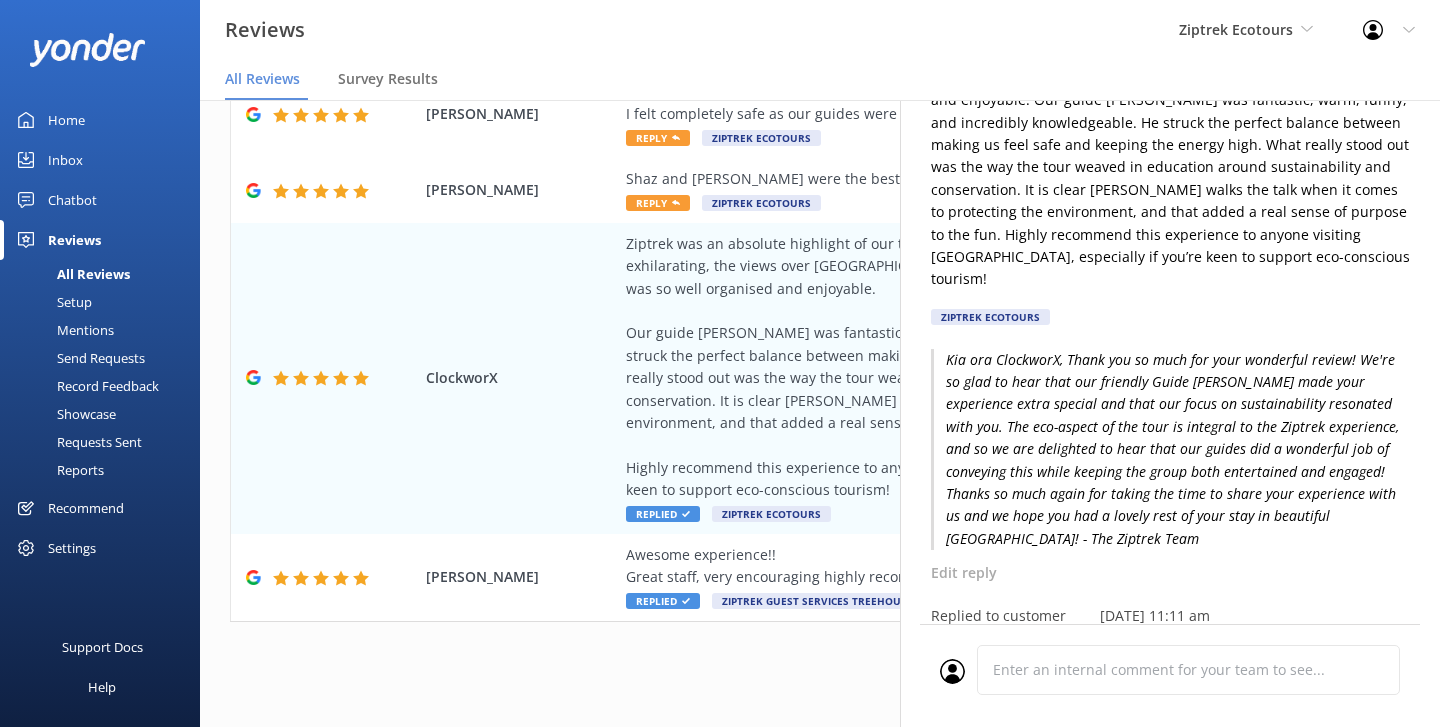 scroll, scrollTop: 0, scrollLeft: 0, axis: both 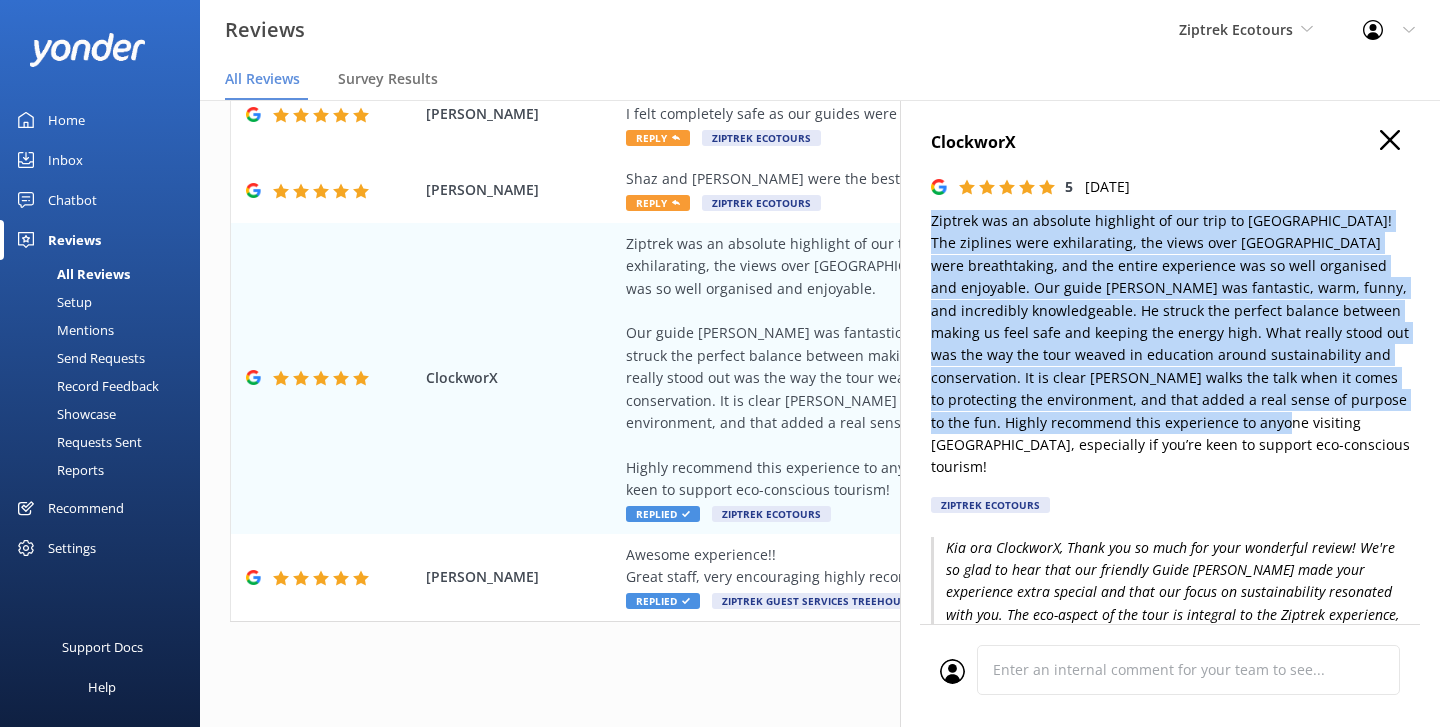 drag, startPoint x: 932, startPoint y: 218, endPoint x: 1128, endPoint y: 426, distance: 285.79712 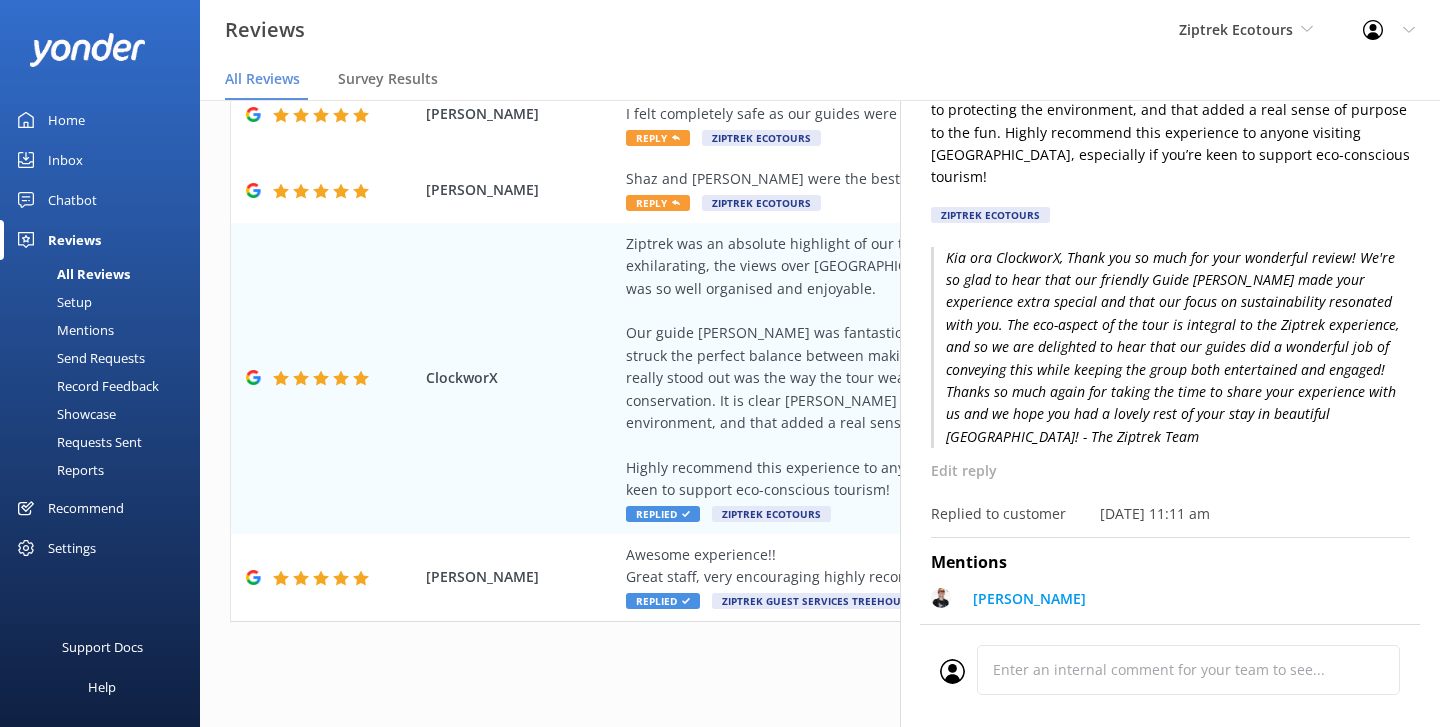 scroll, scrollTop: 242, scrollLeft: 0, axis: vertical 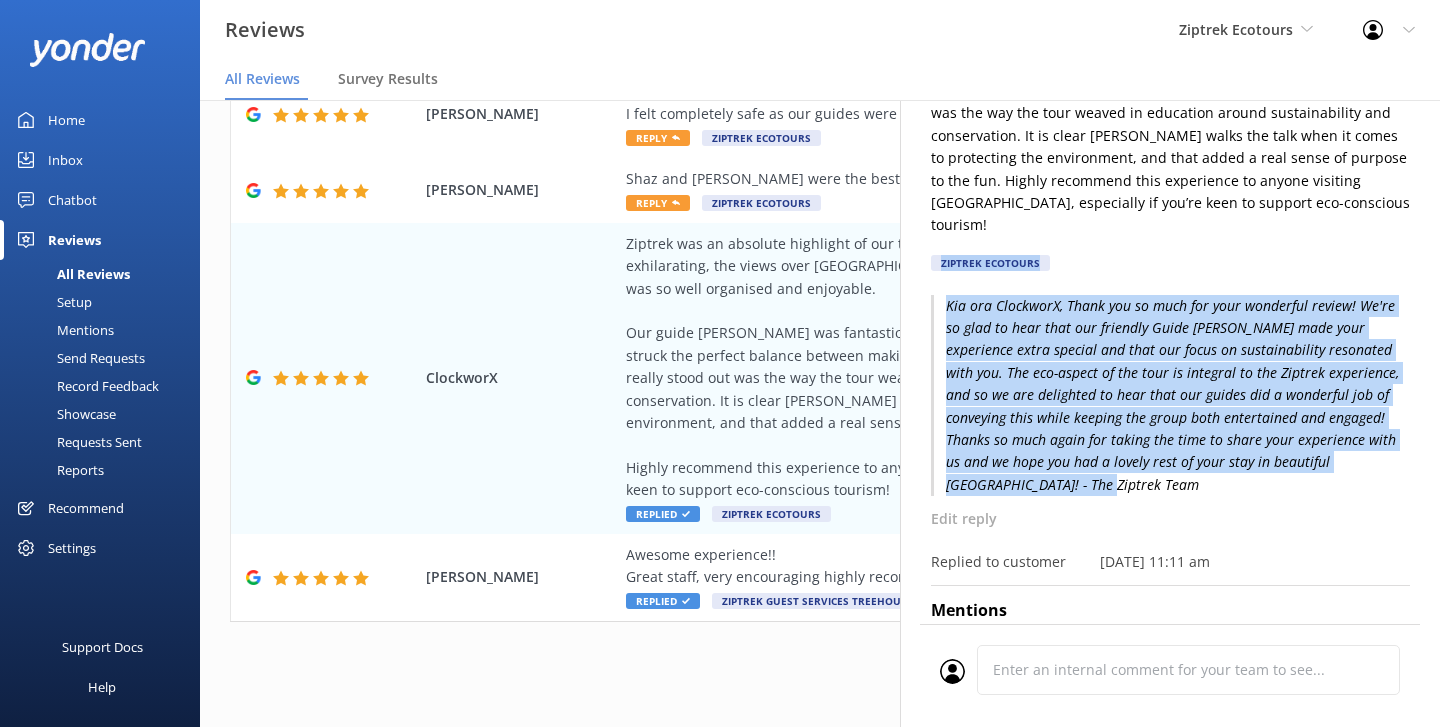 drag, startPoint x: 1015, startPoint y: 466, endPoint x: 923, endPoint y: 260, distance: 225.61029 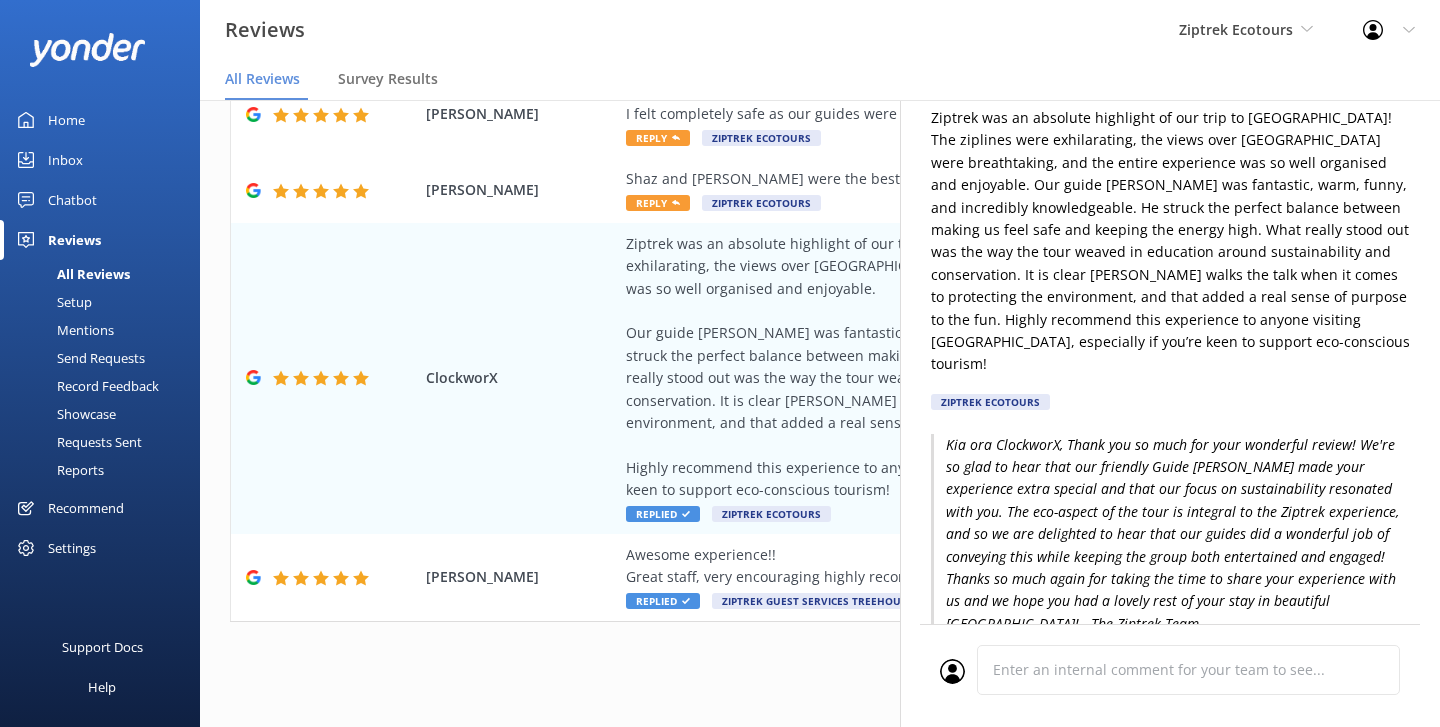 scroll, scrollTop: 0, scrollLeft: 0, axis: both 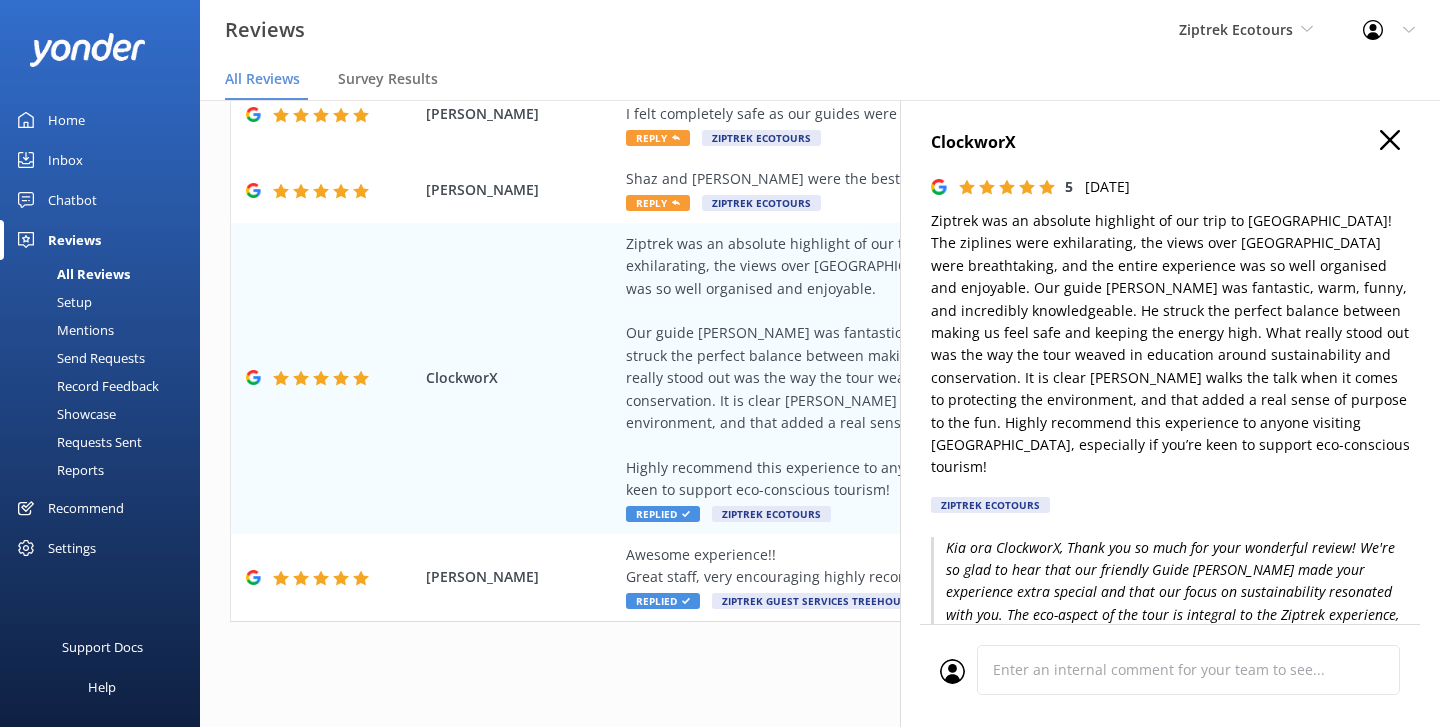 click 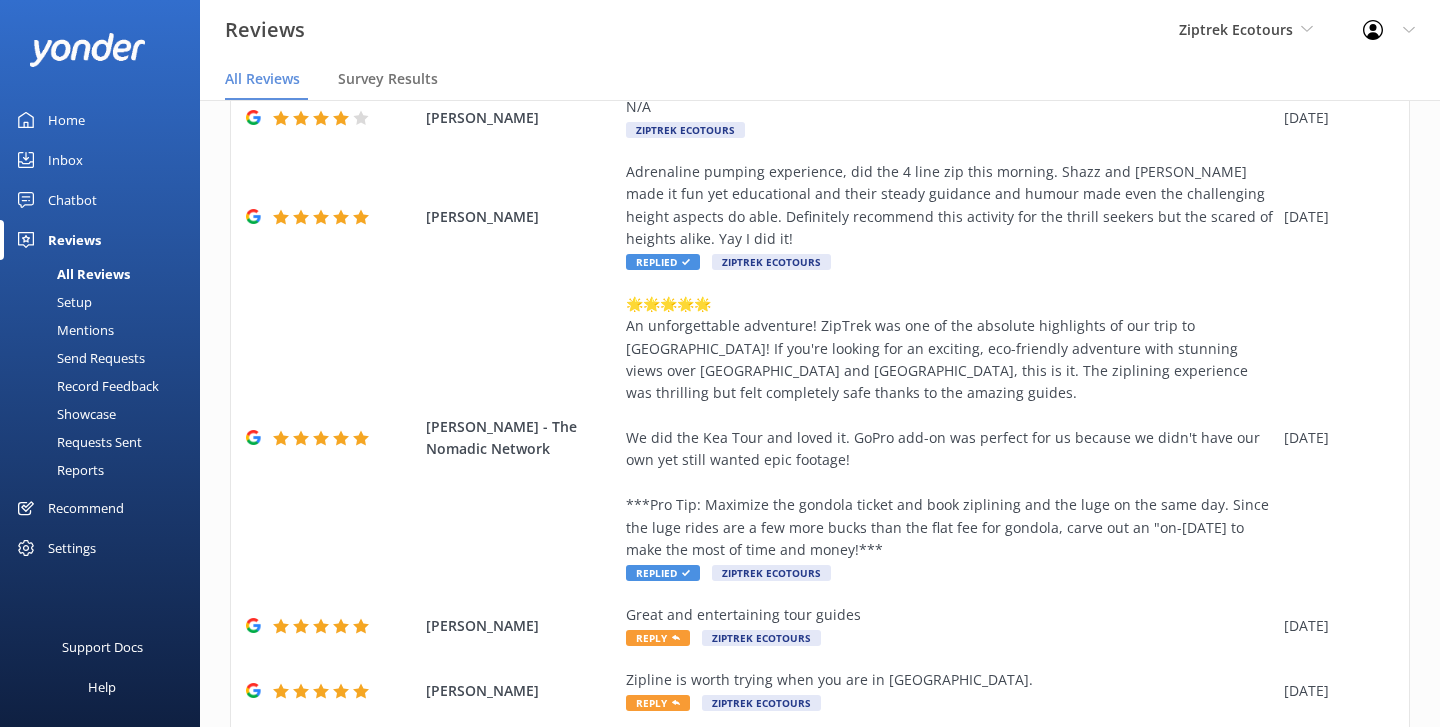 scroll, scrollTop: 0, scrollLeft: 0, axis: both 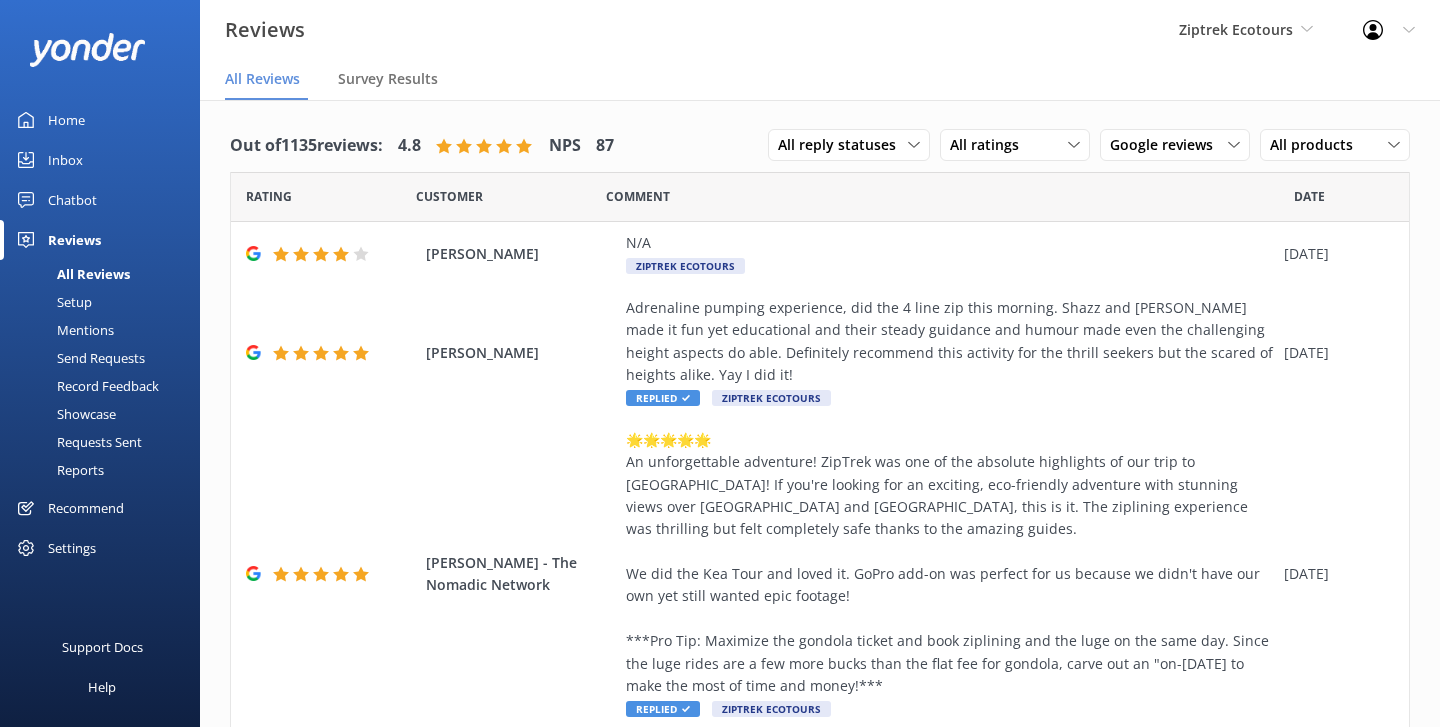 click on "Setup" at bounding box center [106, 302] 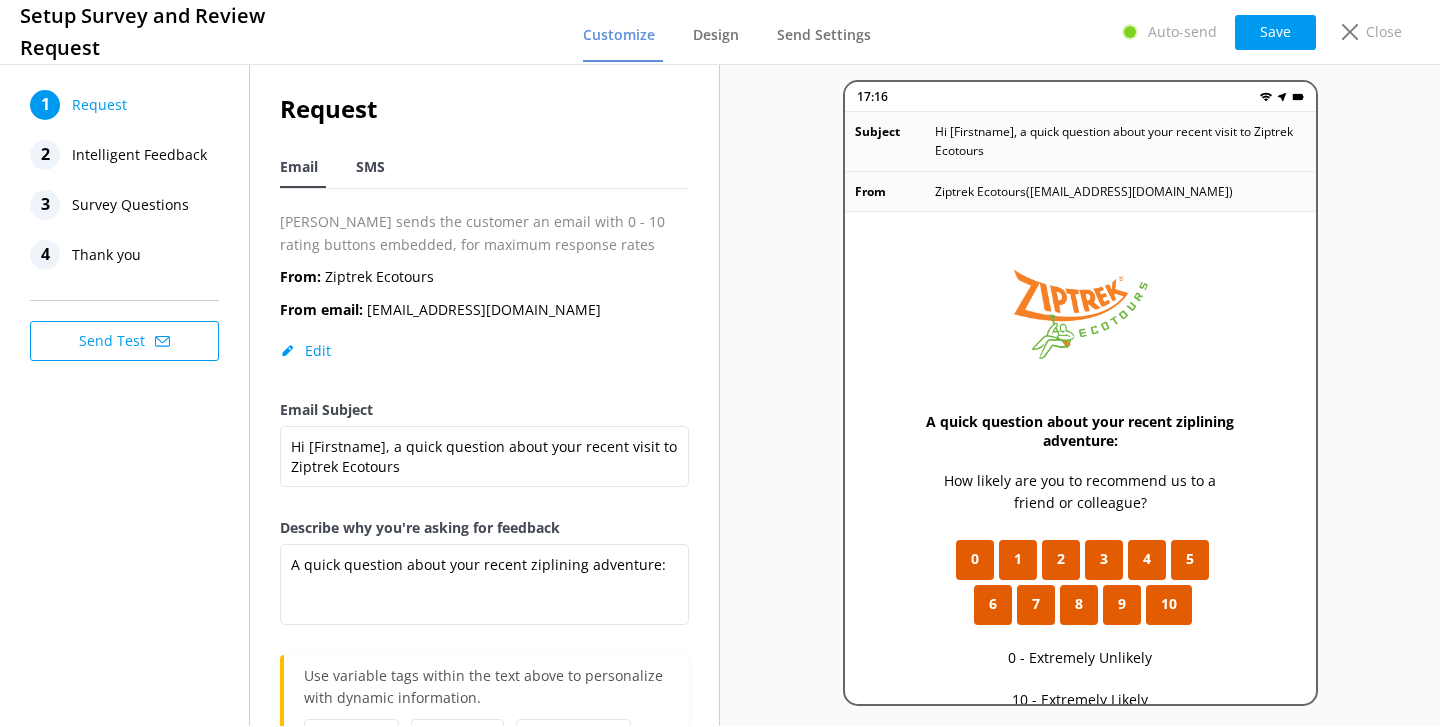 click on "SMS" at bounding box center [370, 167] 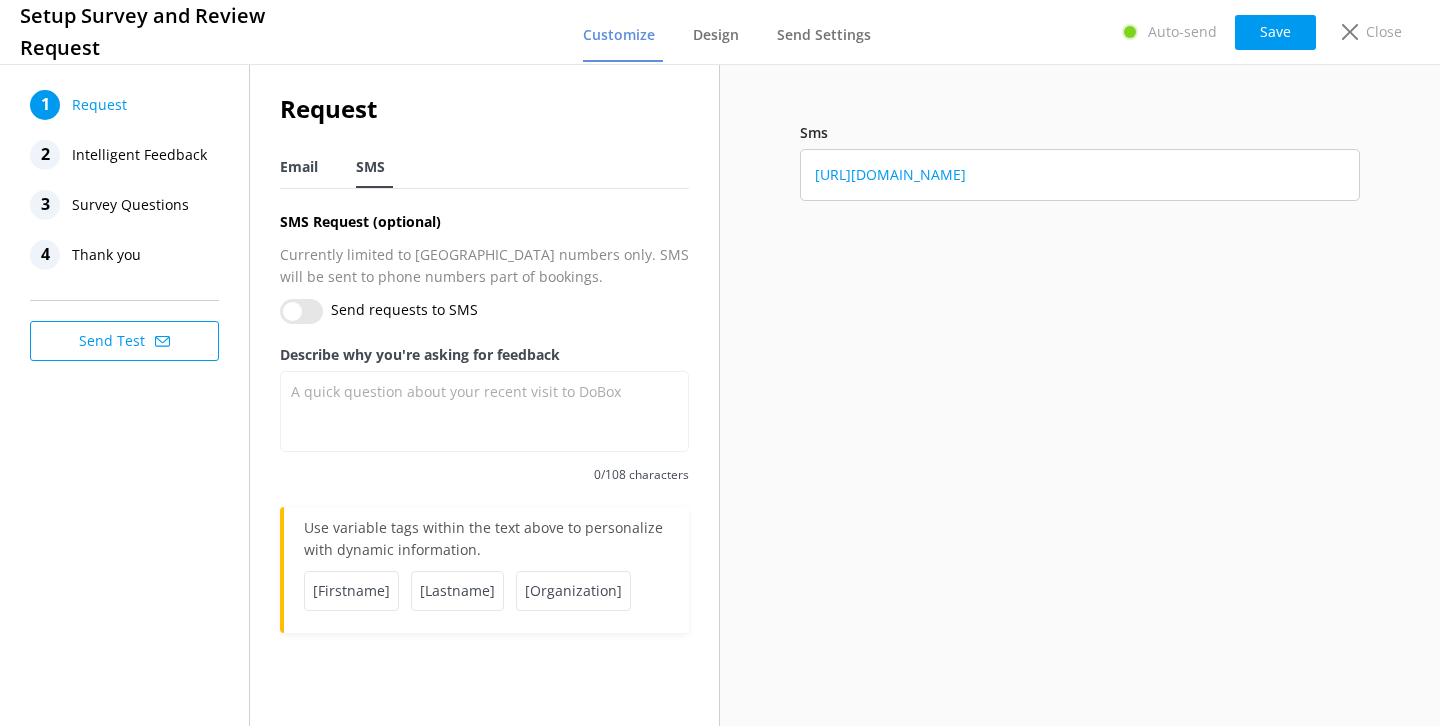 click on "Email" at bounding box center (299, 167) 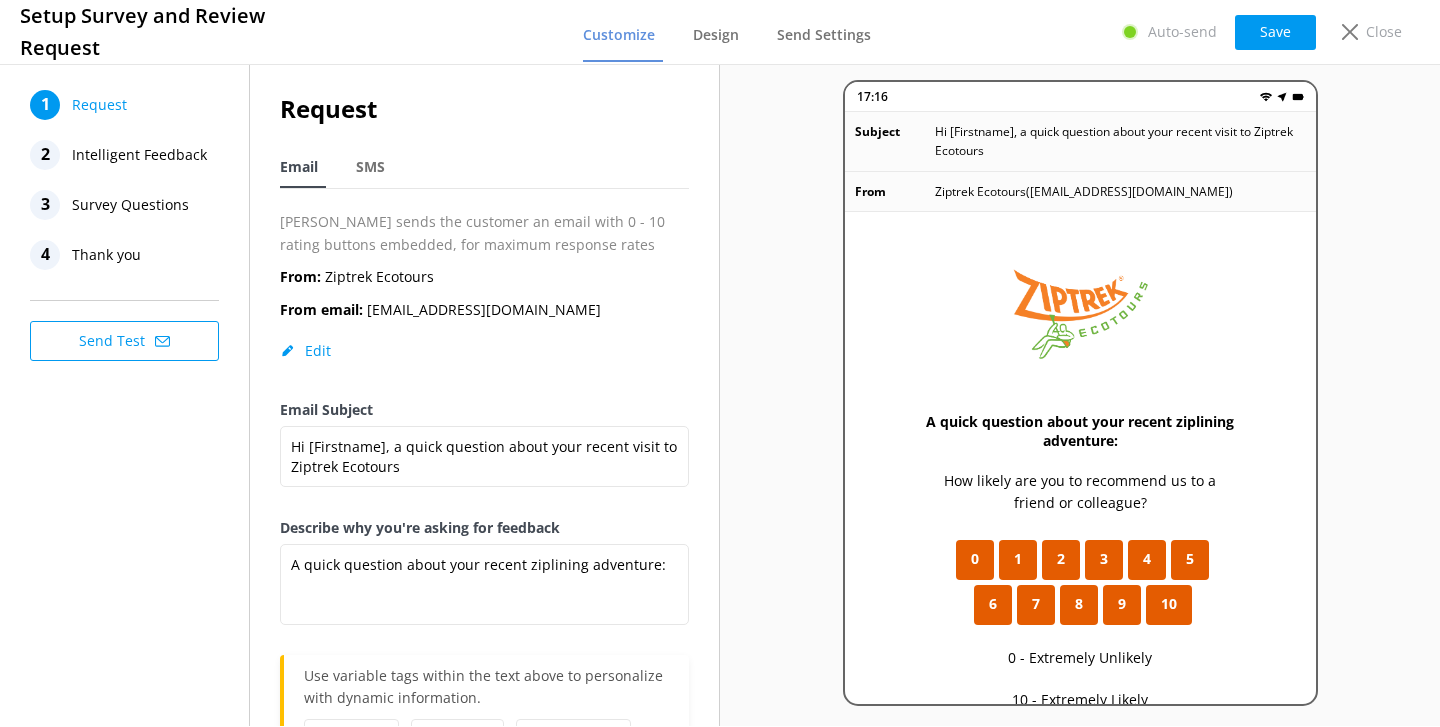 click on "Intelligent Feedback" at bounding box center [139, 155] 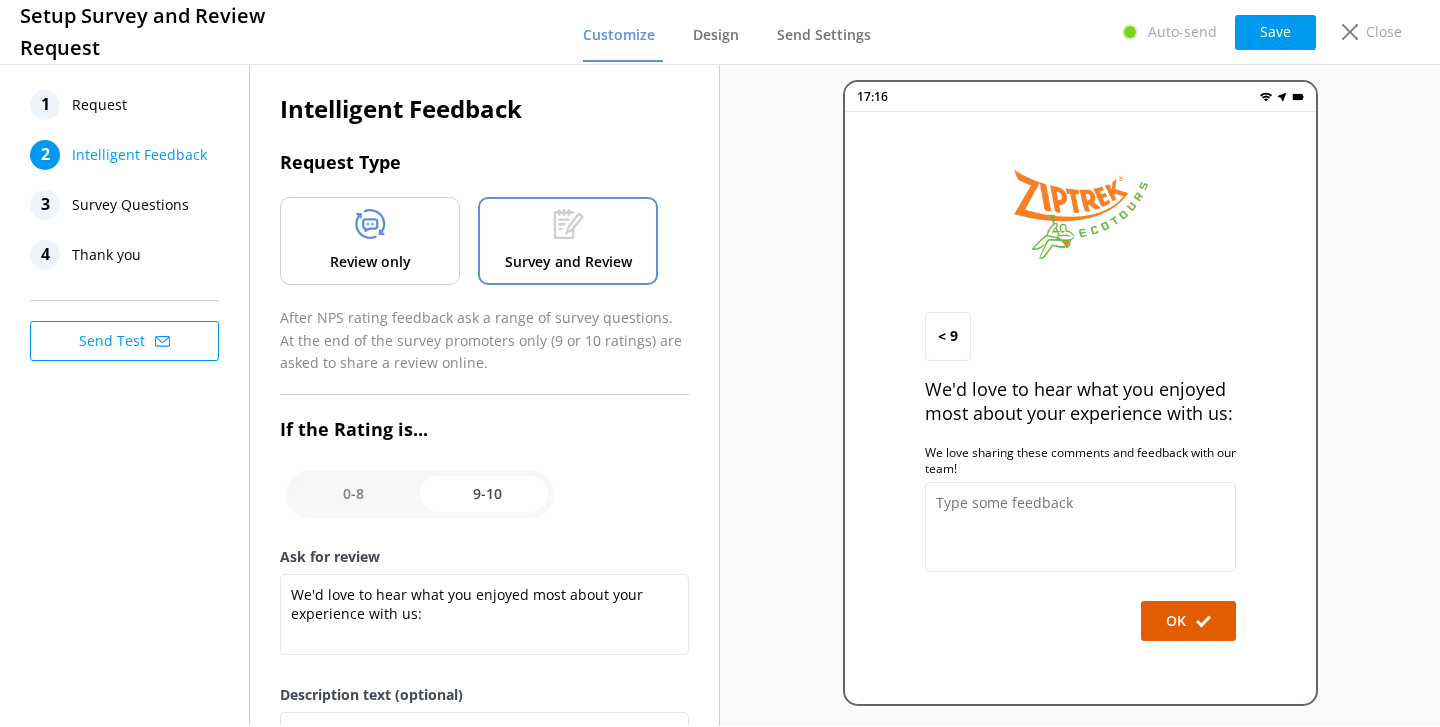 click on "Review only" at bounding box center (370, 241) 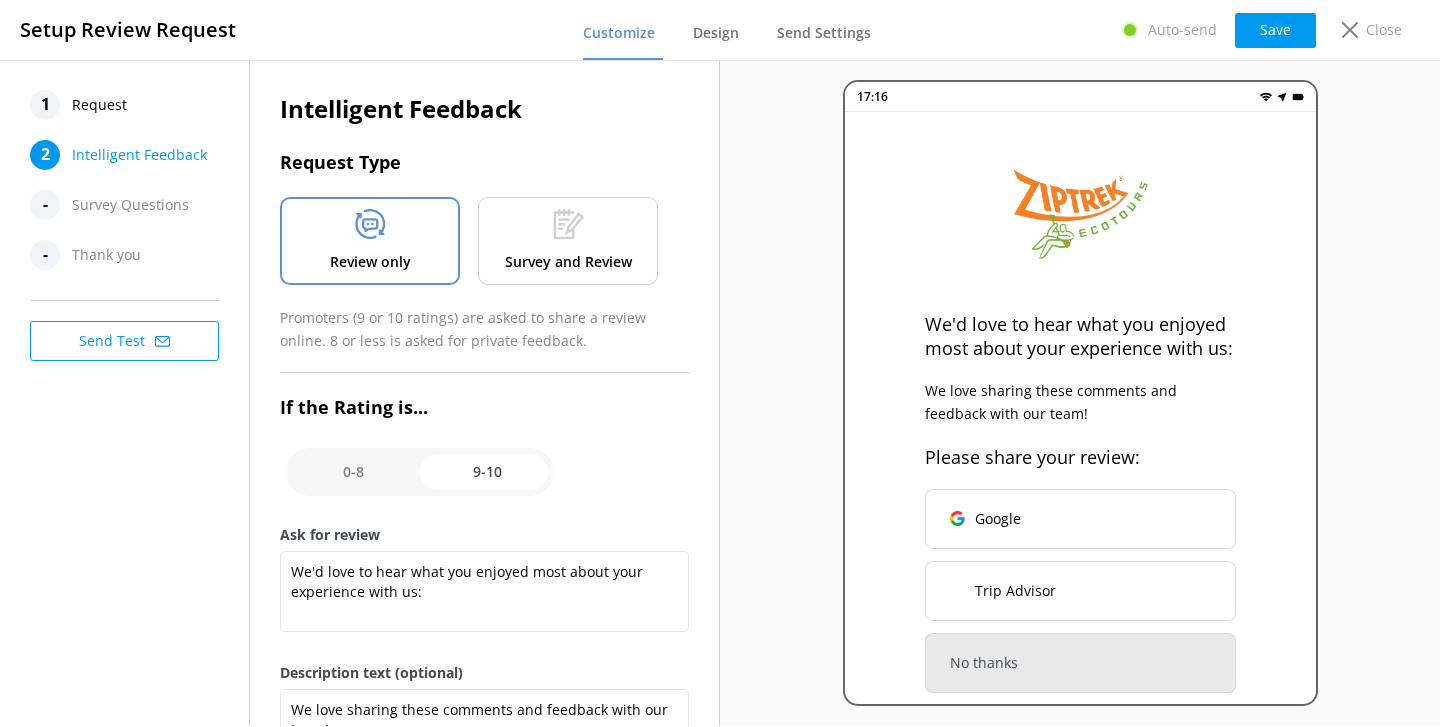click on "Survey and Review" at bounding box center [568, 262] 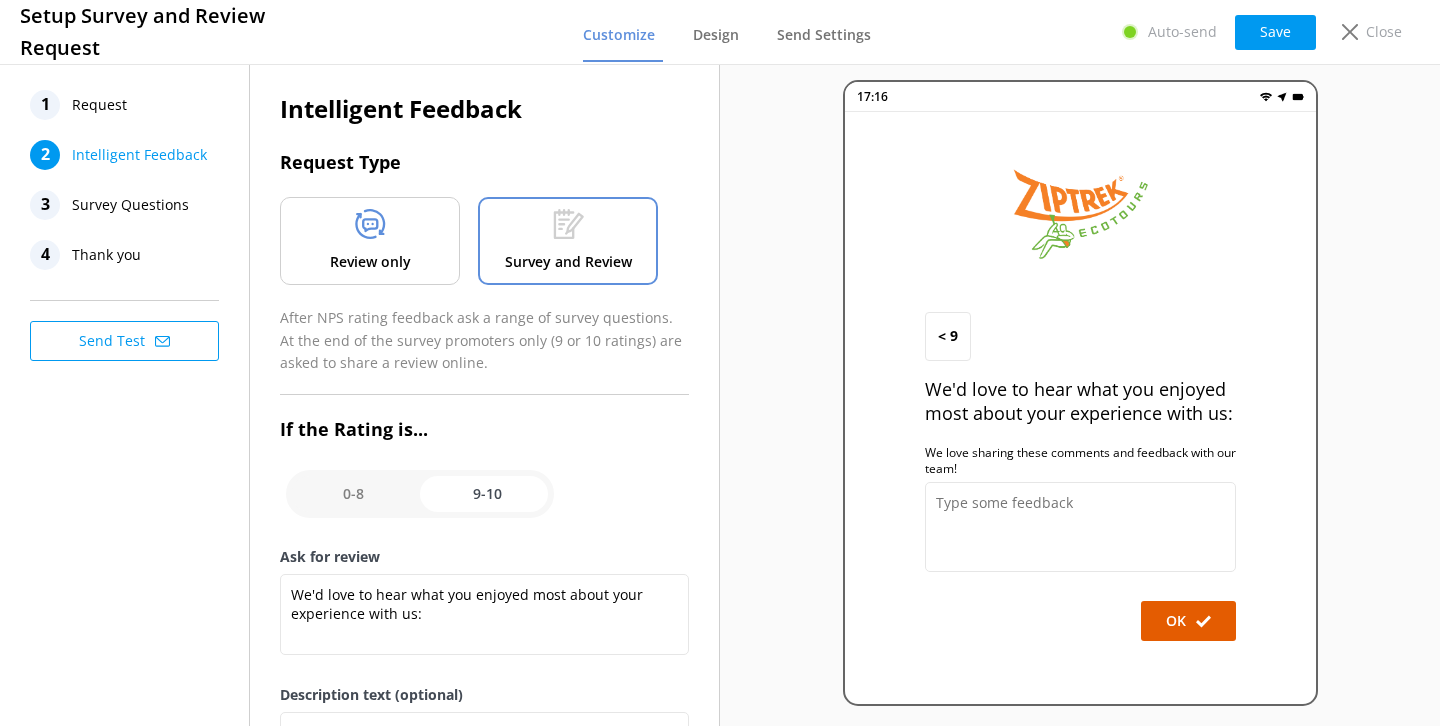 click on "Survey Questions" at bounding box center [130, 205] 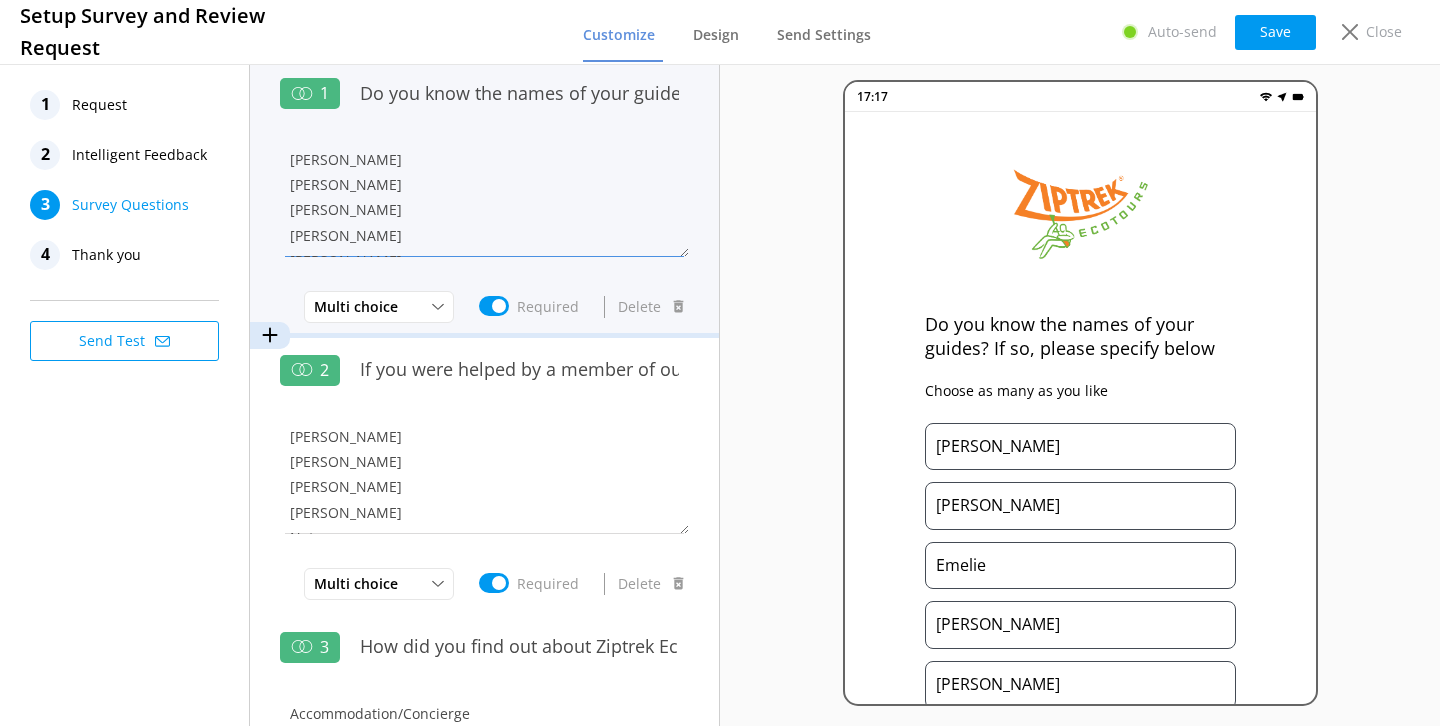 click on "[PERSON_NAME]
[PERSON_NAME]
[PERSON_NAME]
[PERSON_NAME]
[PERSON_NAME]
Aiden
[PERSON_NAME]
[PERSON_NAME]
Odin
[PERSON_NAME]
[PERSON_NAME] (Ue)
[PERSON_NAME]
Not sure" at bounding box center [484, 197] 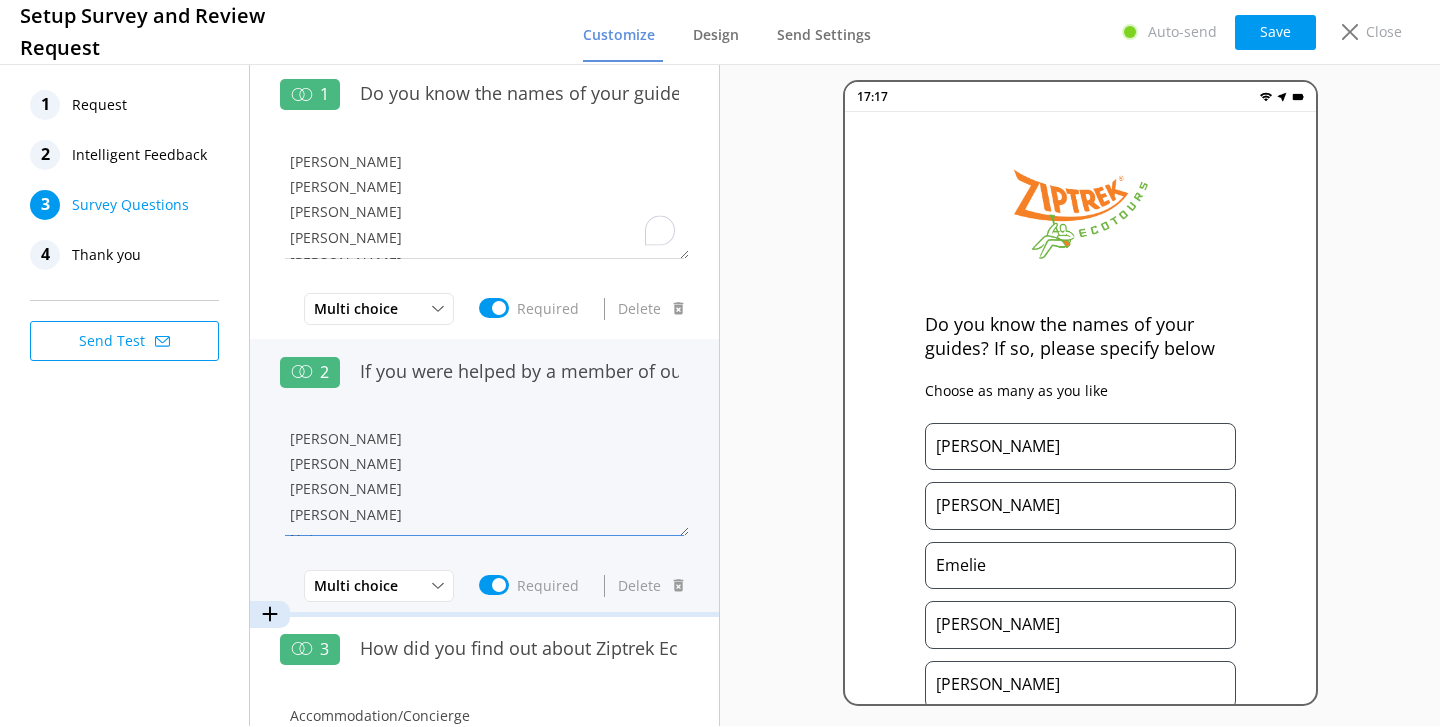 click on "[PERSON_NAME]
[PERSON_NAME]
[PERSON_NAME]
[PERSON_NAME]
Not sure" at bounding box center (484, 476) 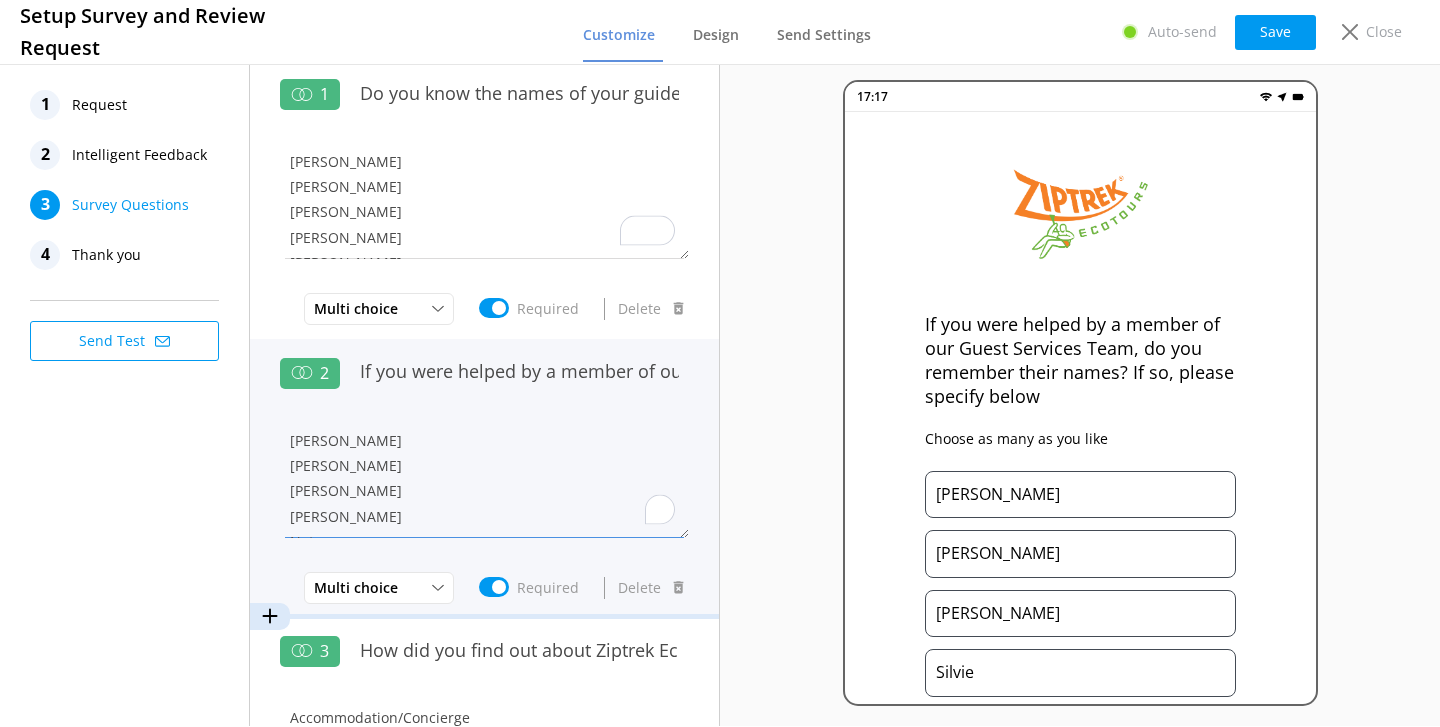 scroll, scrollTop: 126, scrollLeft: 0, axis: vertical 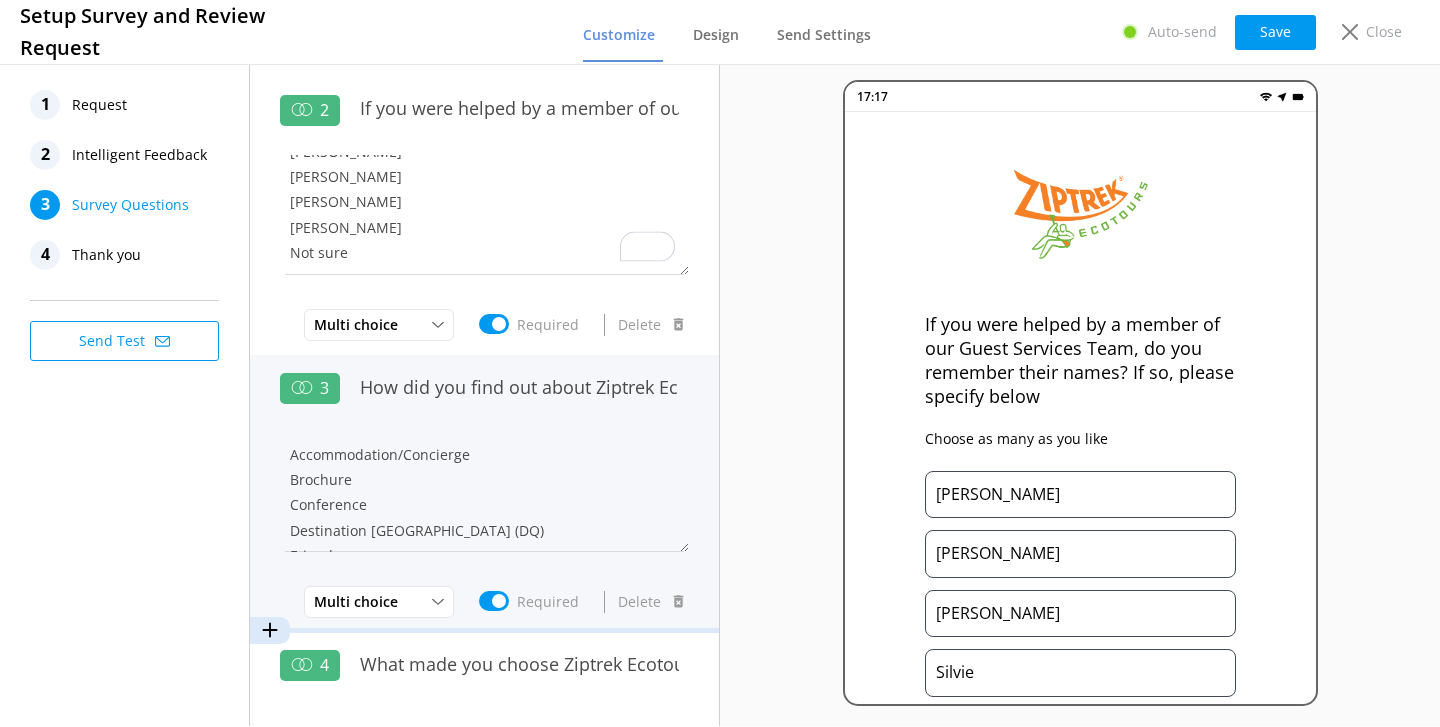 click on "How did you find out about Ziptrek Ecotours?" at bounding box center (519, 398) 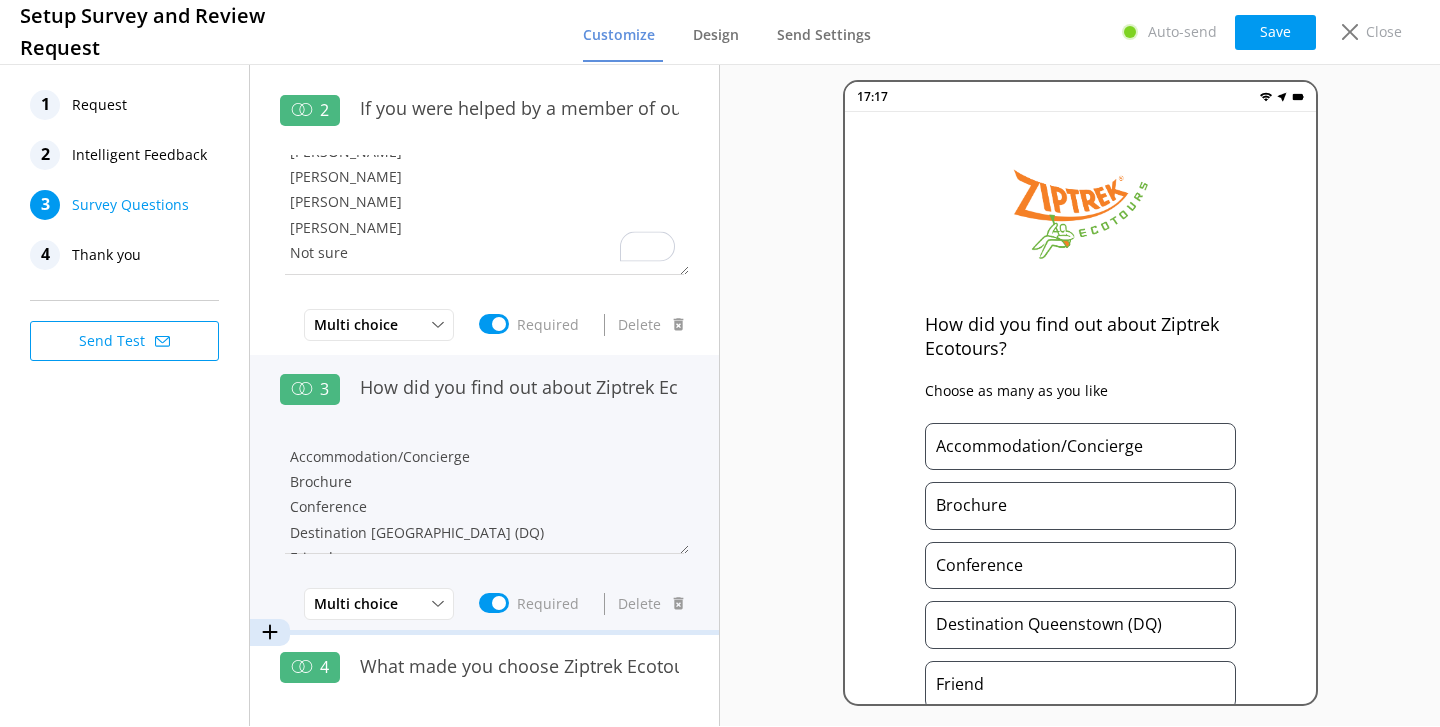 scroll, scrollTop: 528, scrollLeft: 0, axis: vertical 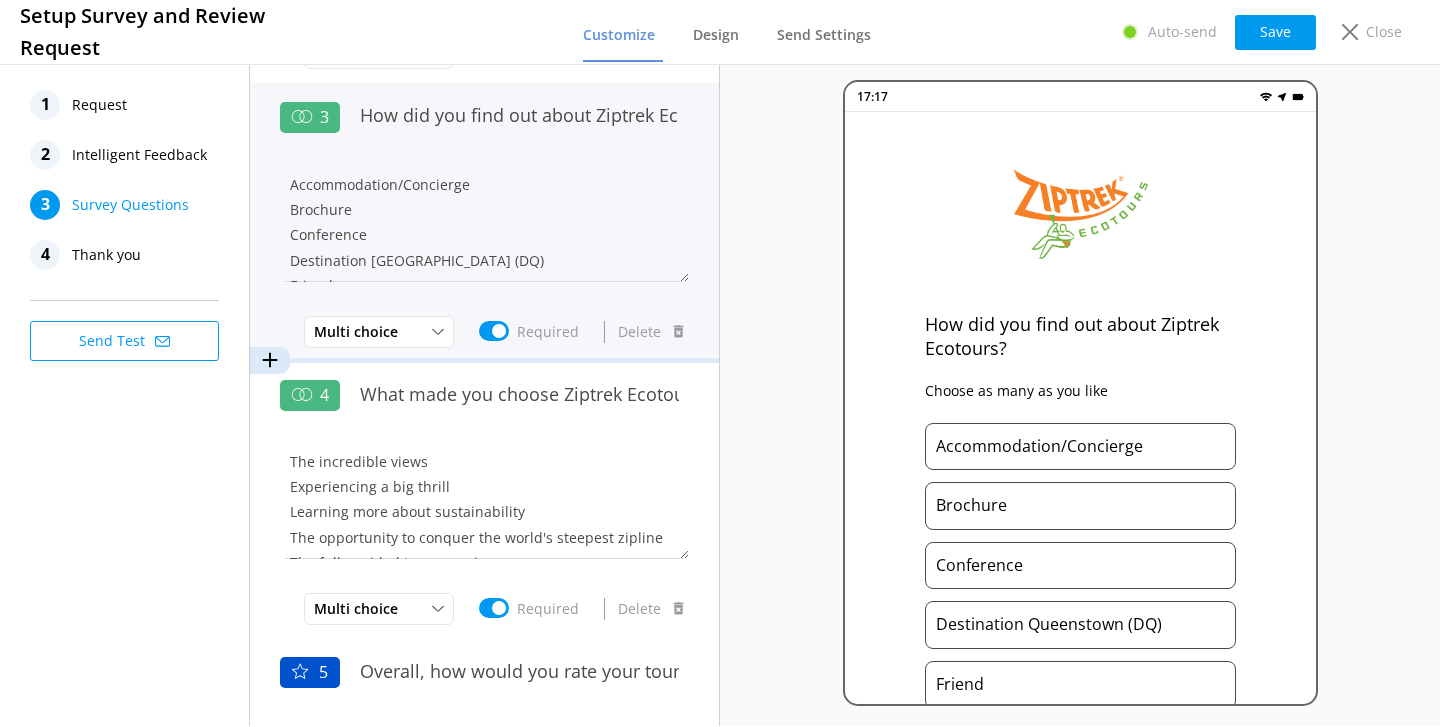 click on "What made you choose Ziptrek Ecotours?" at bounding box center (519, 405) 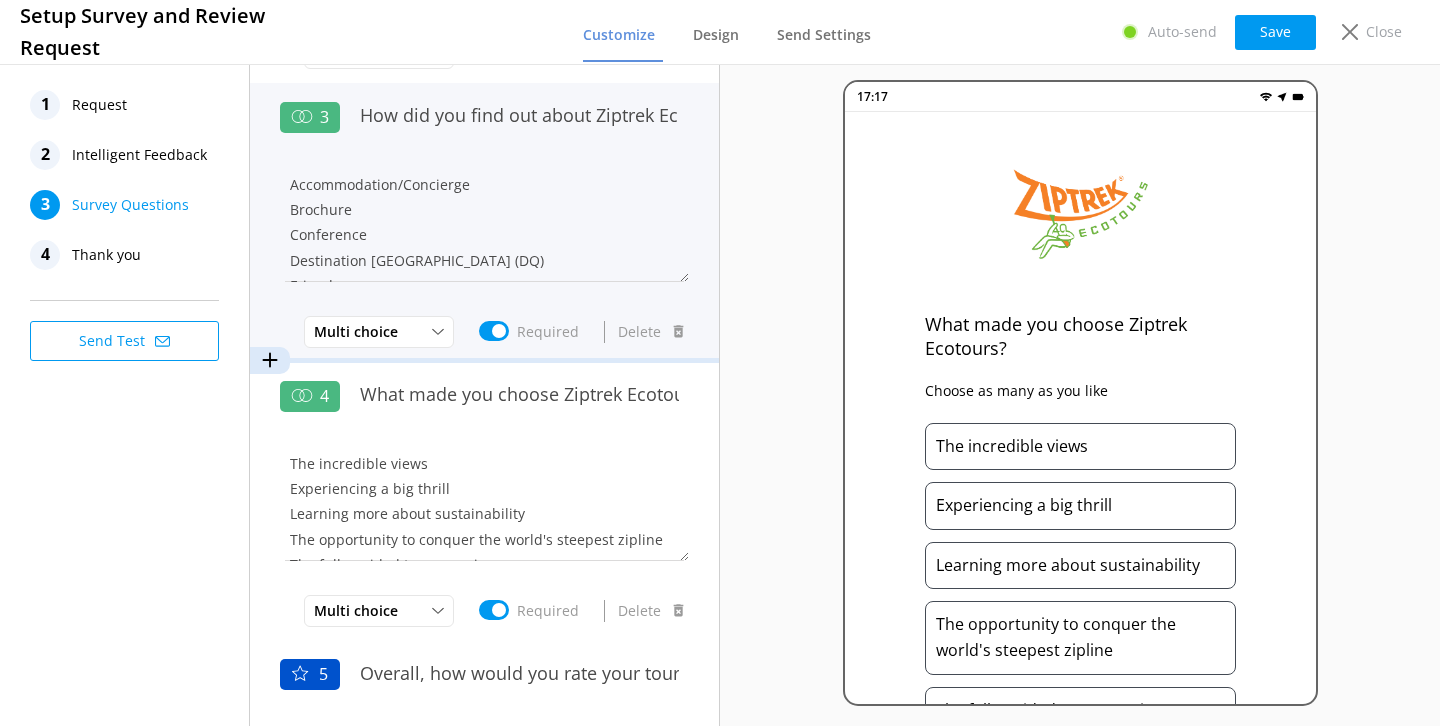 scroll, scrollTop: 535, scrollLeft: 0, axis: vertical 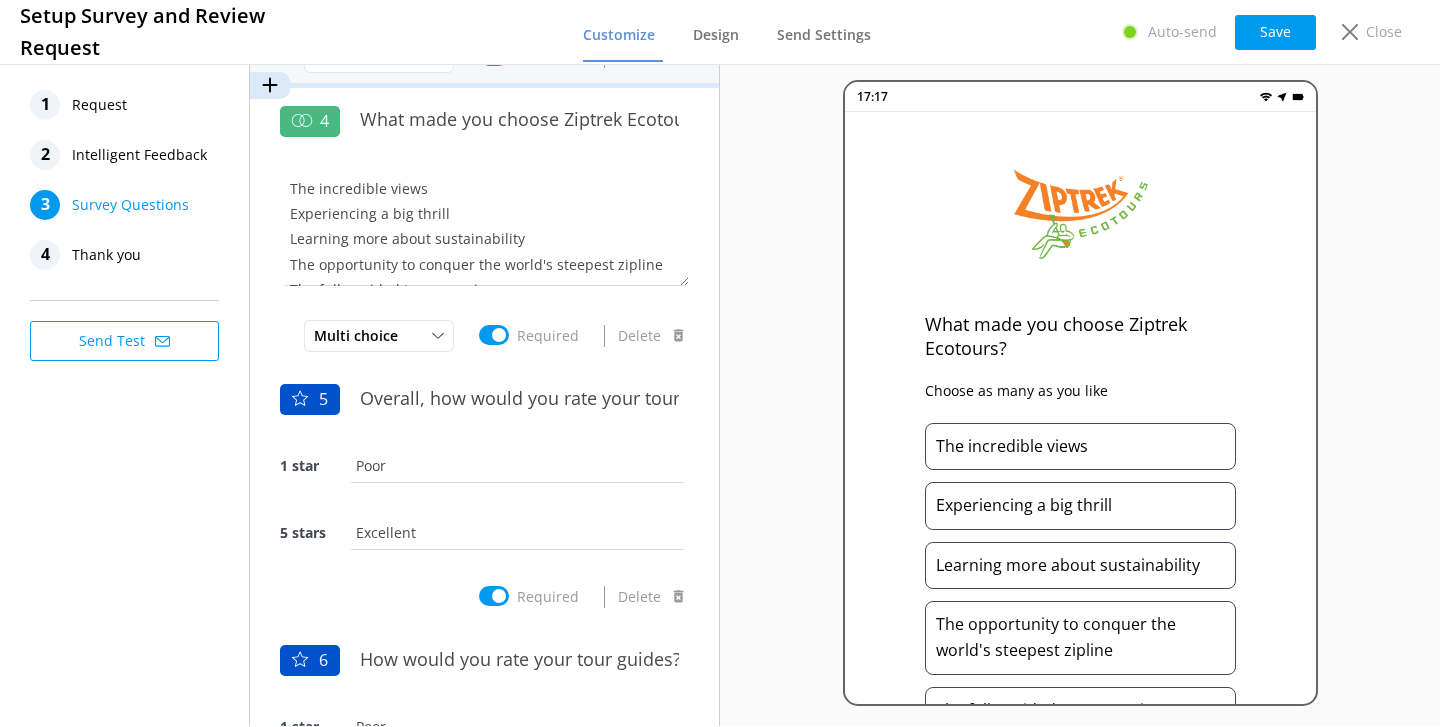 click on "Overall, how would you rate your tour experience?" at bounding box center [519, 409] 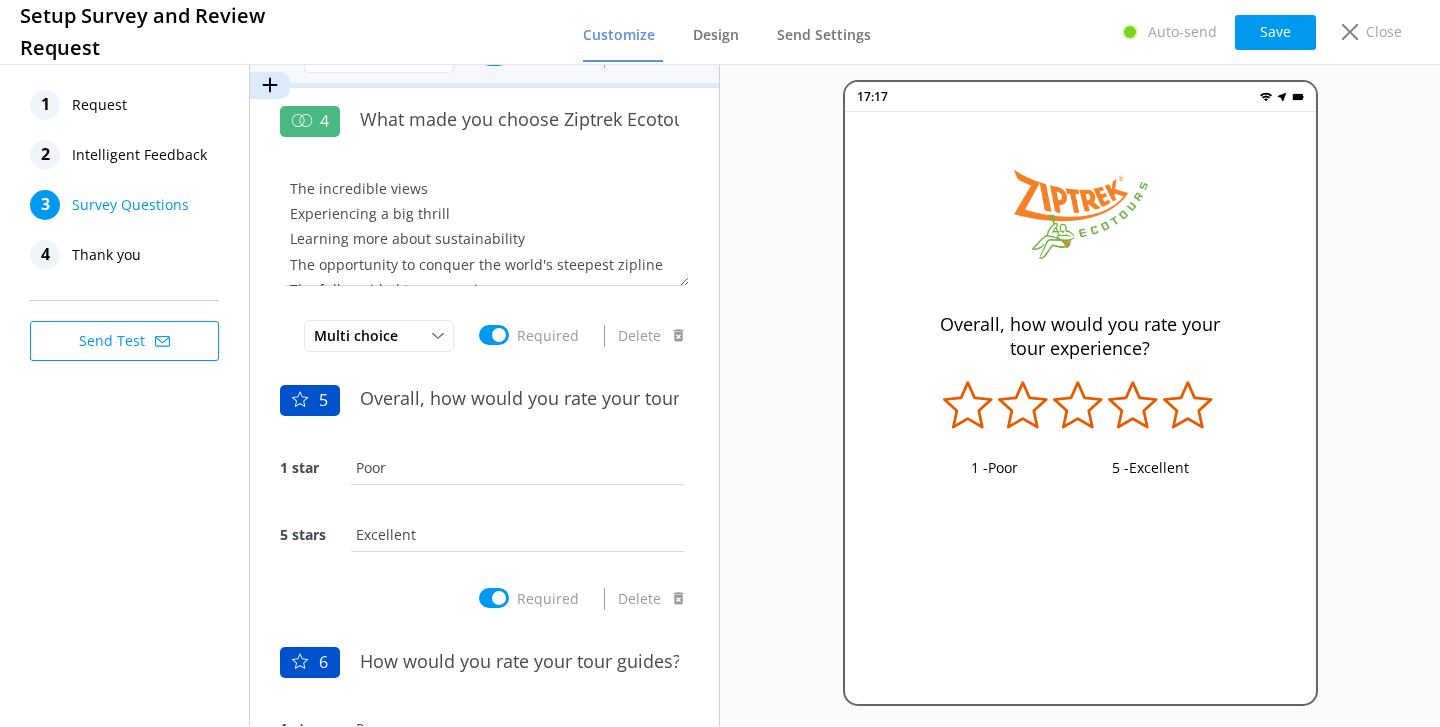 scroll, scrollTop: 1088, scrollLeft: 0, axis: vertical 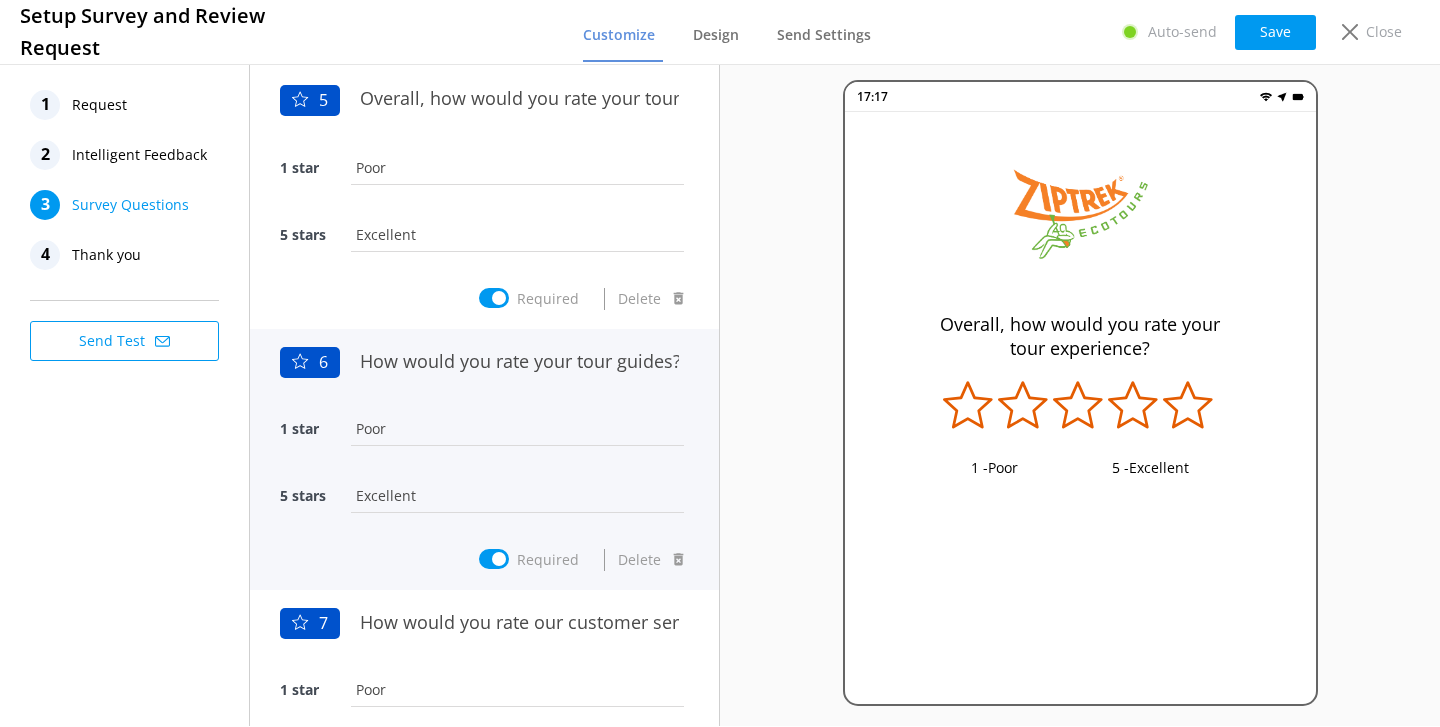 click on "Poor" at bounding box center (517, 428) 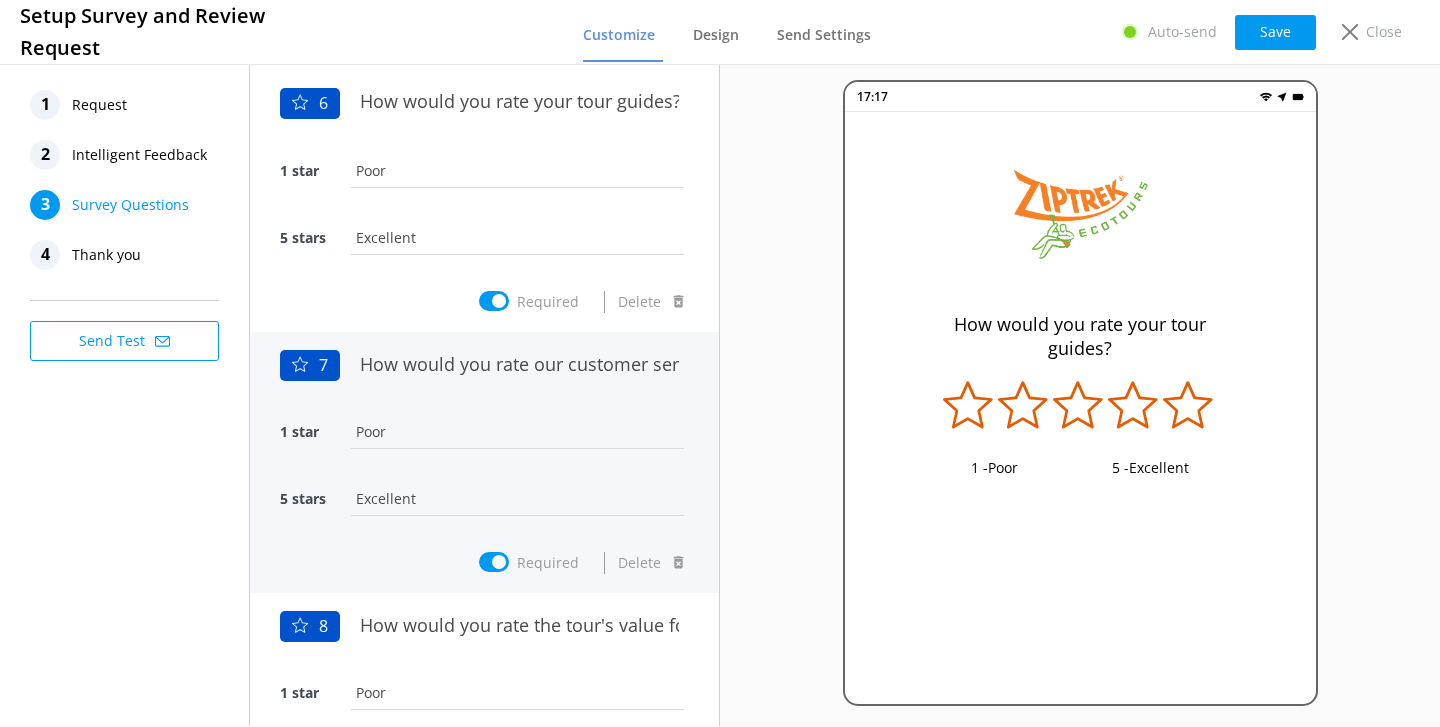 click on "Poor" at bounding box center [517, 431] 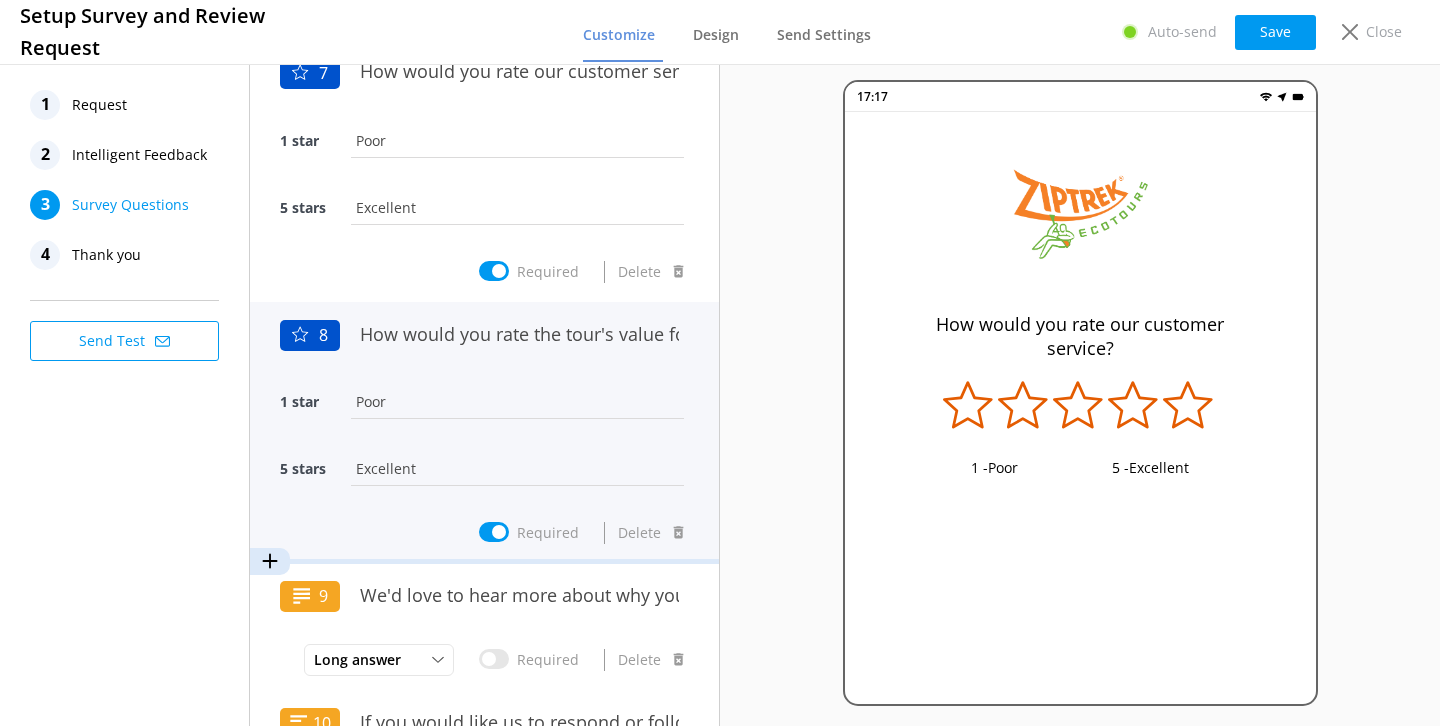 click on "Poor" at bounding box center (517, 401) 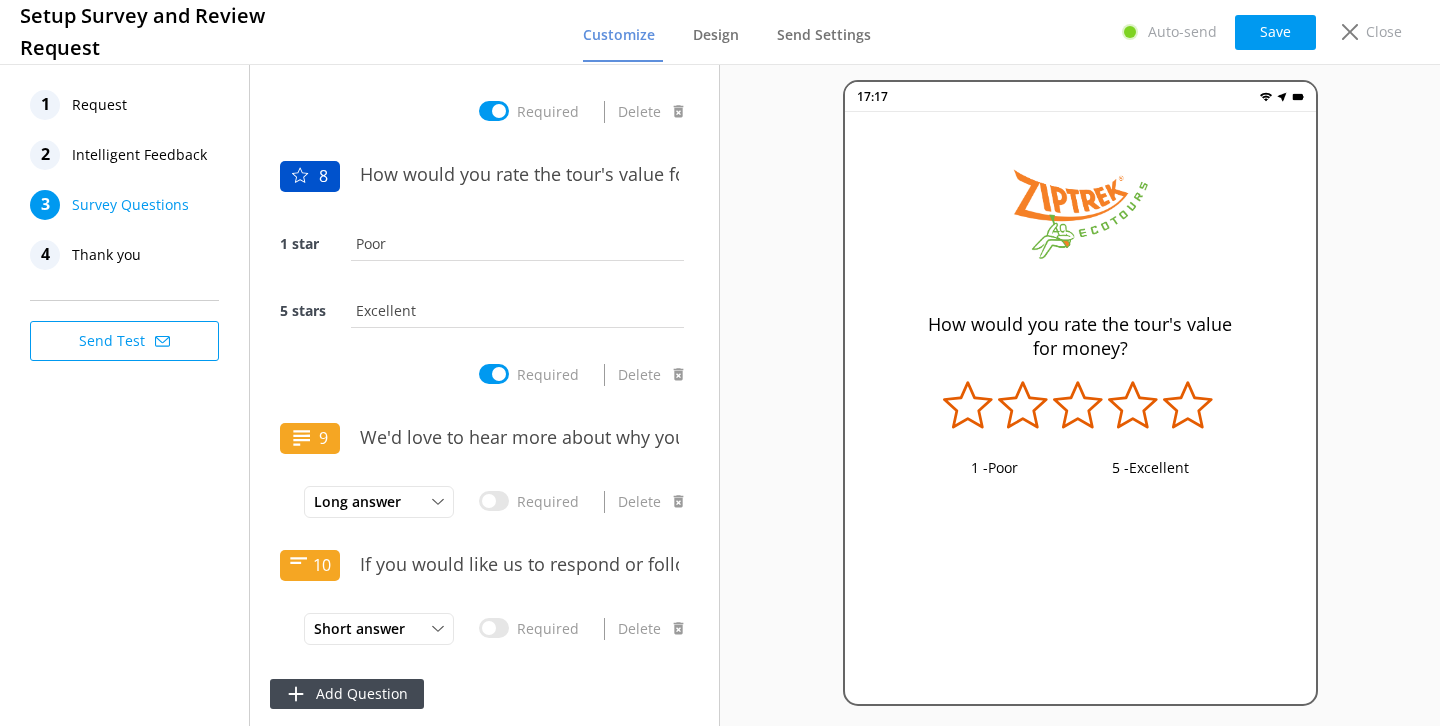 click on "Thank you" at bounding box center [106, 255] 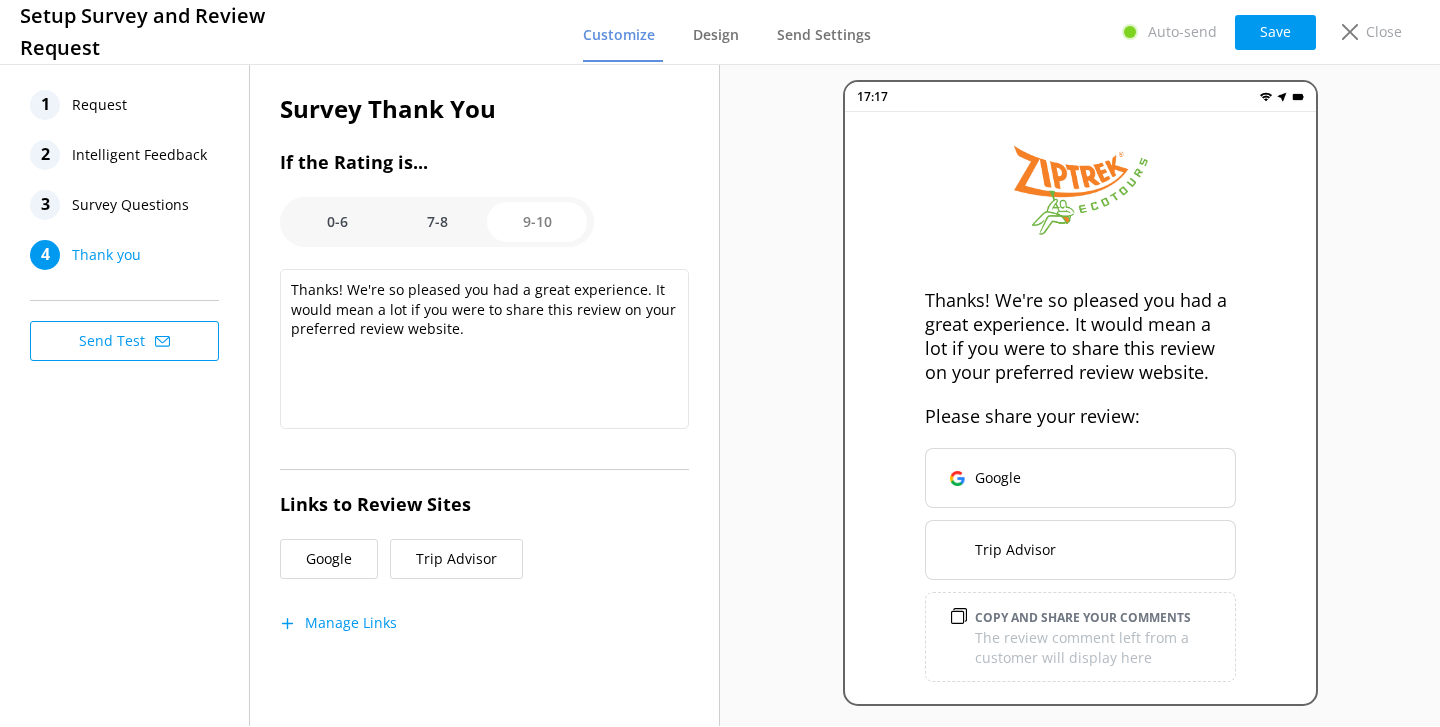 click on "7-8" at bounding box center [437, 222] 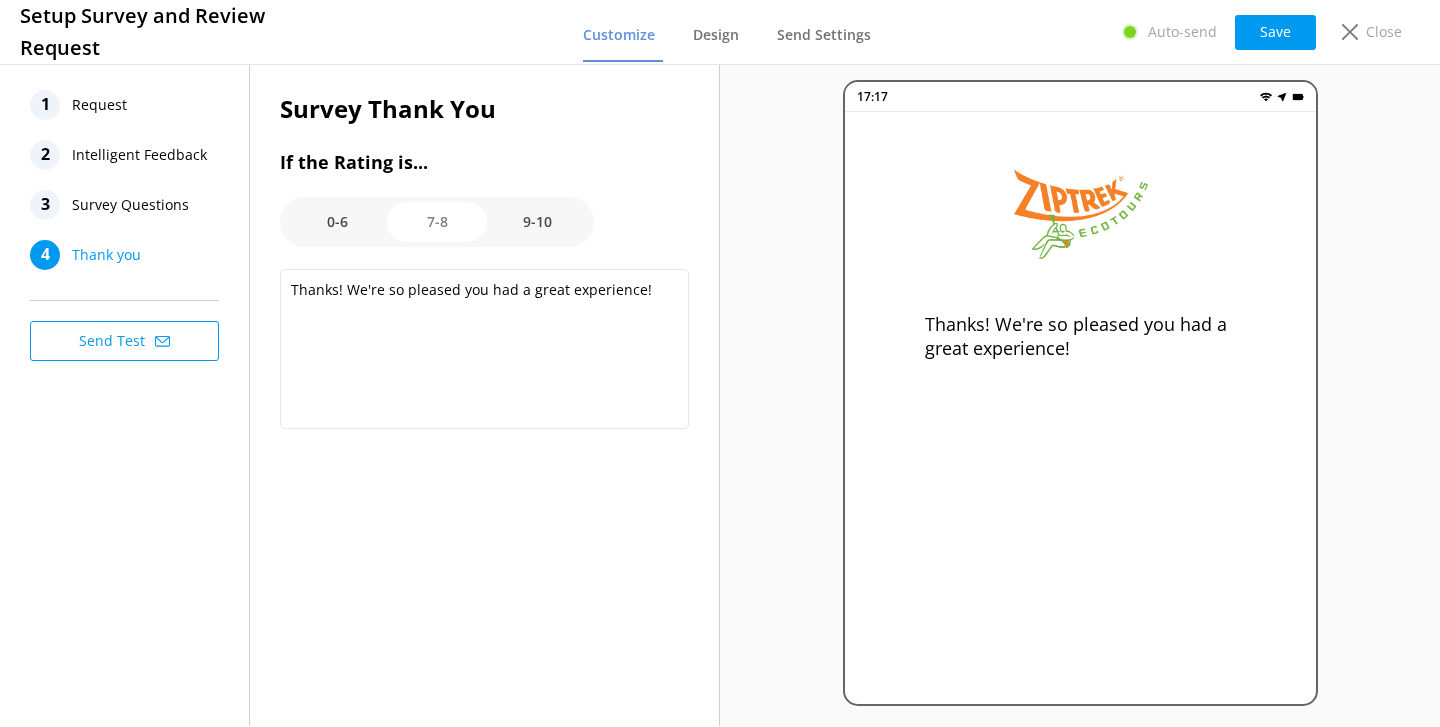 click on "0-6" at bounding box center (337, 222) 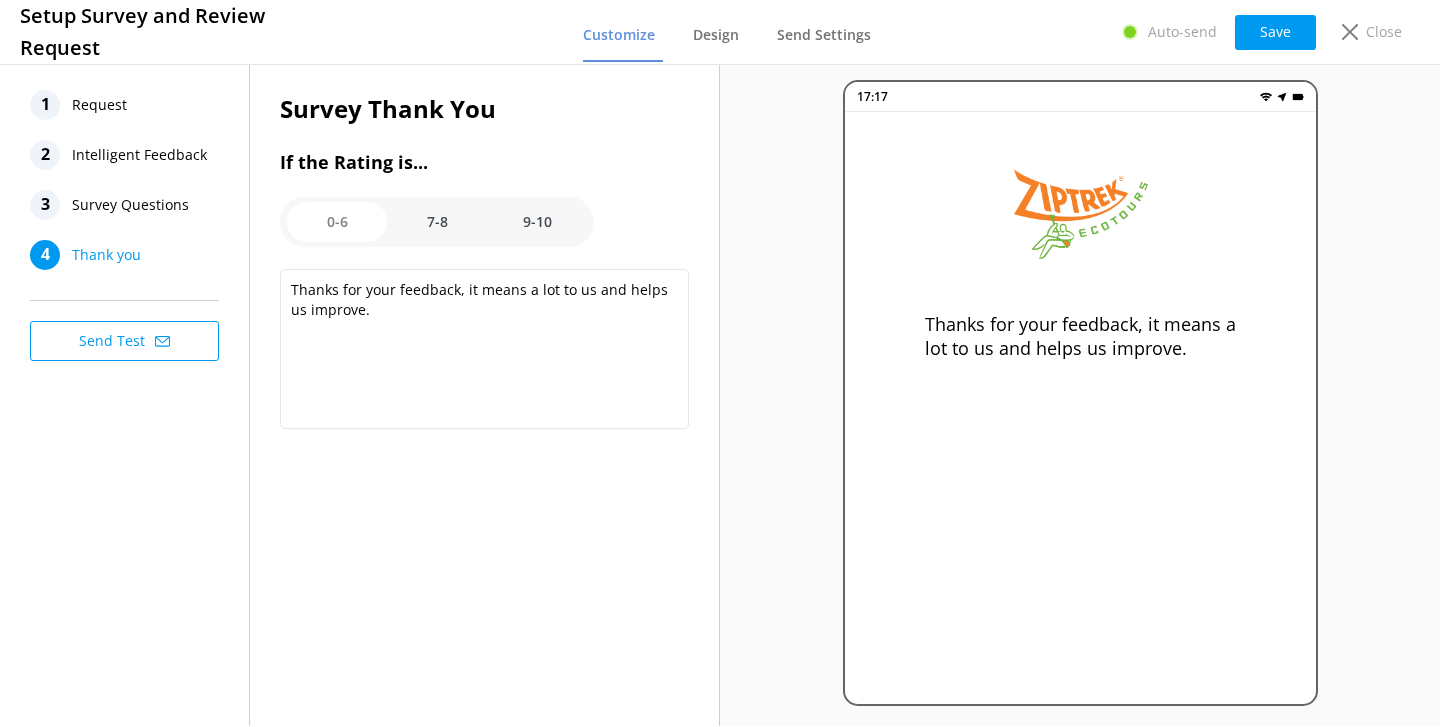 click on "7-8" at bounding box center (437, 222) 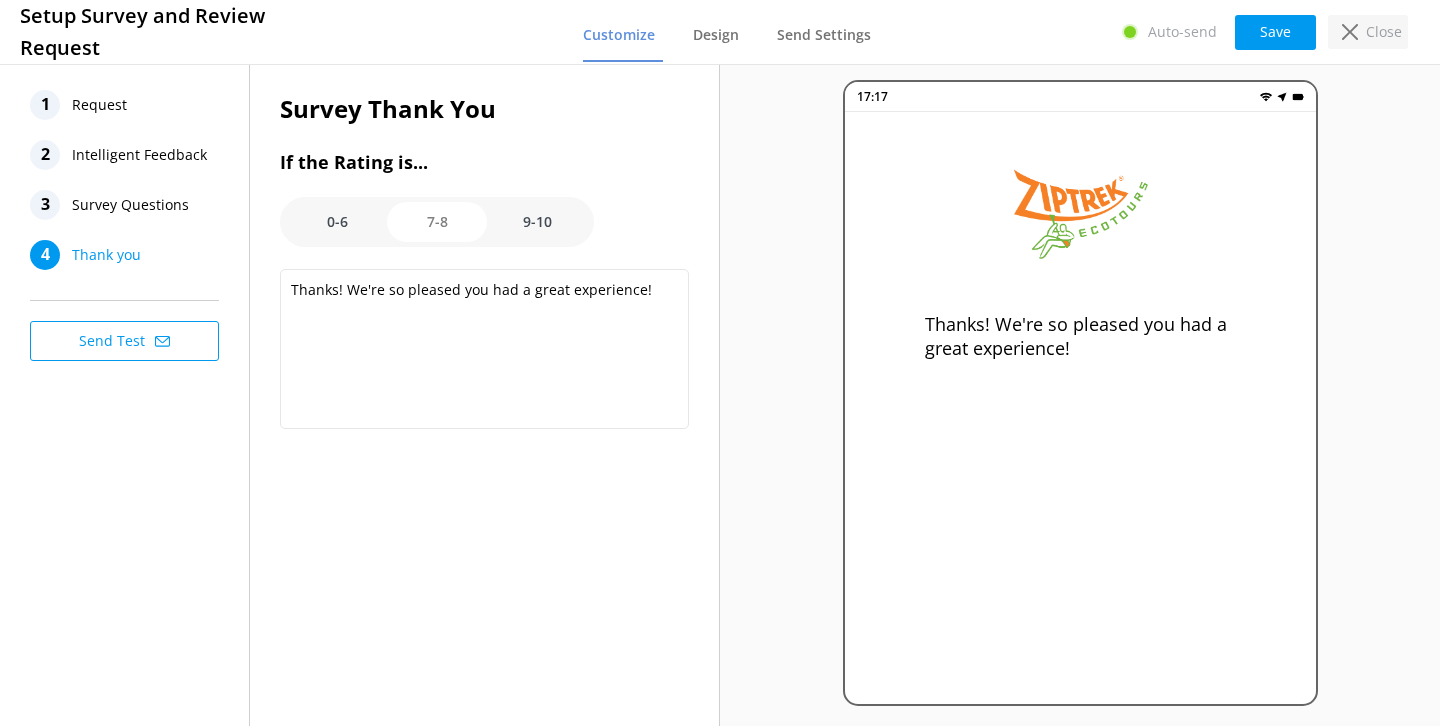 click 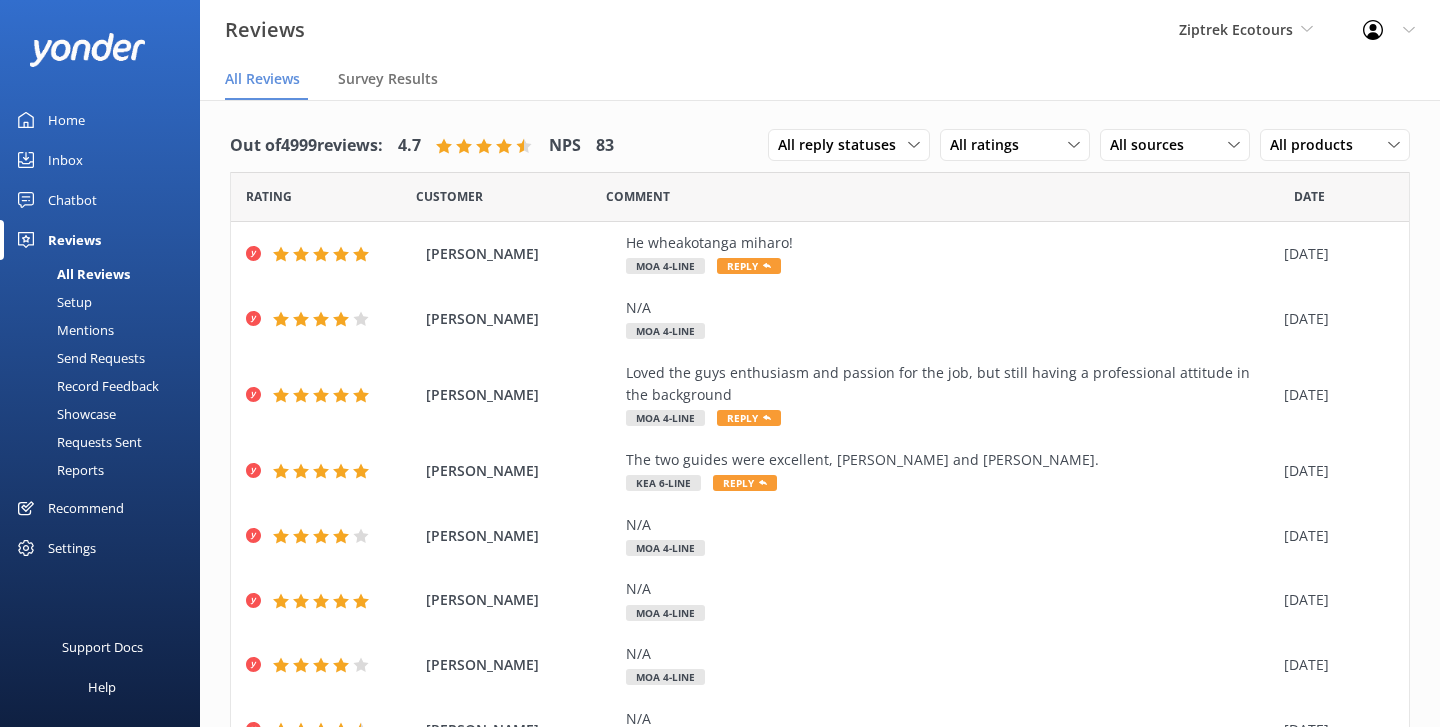 click on "Setup" at bounding box center (52, 302) 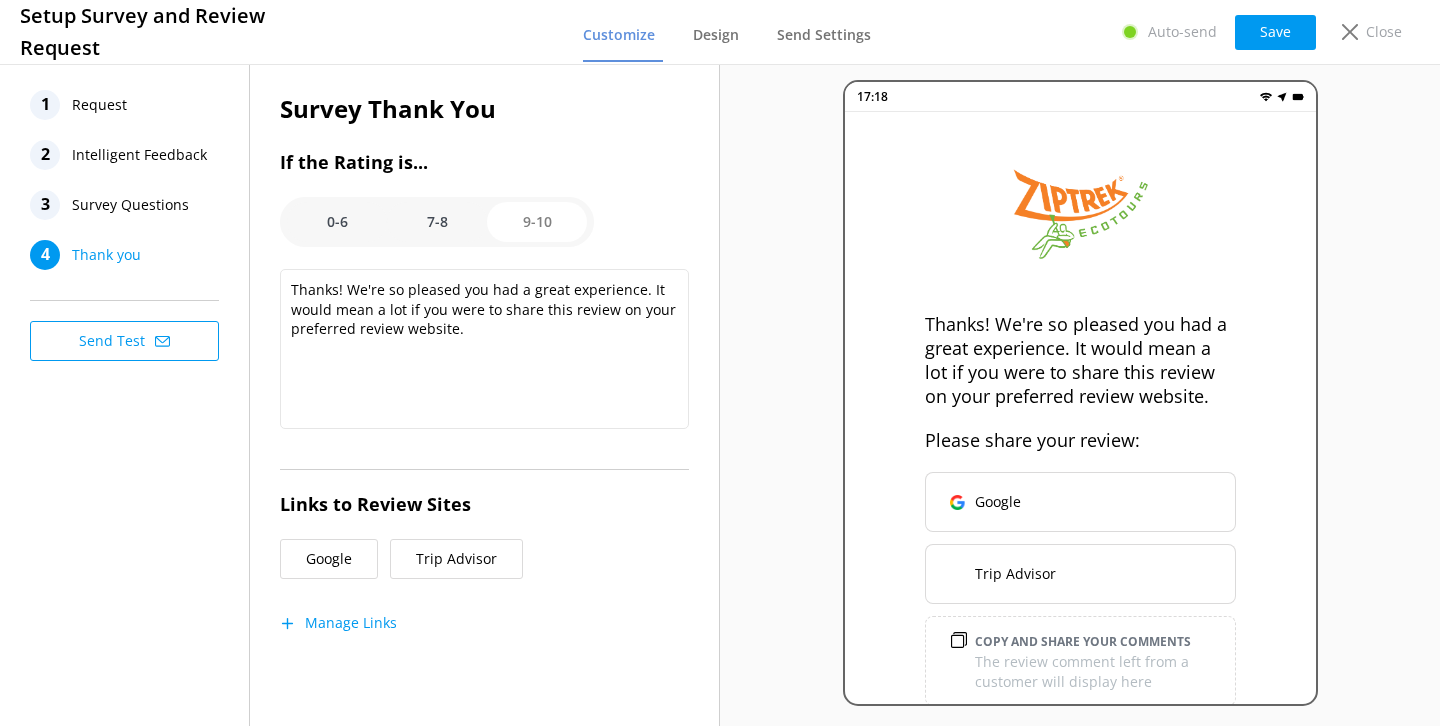 click on "Intelligent Feedback" at bounding box center (139, 155) 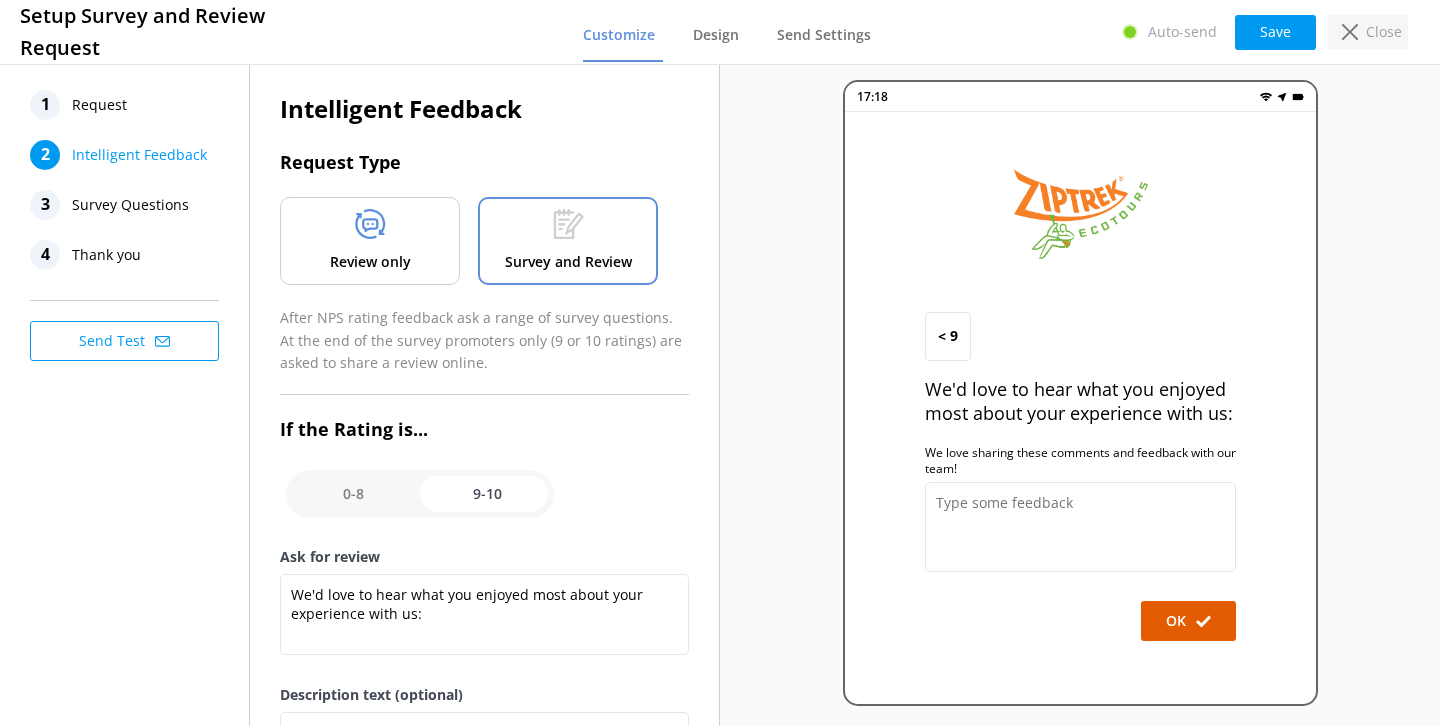 click on "Close" at bounding box center [1384, 32] 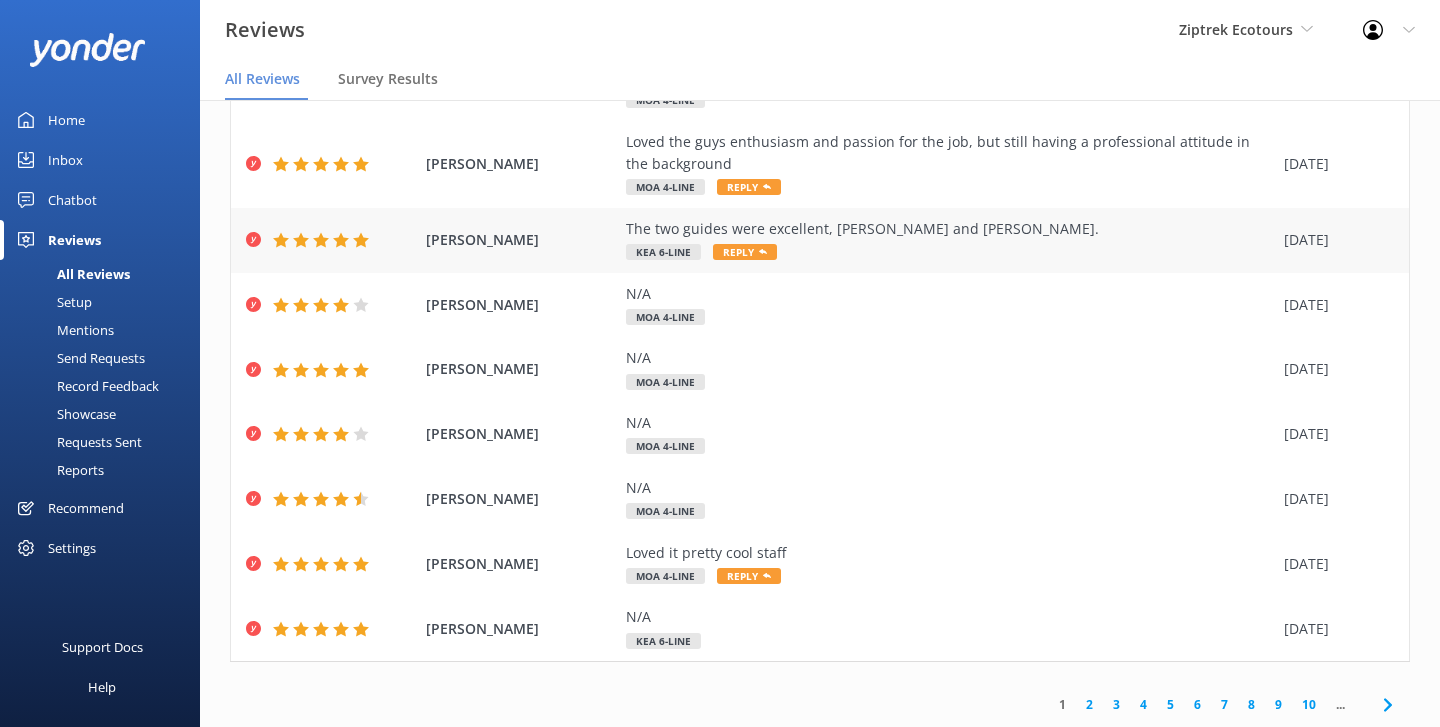 scroll, scrollTop: 0, scrollLeft: 0, axis: both 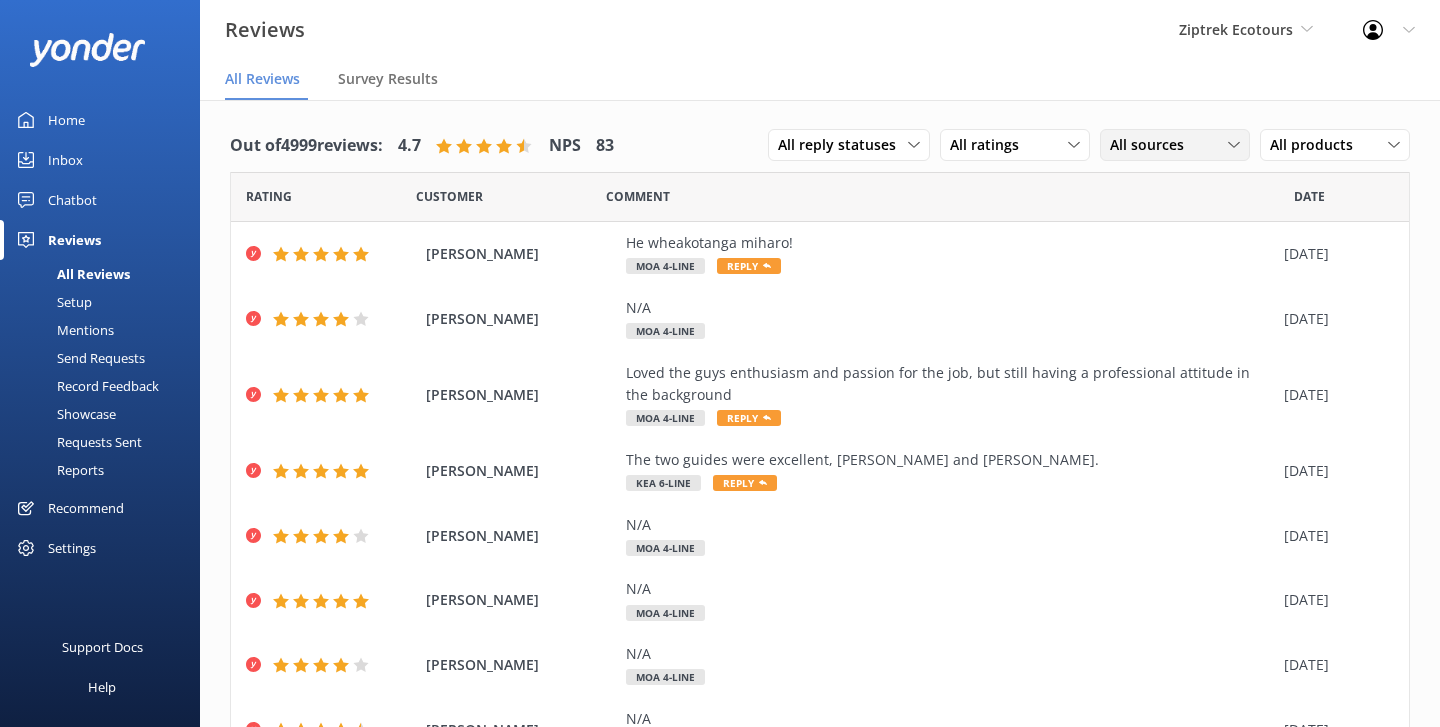 click on "All sources All sources Yonder survey Heard by staff BookMe Get Your Guide Tripadvisor Facebook reviews Google reviews" at bounding box center [1175, 145] 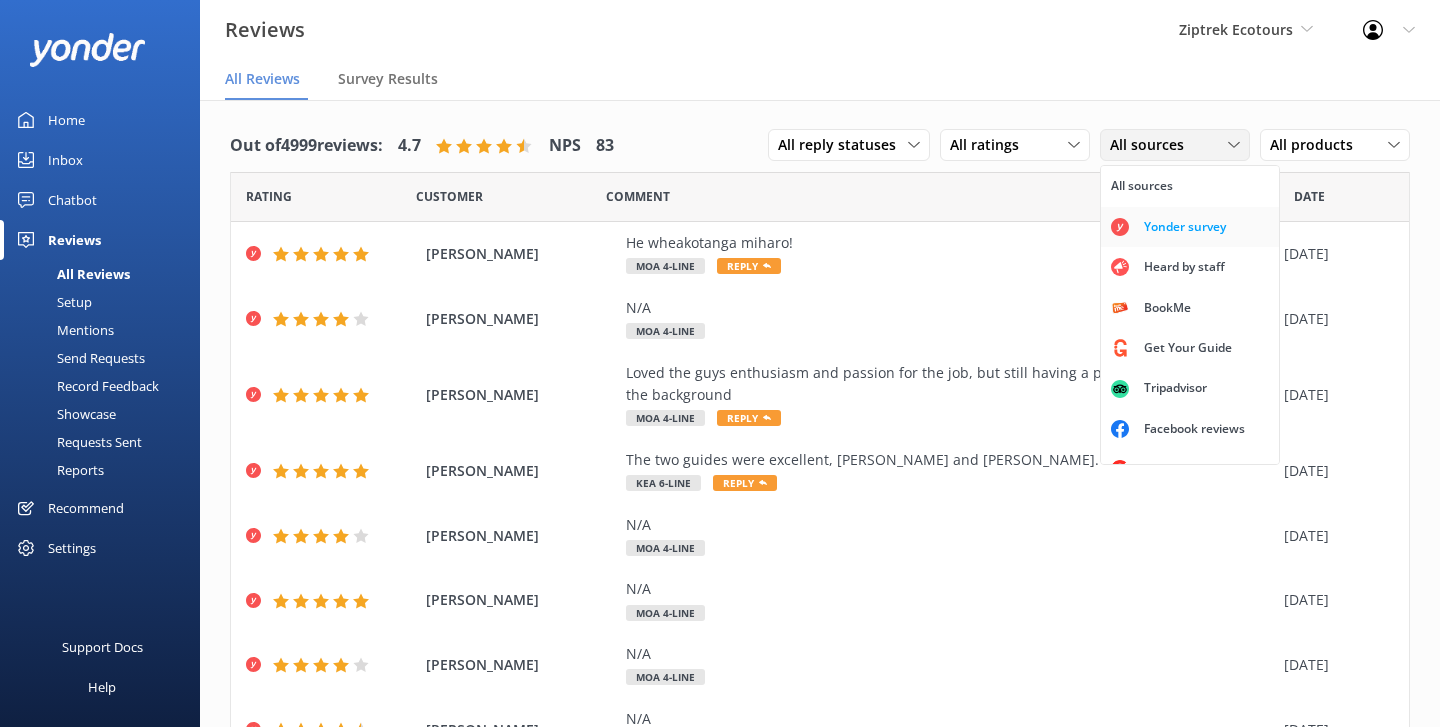 click on "Yonder survey" at bounding box center [1185, 227] 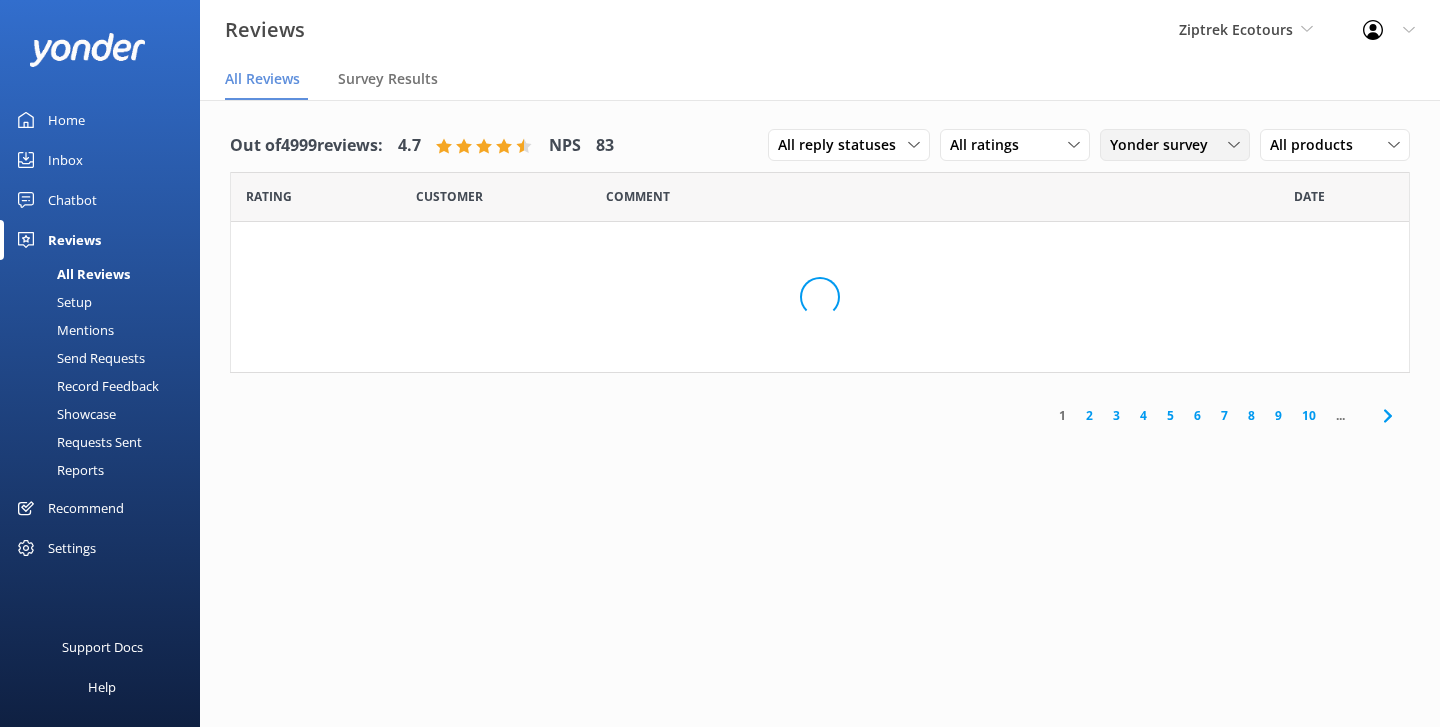 click on "Yonder survey" at bounding box center (1165, 145) 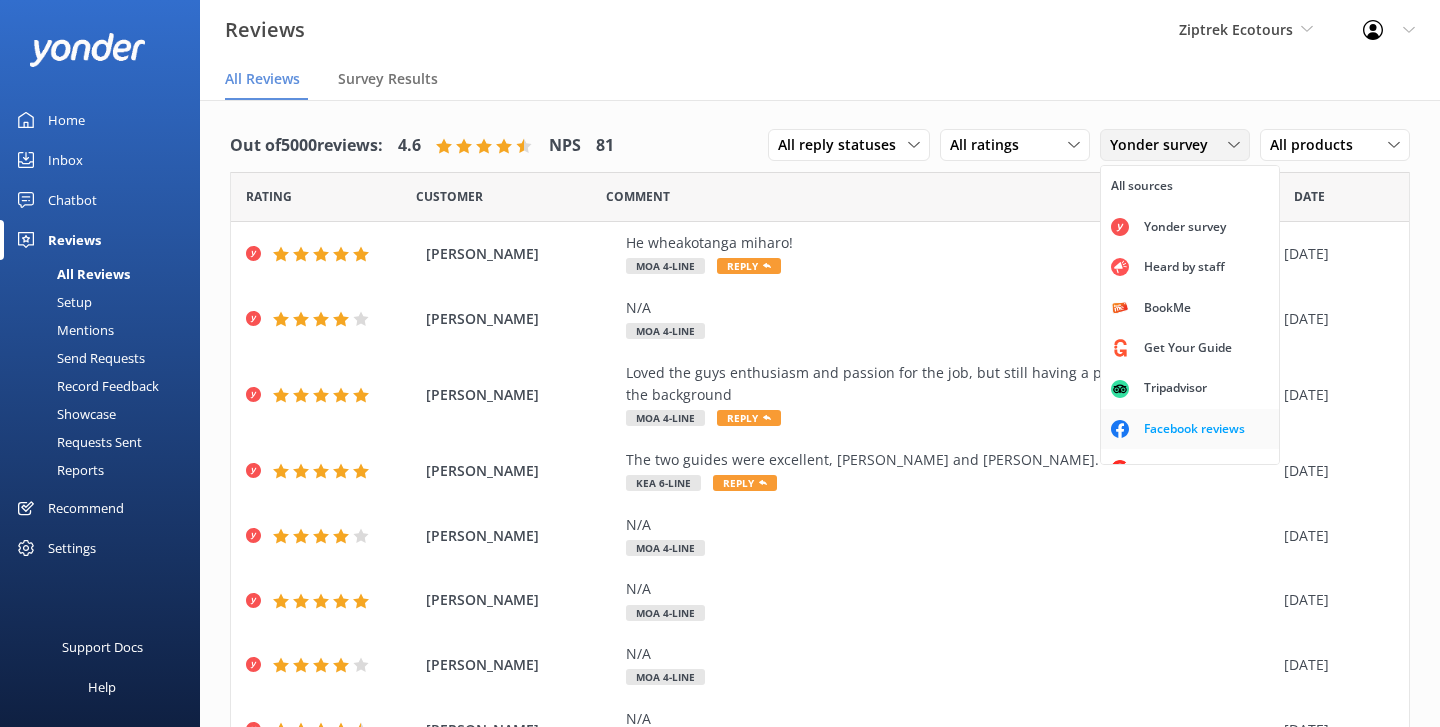 scroll, scrollTop: 25, scrollLeft: 0, axis: vertical 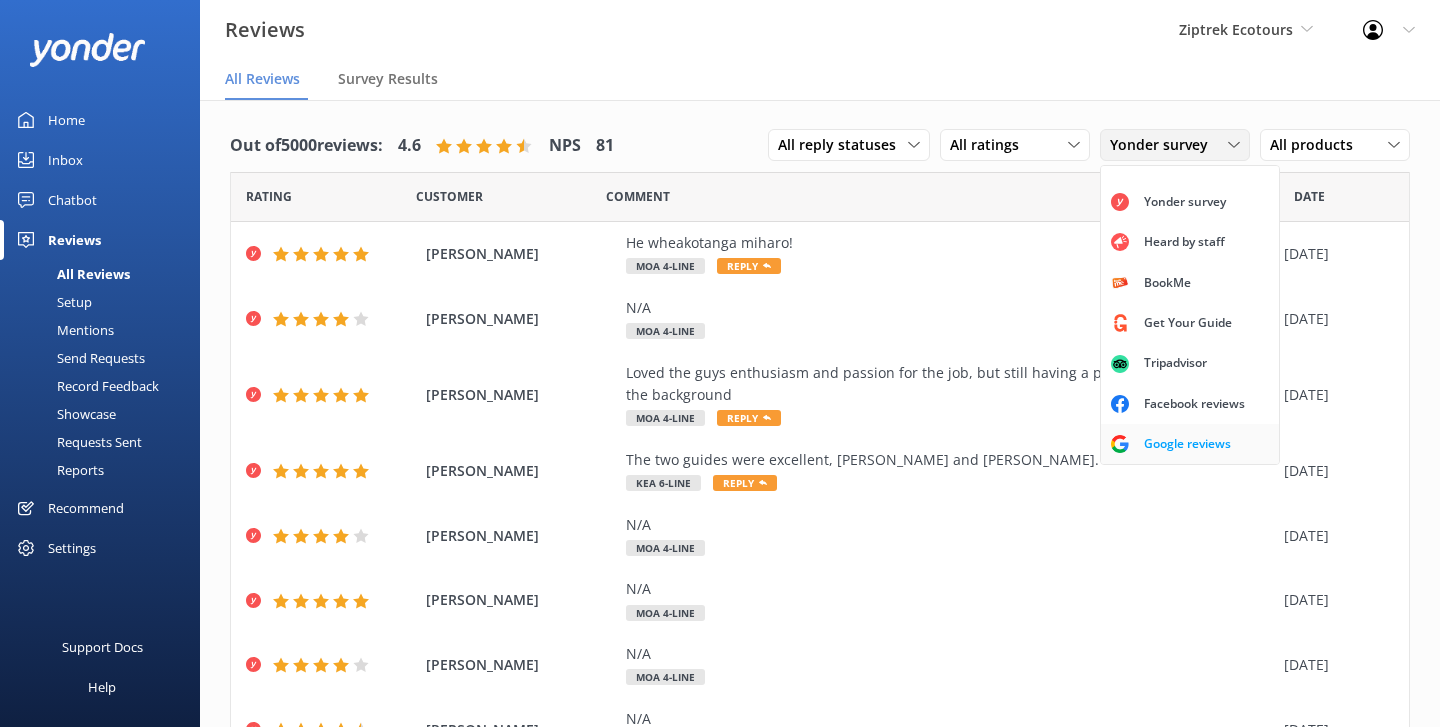 click on "Google reviews" at bounding box center (1187, 444) 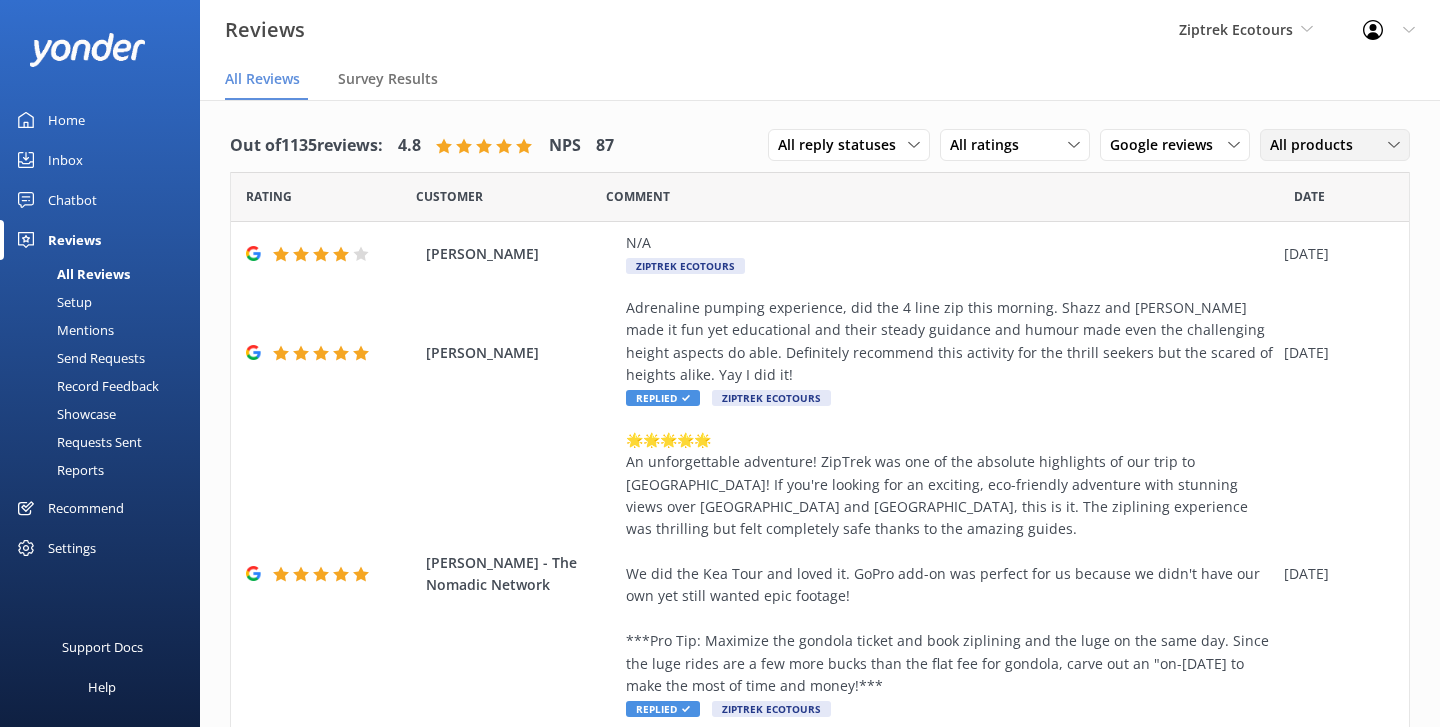 click on "All products All products Moa Off-Peak Kereru 2-Line + Drop  Line 6 Moa 4-Line Kea 6-Line  Kea Off-Peak Kereru Interactive" at bounding box center (1335, 145) 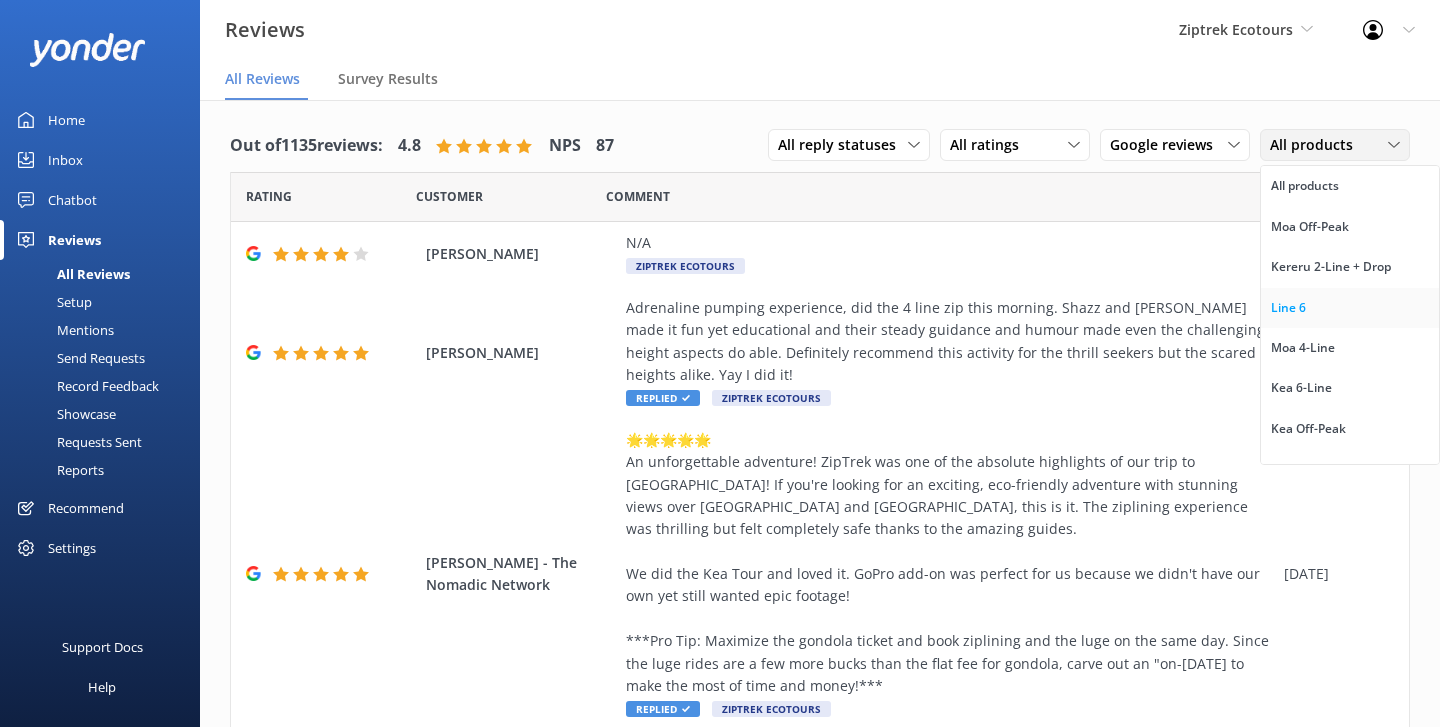 click on "Line 6" at bounding box center (1350, 308) 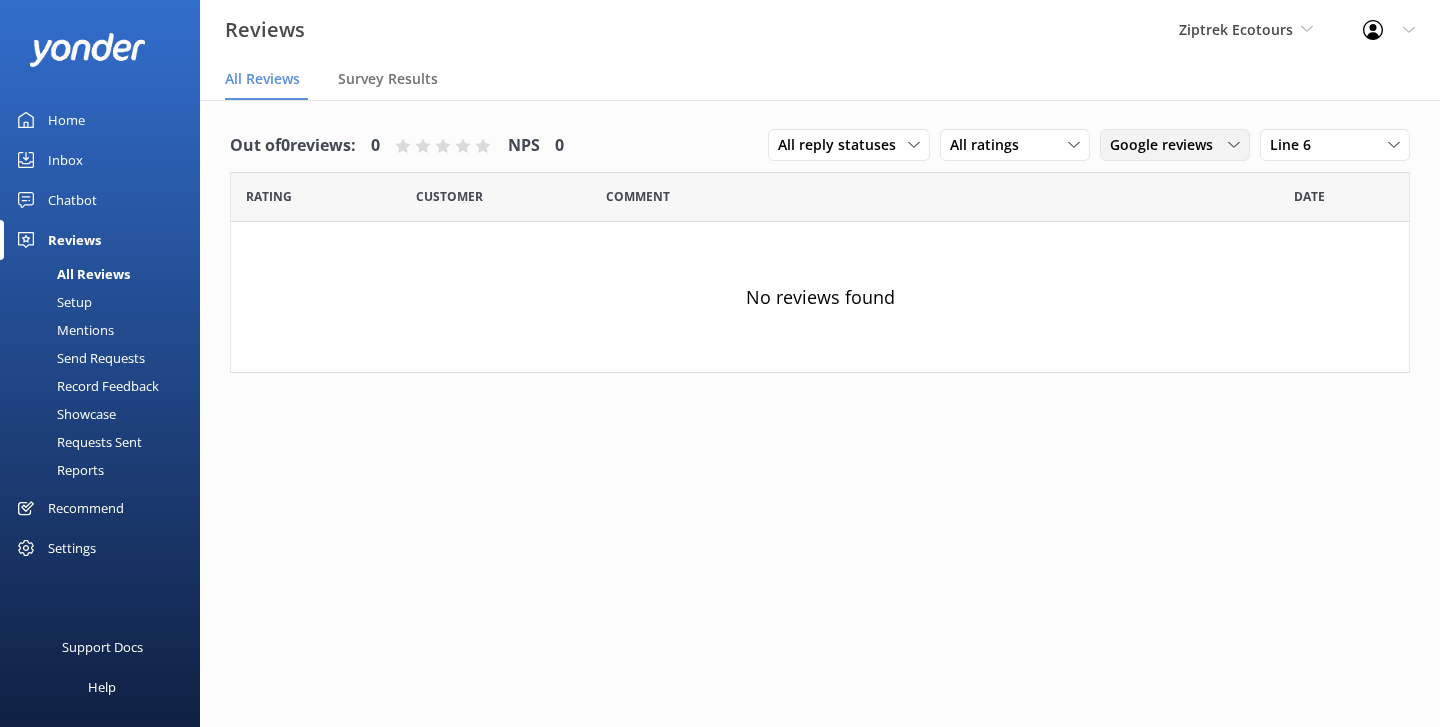 click on "Google reviews" at bounding box center [1167, 145] 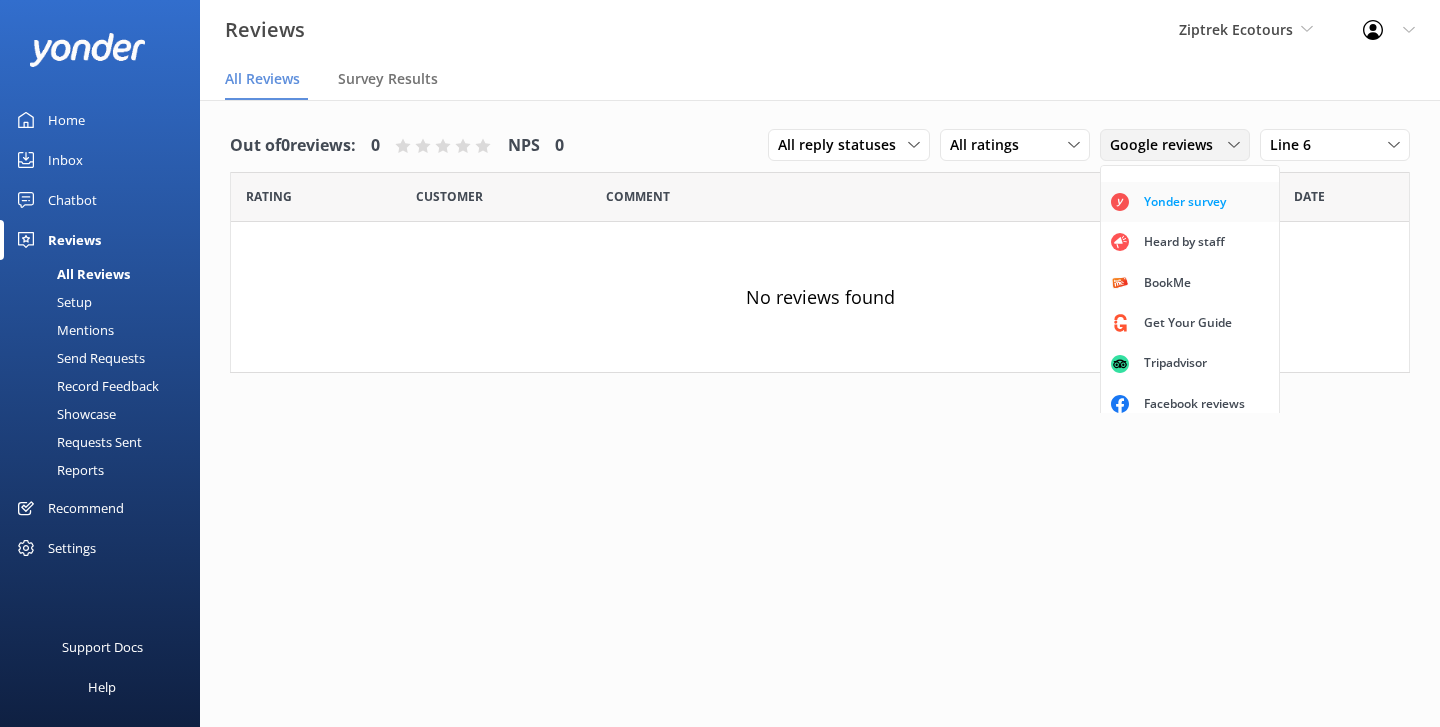 click on "Yonder survey" at bounding box center (1185, 202) 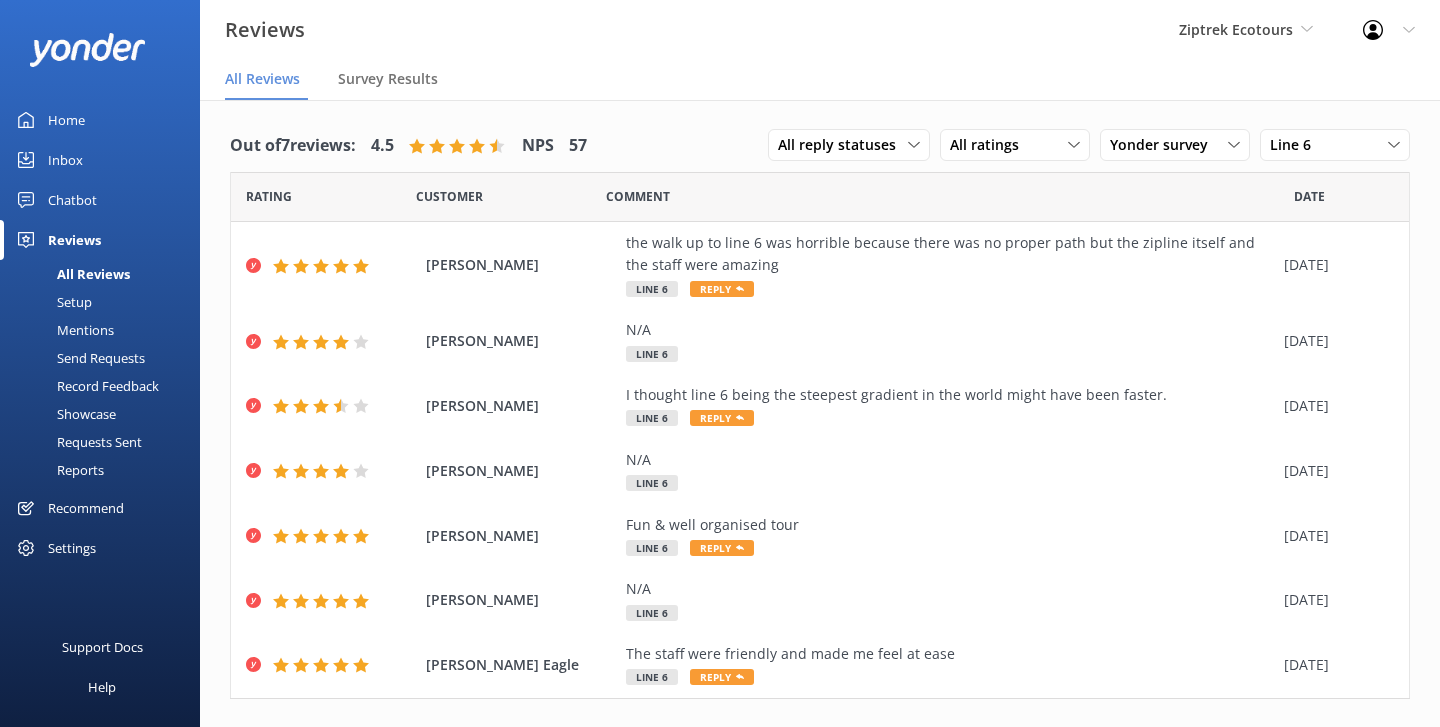 click on "Setup" at bounding box center (106, 302) 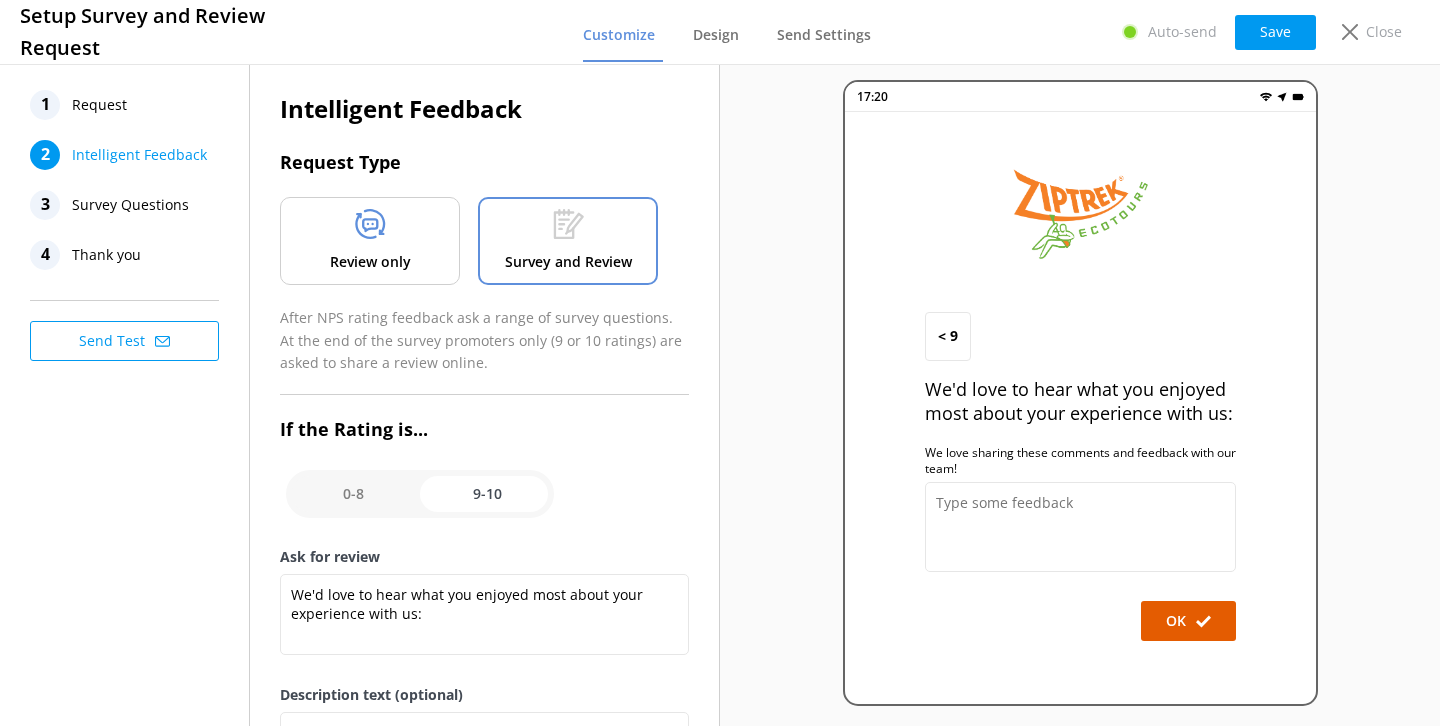 click on "Survey Questions" at bounding box center [130, 205] 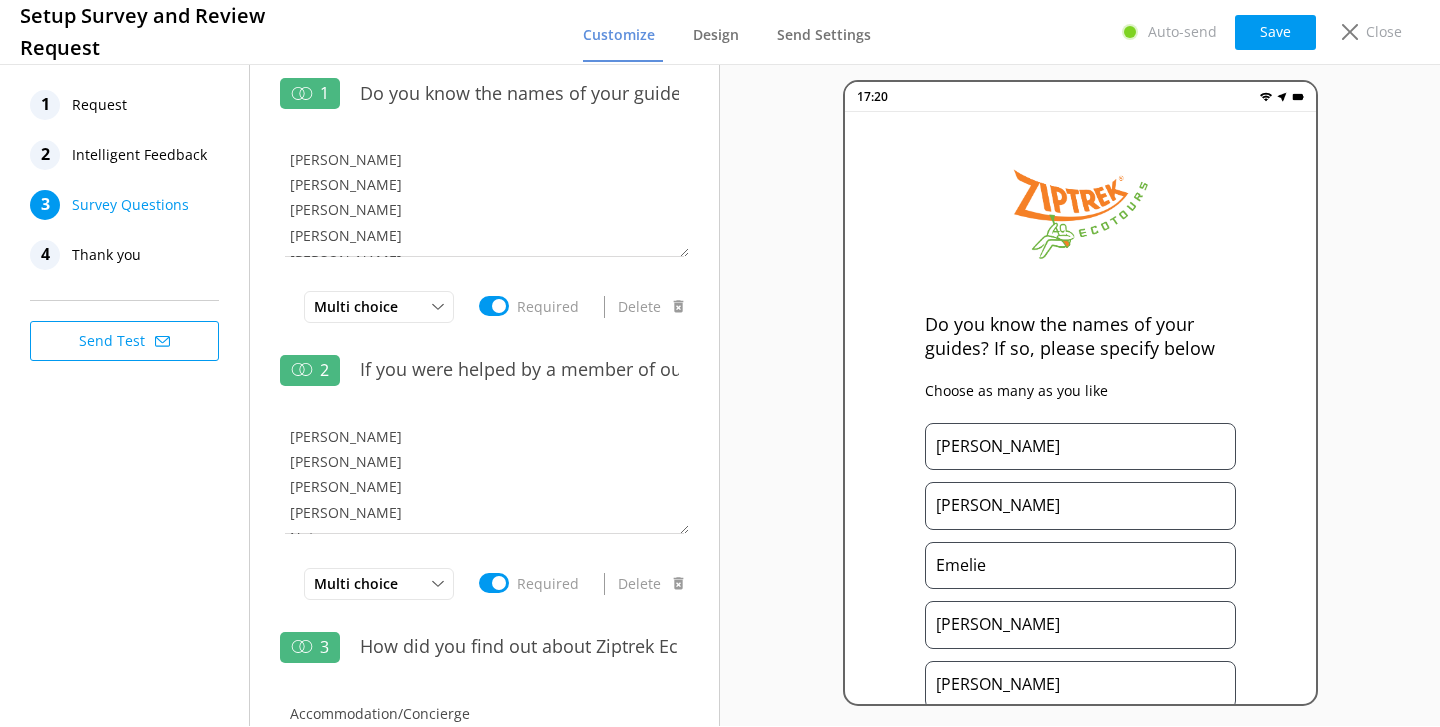click on "Thank you" at bounding box center [106, 255] 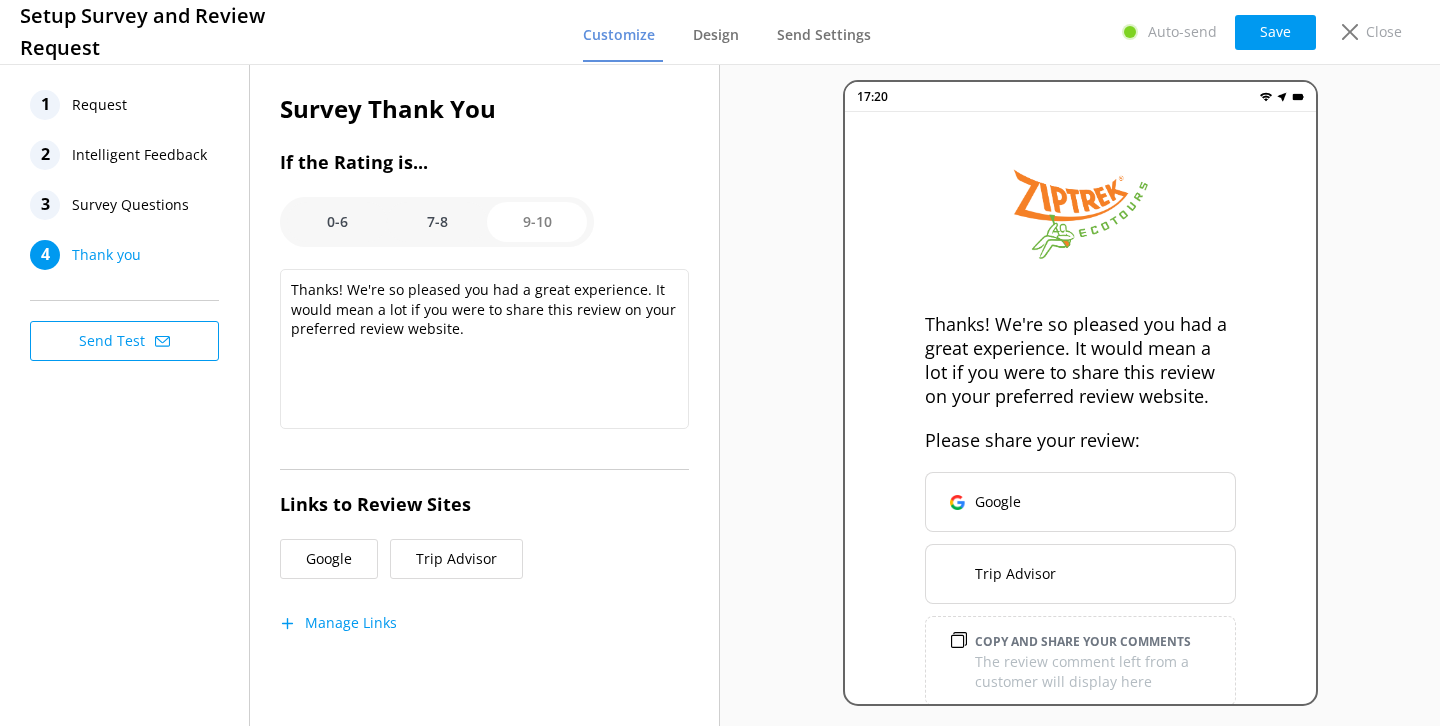 click on "Intelligent Feedback" at bounding box center [139, 155] 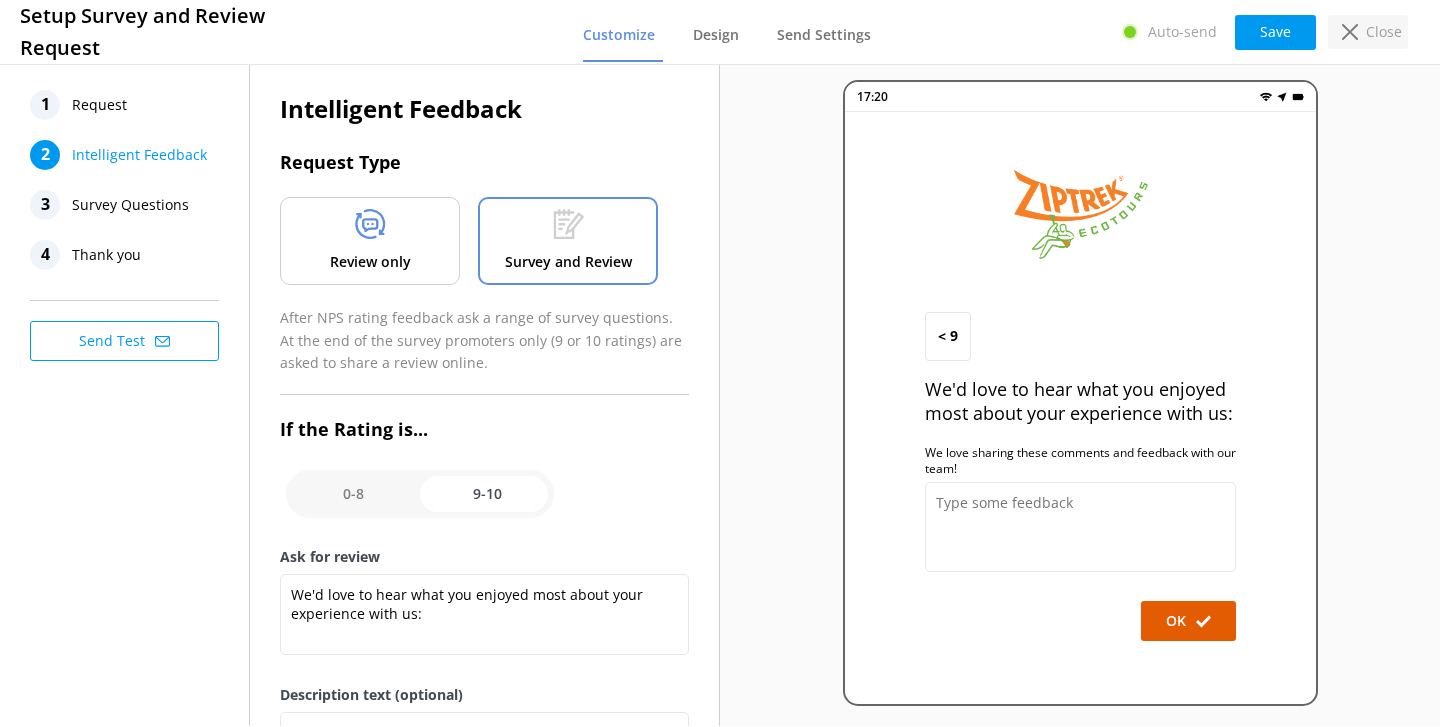 click on "Close" at bounding box center (1368, 32) 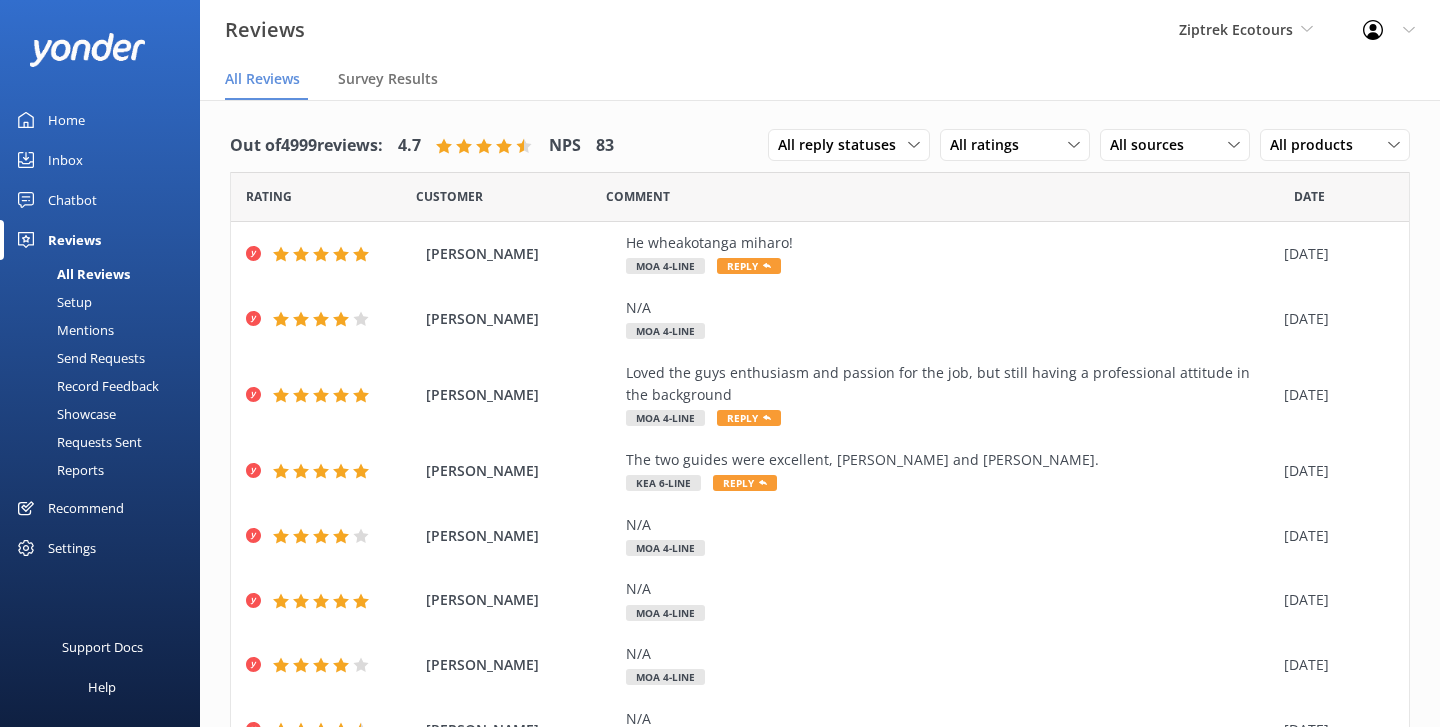 click on "Mentions" at bounding box center [63, 330] 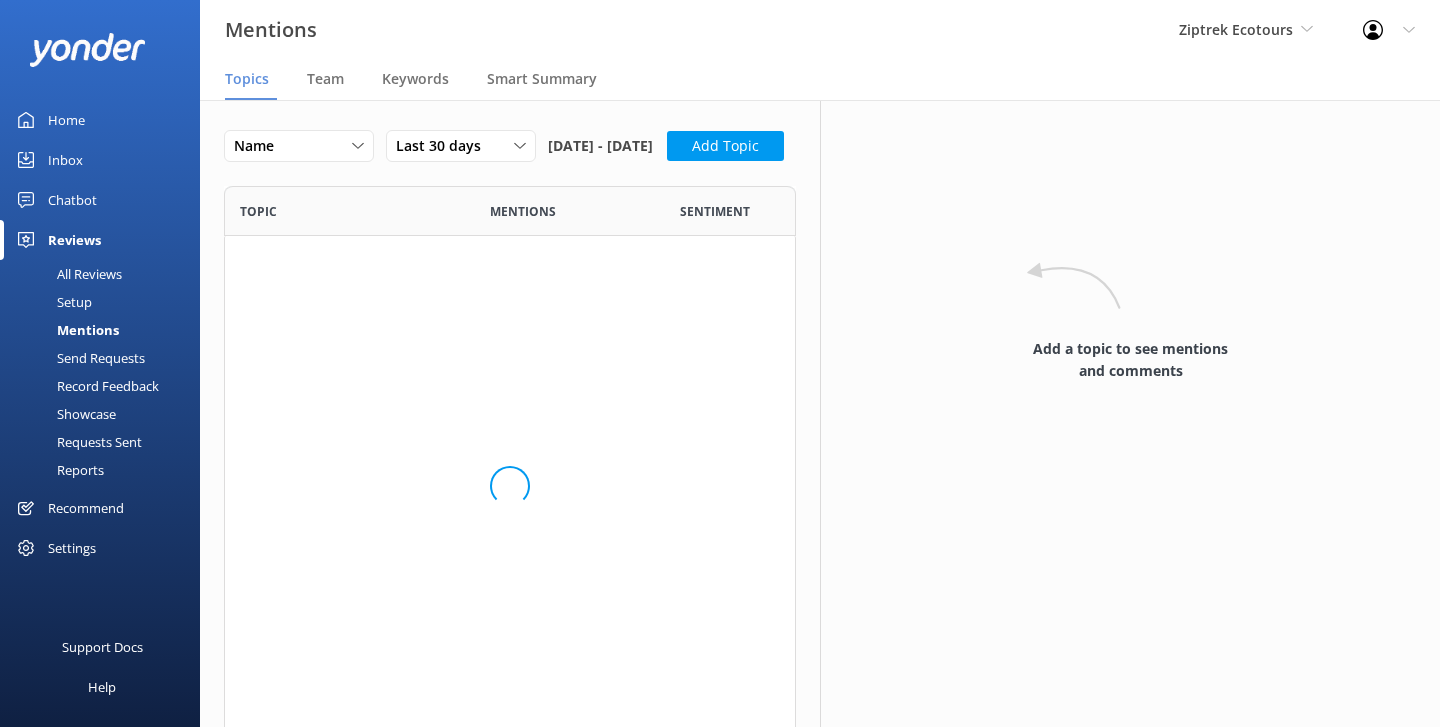 scroll, scrollTop: 1, scrollLeft: 1, axis: both 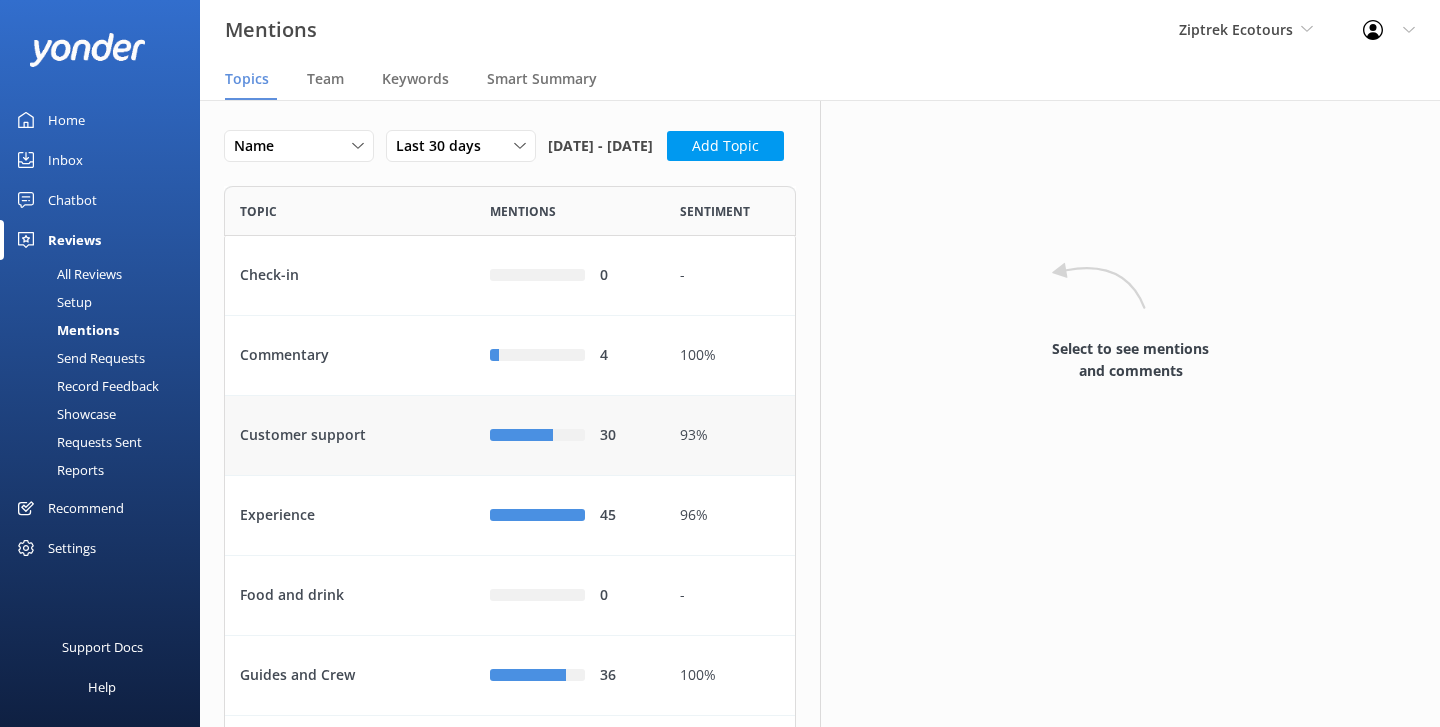click on "Customer support" at bounding box center (350, 436) 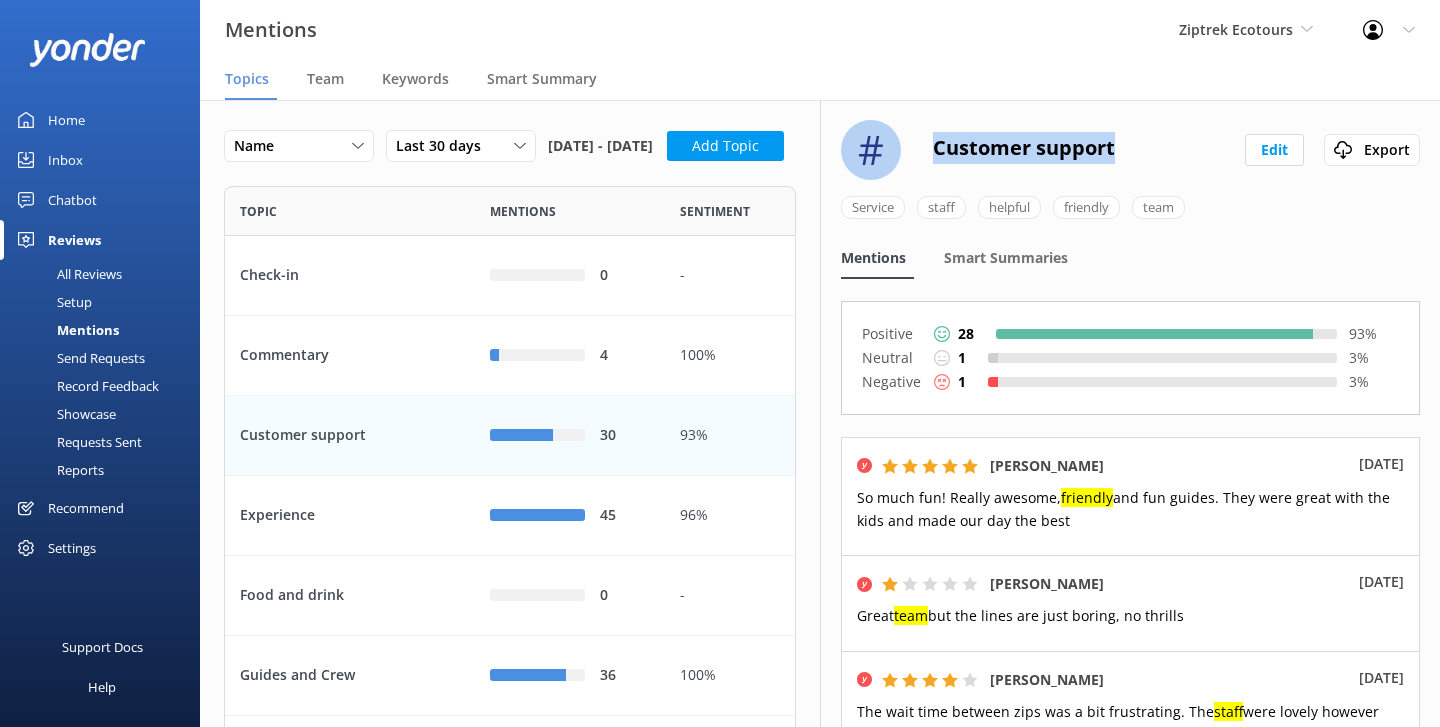 drag, startPoint x: 1122, startPoint y: 144, endPoint x: 903, endPoint y: 140, distance: 219.03653 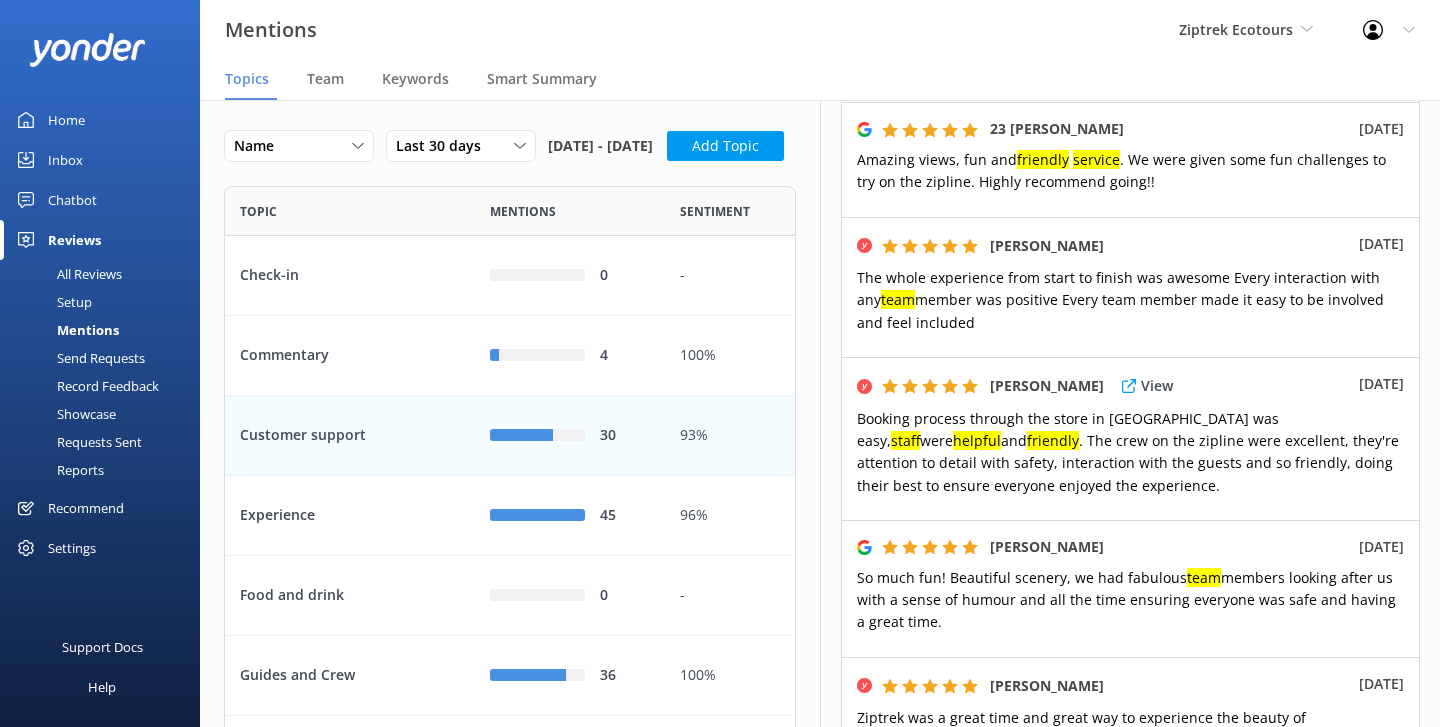 scroll, scrollTop: 0, scrollLeft: 0, axis: both 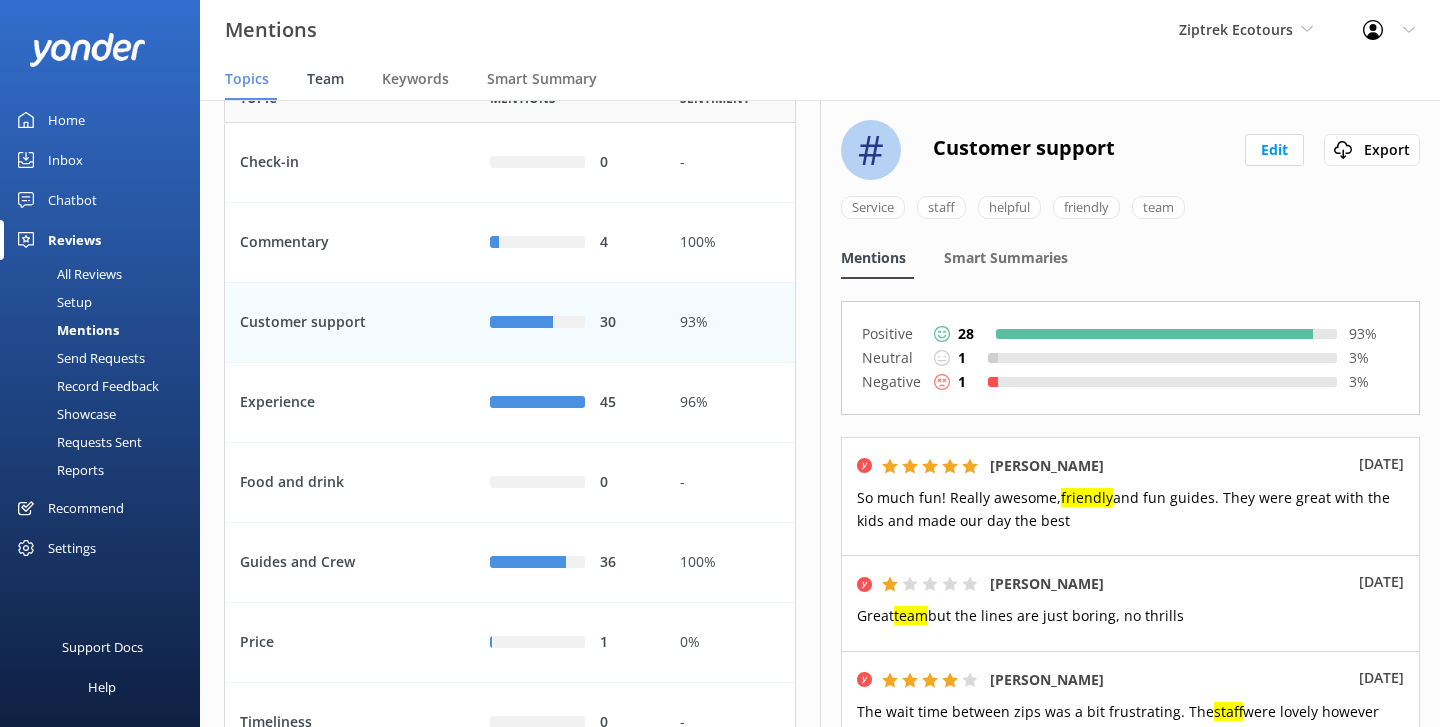 click on "Team" at bounding box center (325, 79) 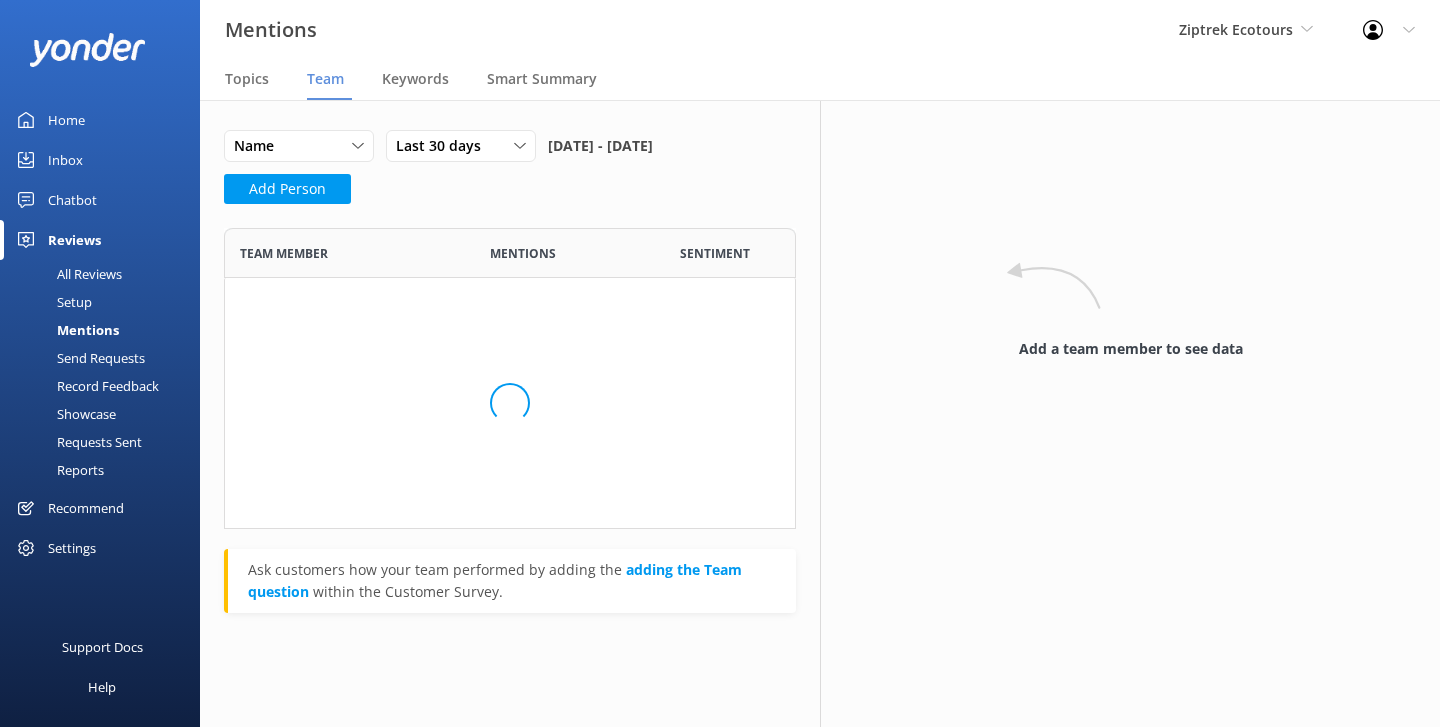 scroll, scrollTop: 1, scrollLeft: 1, axis: both 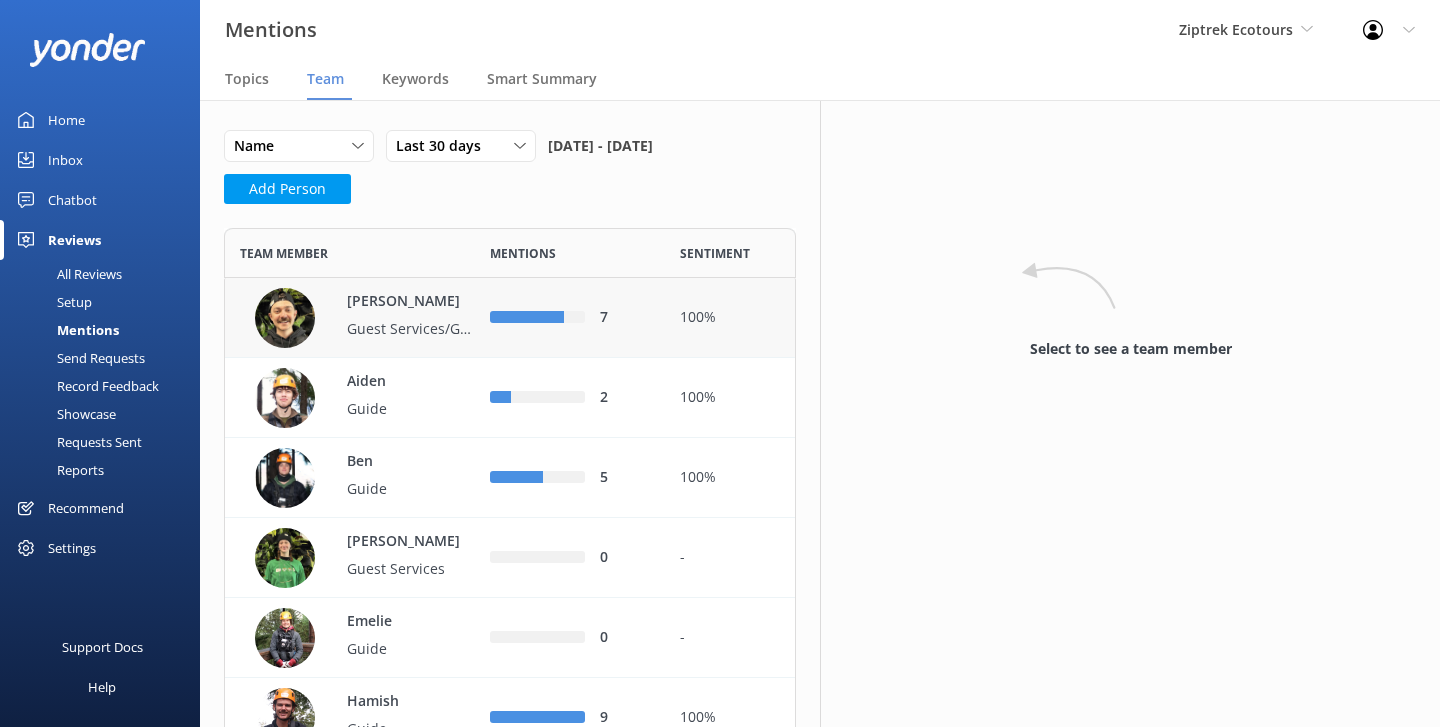 click on "[PERSON_NAME]" at bounding box center (412, 302) 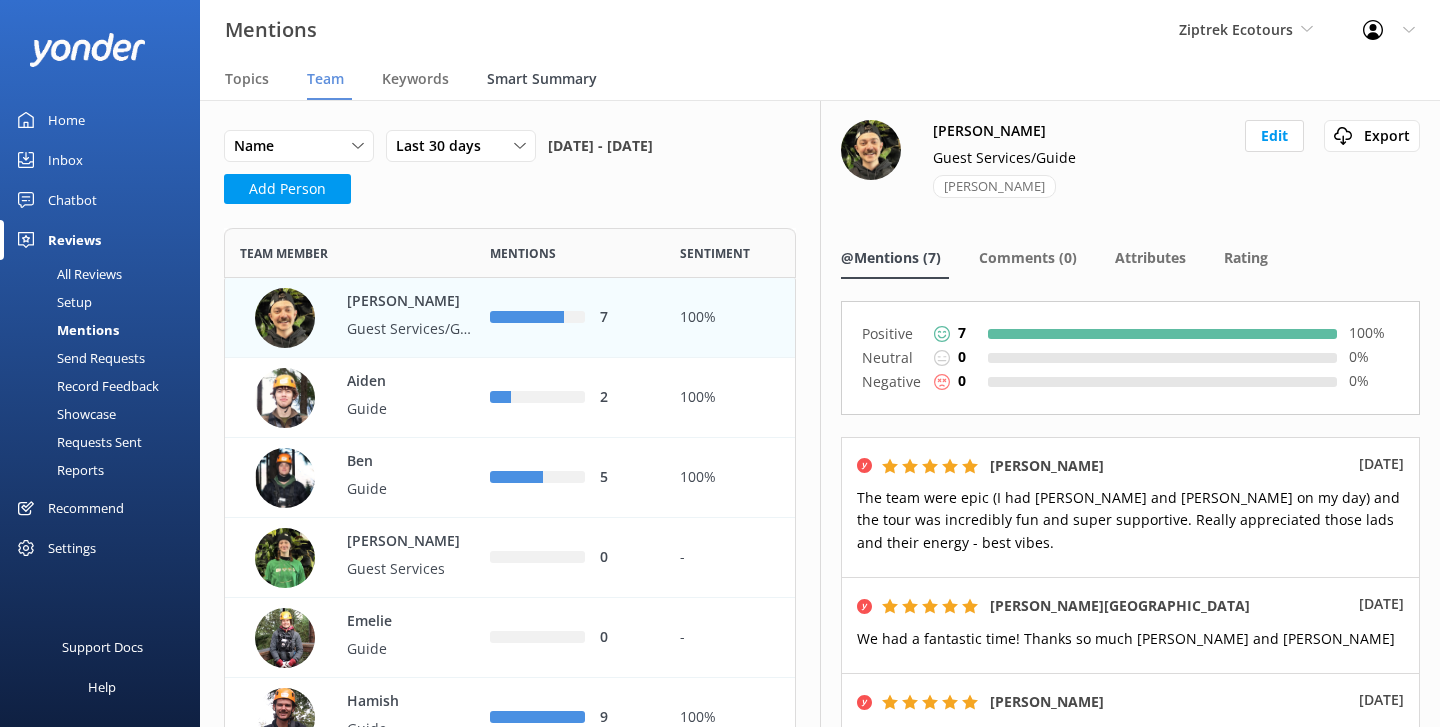 click on "Smart Summary" at bounding box center (546, 80) 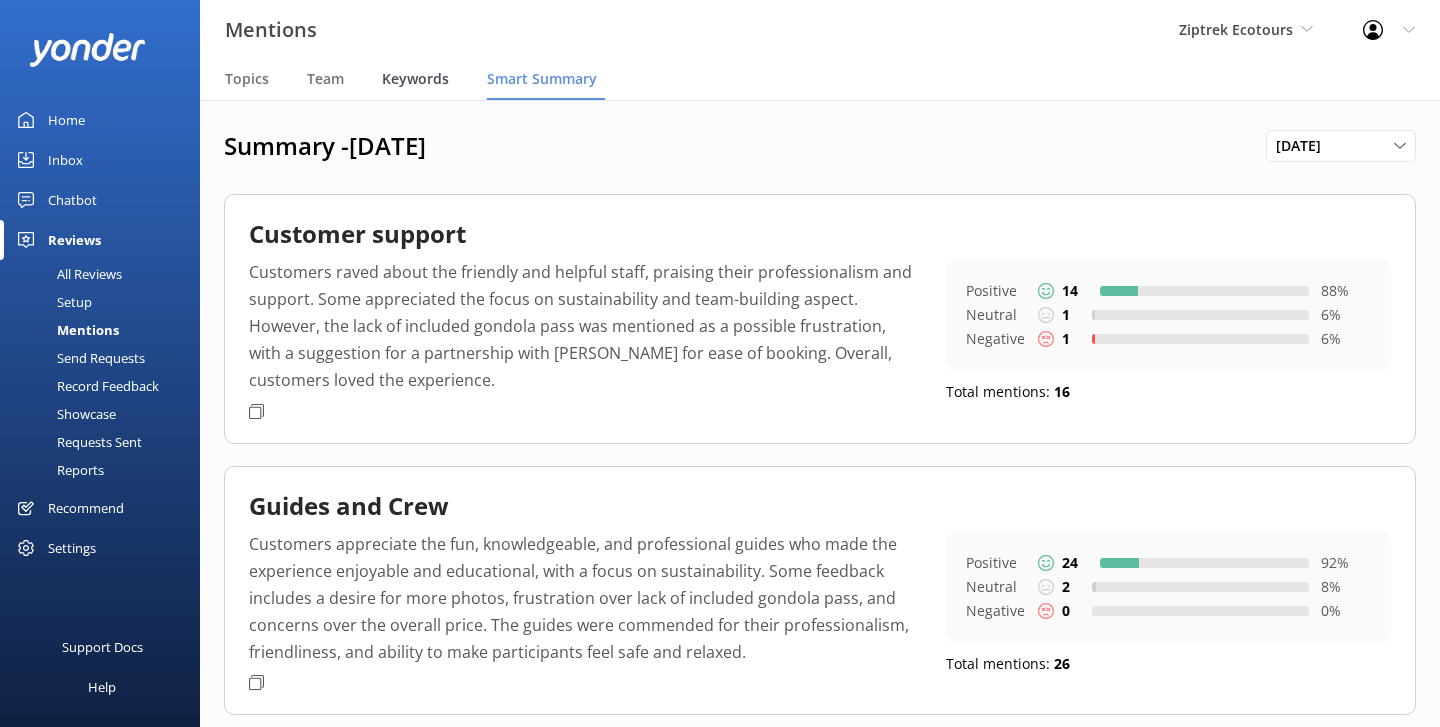 click on "Keywords" at bounding box center (415, 79) 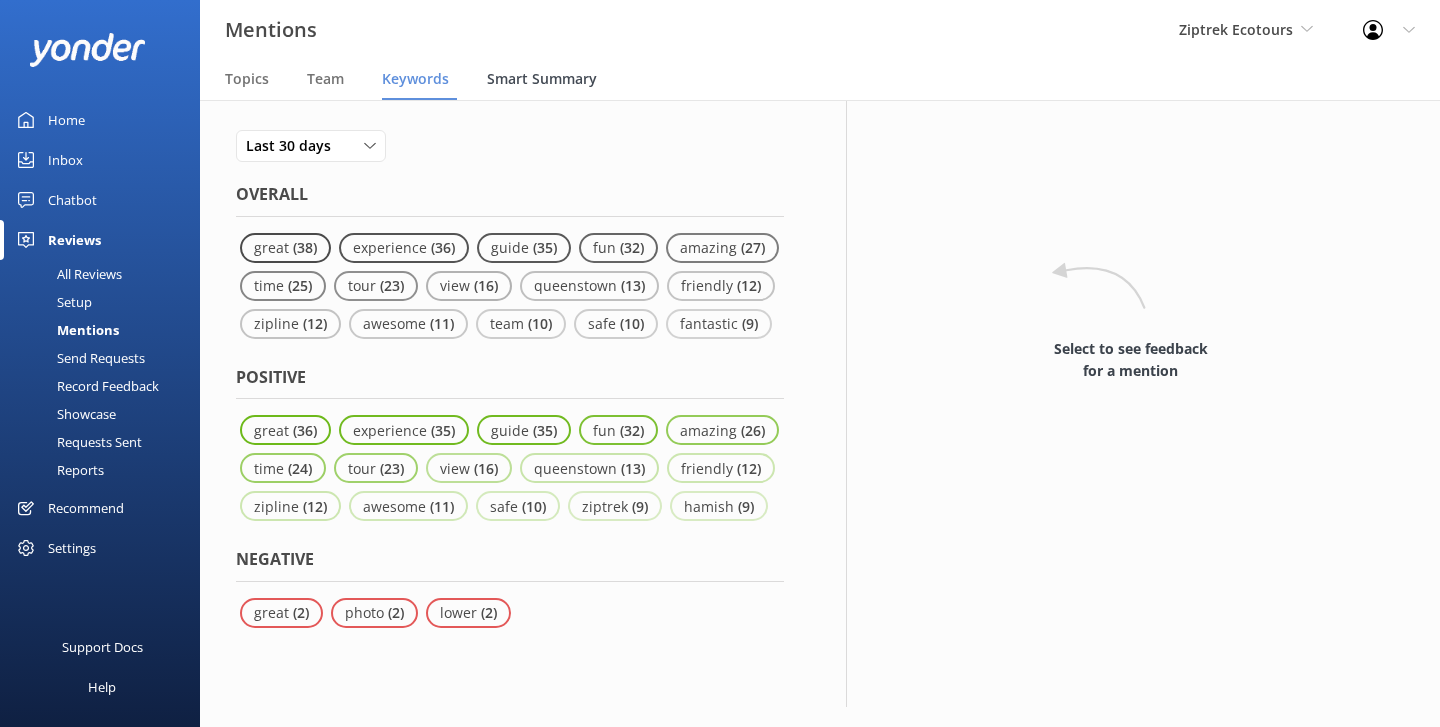 click on "Smart Summary" at bounding box center (546, 80) 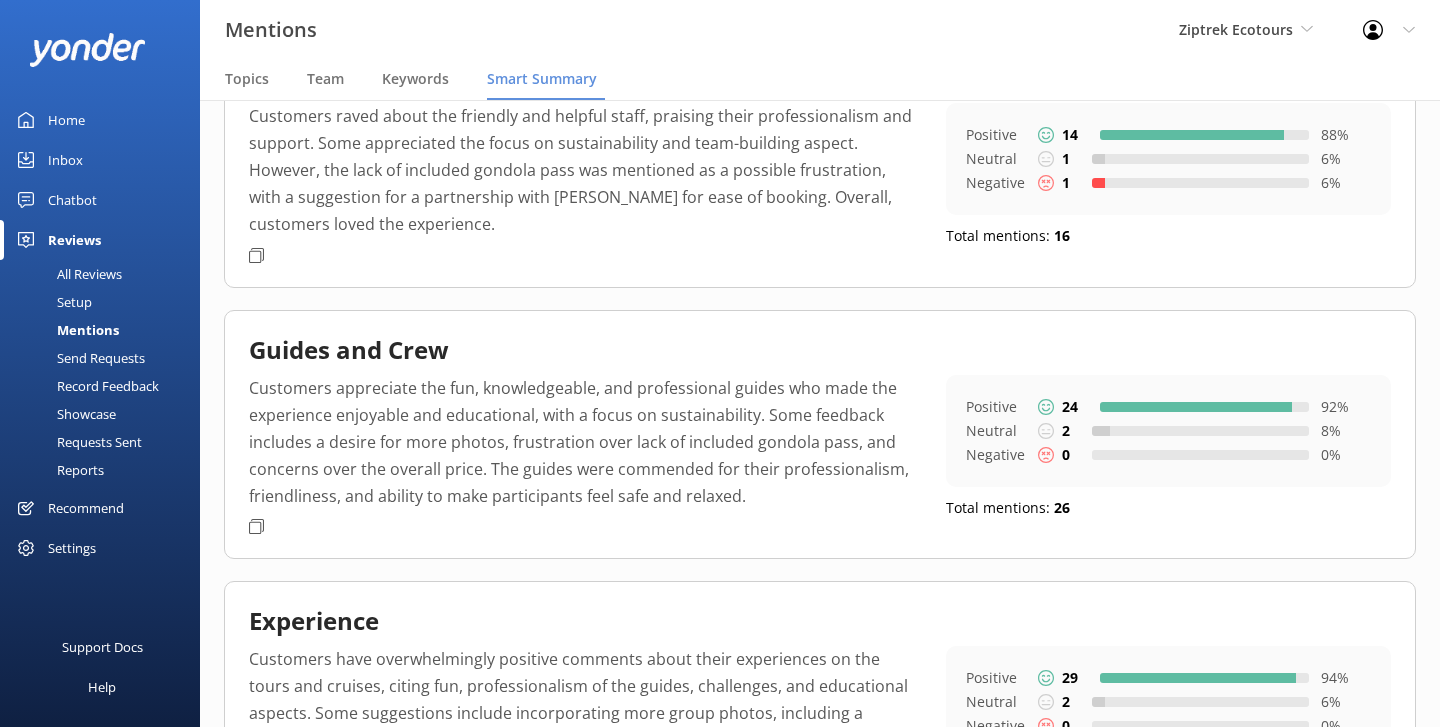 scroll, scrollTop: 0, scrollLeft: 0, axis: both 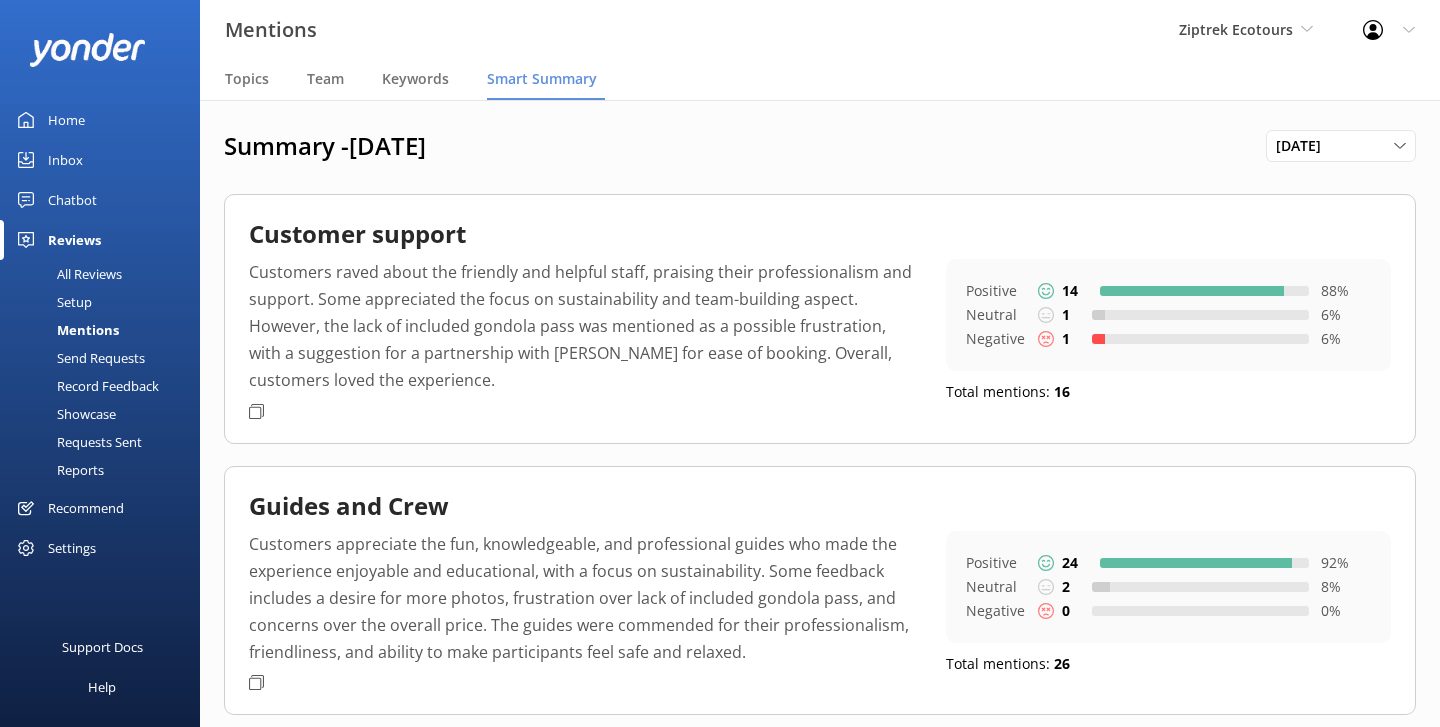 click on "Reports" at bounding box center (58, 470) 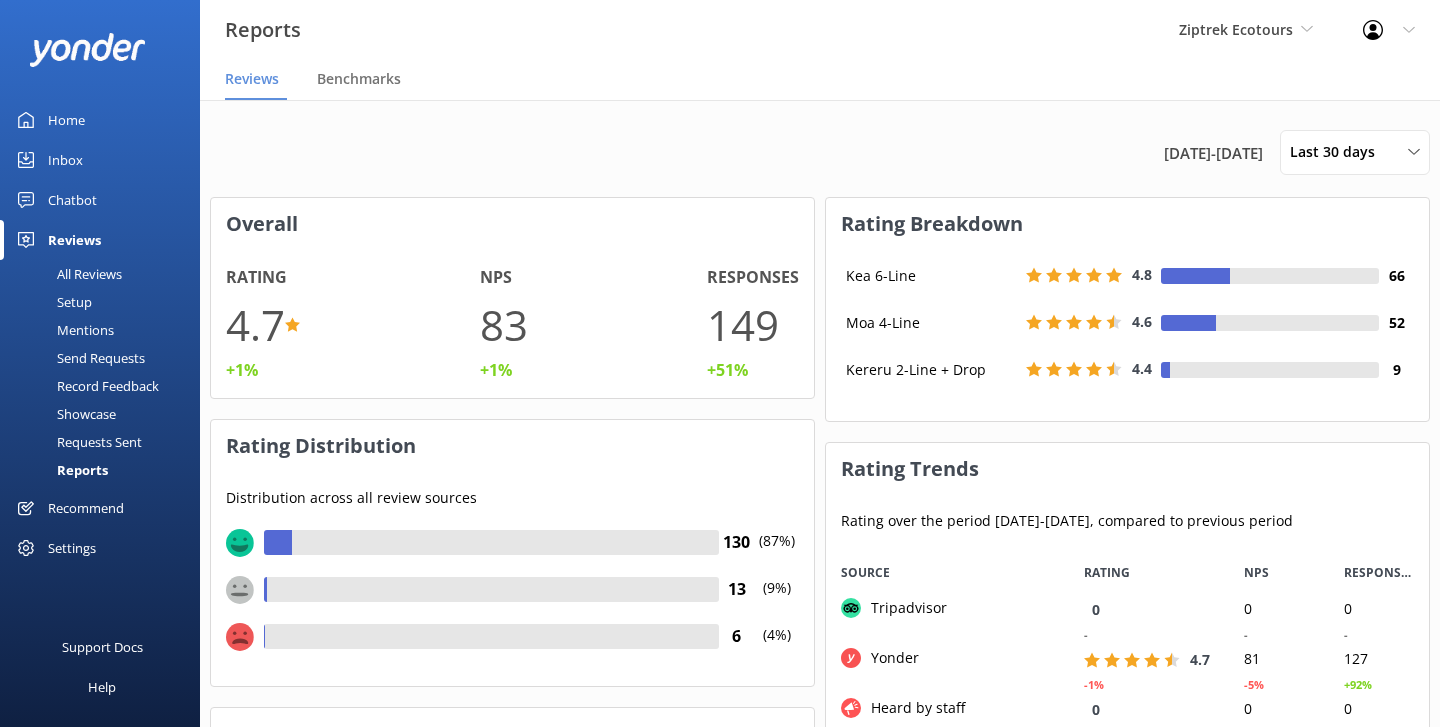 scroll, scrollTop: 1, scrollLeft: 1, axis: both 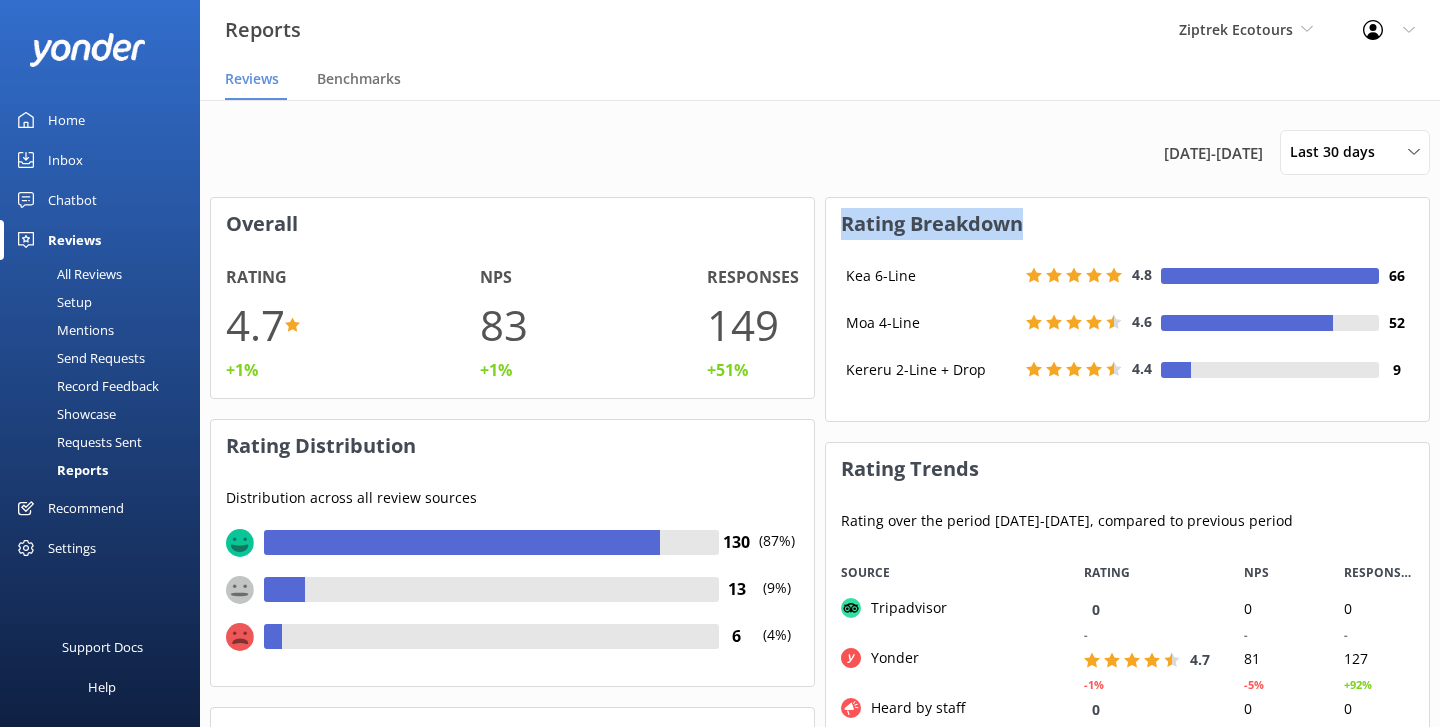 drag, startPoint x: 842, startPoint y: 226, endPoint x: 1054, endPoint y: 219, distance: 212.11554 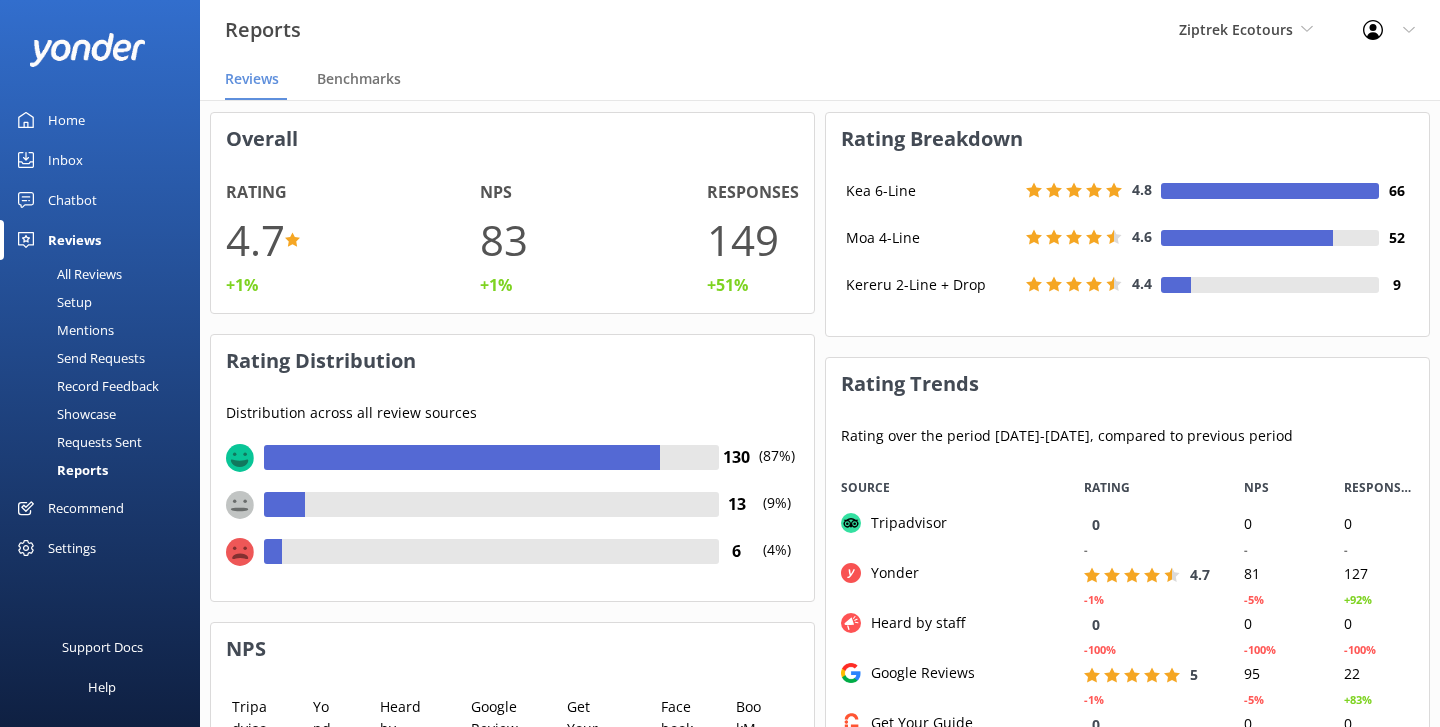 scroll, scrollTop: 0, scrollLeft: 0, axis: both 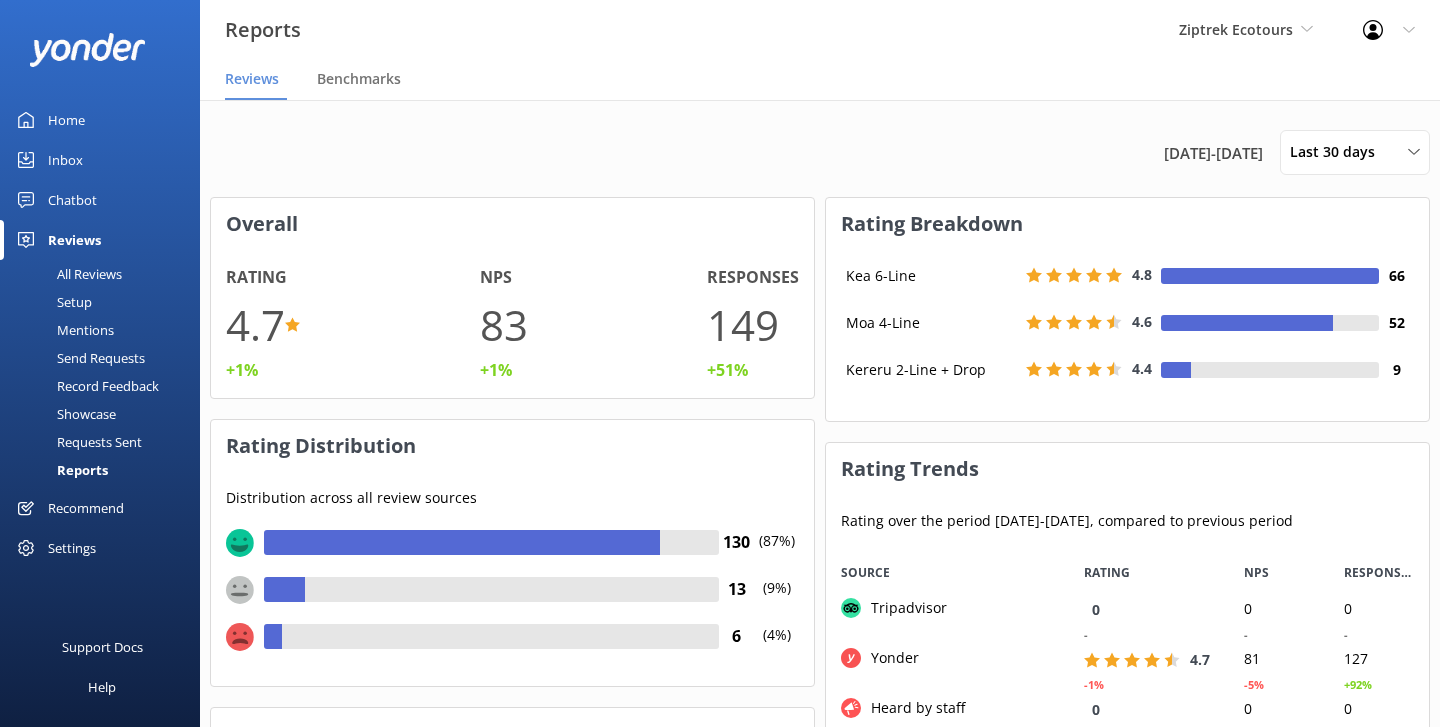 click on "Showcase" at bounding box center (64, 414) 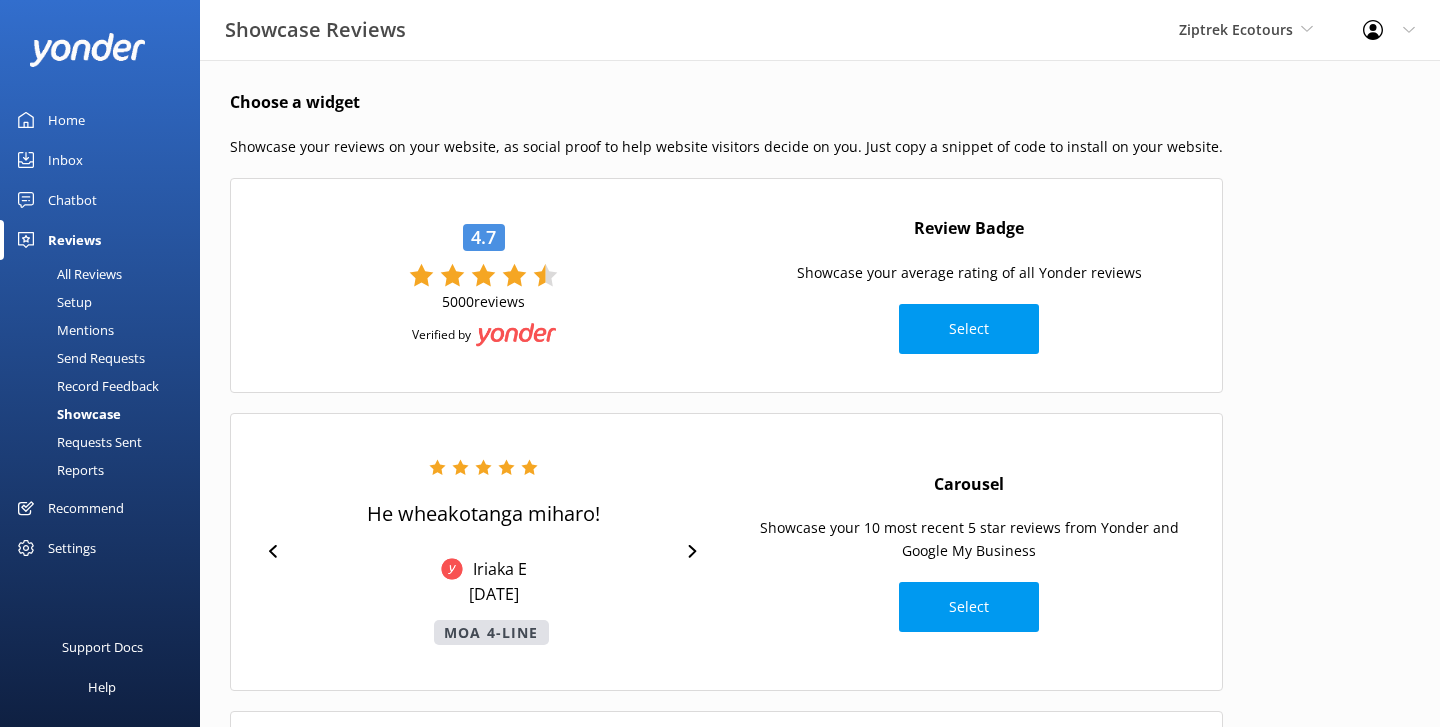 drag, startPoint x: 573, startPoint y: 280, endPoint x: 342, endPoint y: 273, distance: 231.10603 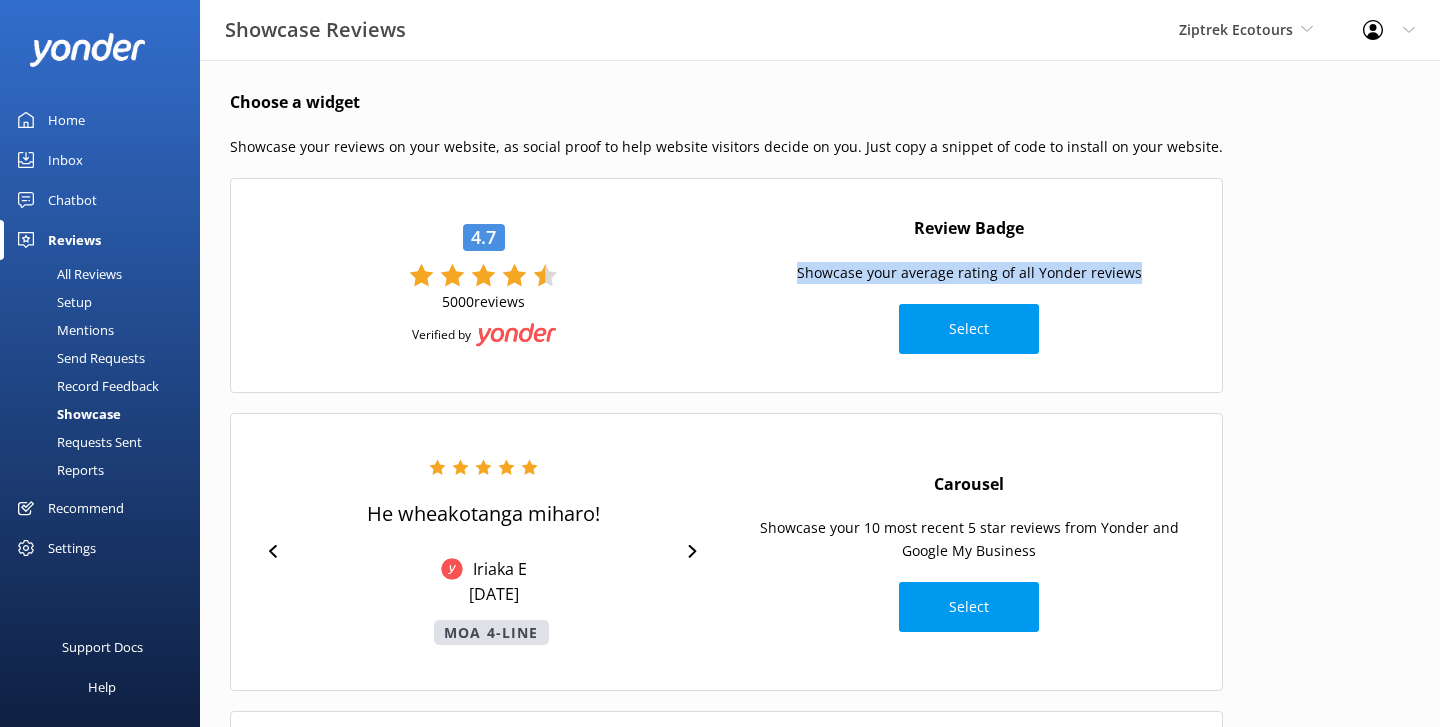 drag, startPoint x: 1120, startPoint y: 271, endPoint x: 766, endPoint y: 269, distance: 354.00565 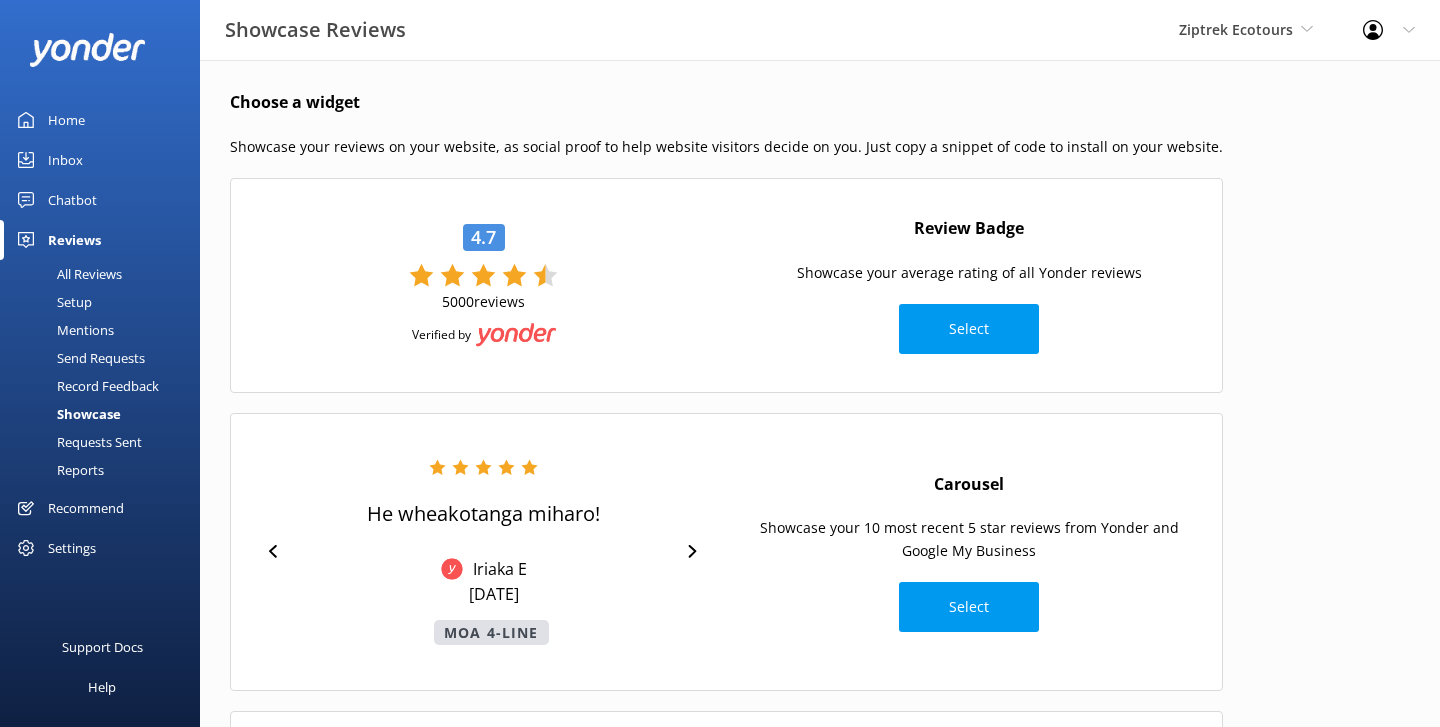 drag, startPoint x: 994, startPoint y: 491, endPoint x: 828, endPoint y: 493, distance: 166.01205 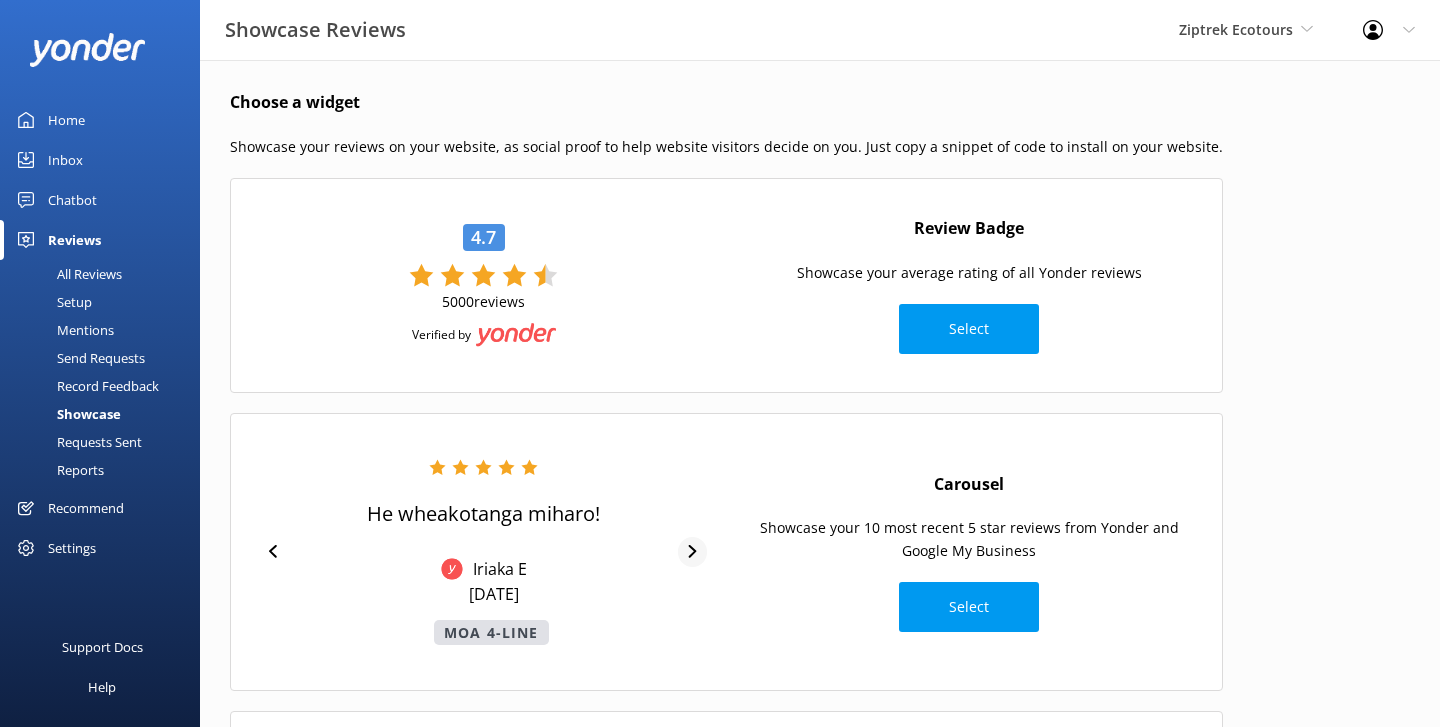 click 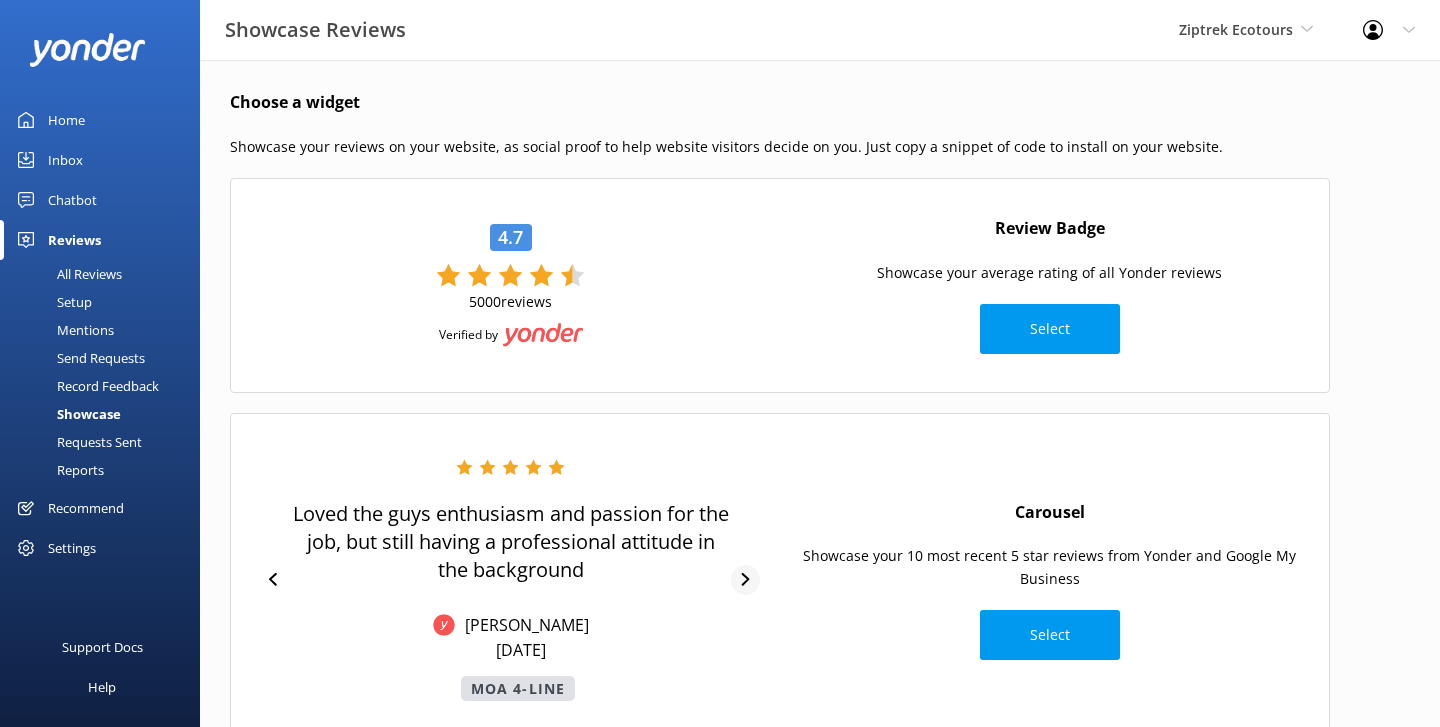 scroll, scrollTop: 26, scrollLeft: 0, axis: vertical 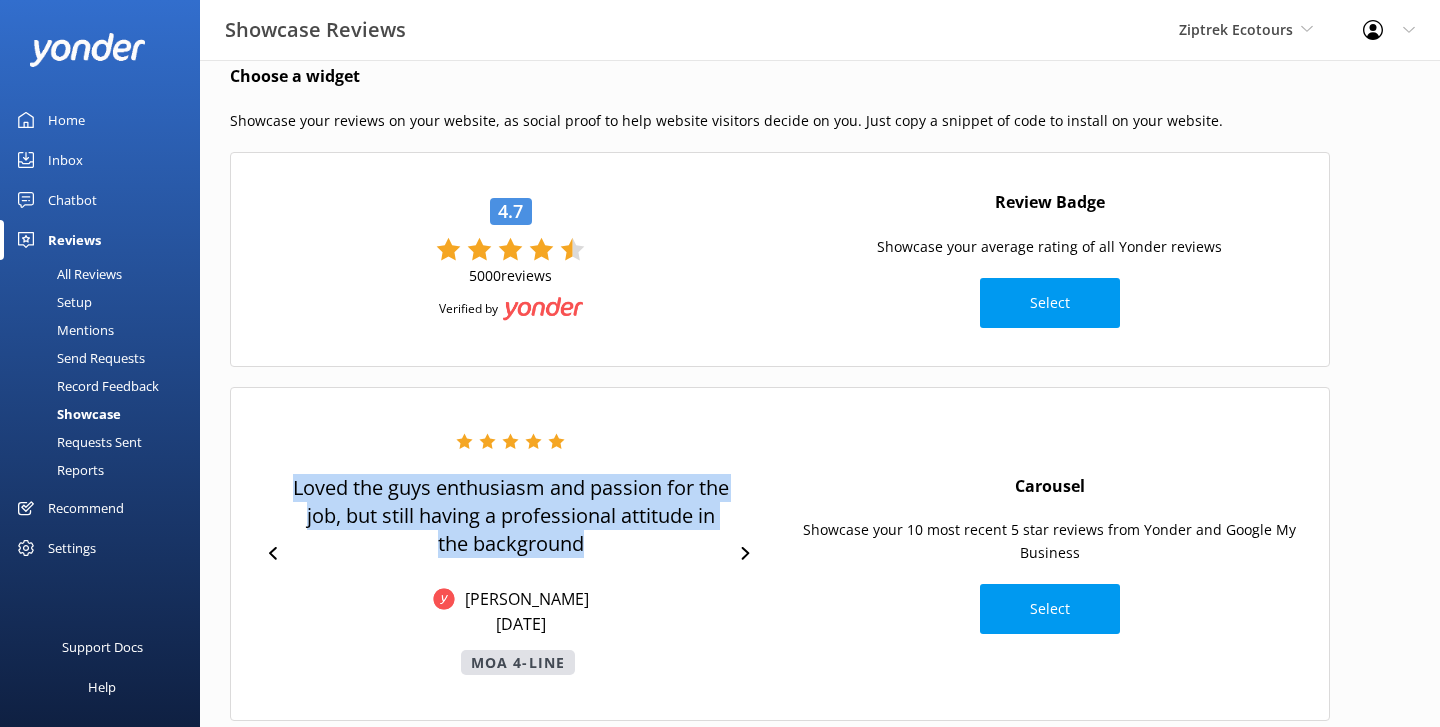drag, startPoint x: 593, startPoint y: 544, endPoint x: 281, endPoint y: 488, distance: 316.9858 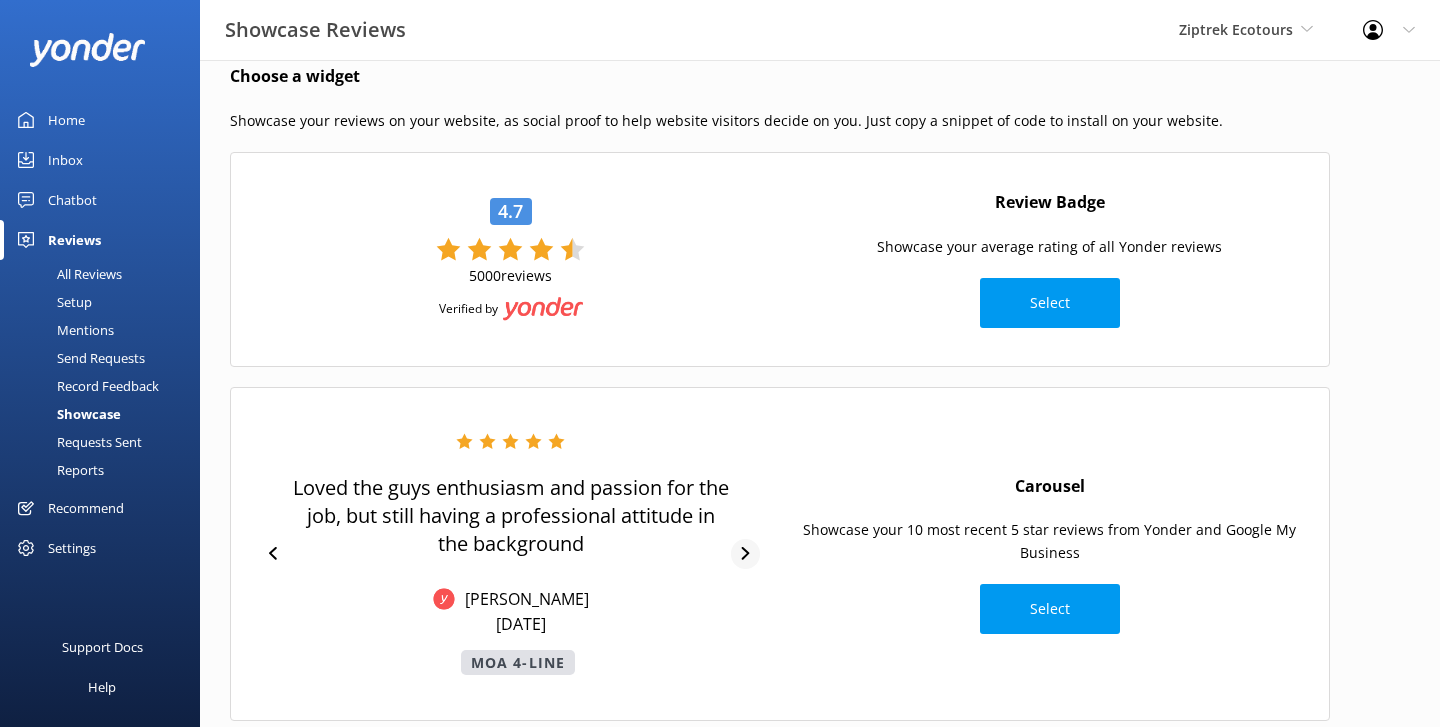 click 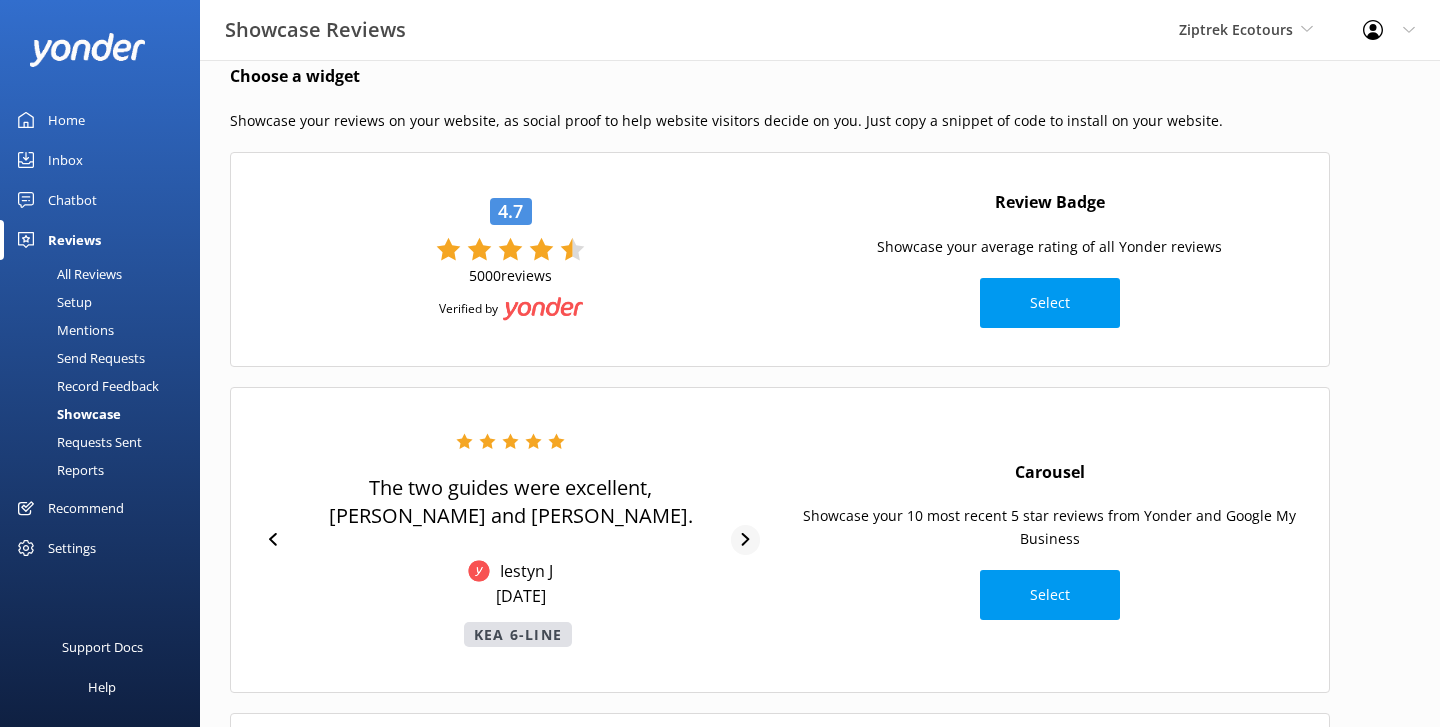 click at bounding box center [745, 540] 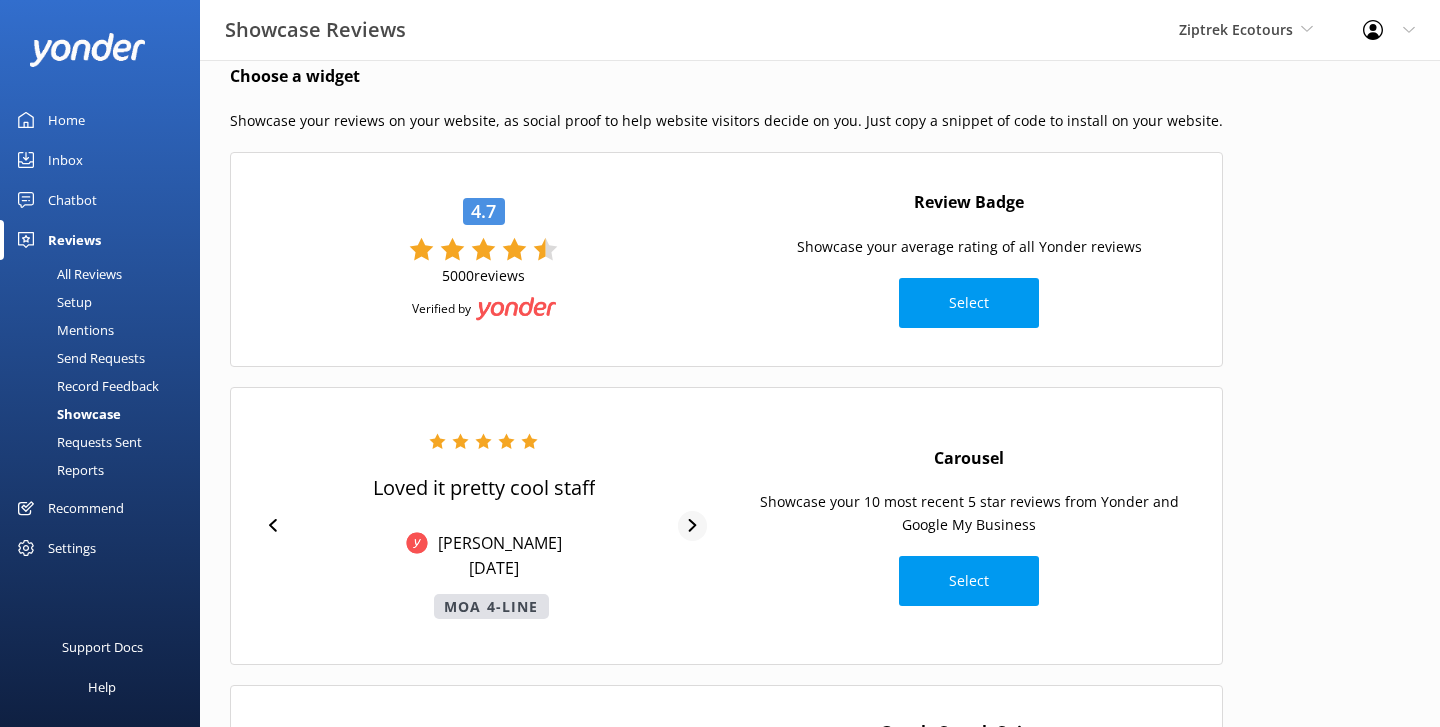 click at bounding box center (692, 526) 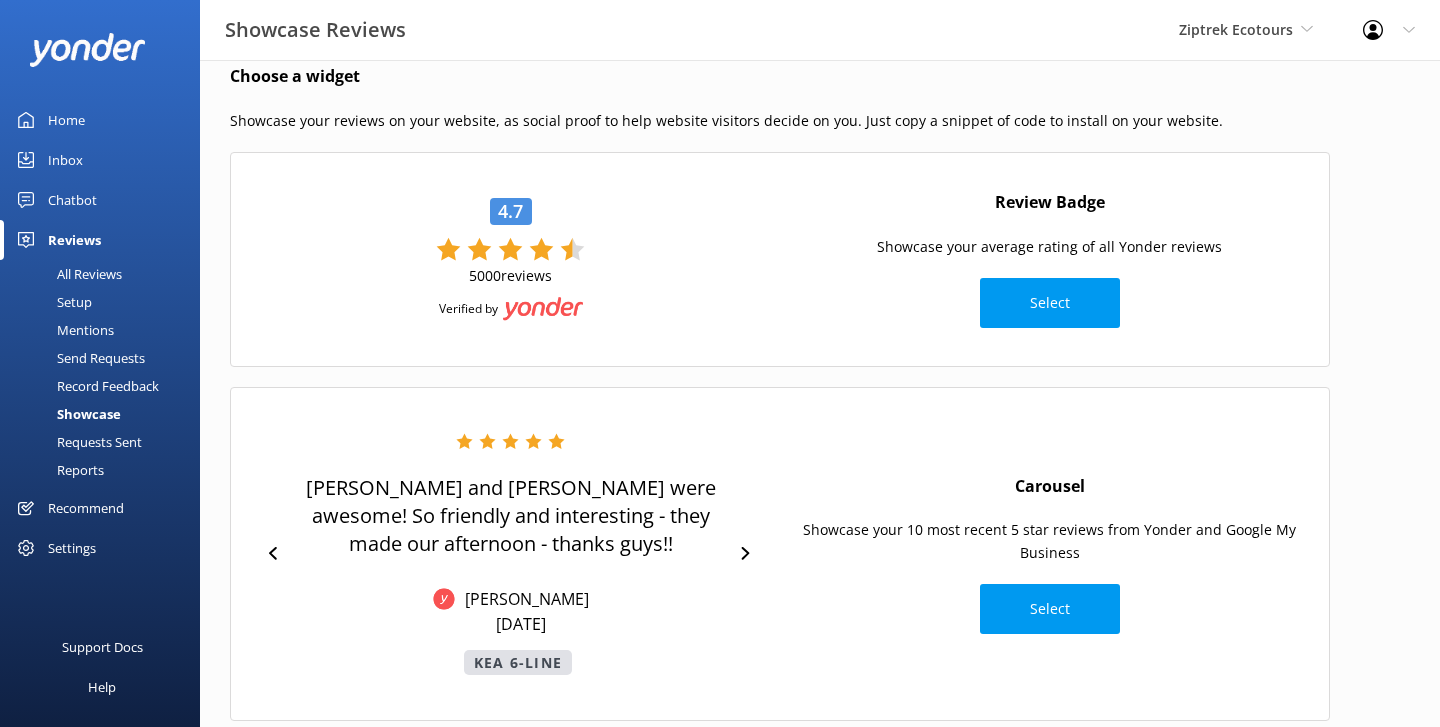 click on "[PERSON_NAME] and [PERSON_NAME] were awesome! So friendly and interesting - they made our afternoon - thanks guys!! [PERSON_NAME] [DATE] Kea 6-Line" at bounding box center (510, 554) 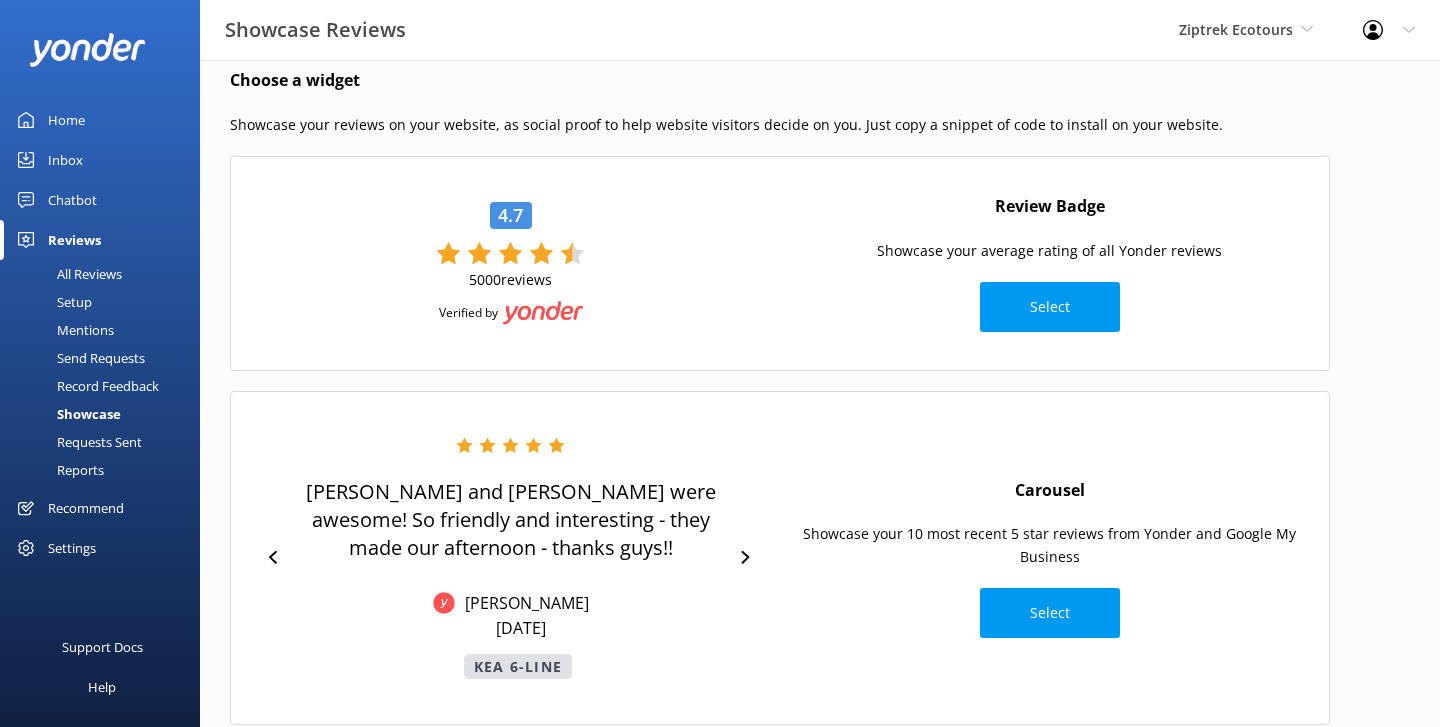 click on "Requests Sent" at bounding box center [77, 442] 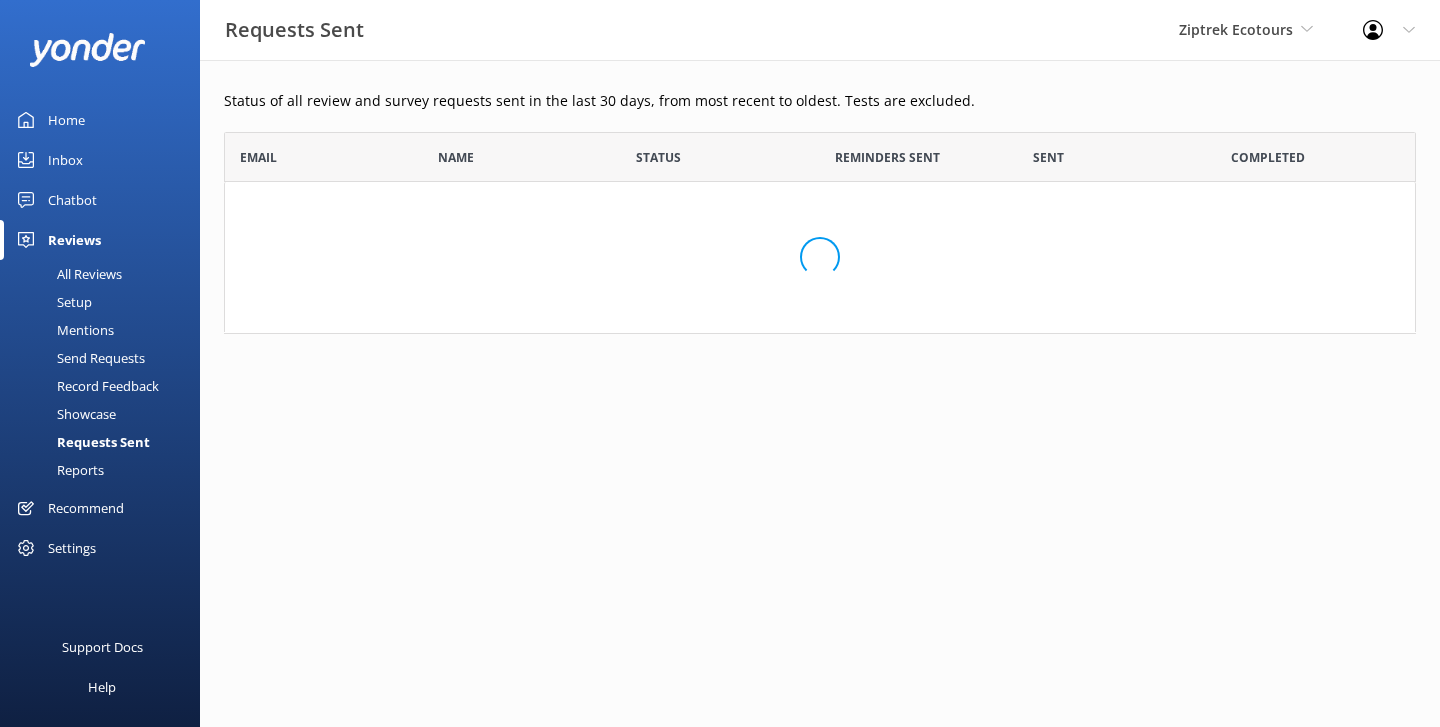 scroll, scrollTop: 1, scrollLeft: 1, axis: both 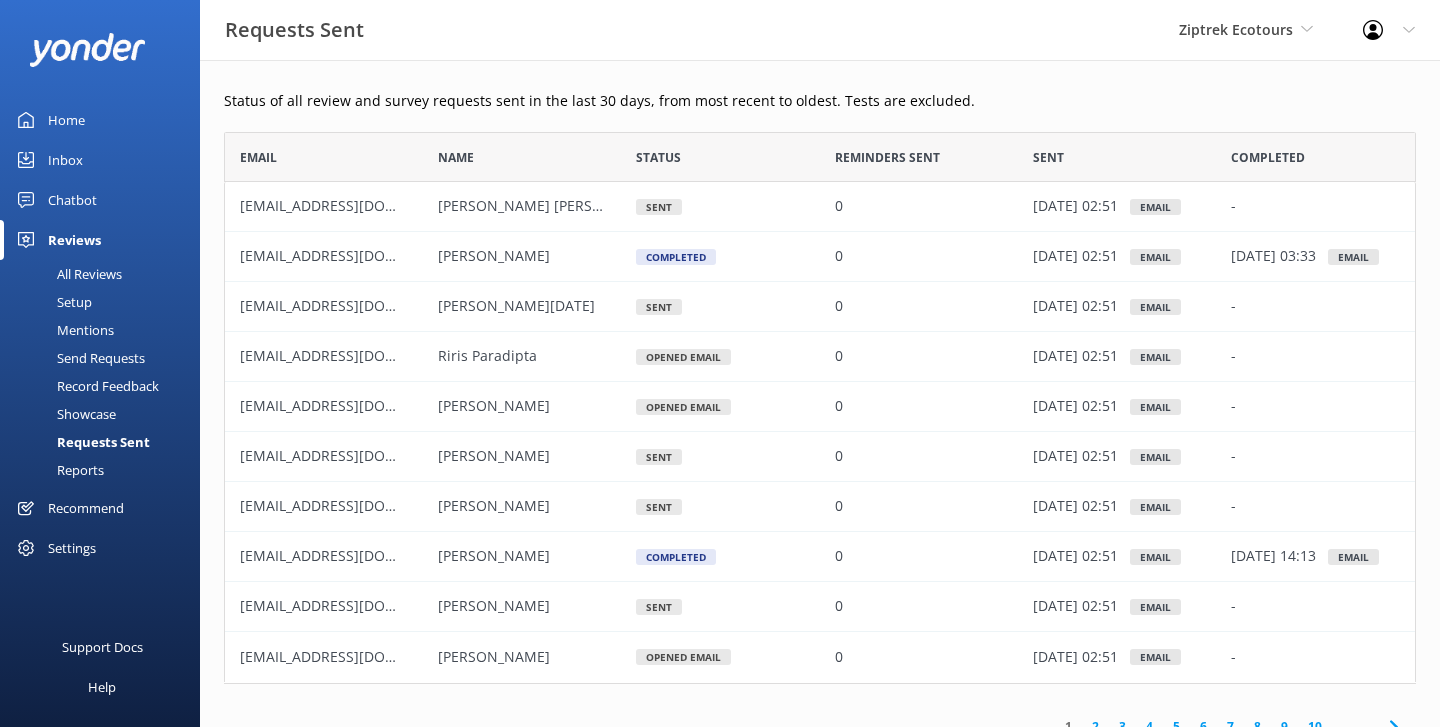 click on "Home" at bounding box center (100, 120) 